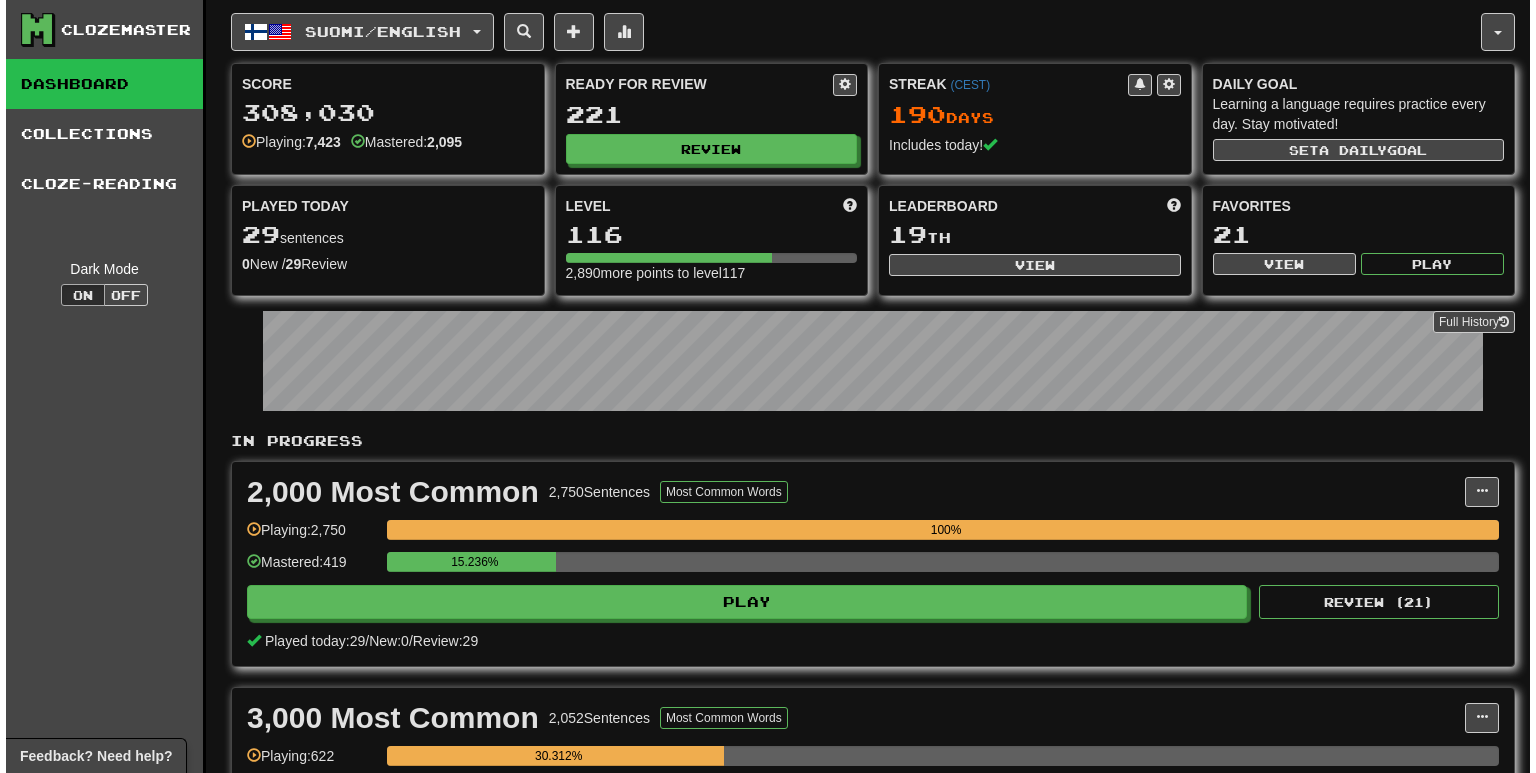 scroll, scrollTop: 0, scrollLeft: 0, axis: both 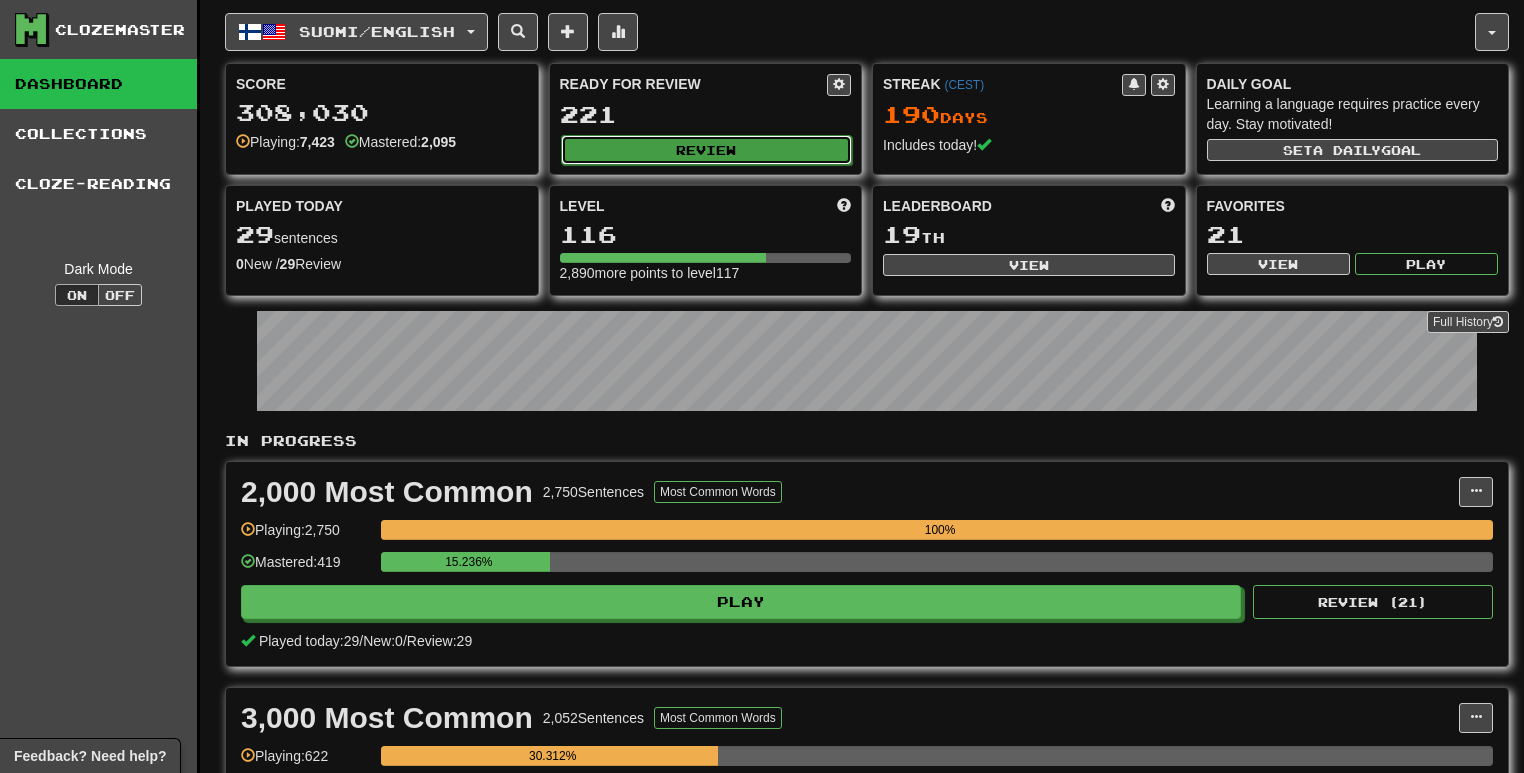 click on "Review" at bounding box center (707, 150) 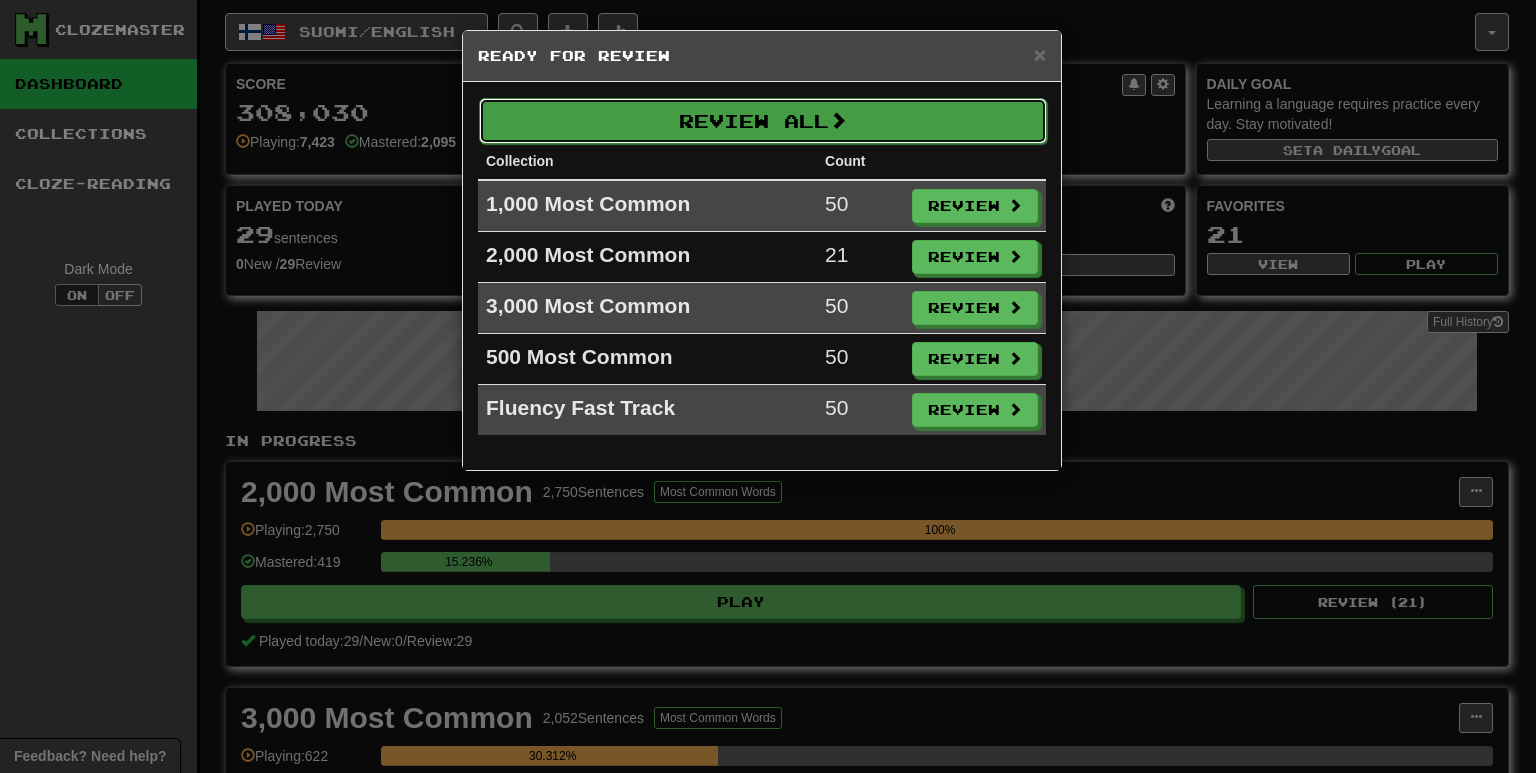click on "Review All" at bounding box center (763, 121) 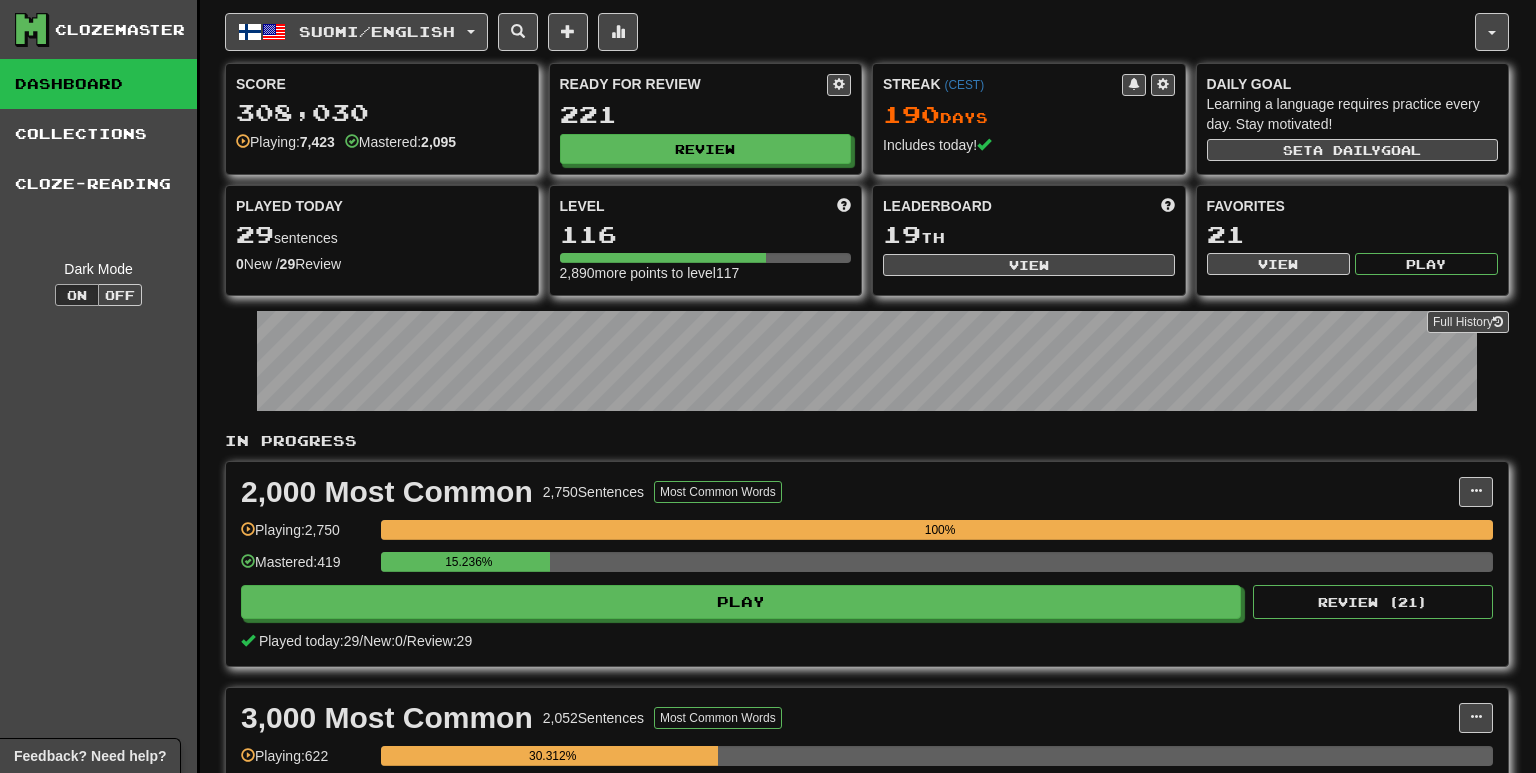 select on "**" 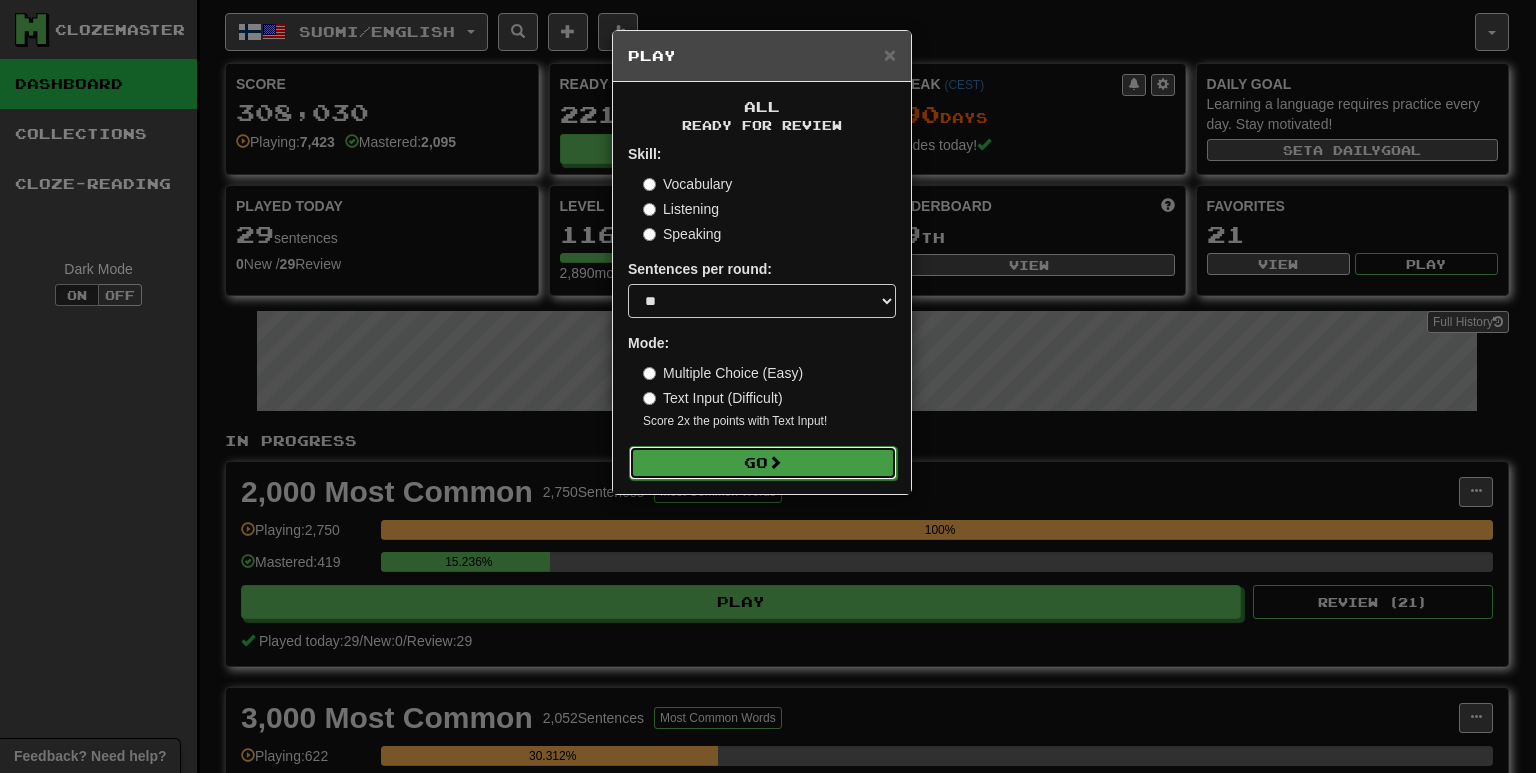 click on "Go" at bounding box center [763, 463] 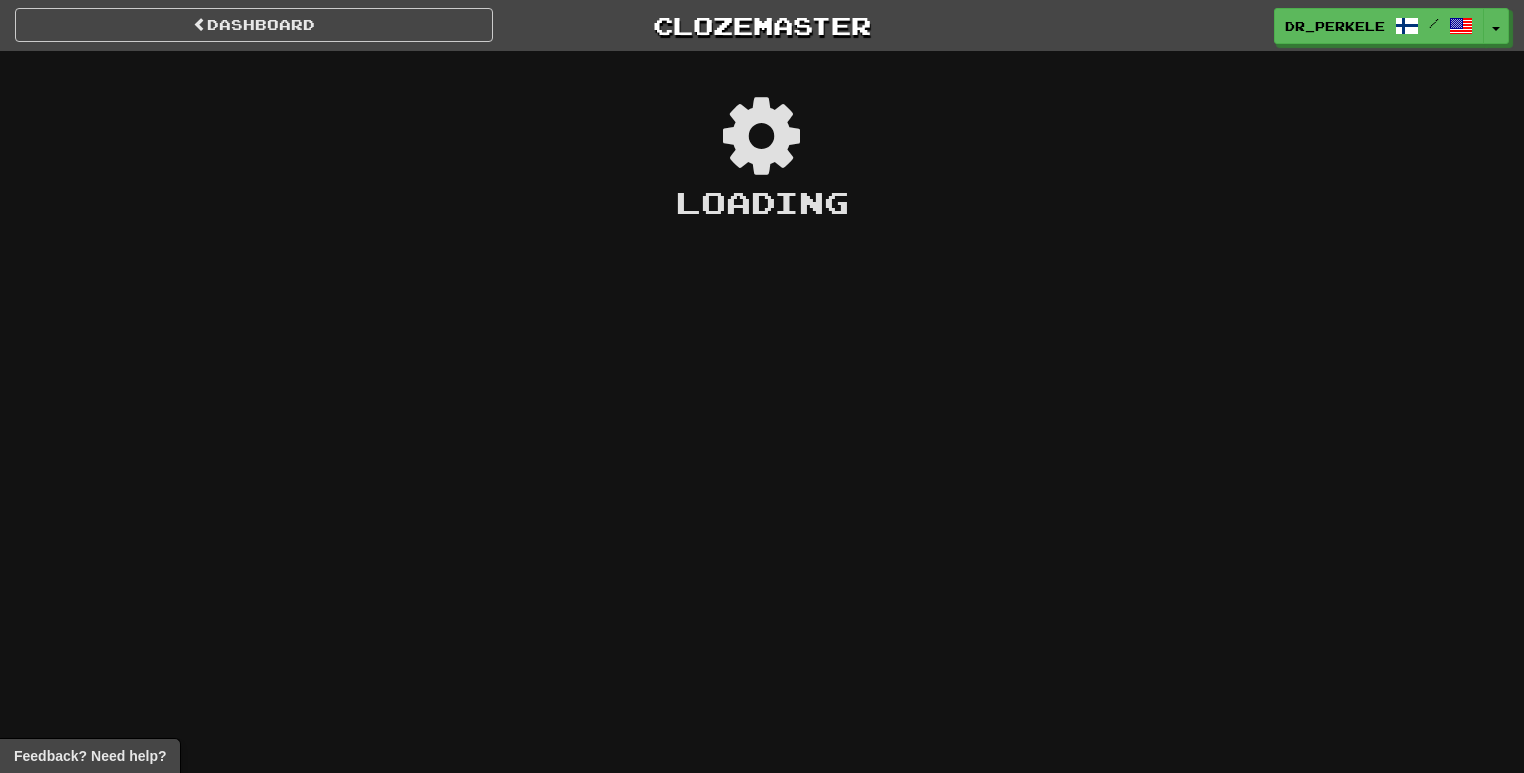 scroll, scrollTop: 0, scrollLeft: 0, axis: both 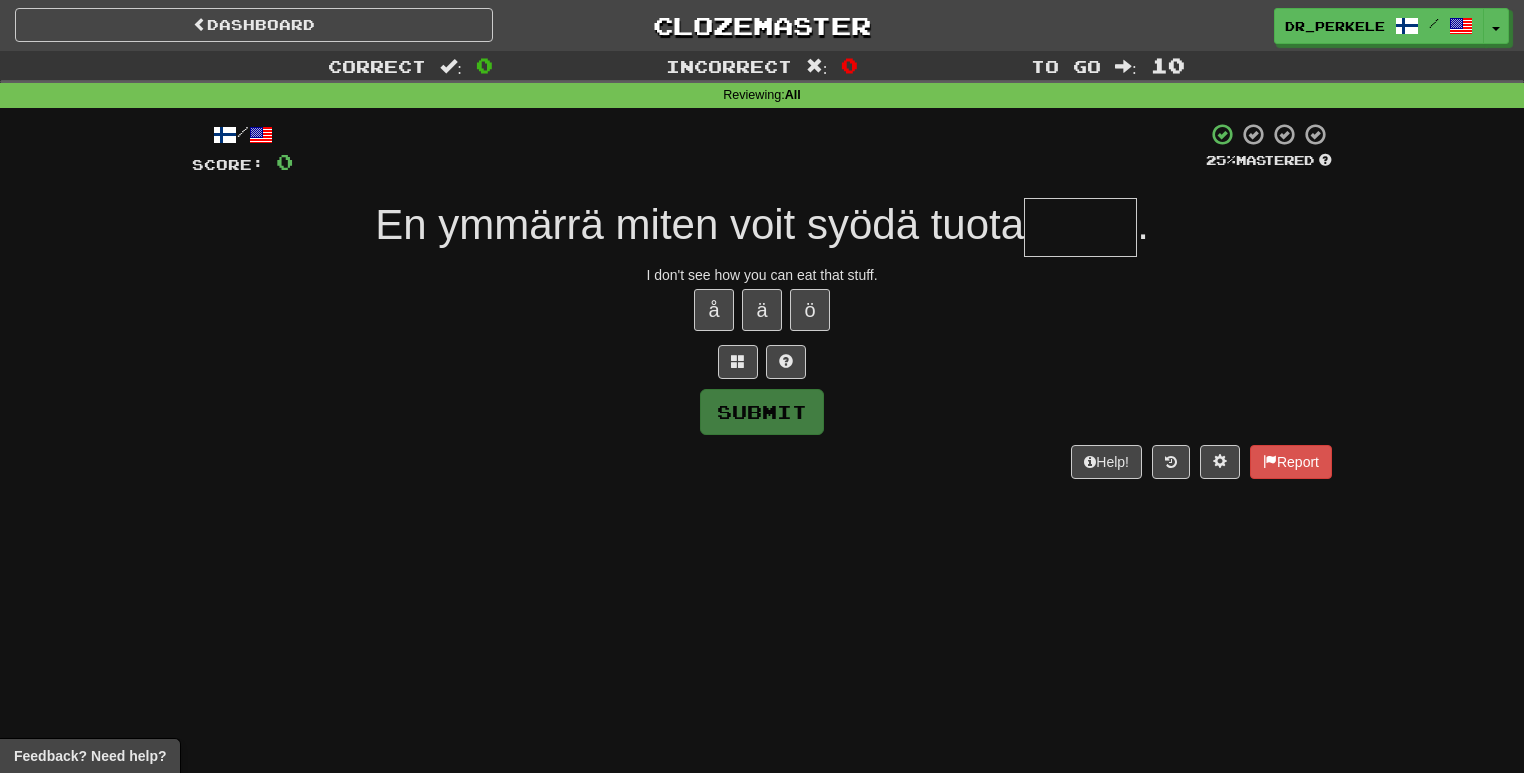 type on "*" 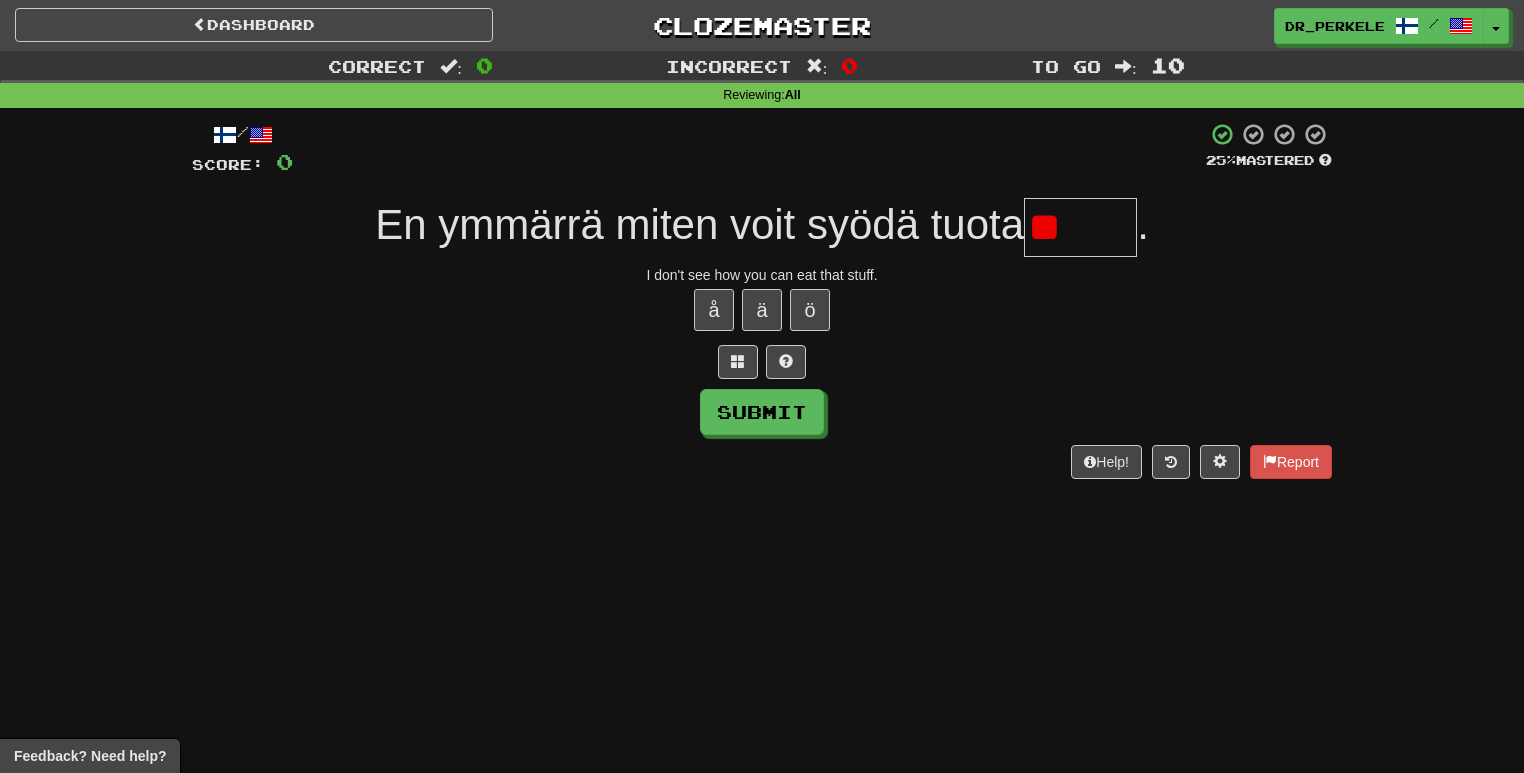 type on "*" 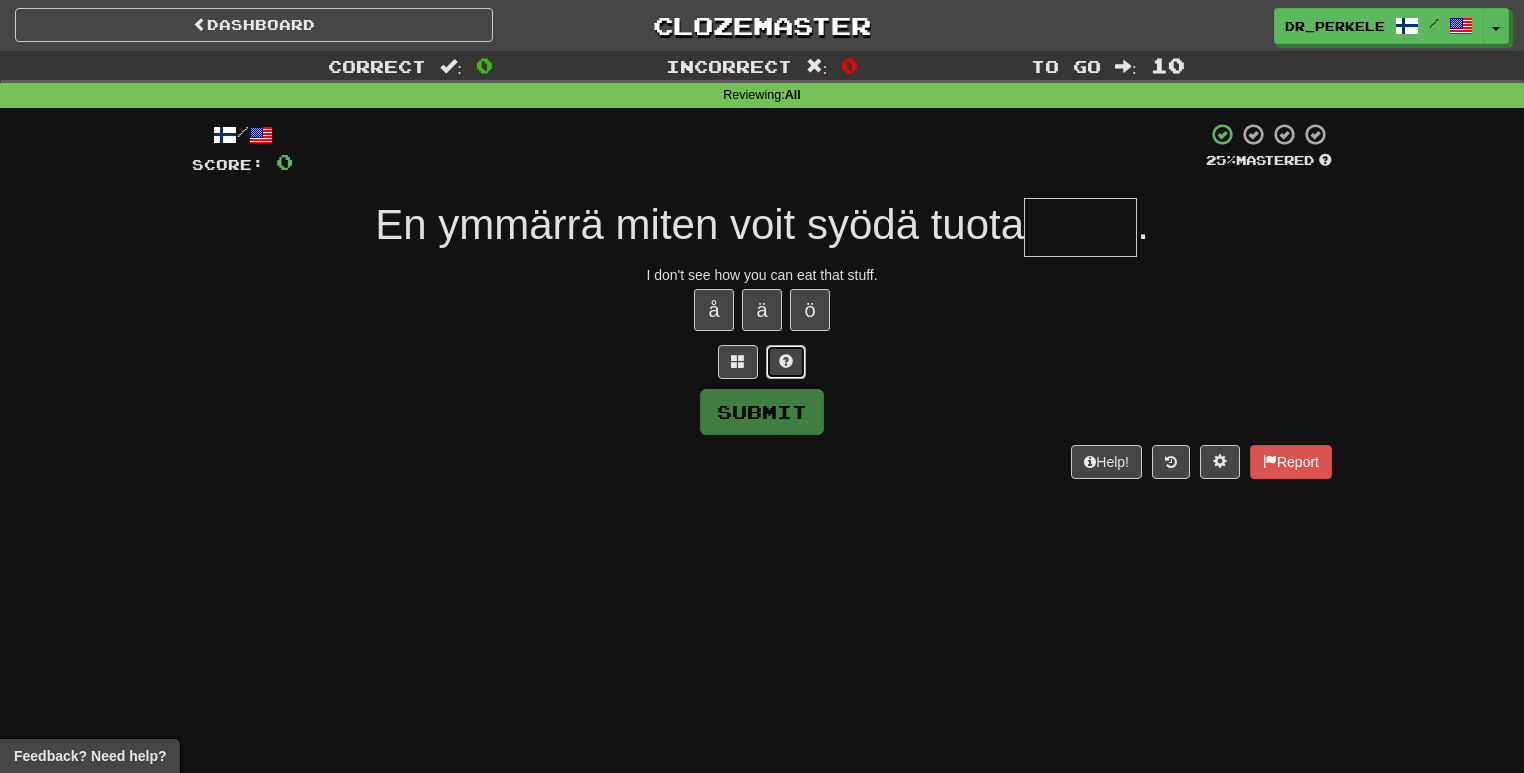 click at bounding box center (786, 362) 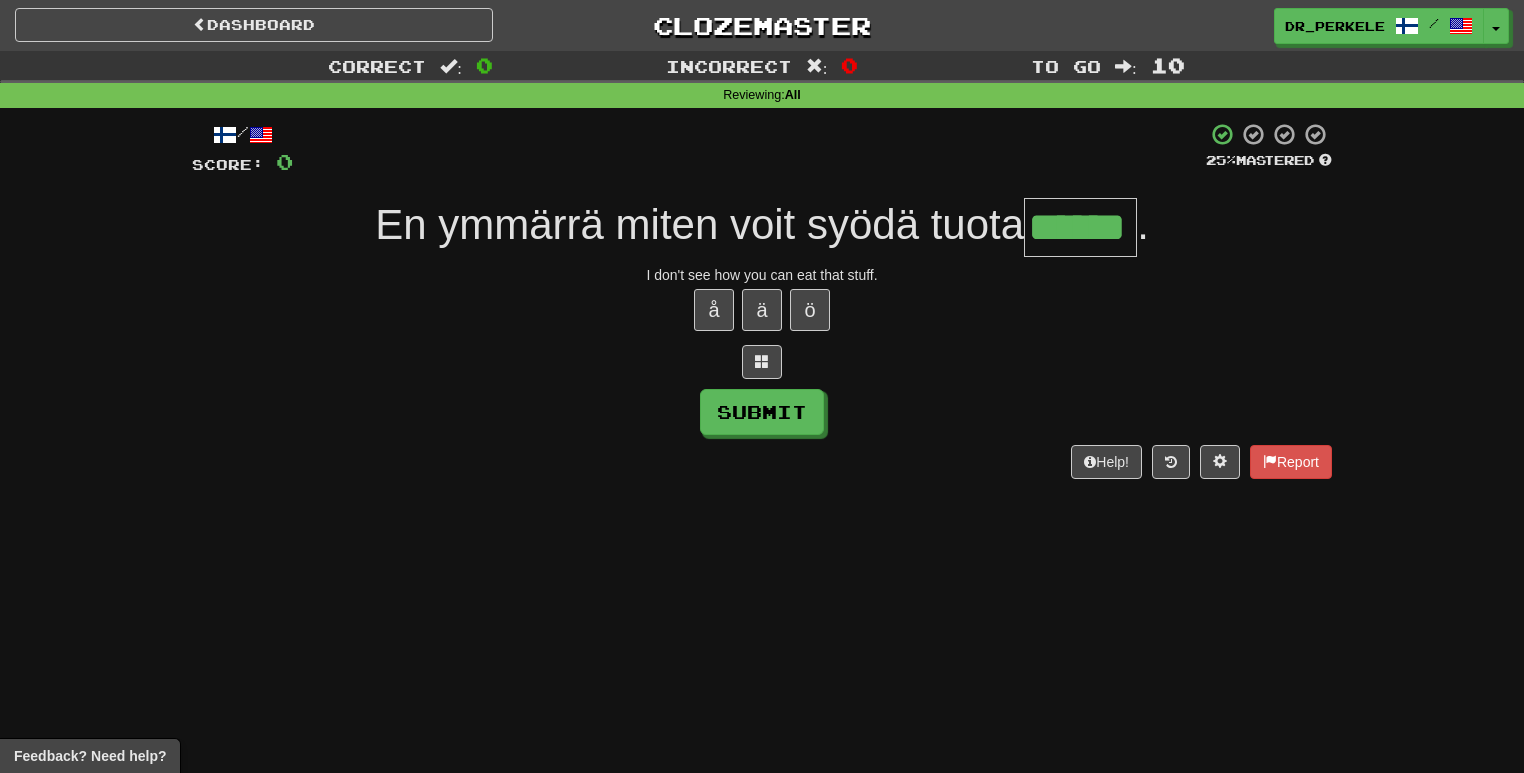 type on "******" 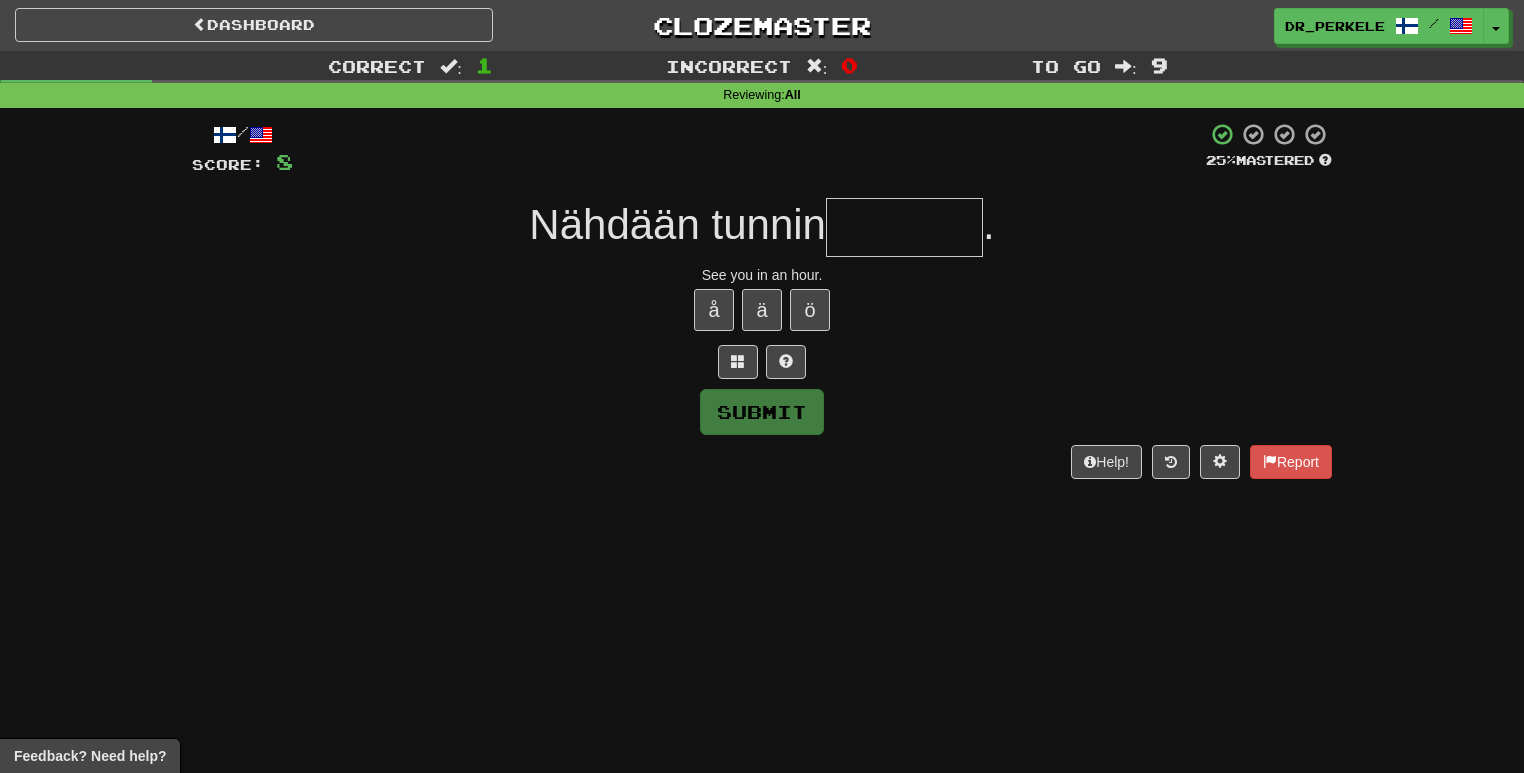 type on "*" 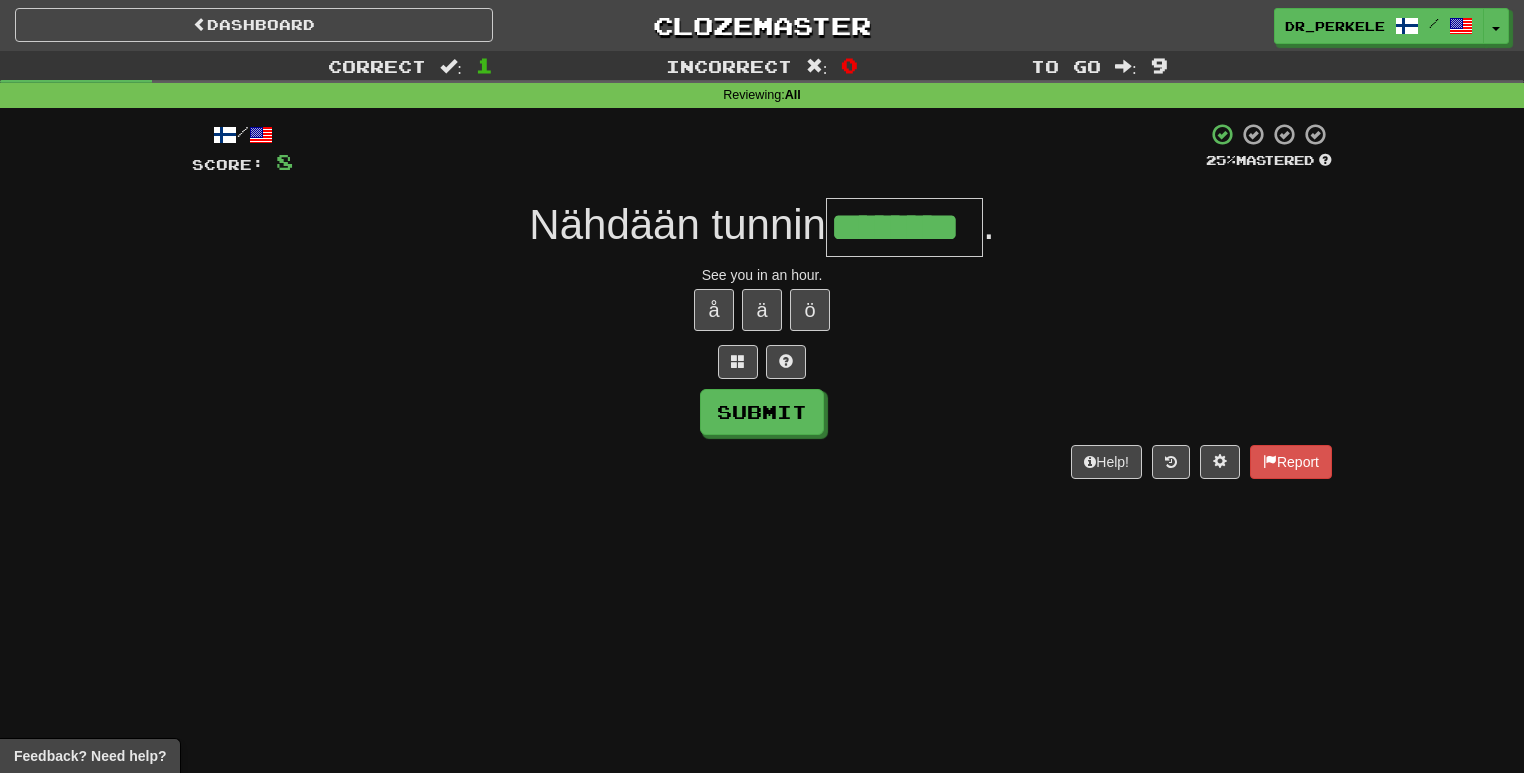 type on "********" 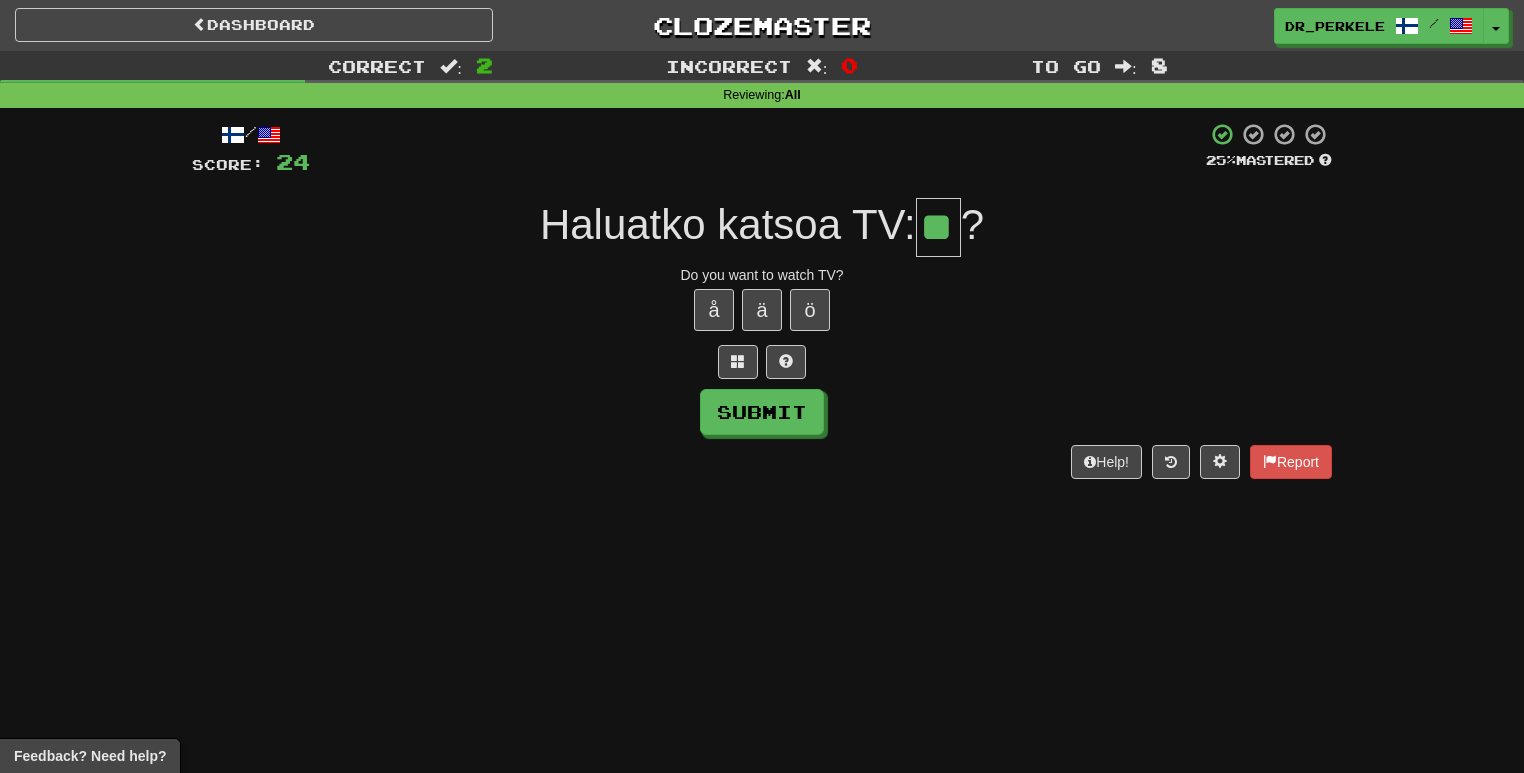 type on "**" 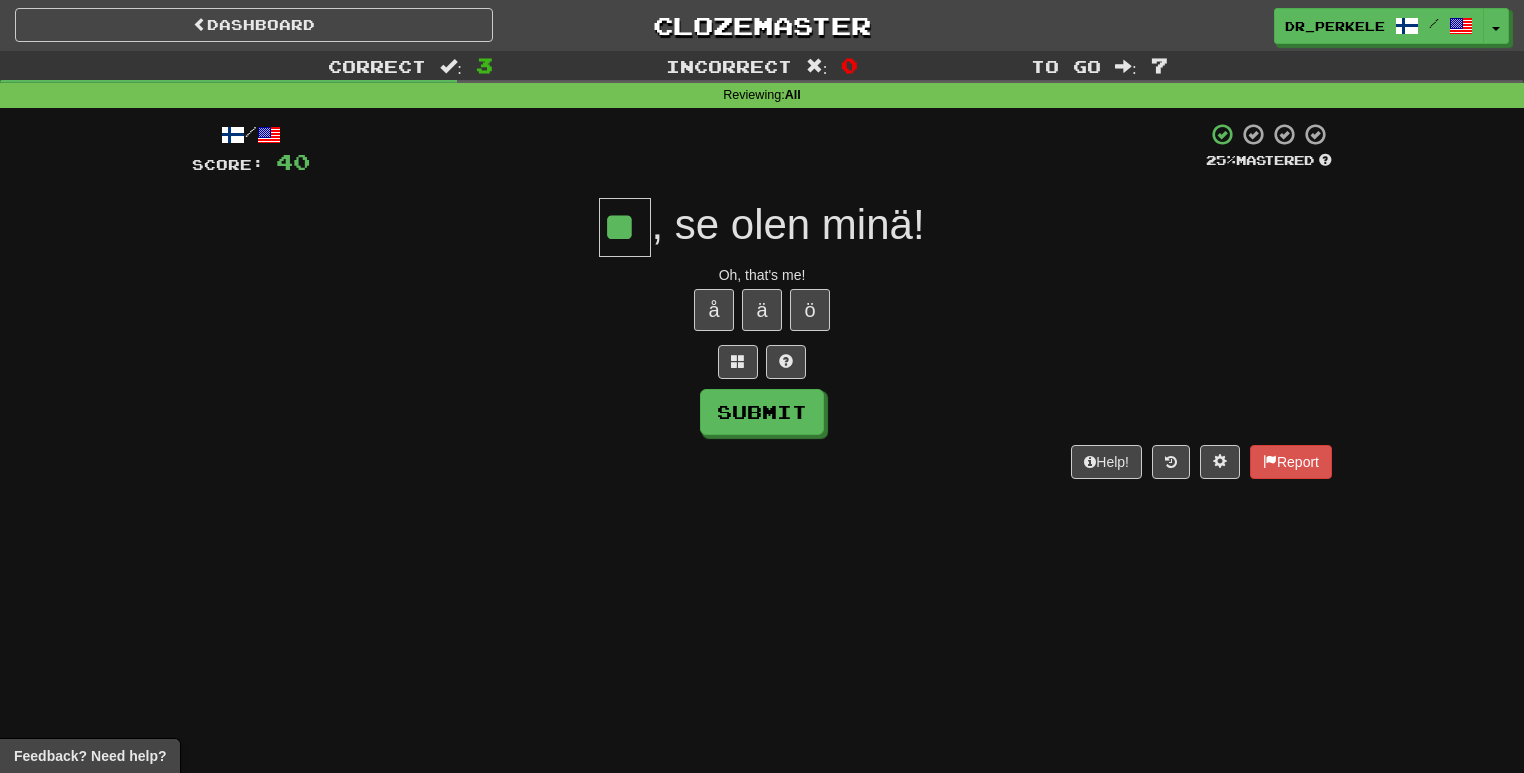 type on "**" 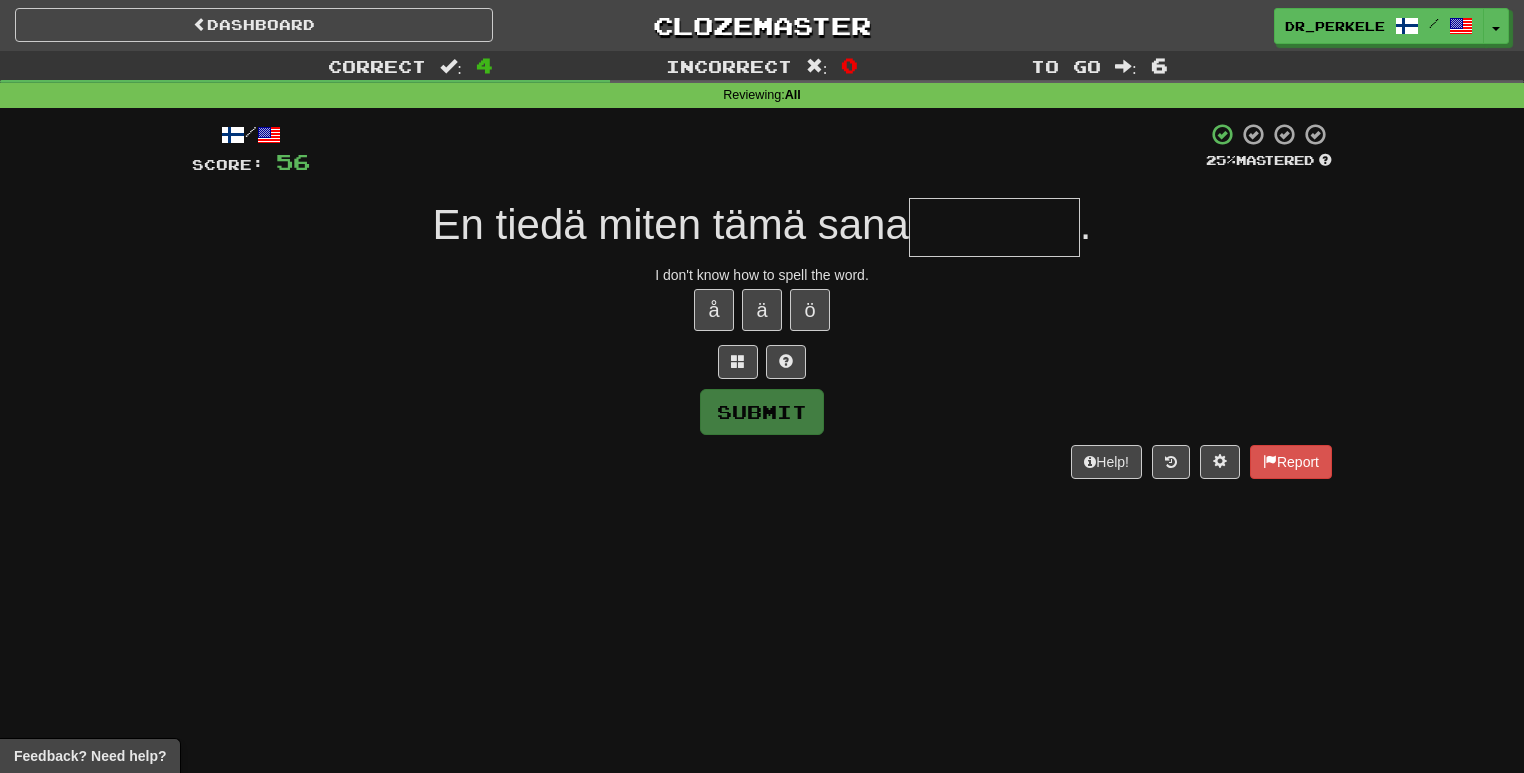 type on "*" 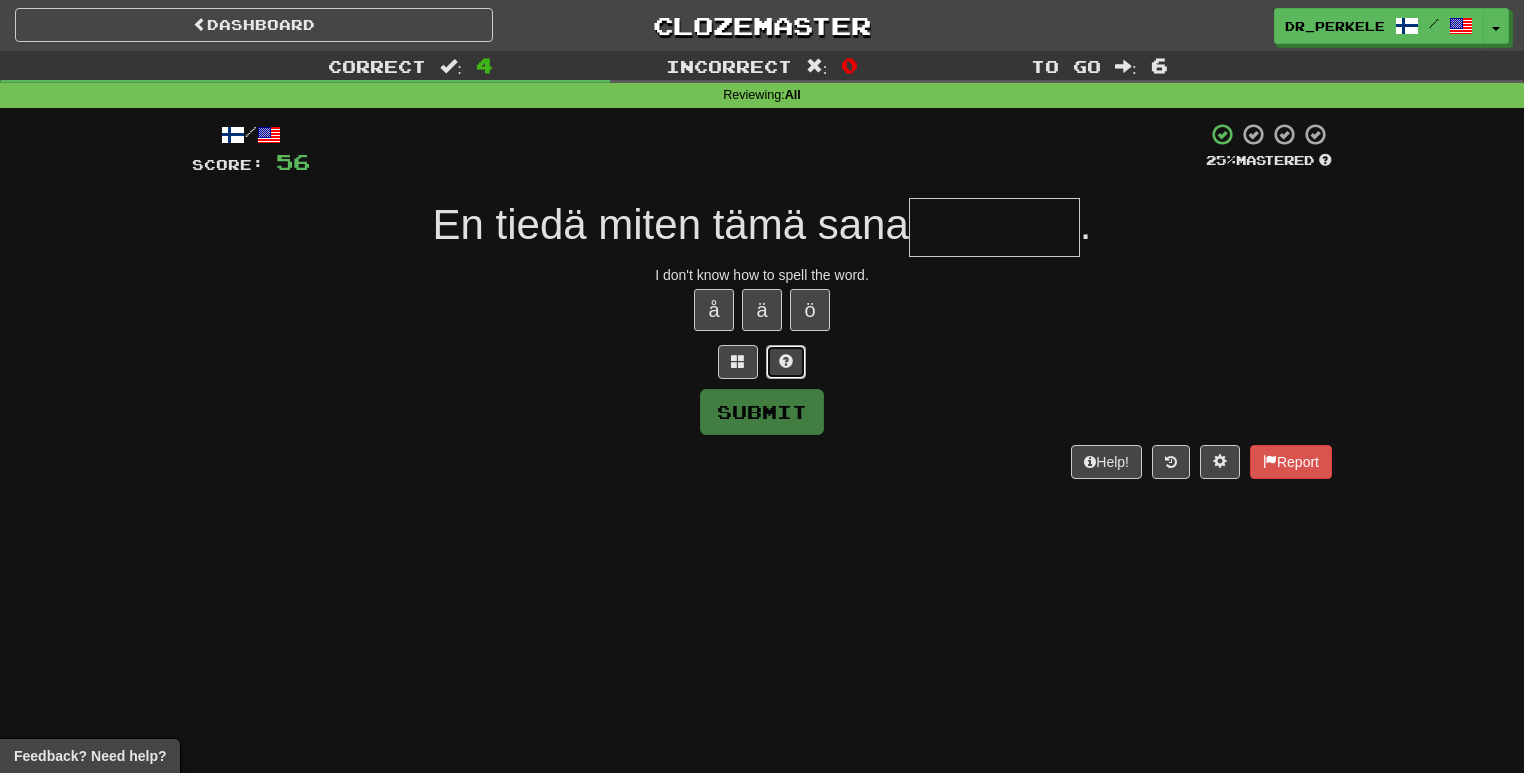click at bounding box center [786, 362] 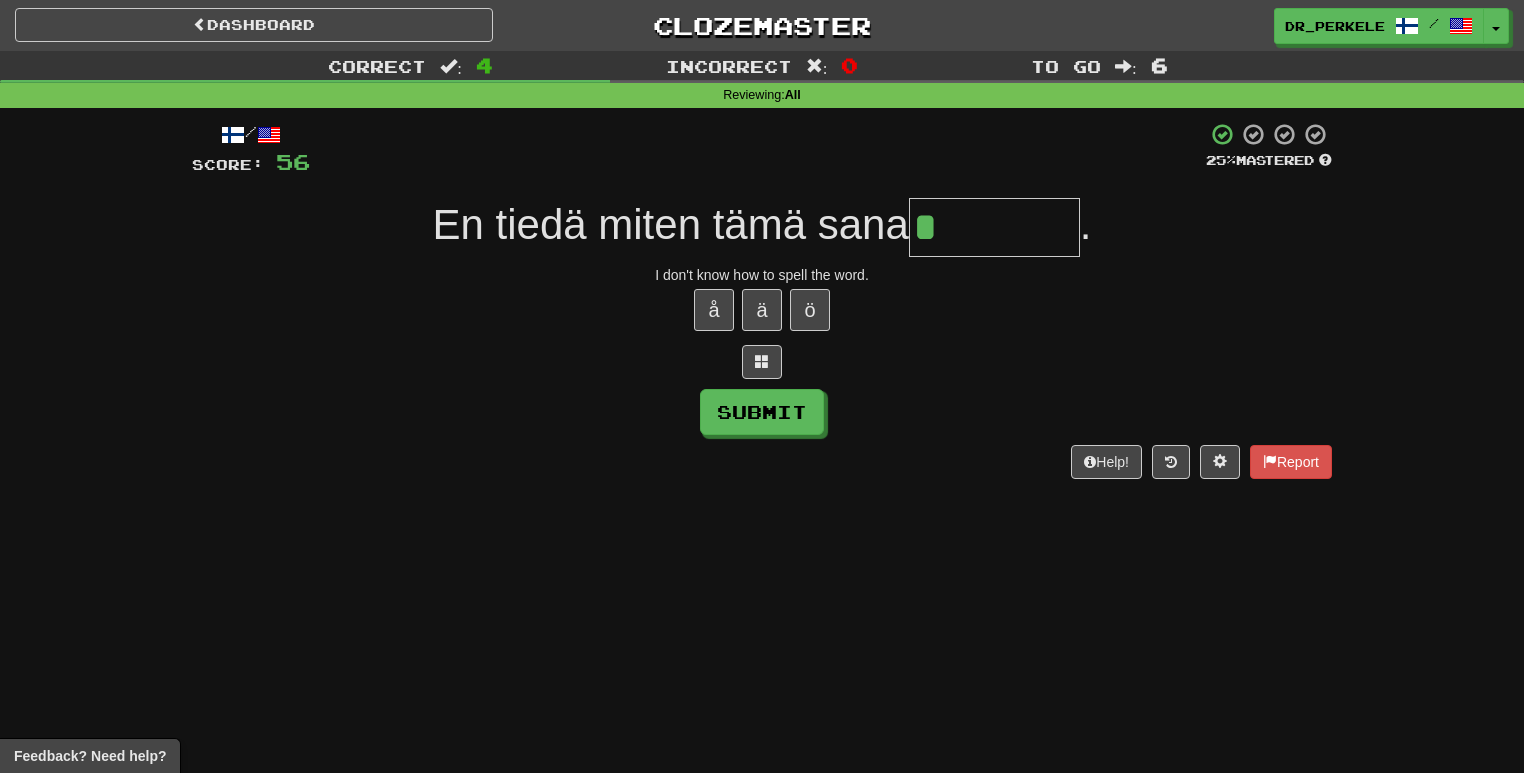 click on "*" at bounding box center (994, 227) 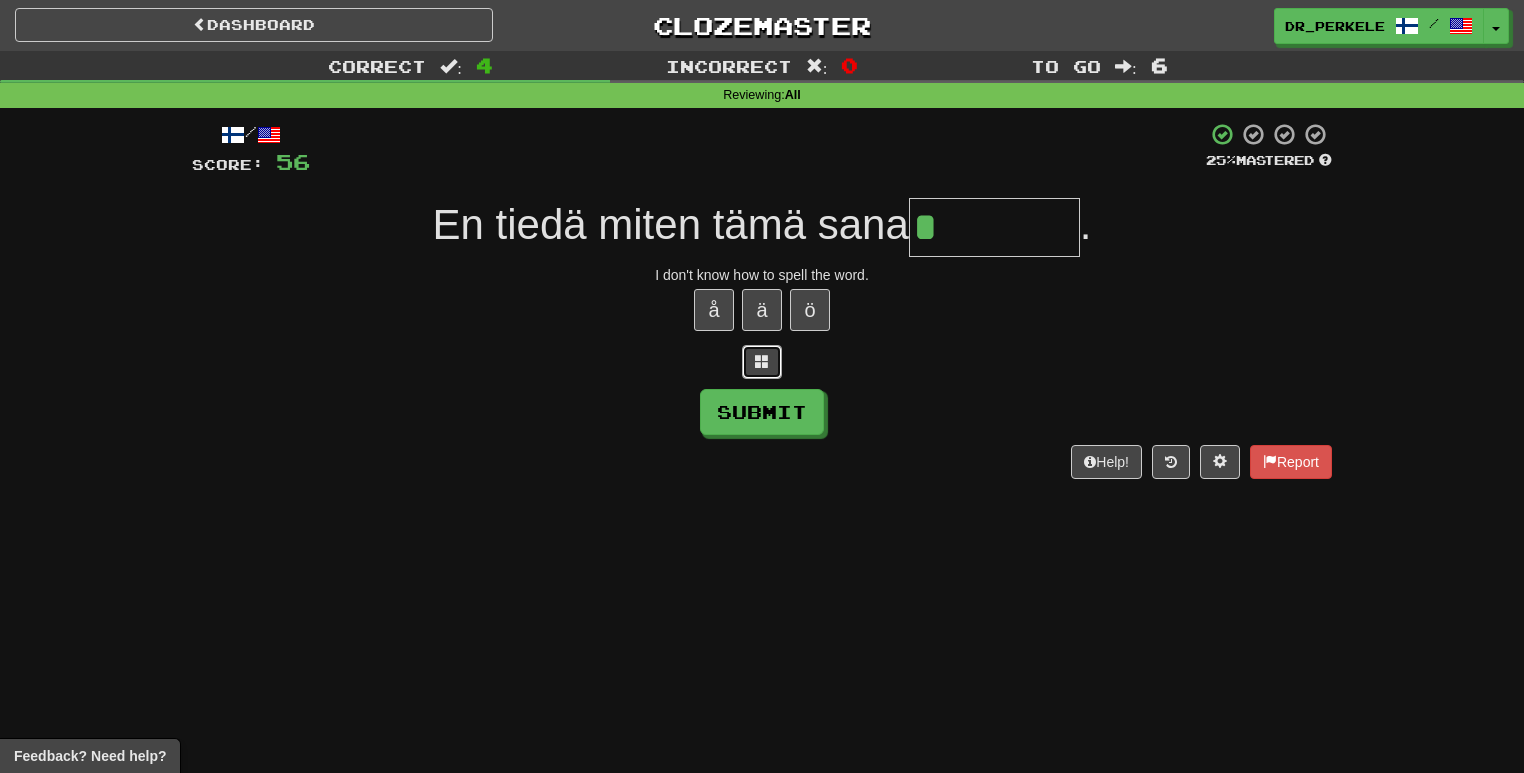 click at bounding box center (762, 362) 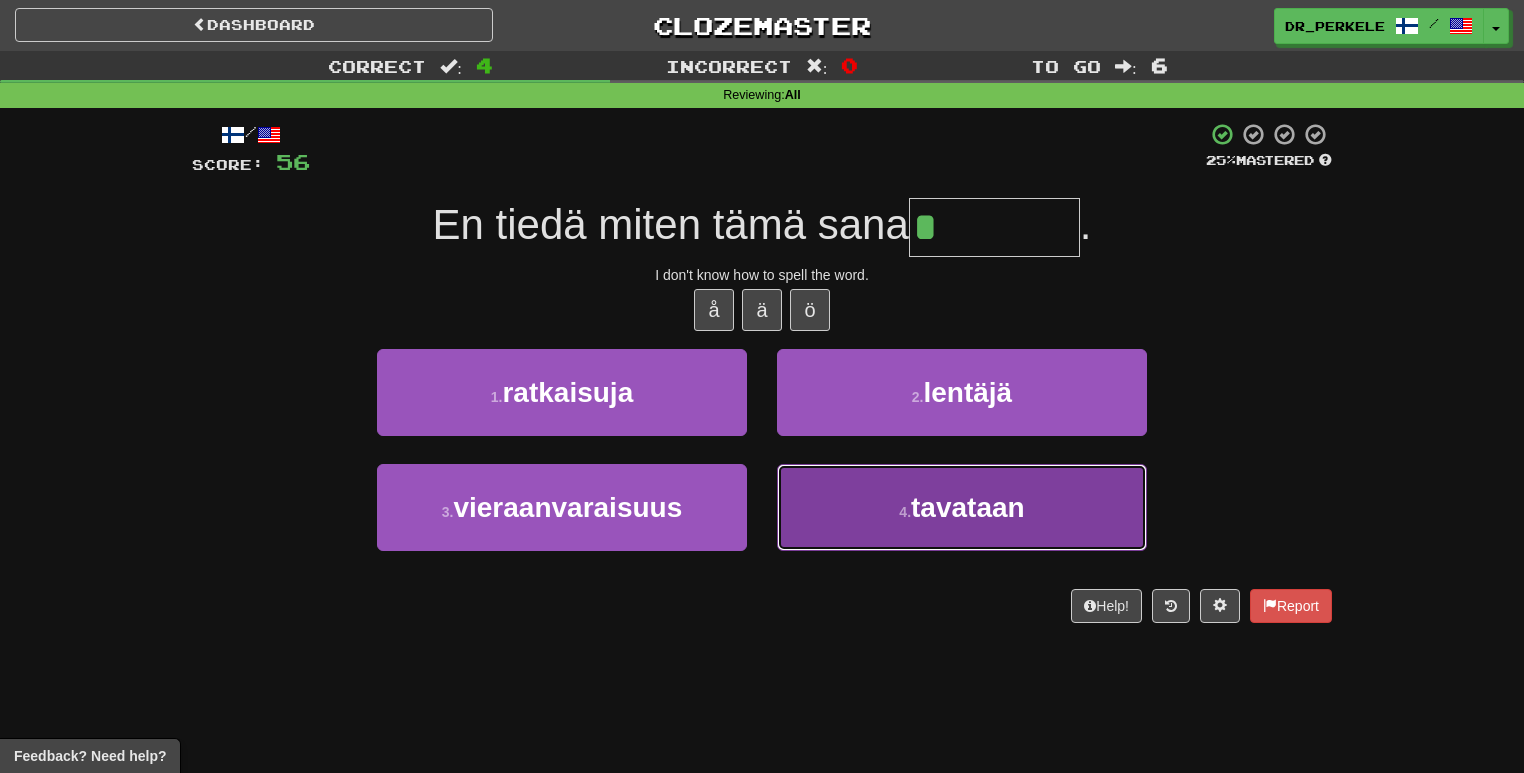 click on "4 .  tavataan" at bounding box center (962, 507) 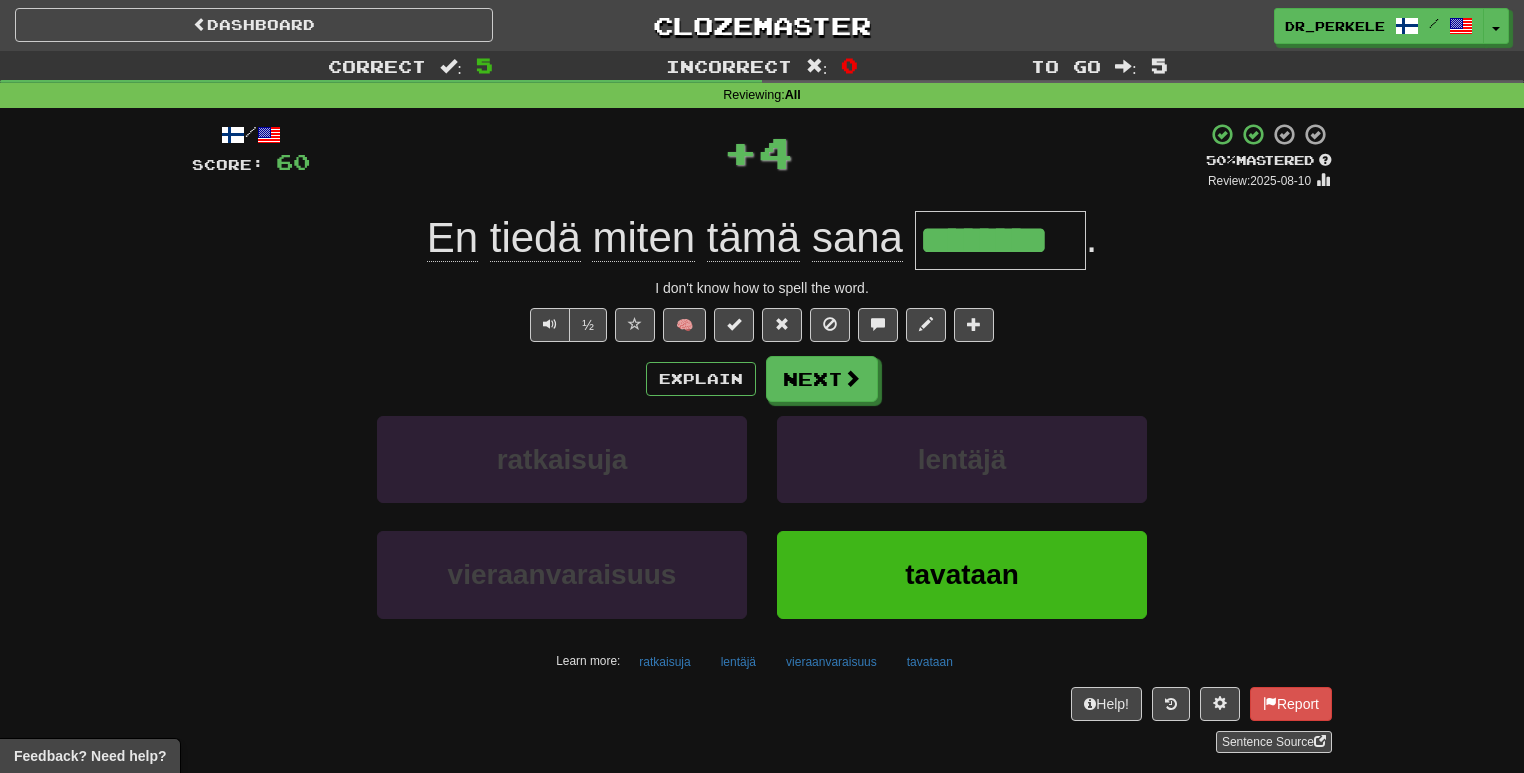 click on "Explain Next" at bounding box center [762, 379] 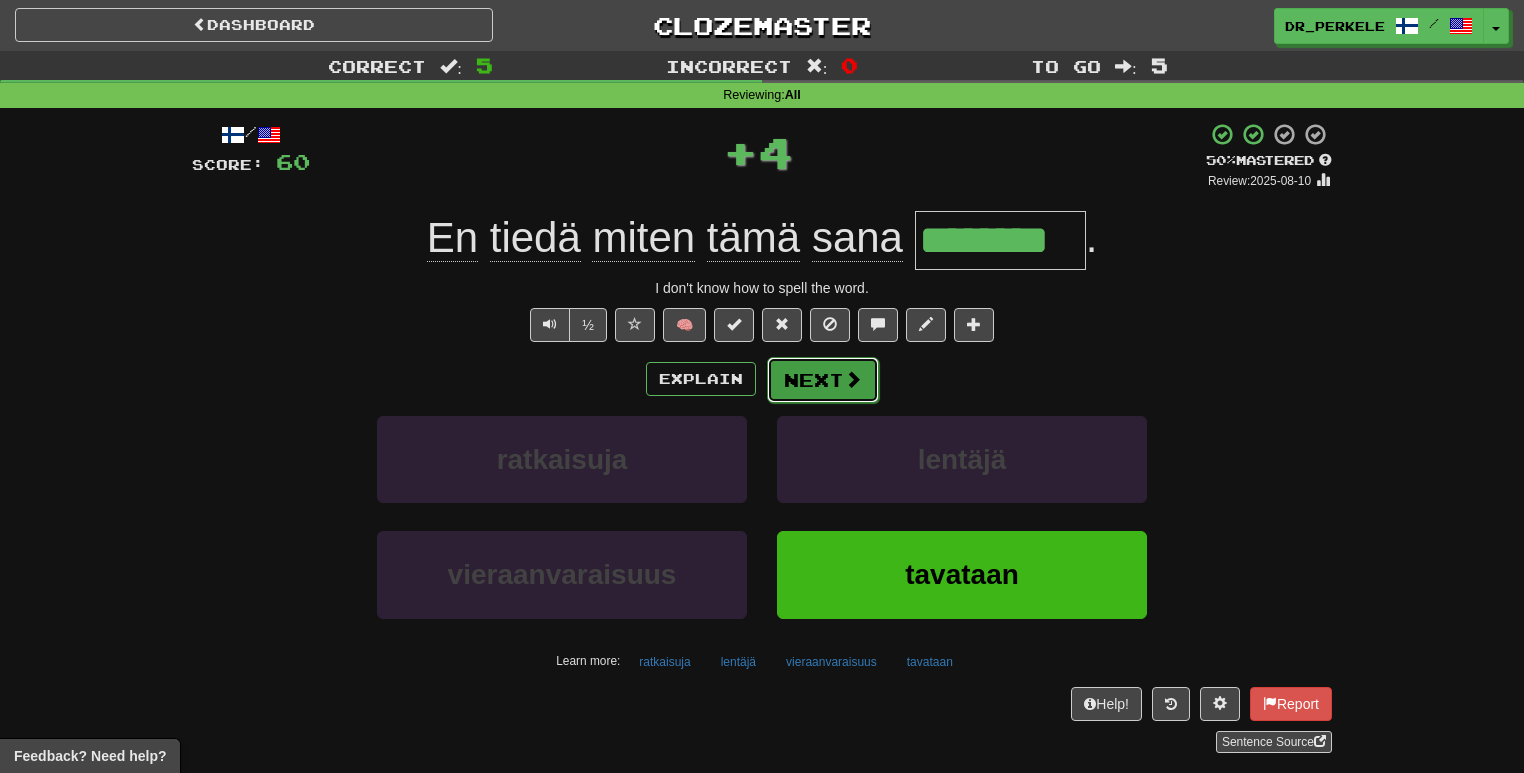 click on "Next" at bounding box center (823, 380) 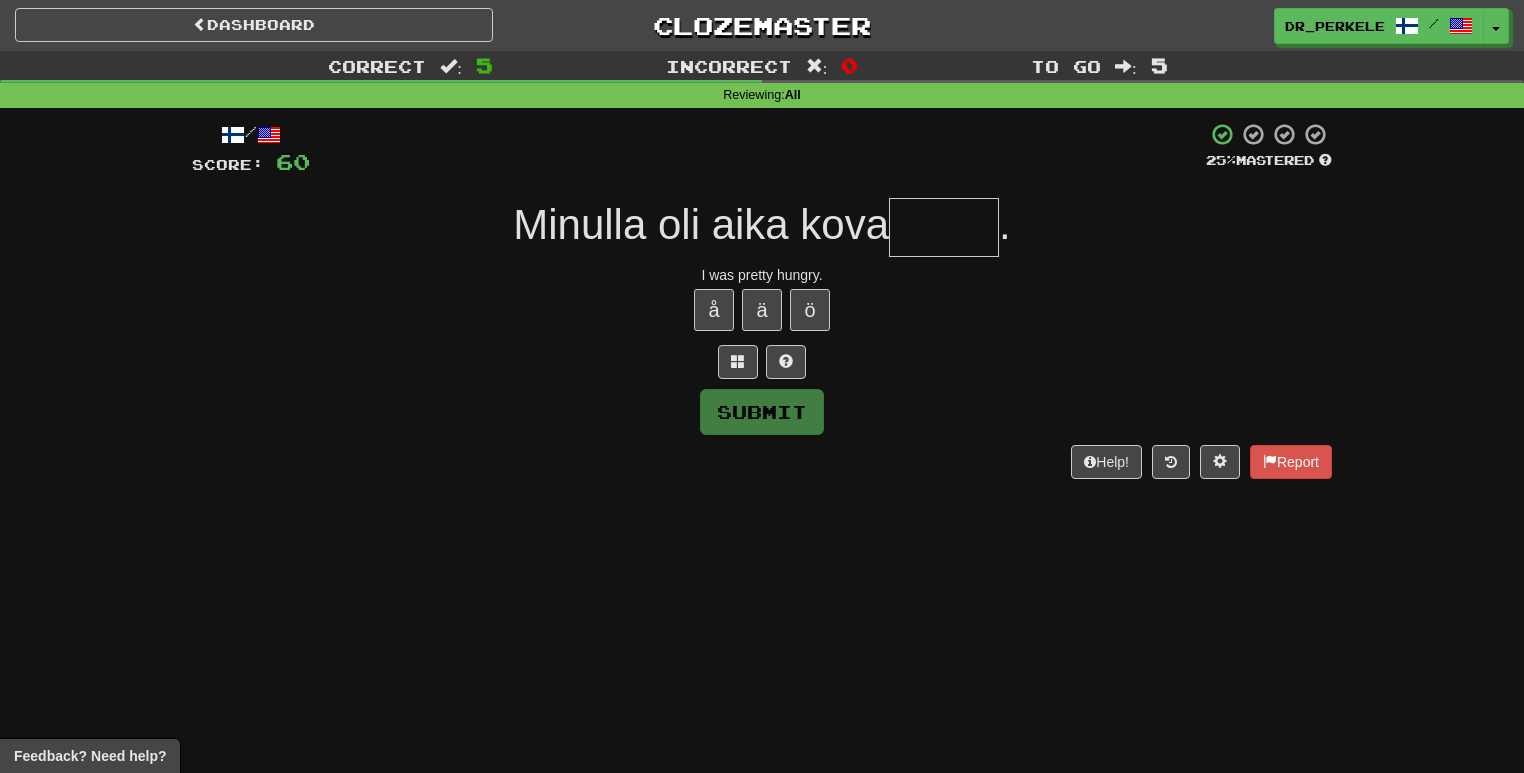 click at bounding box center [944, 227] 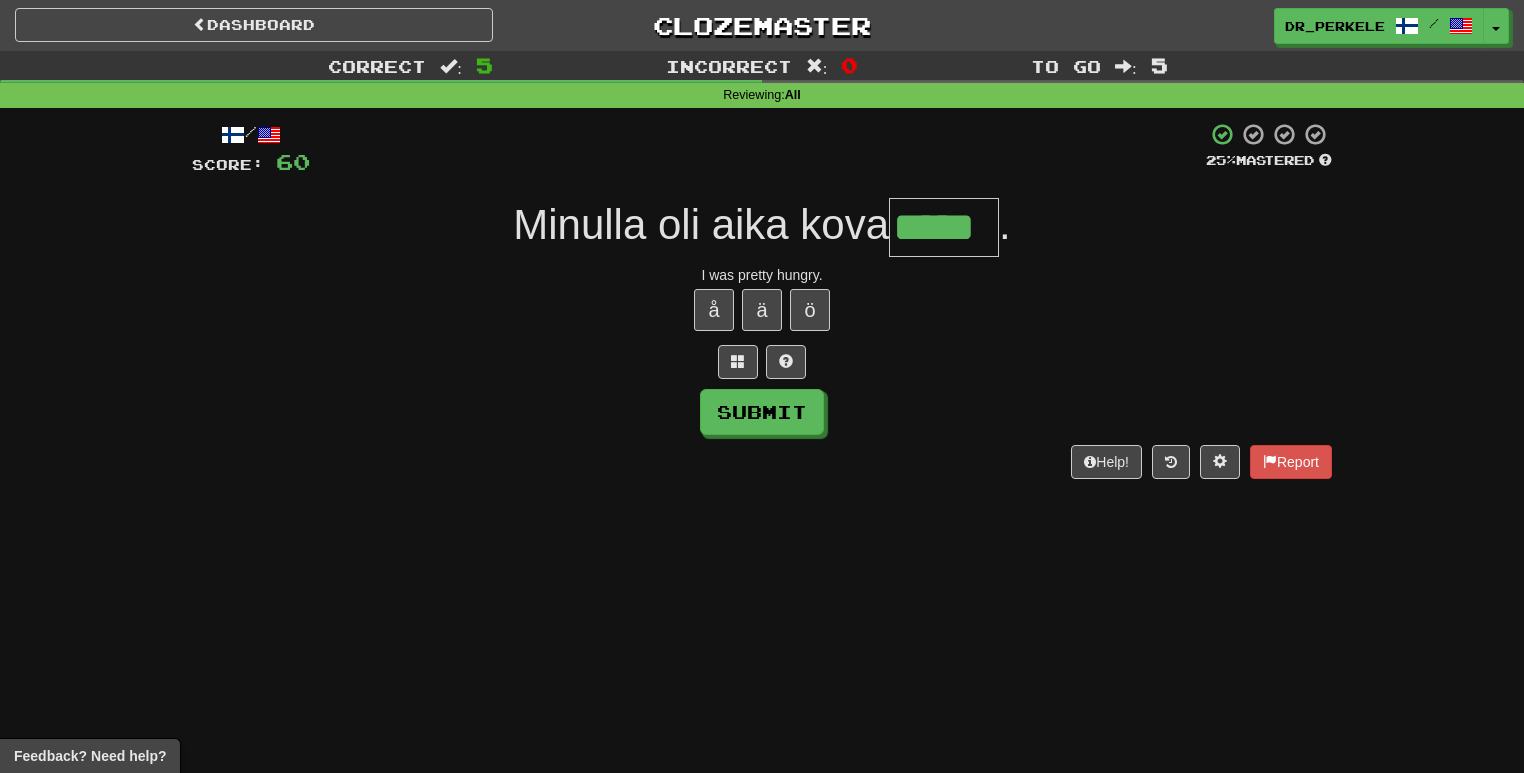 type on "*****" 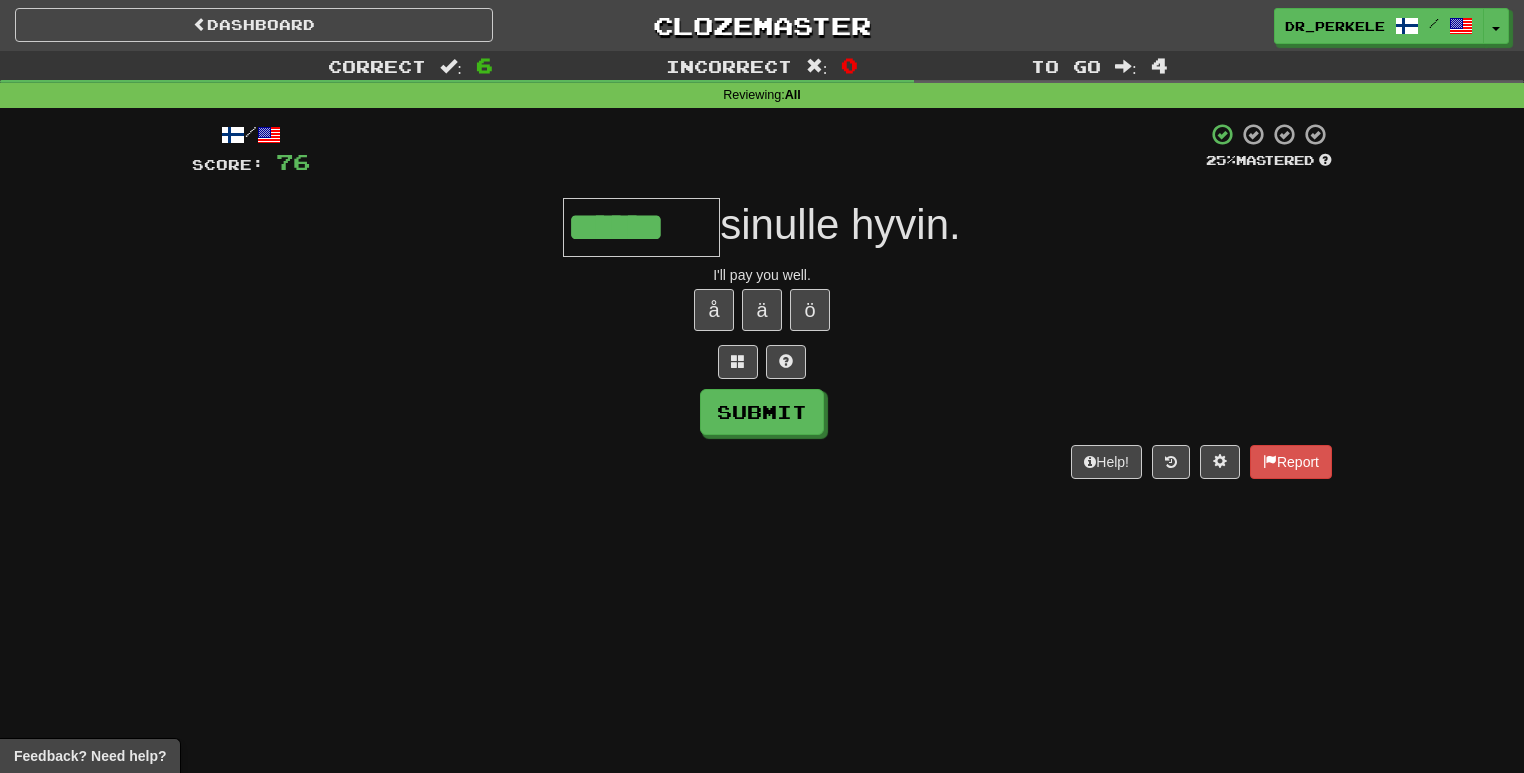 type on "******" 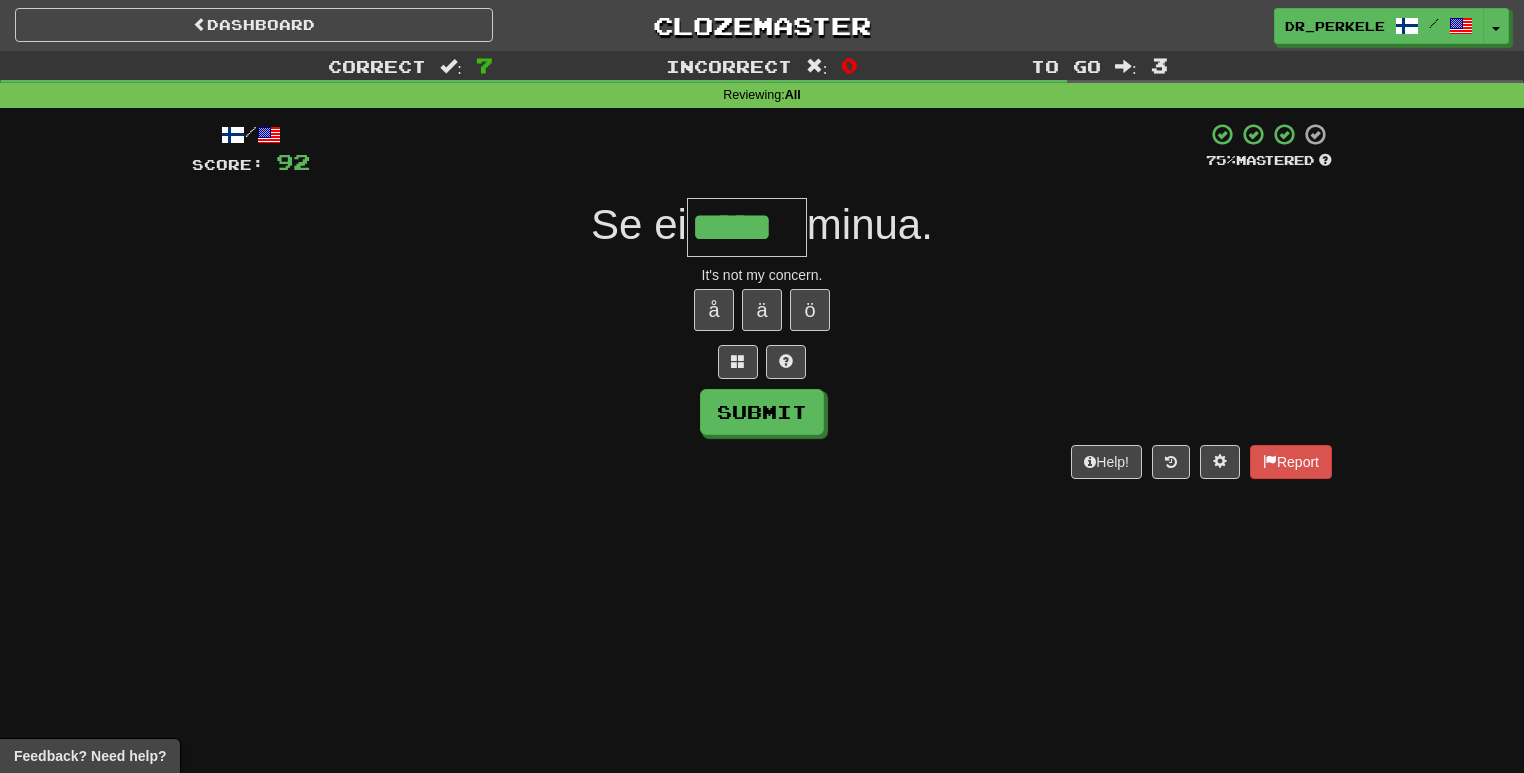 type on "*****" 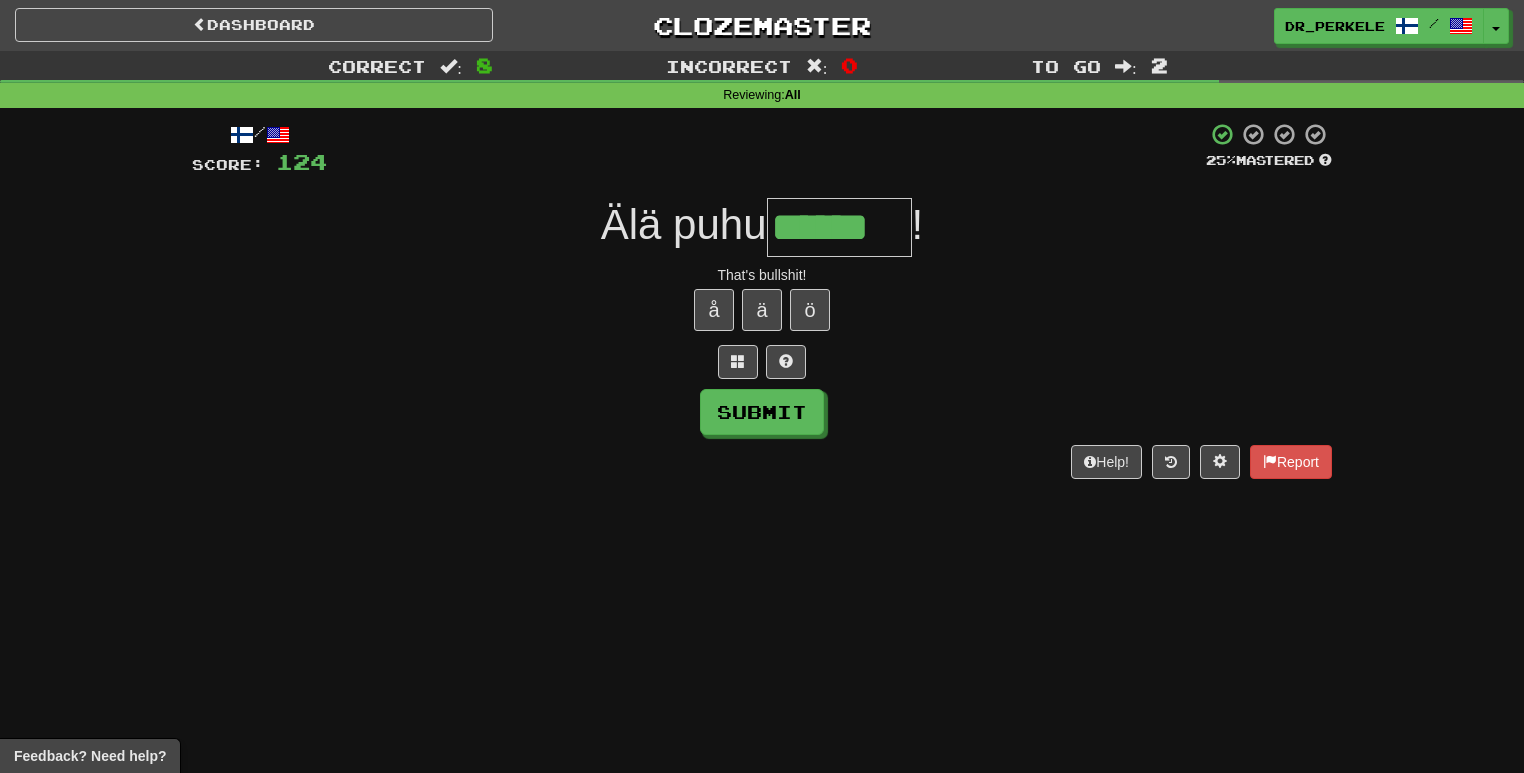 type on "******" 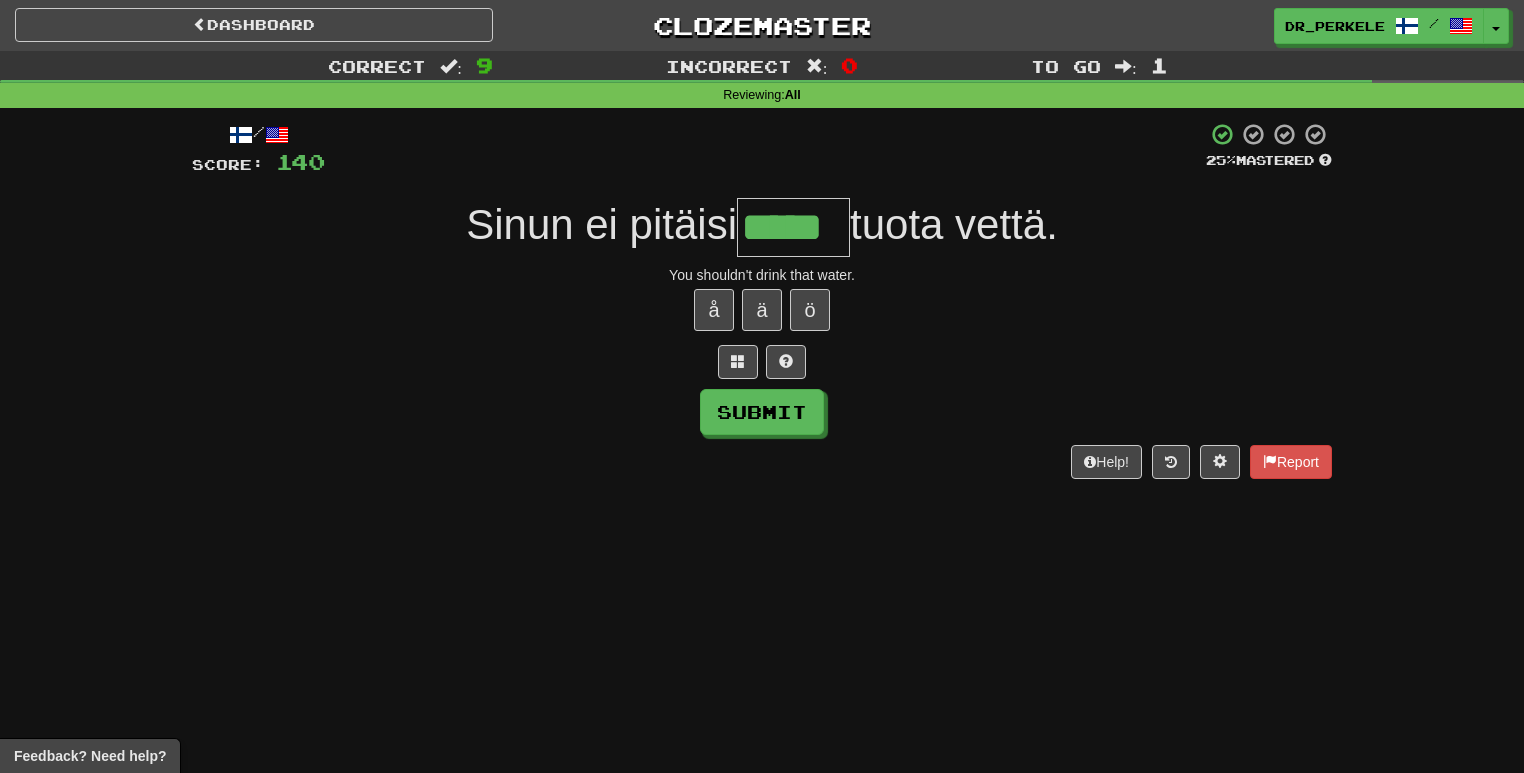 type on "*****" 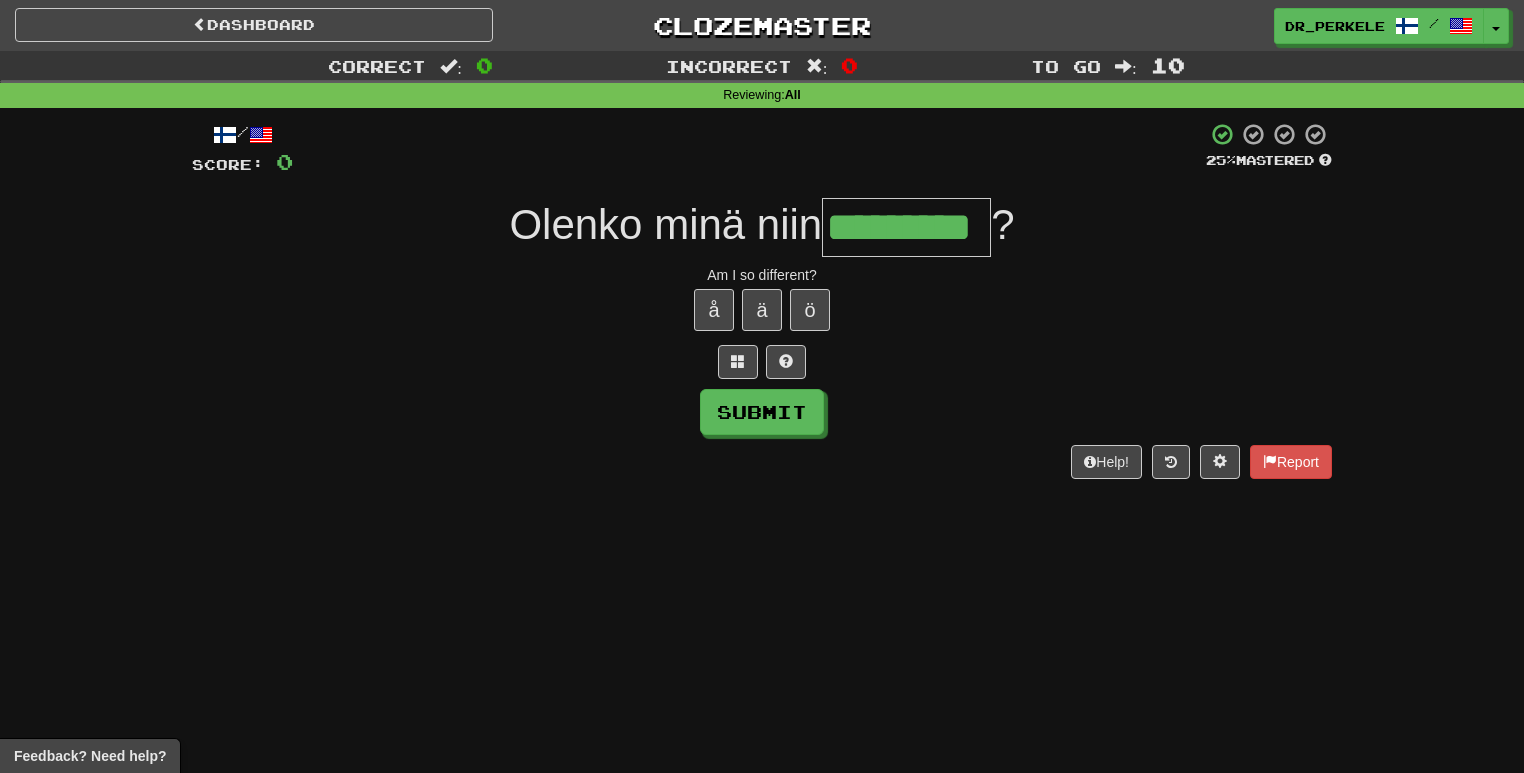 type on "*********" 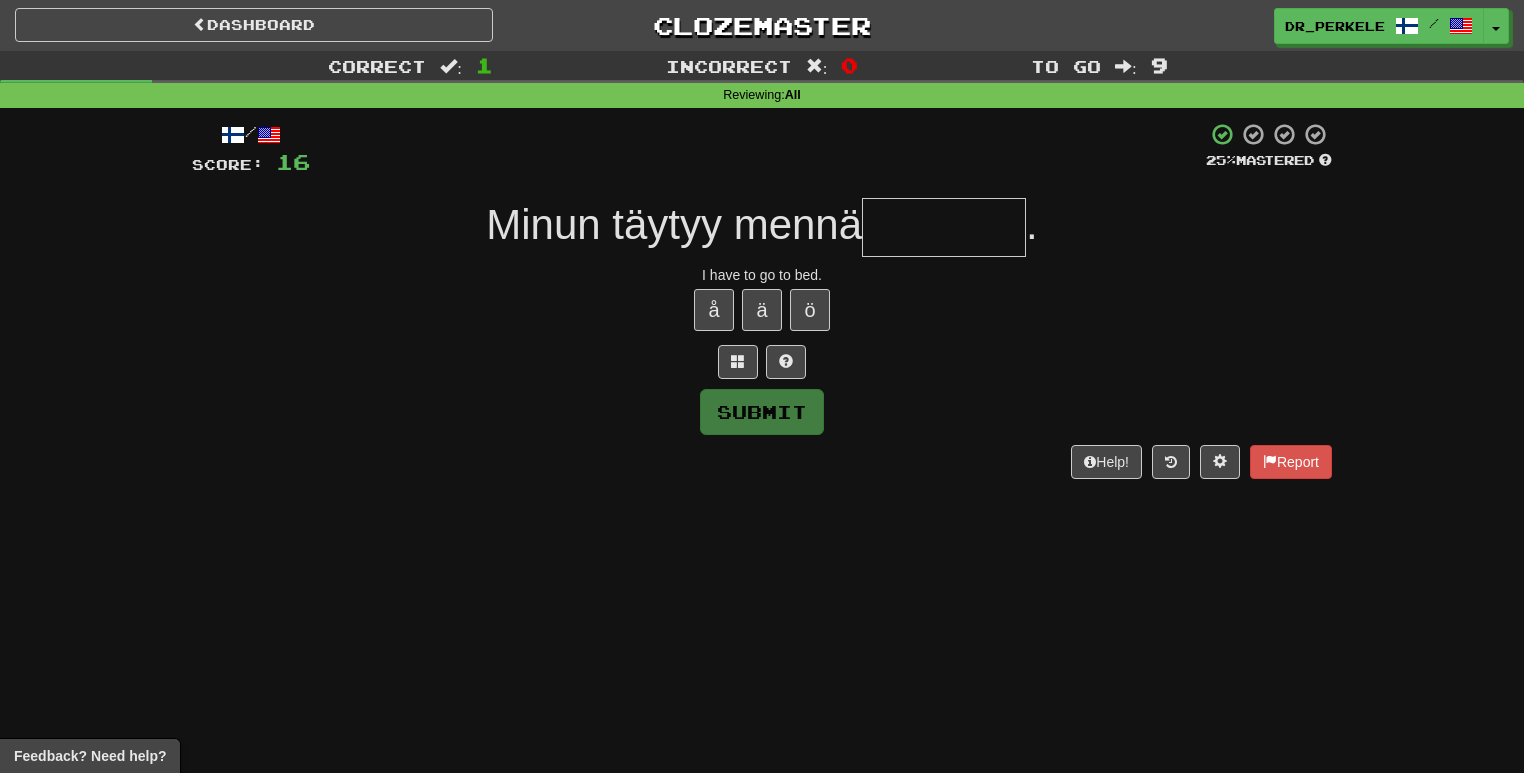 type on "*" 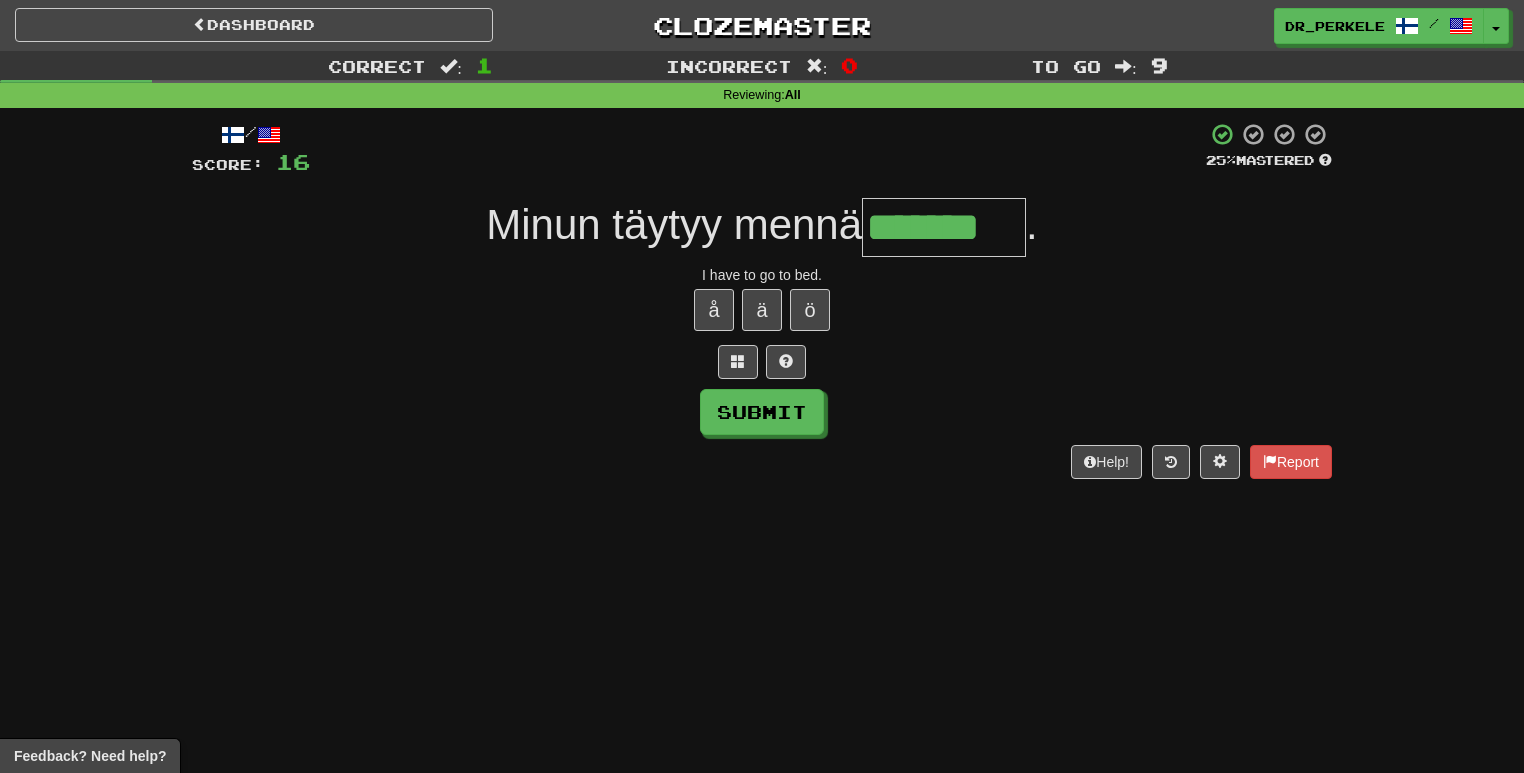 type on "*******" 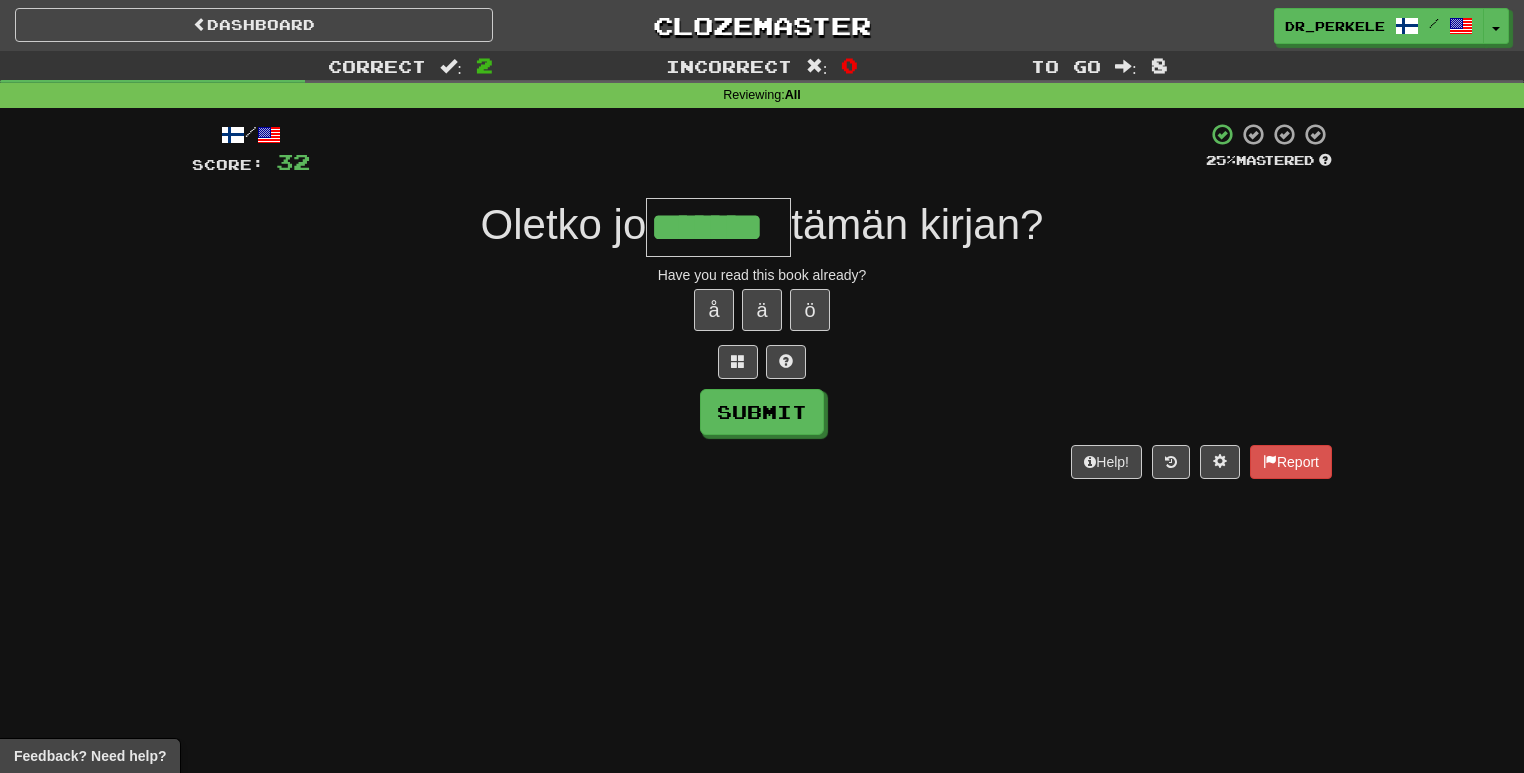 type on "*******" 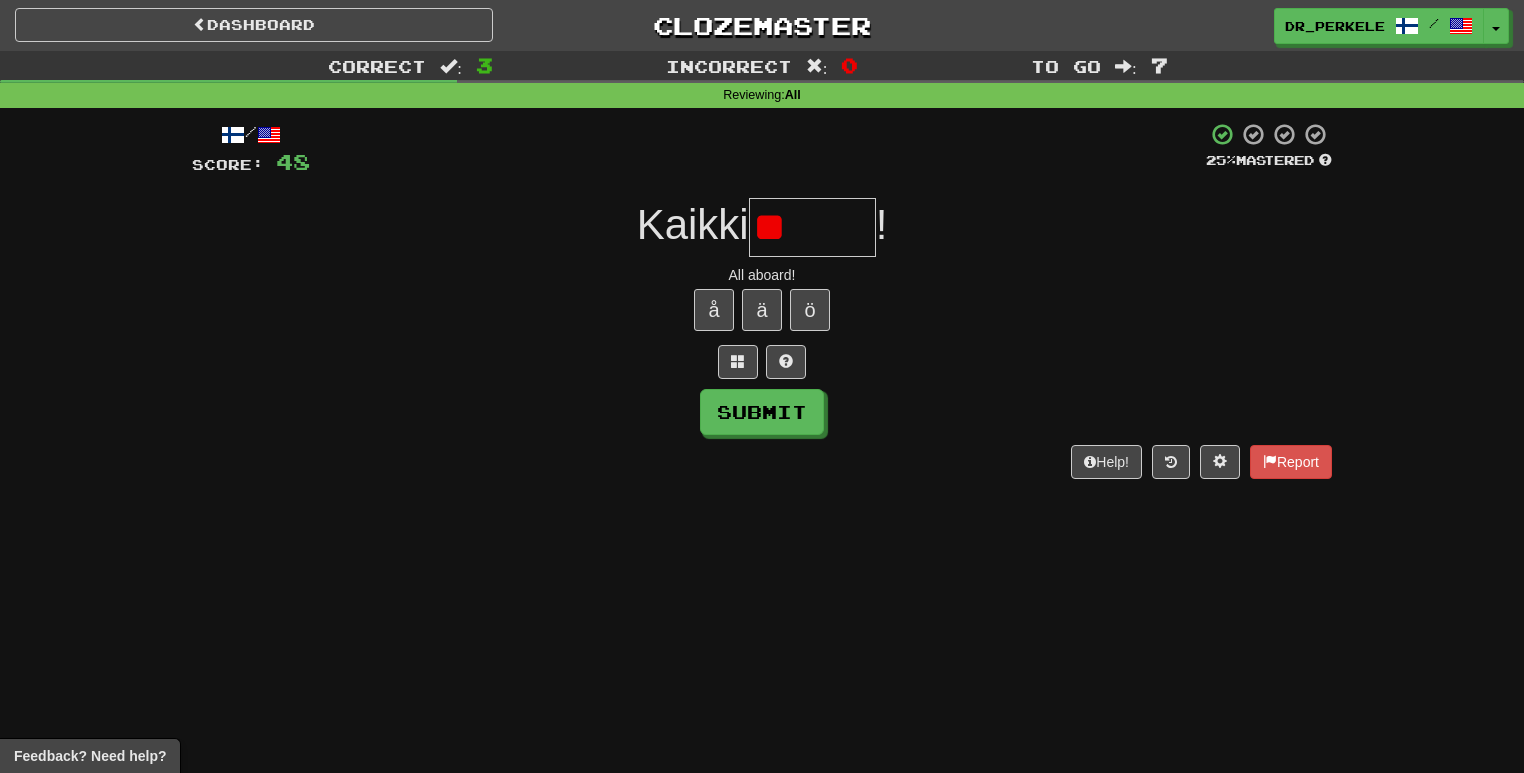 type on "*" 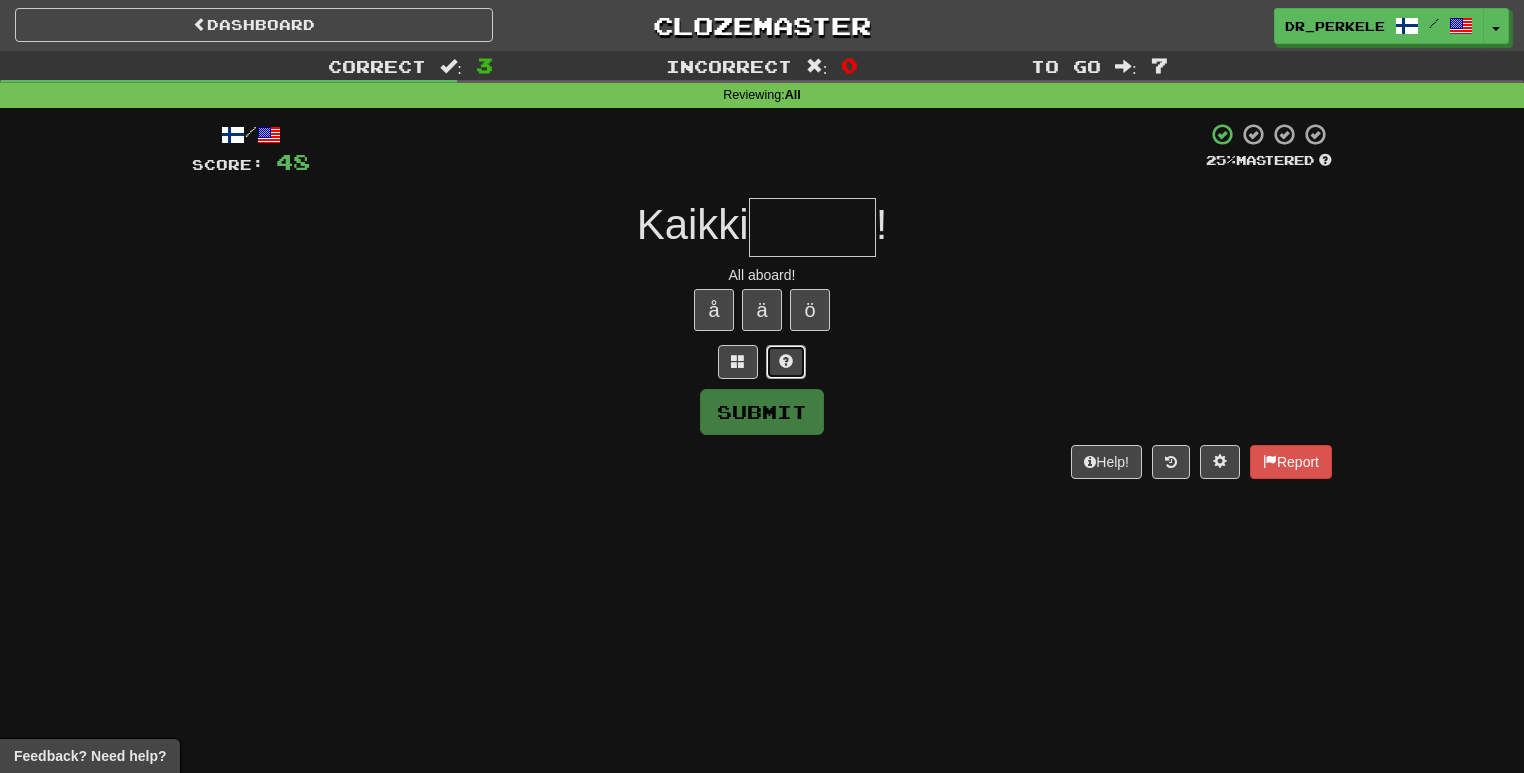 click at bounding box center [786, 361] 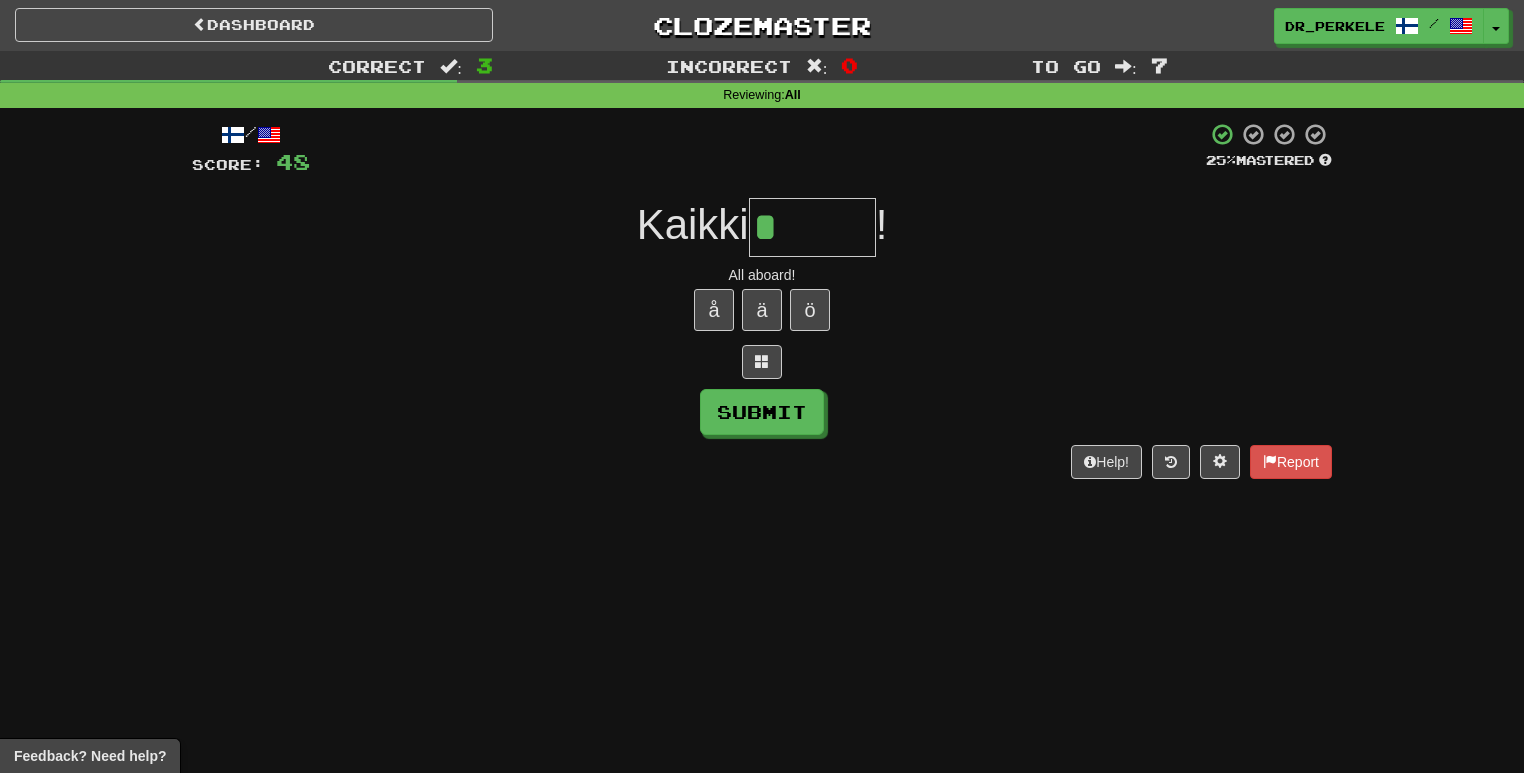 click on "*" at bounding box center [812, 227] 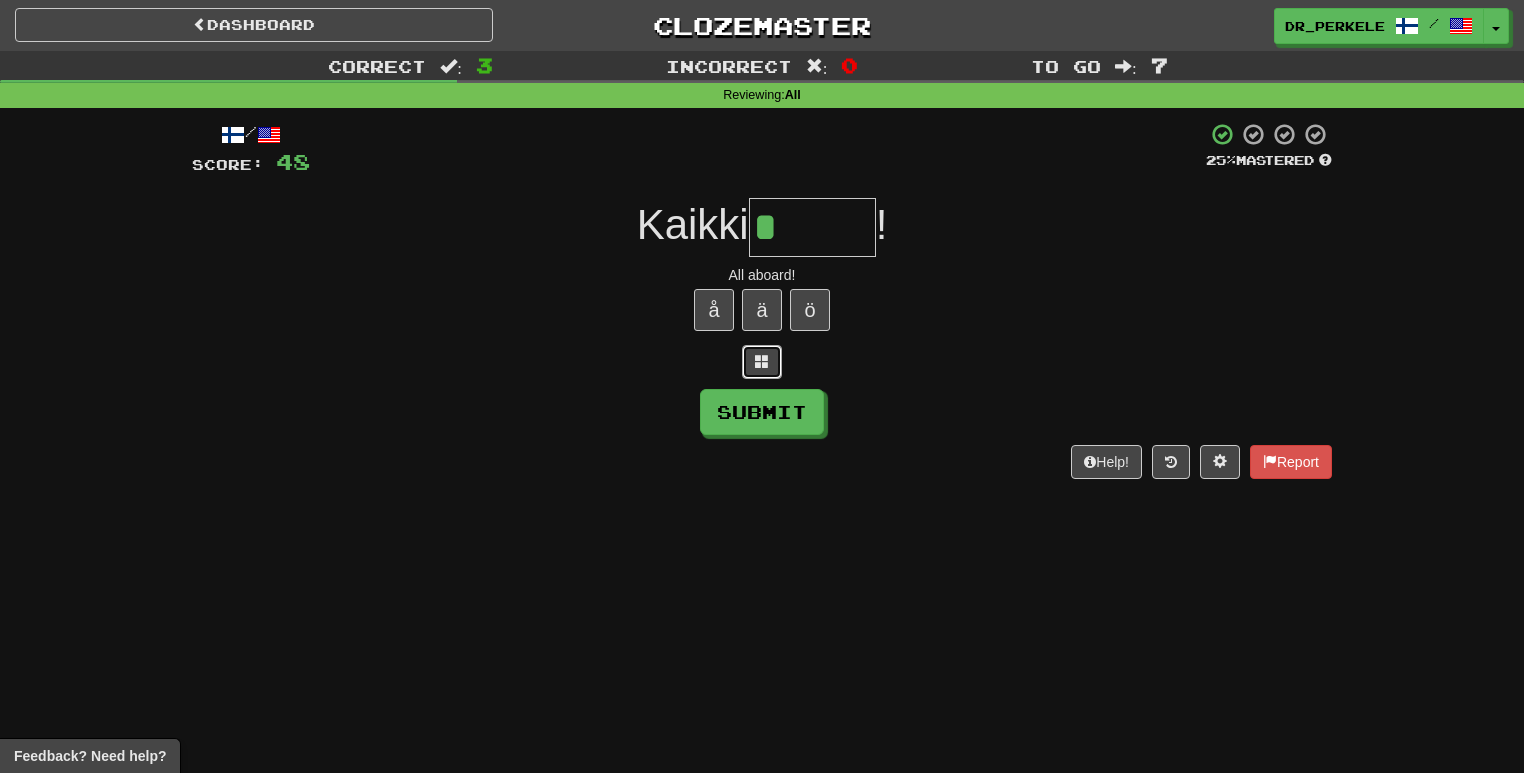 click at bounding box center (762, 362) 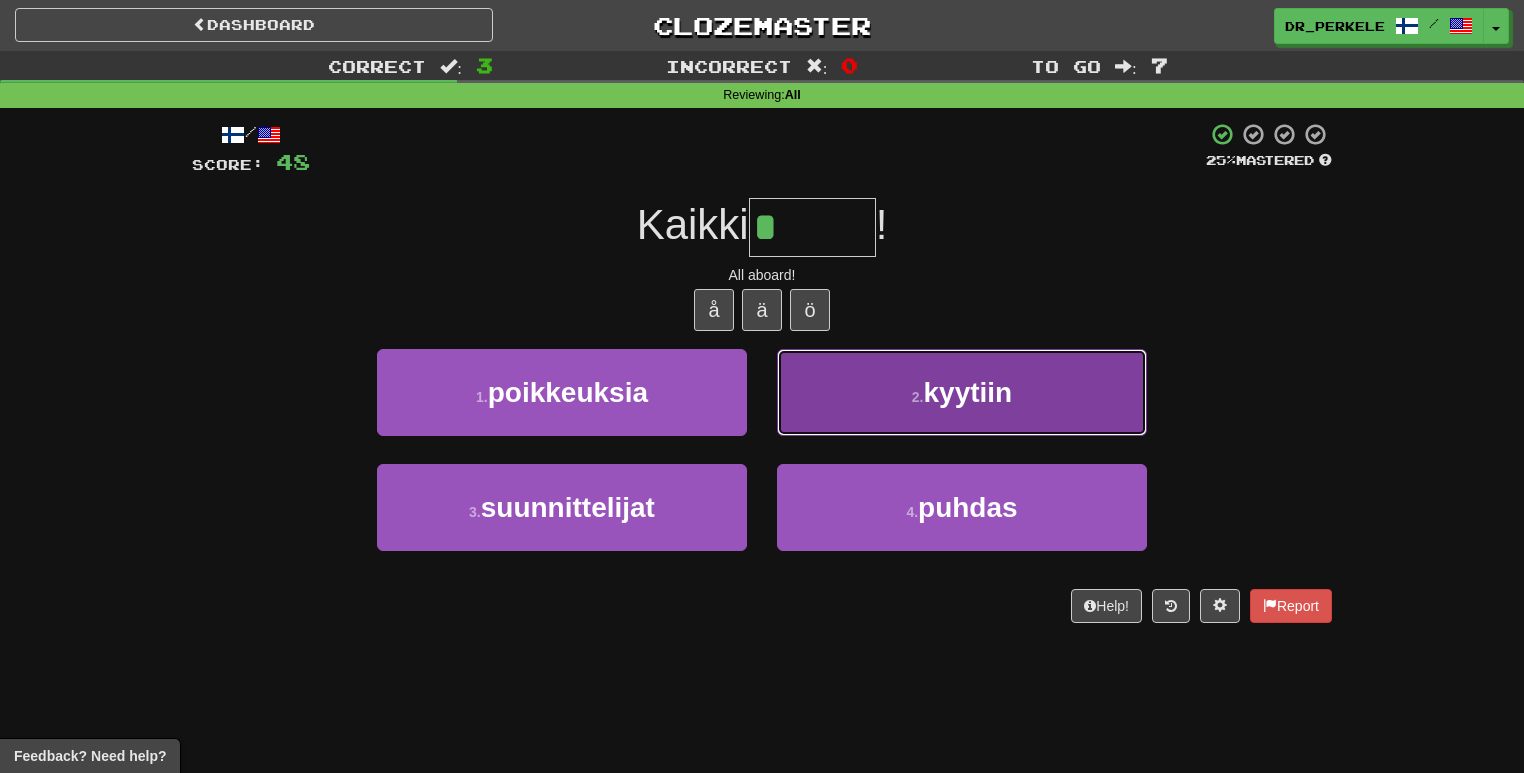 click on "kyytiin" at bounding box center (967, 392) 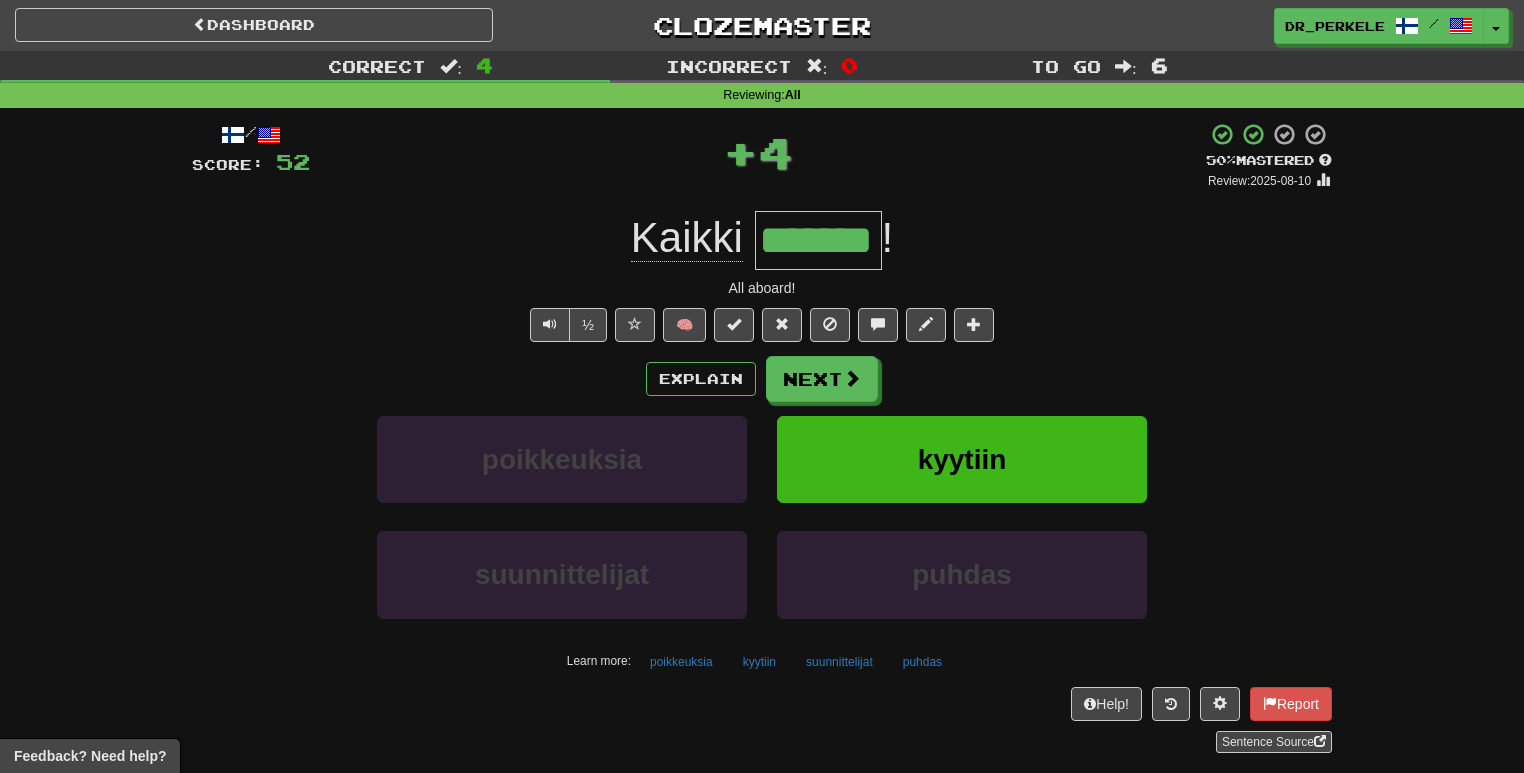 click on "*******" at bounding box center [818, 240] 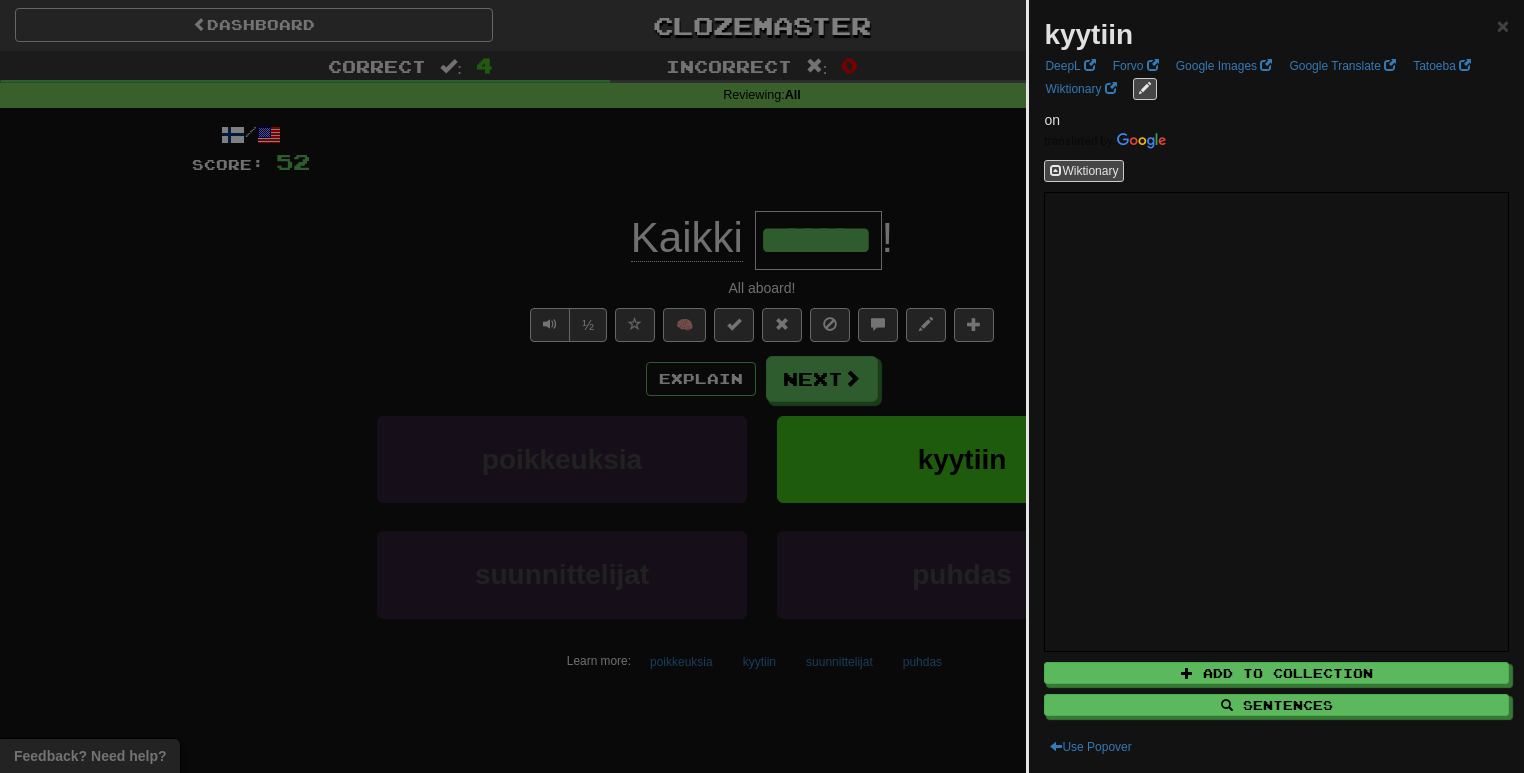 click at bounding box center [762, 386] 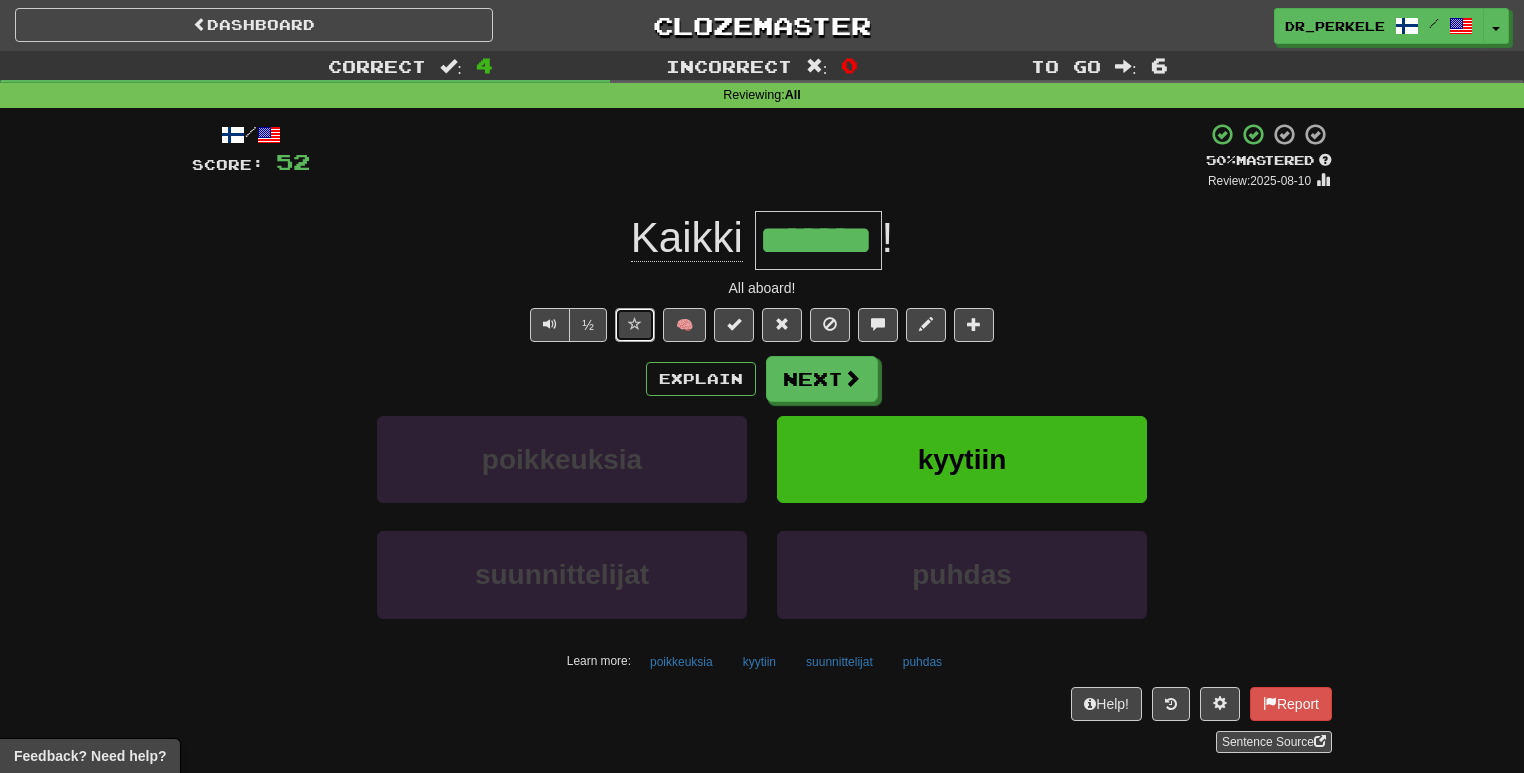 click at bounding box center [635, 324] 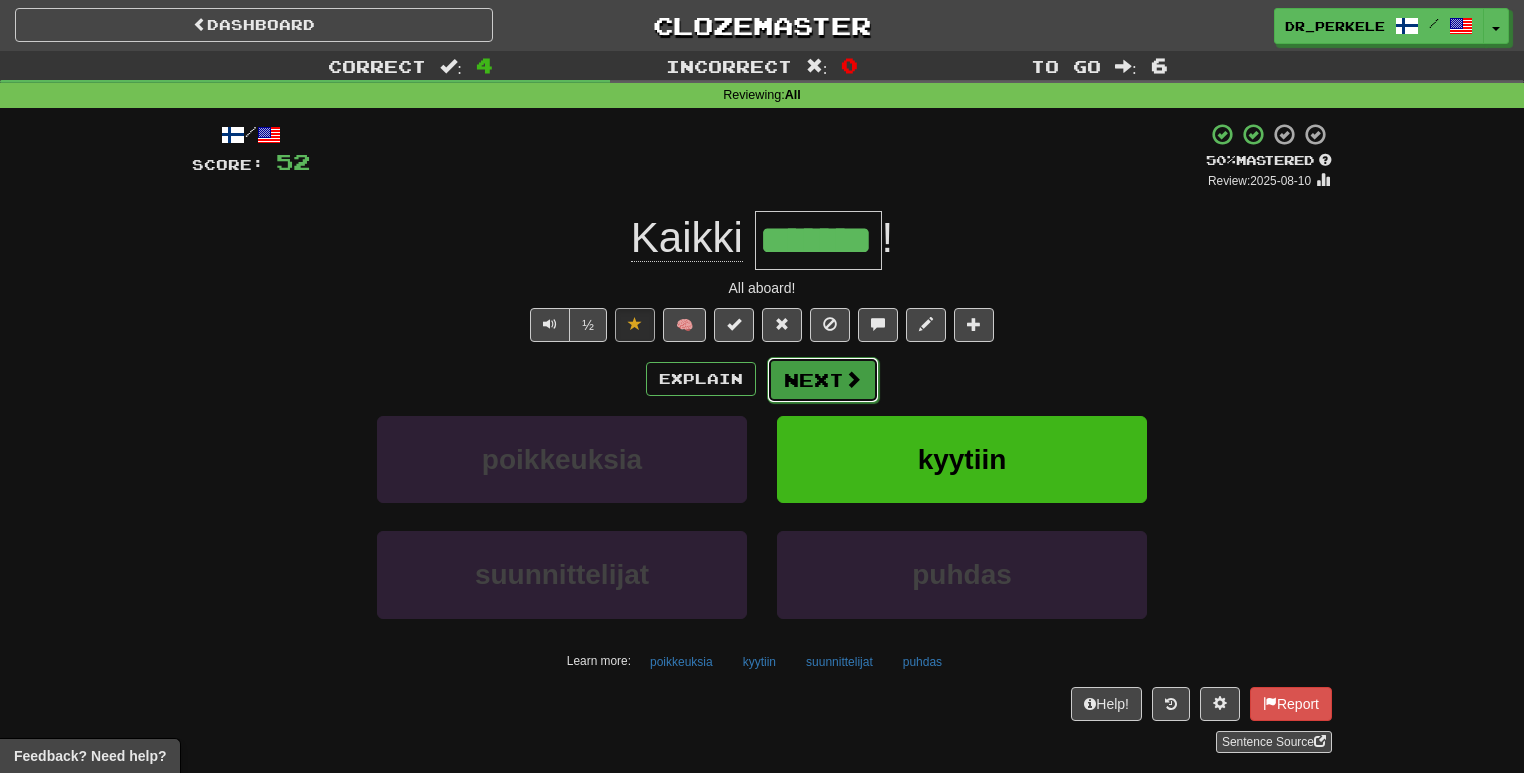 click on "Next" at bounding box center [823, 380] 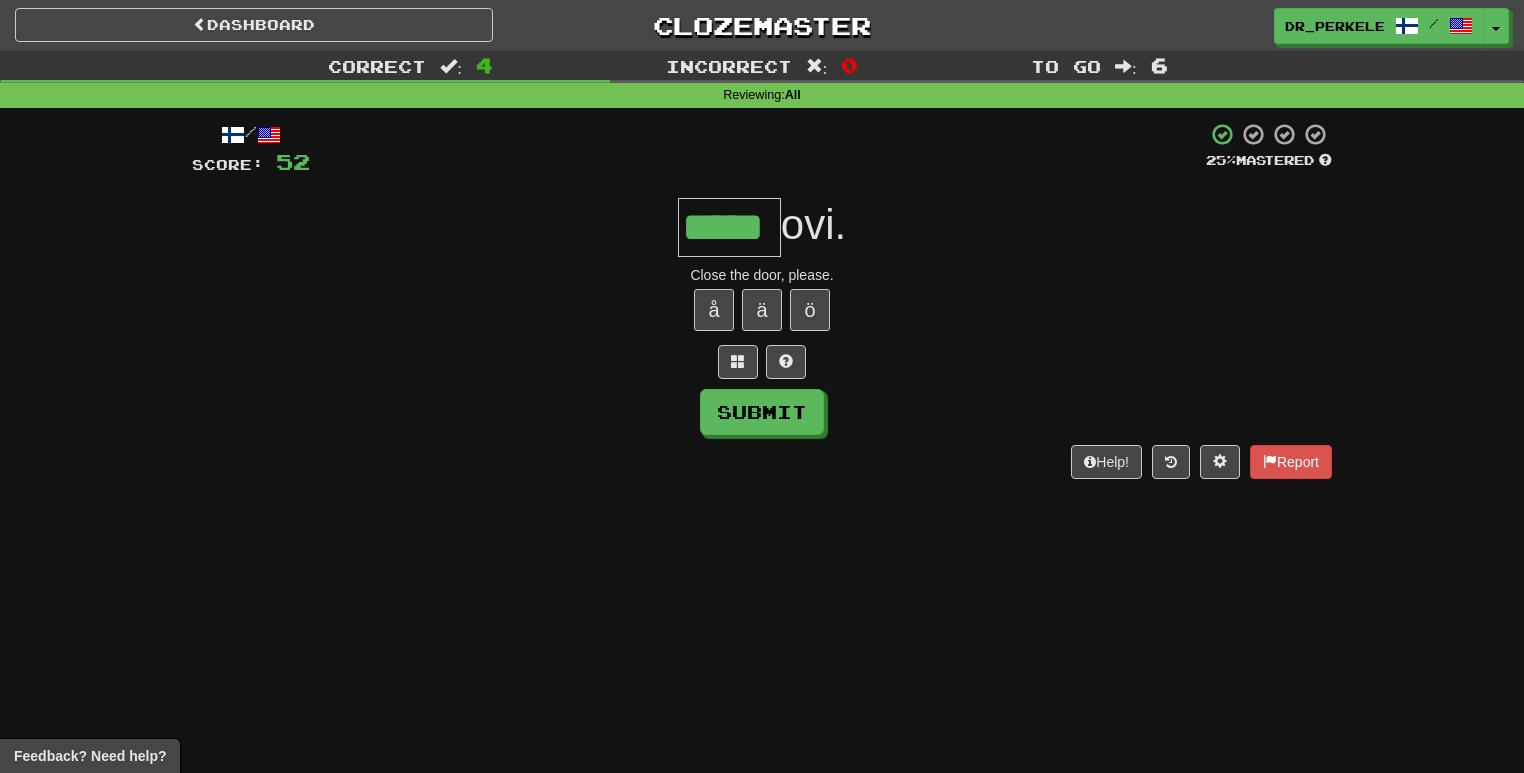 type on "*****" 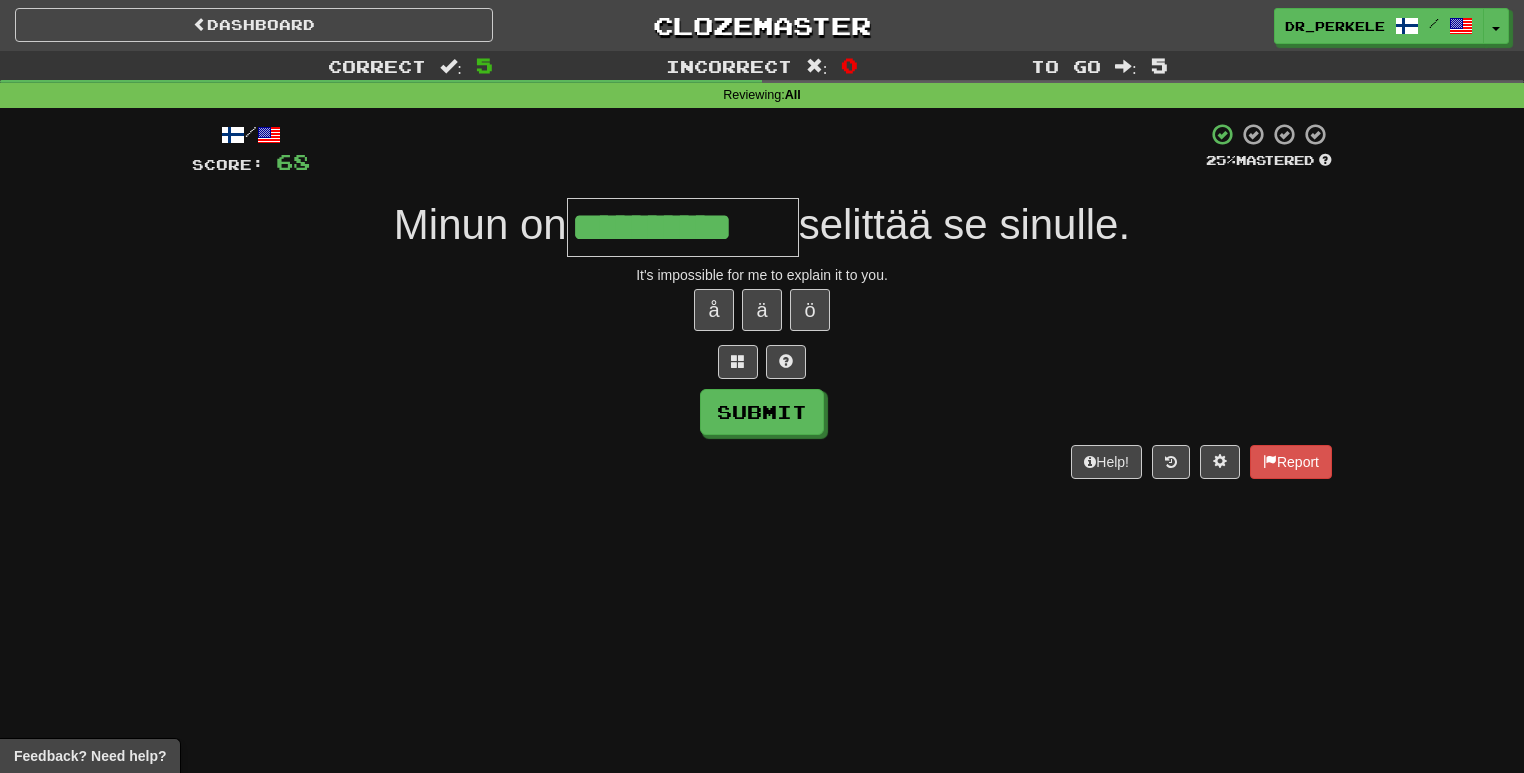 type on "**********" 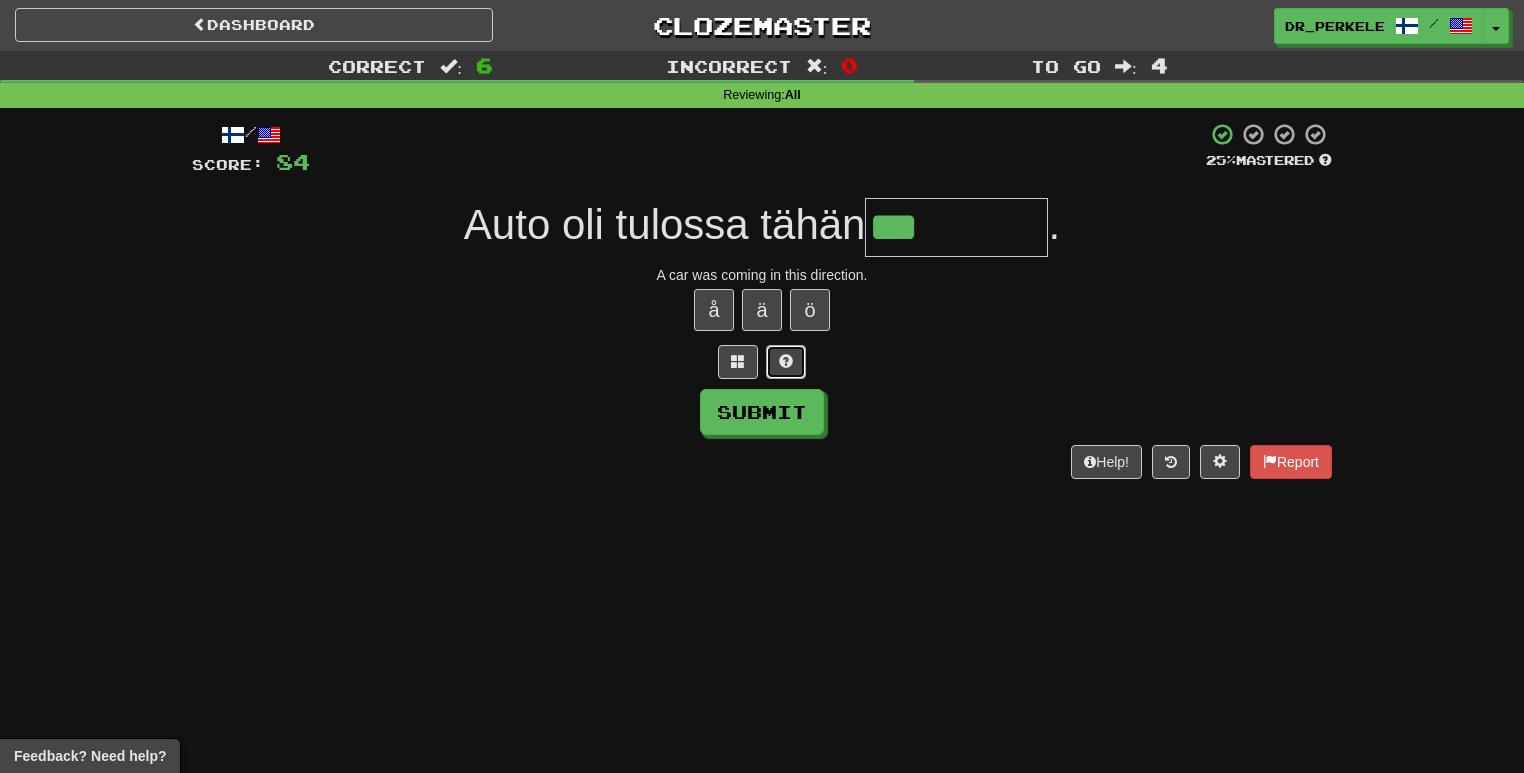 click at bounding box center [786, 362] 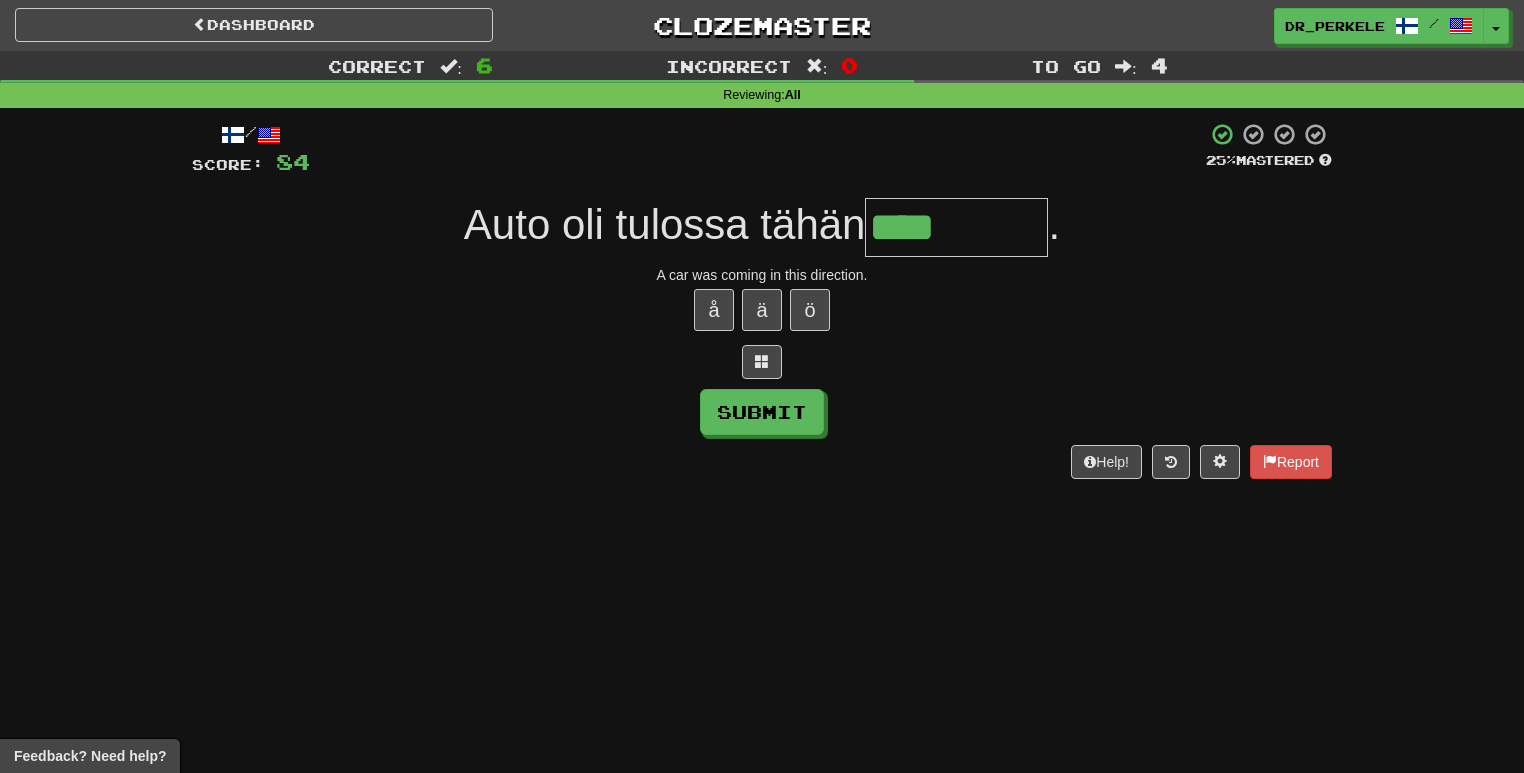 click on "****" at bounding box center [956, 227] 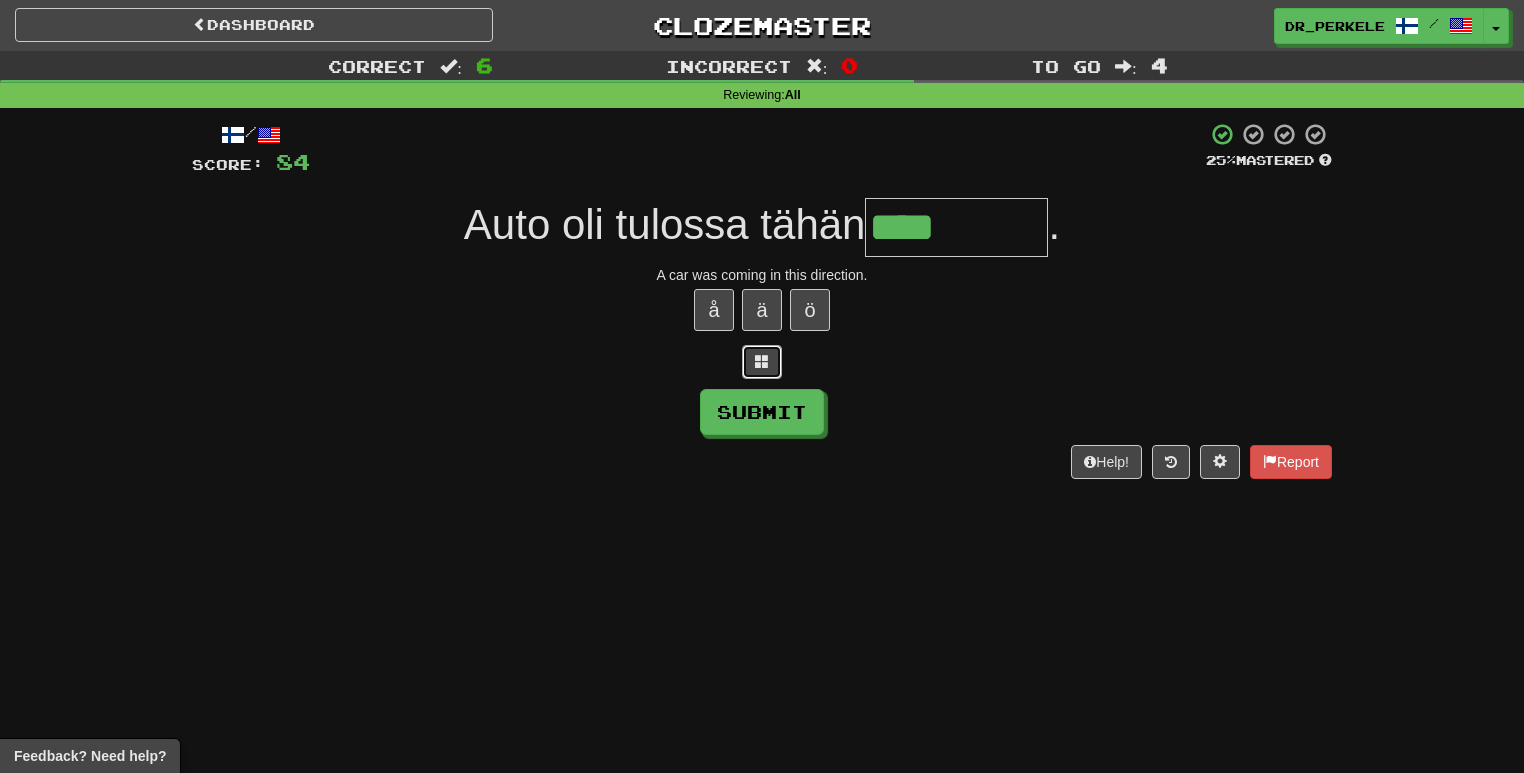 click at bounding box center [762, 362] 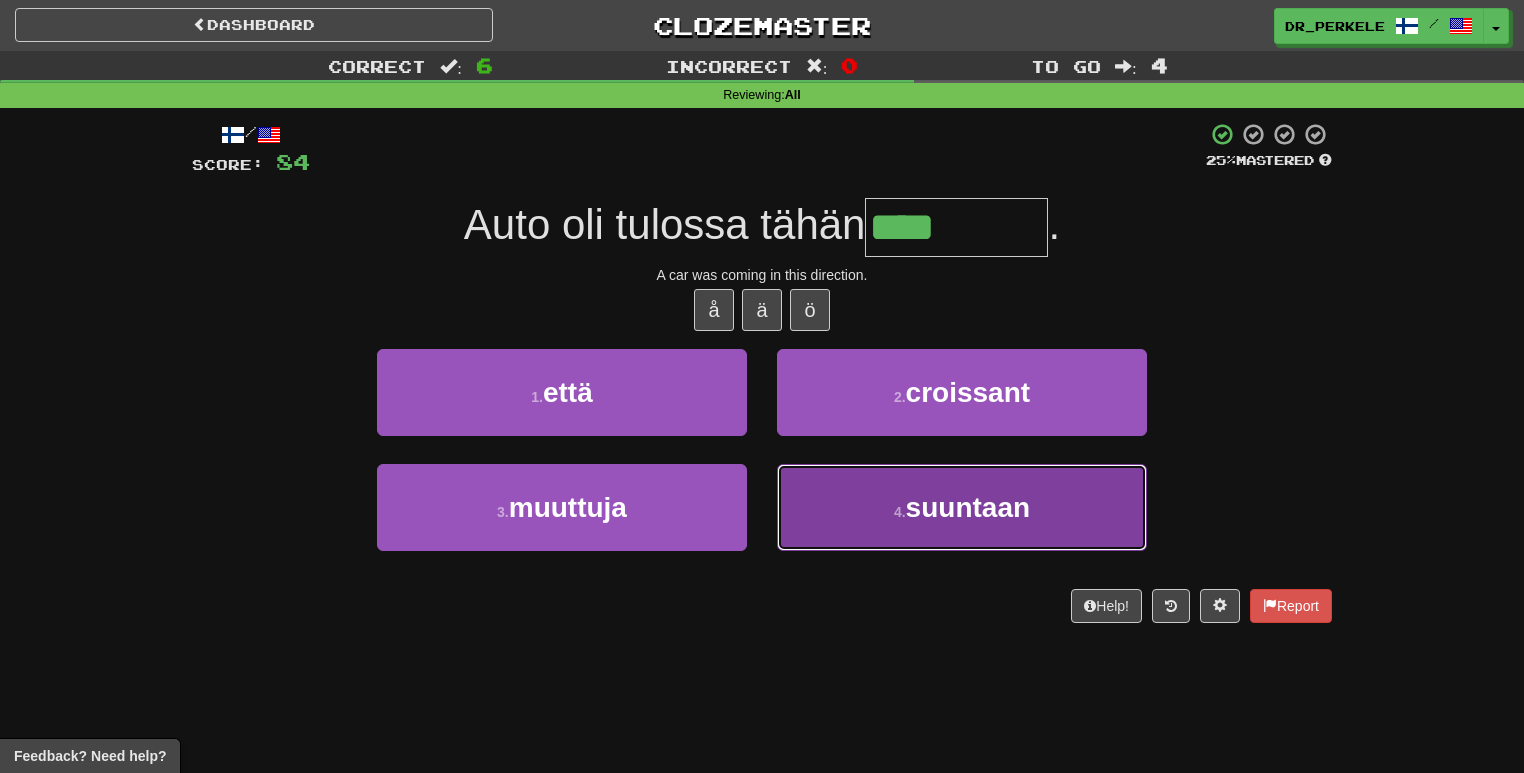 click on "suuntaan" at bounding box center (968, 507) 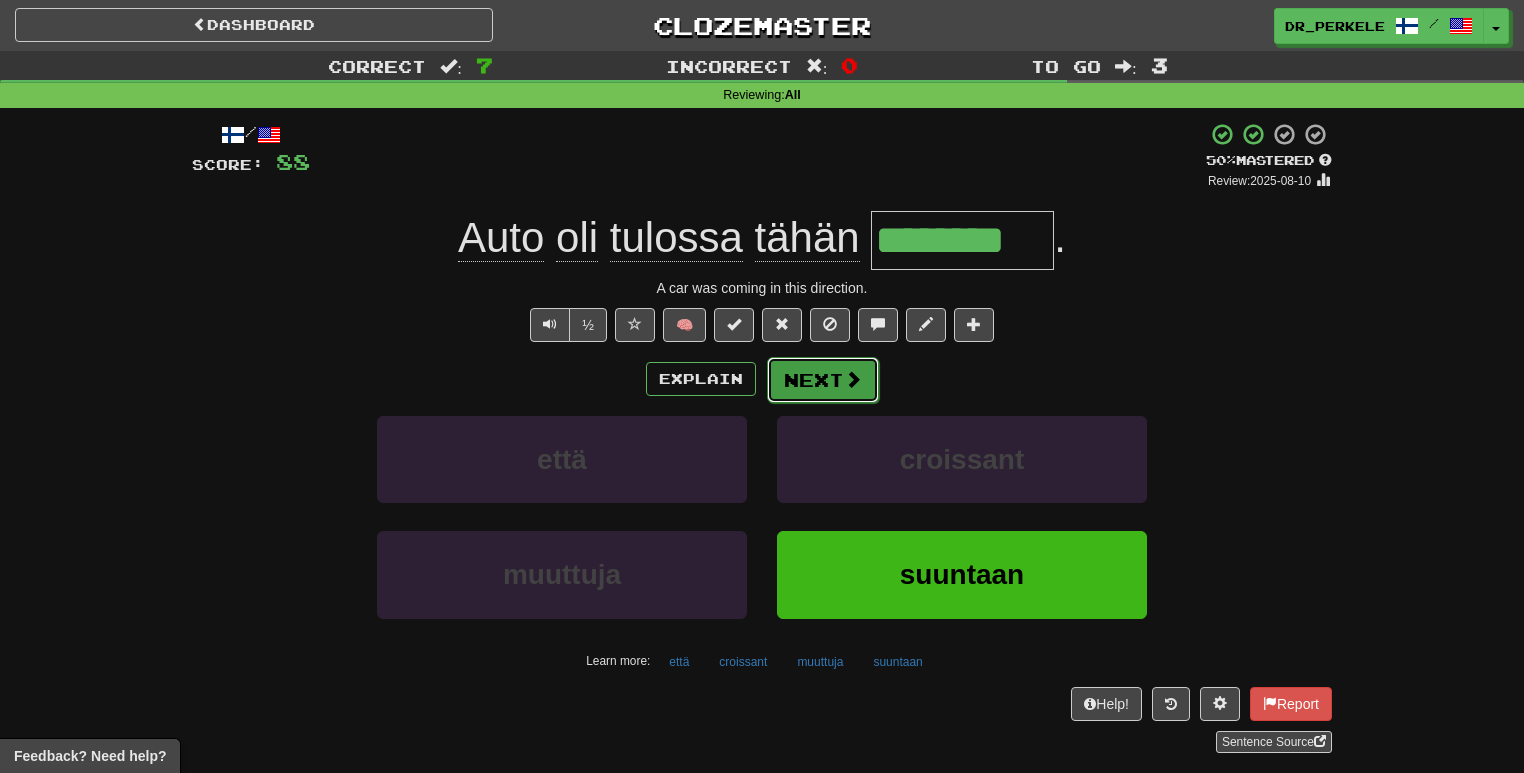 click on "Next" at bounding box center (823, 380) 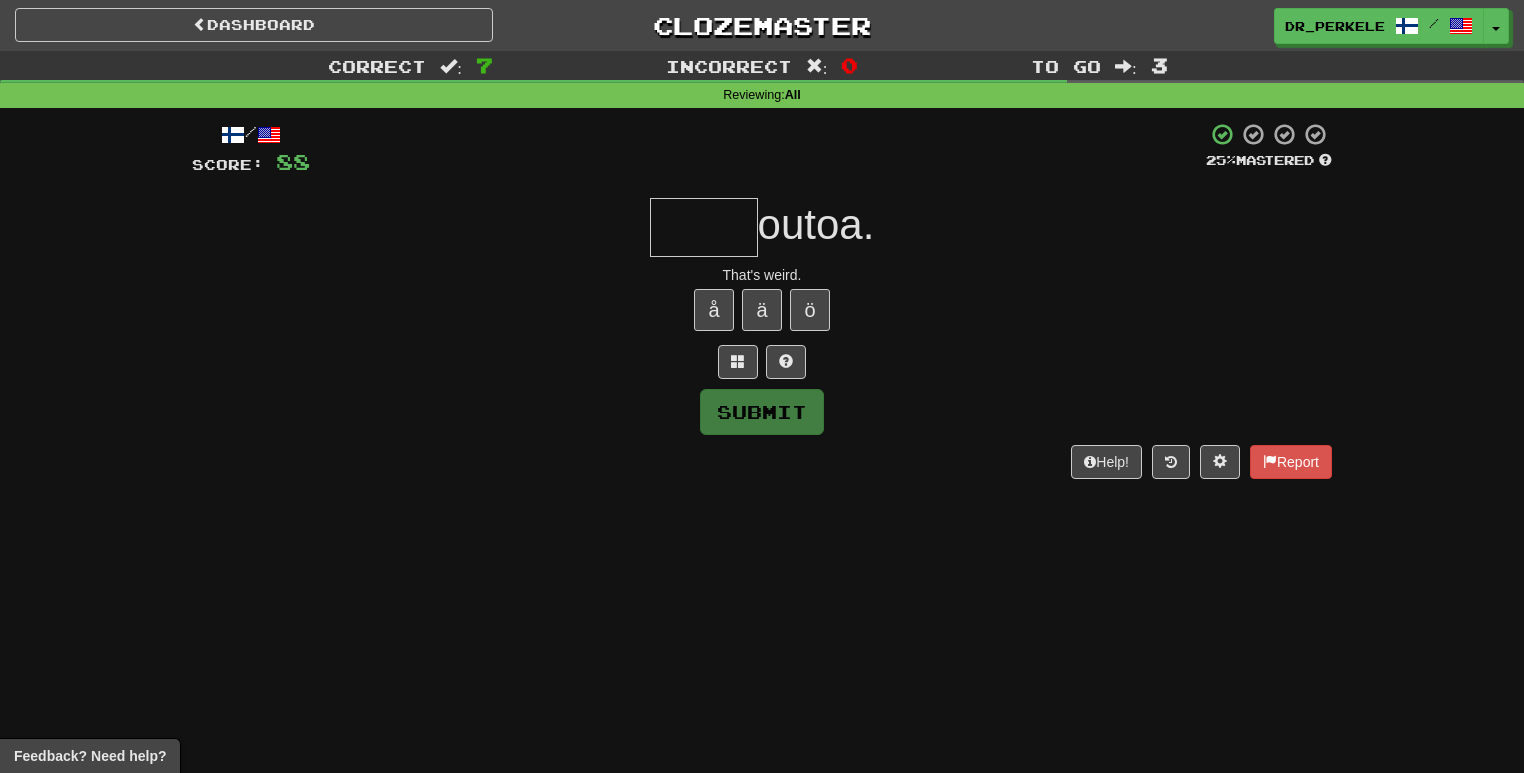 click at bounding box center [762, 362] 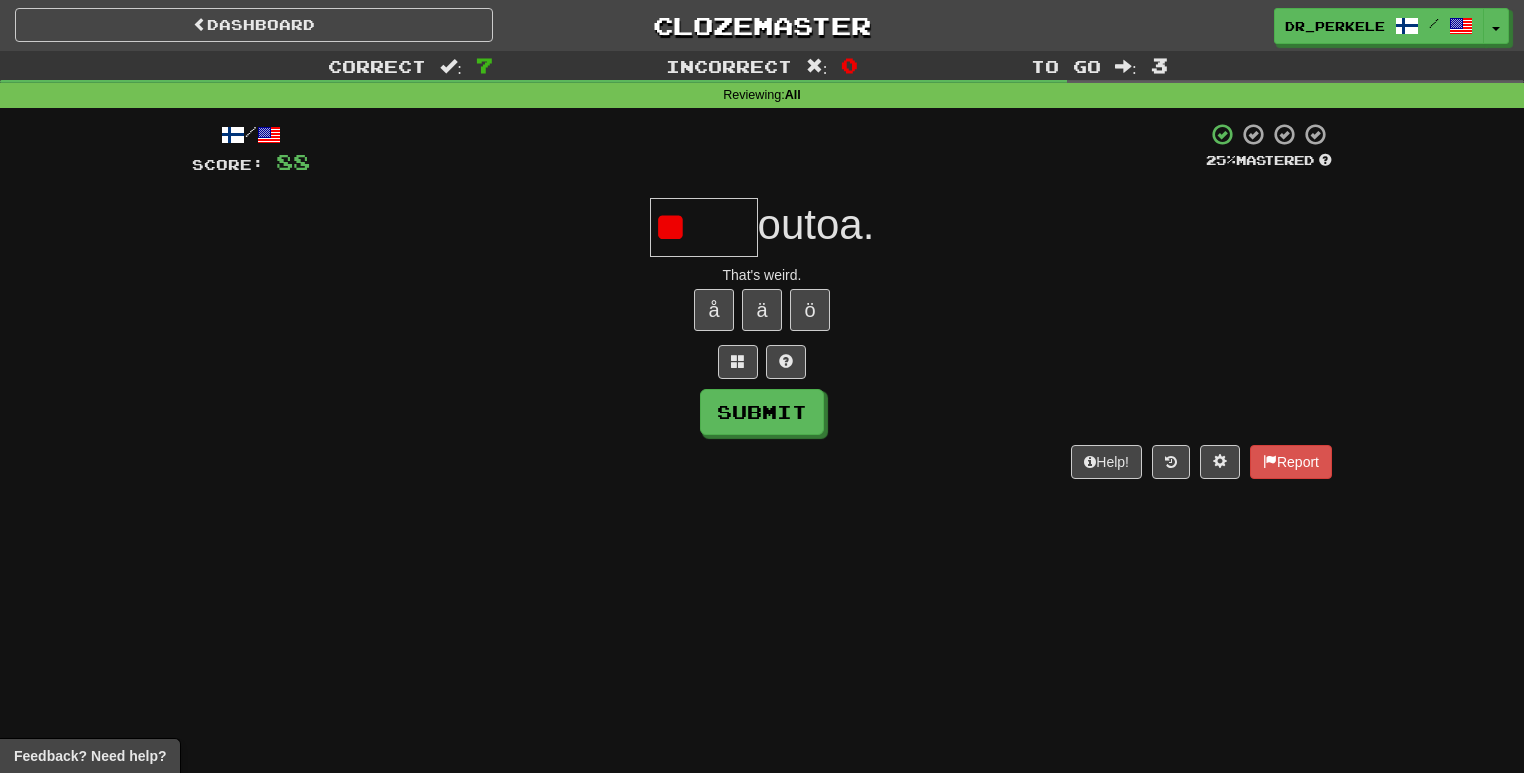 type on "*" 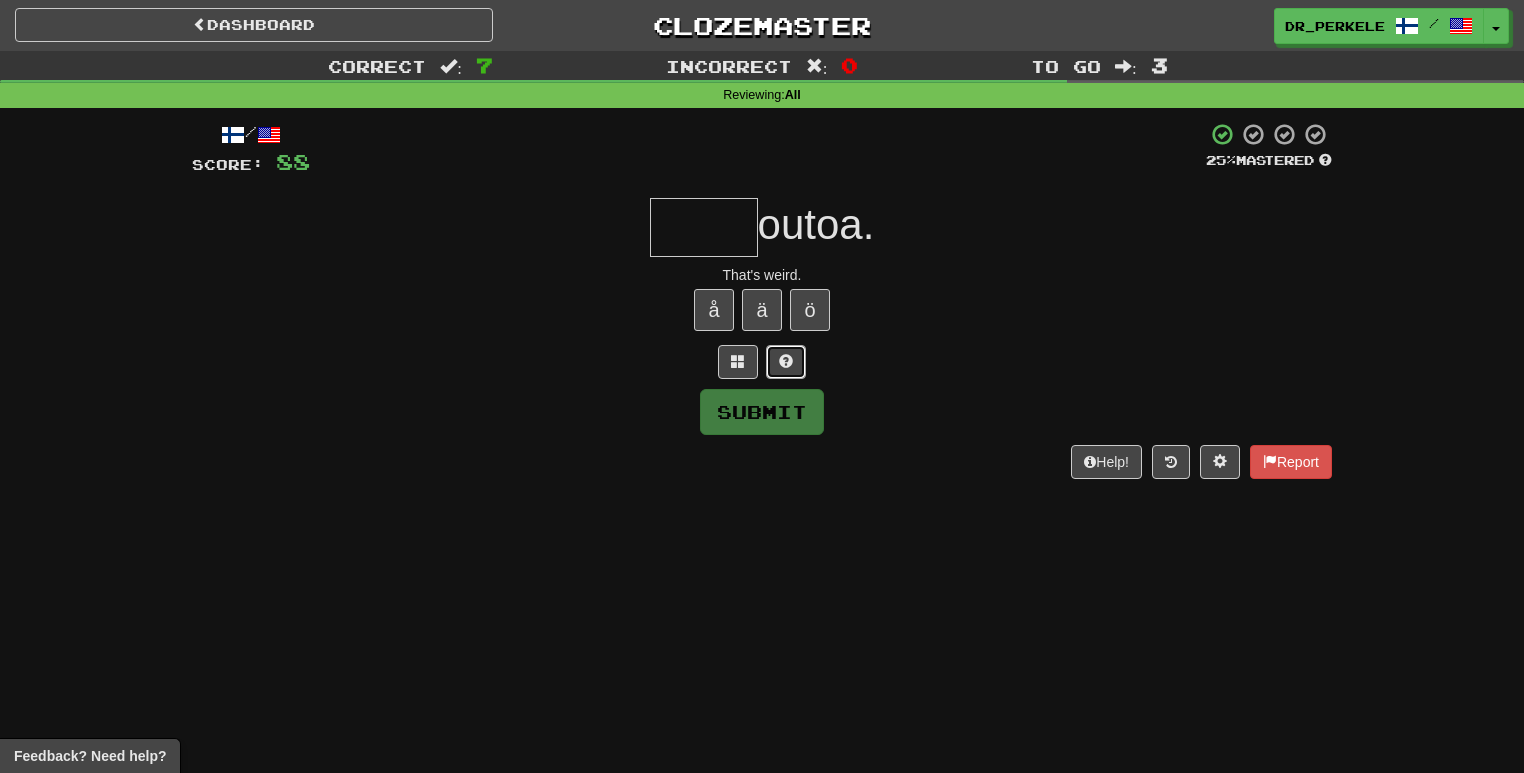 click at bounding box center [786, 362] 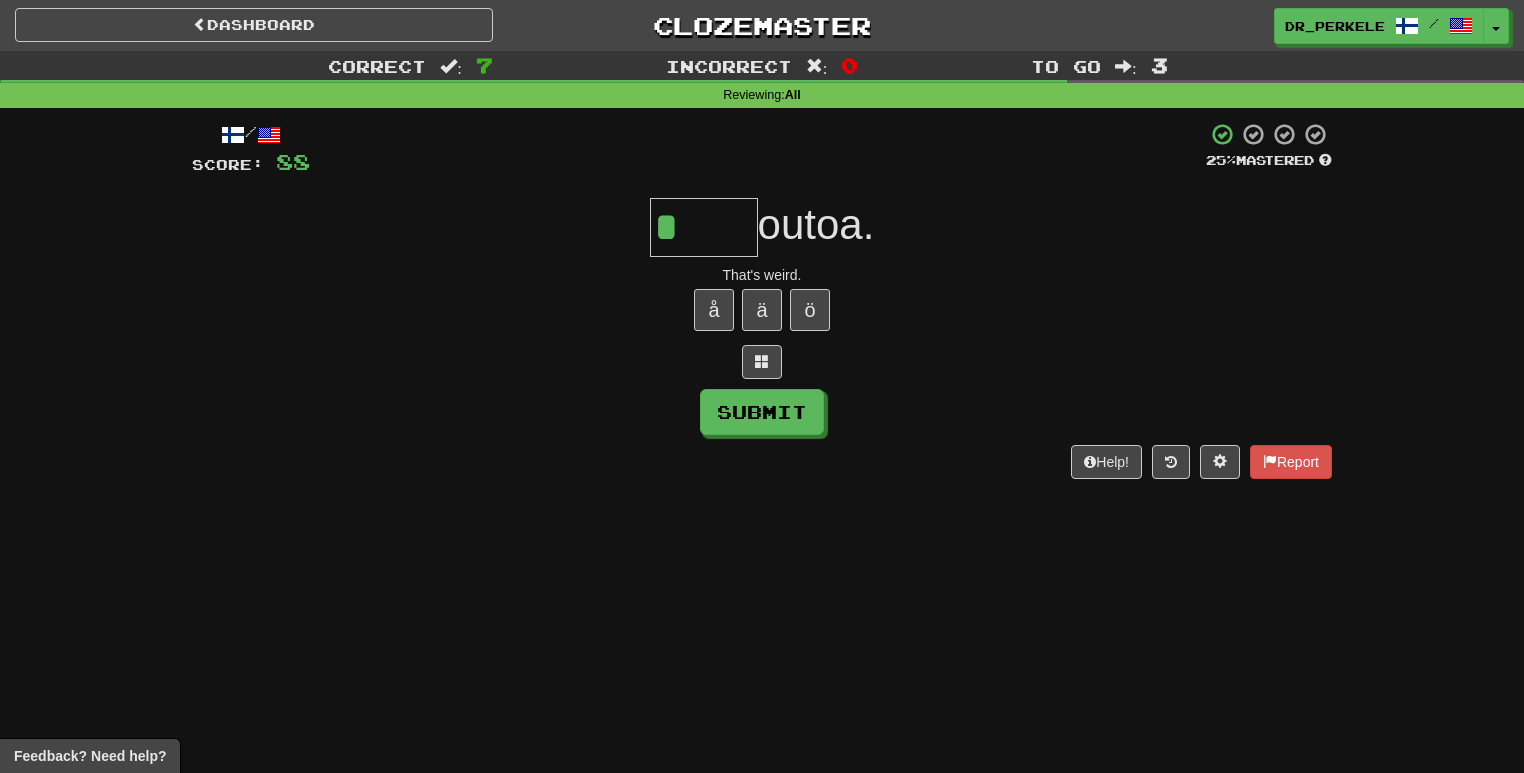 click on "*" at bounding box center [704, 227] 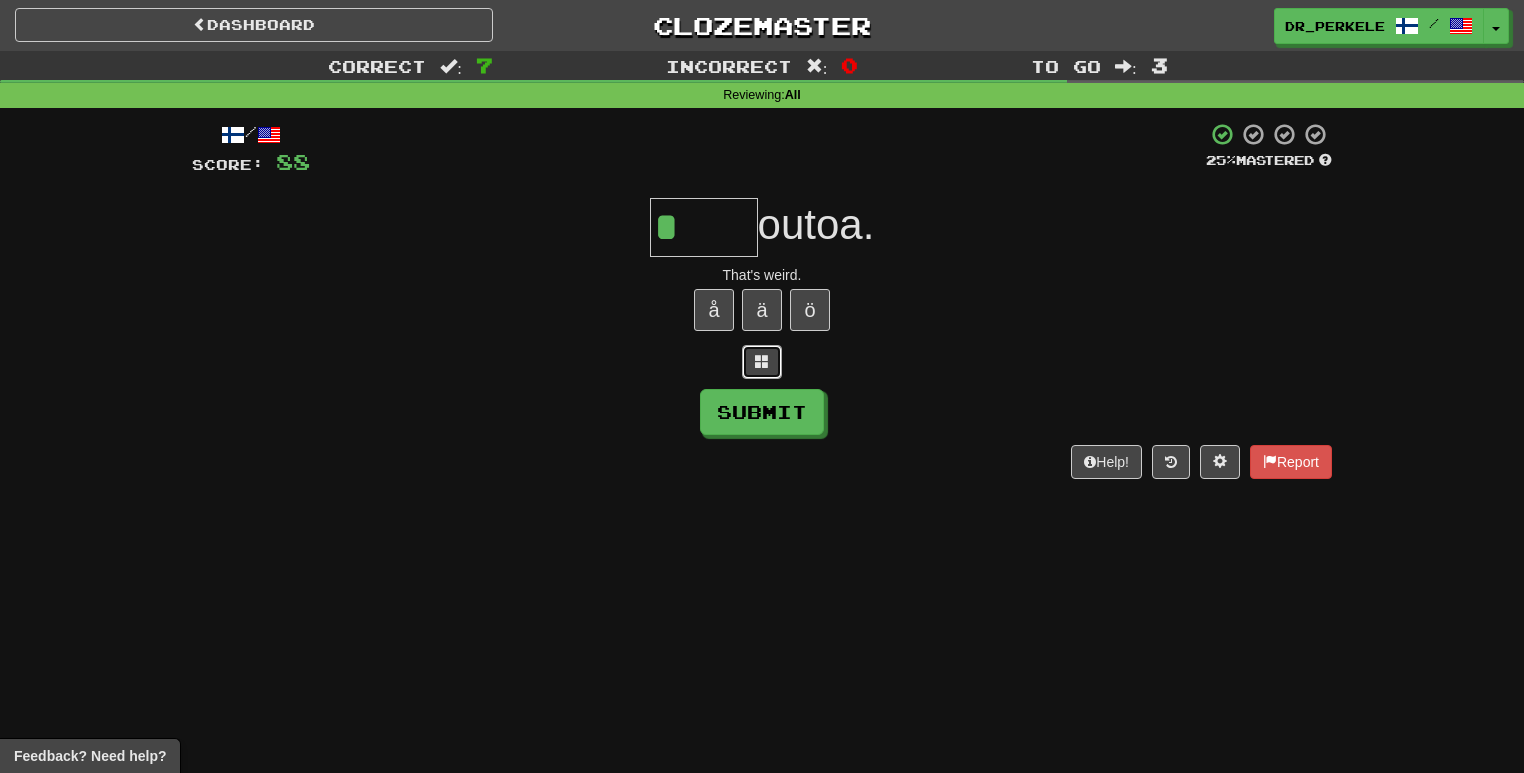 click at bounding box center [762, 362] 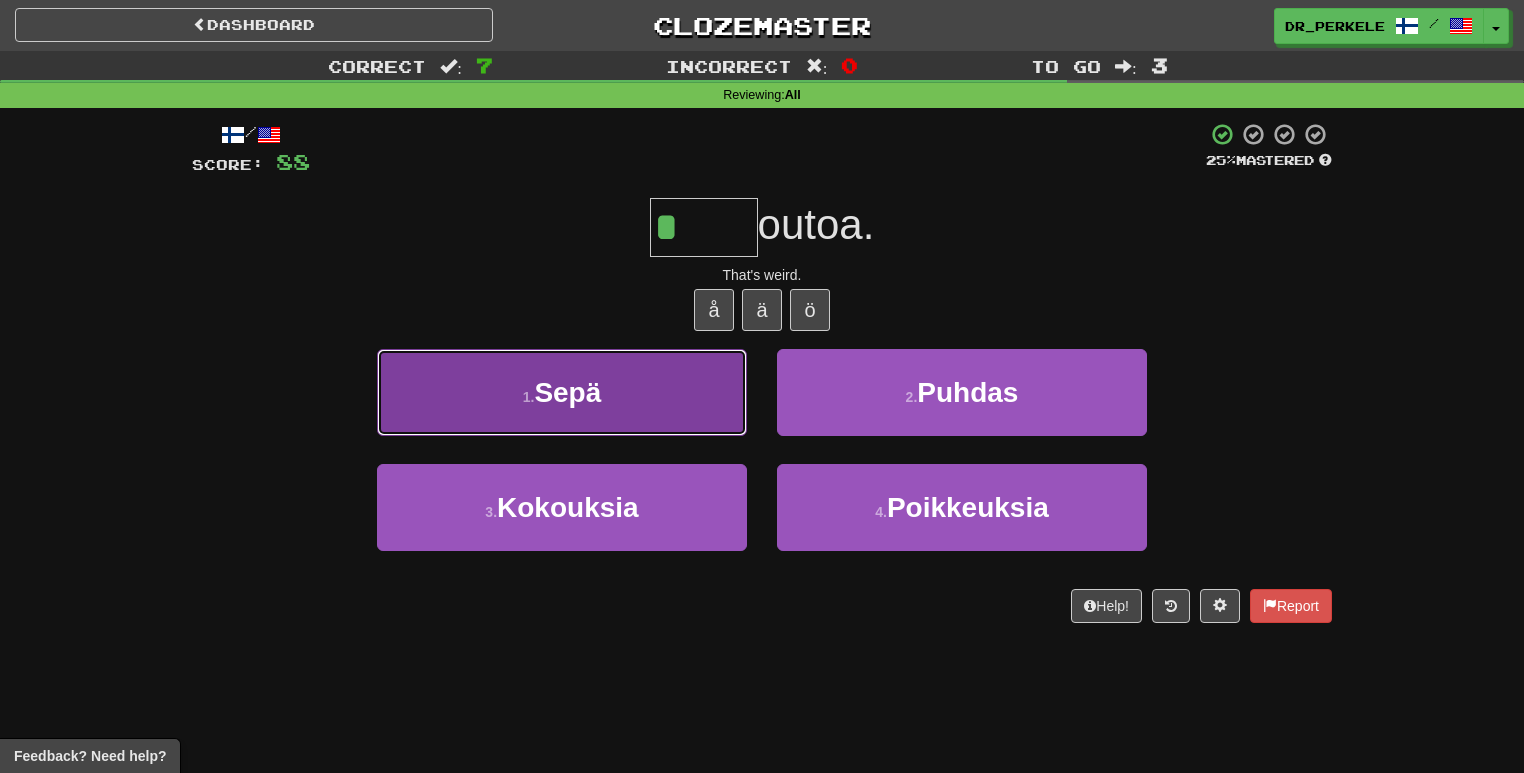 click on "Sepä" at bounding box center [567, 392] 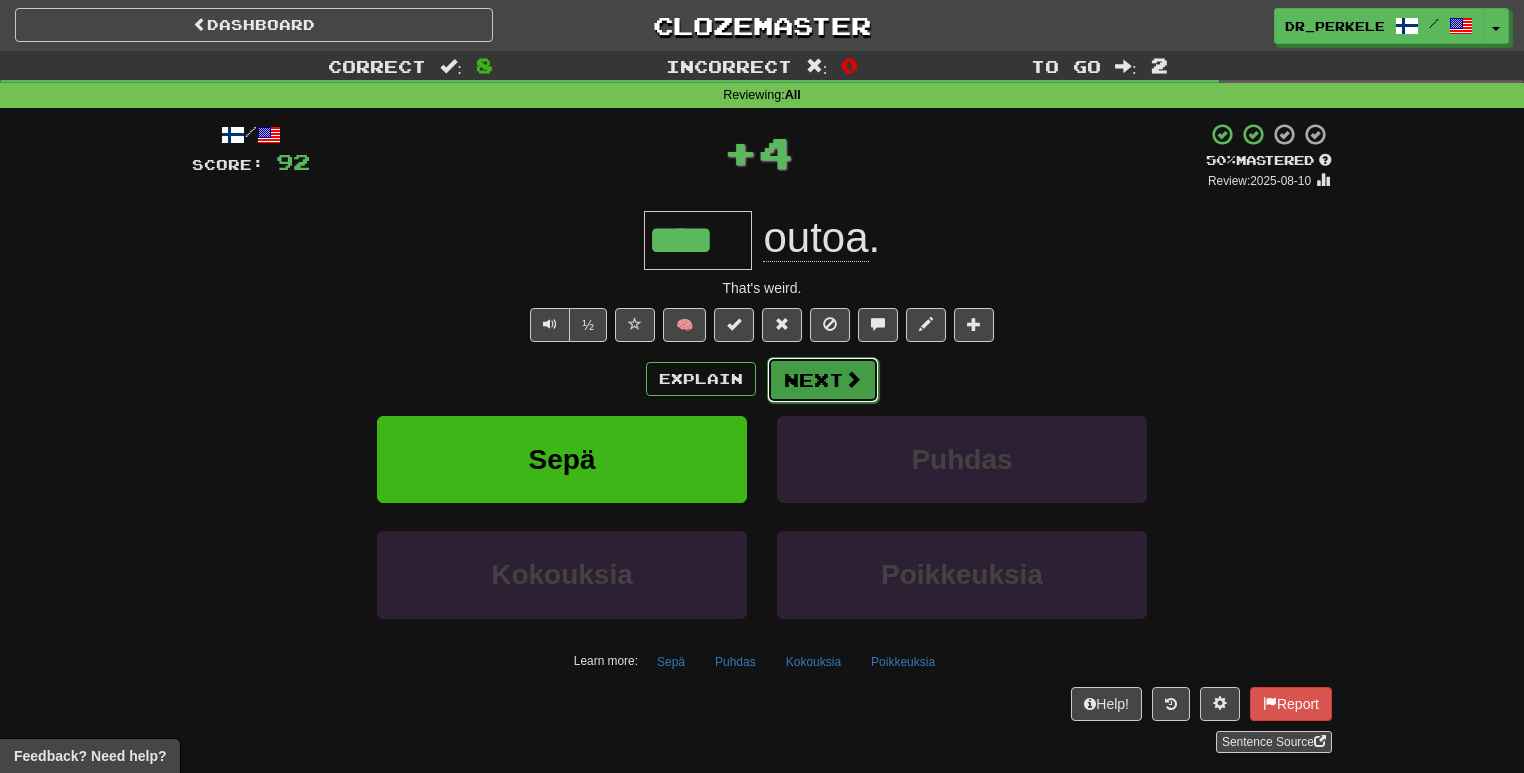 click on "Next" at bounding box center [823, 380] 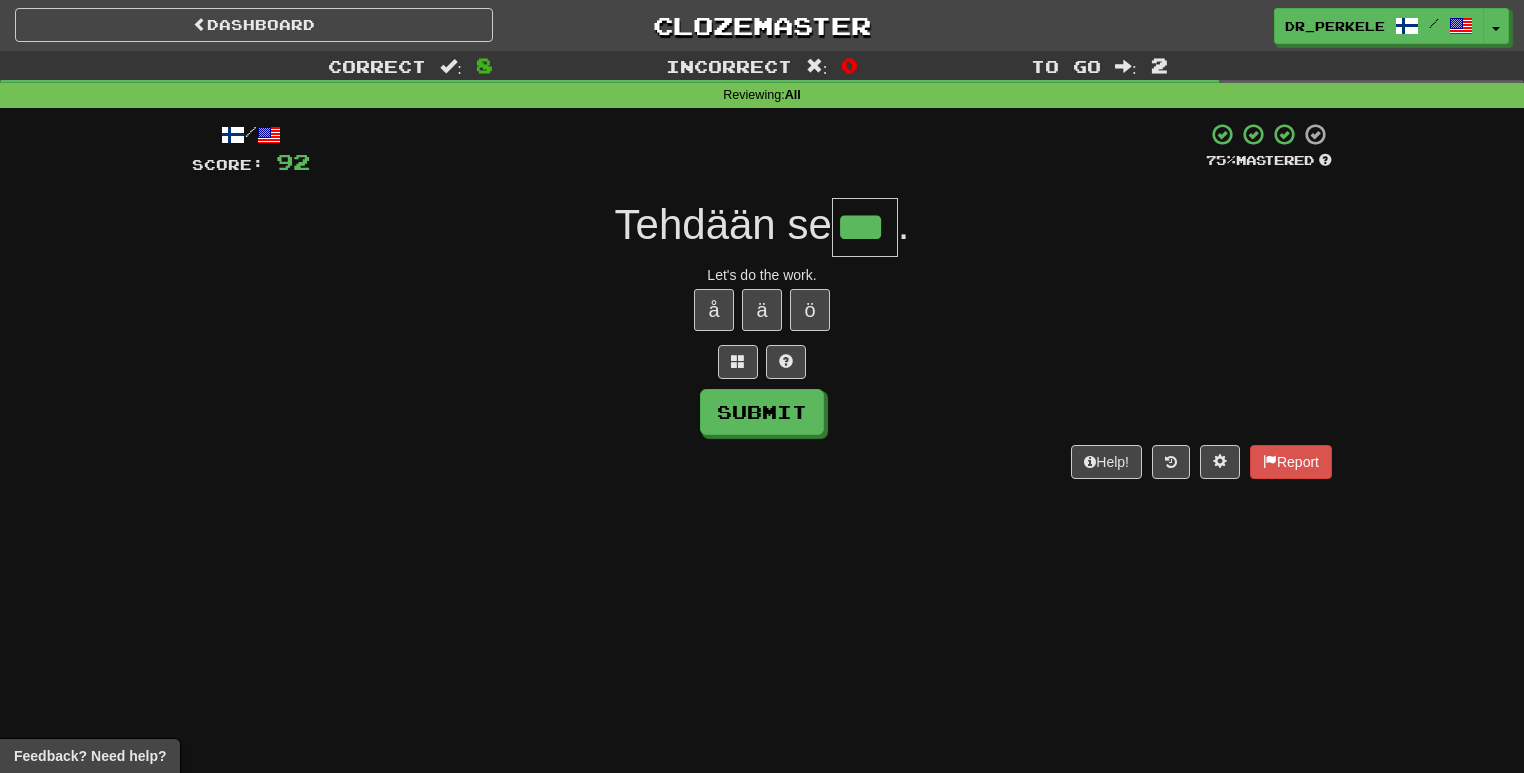 type on "***" 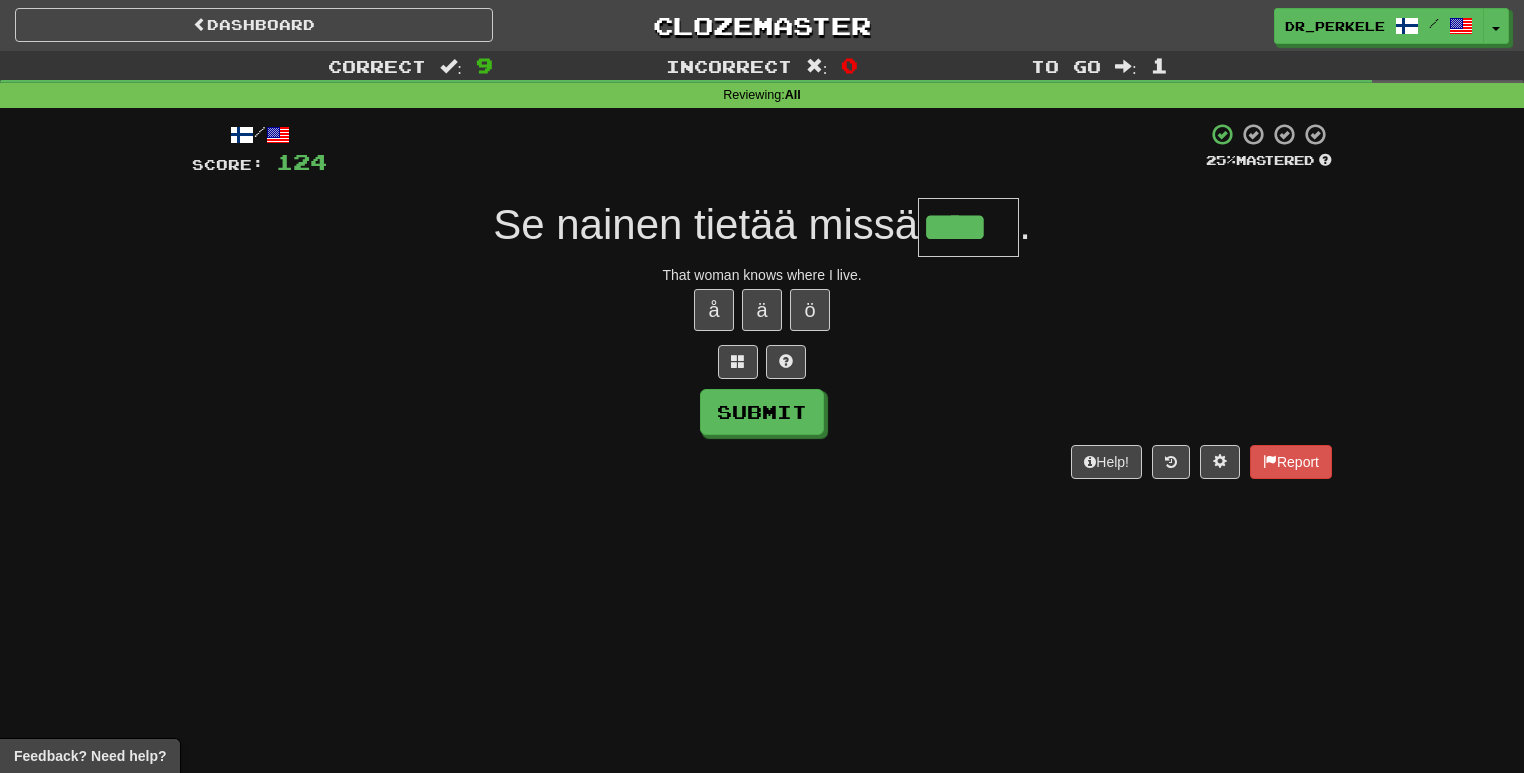type on "****" 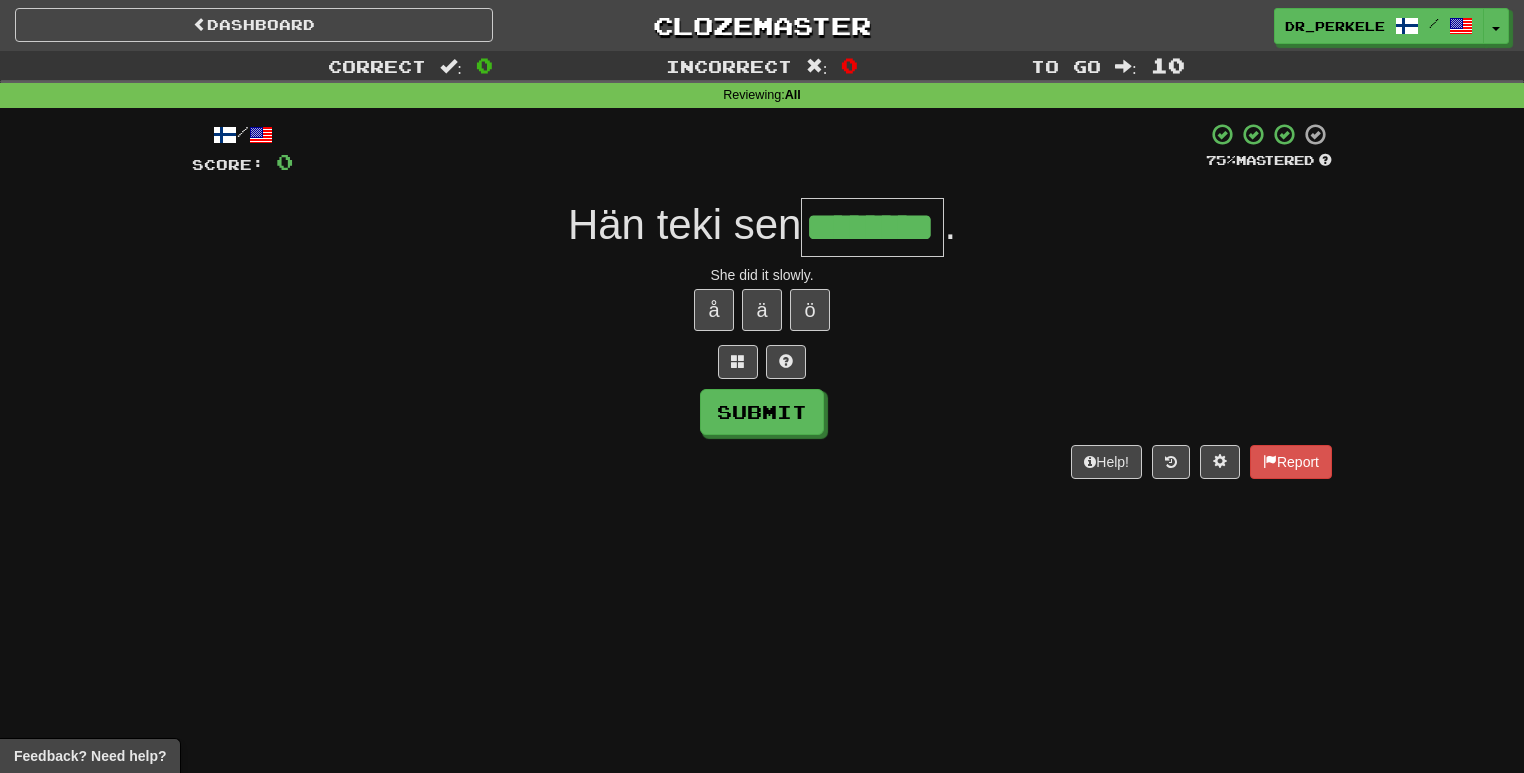 type on "********" 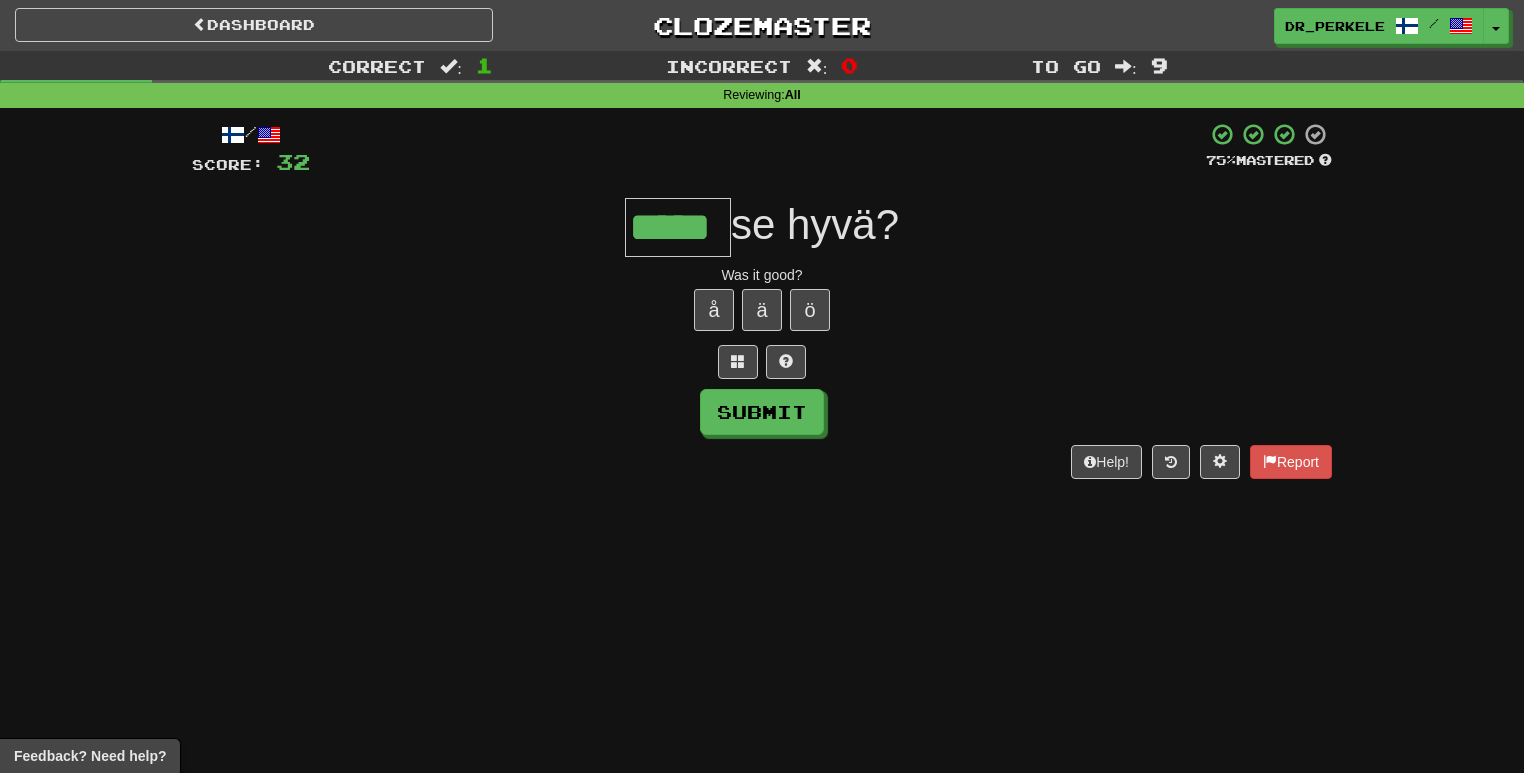 type on "*****" 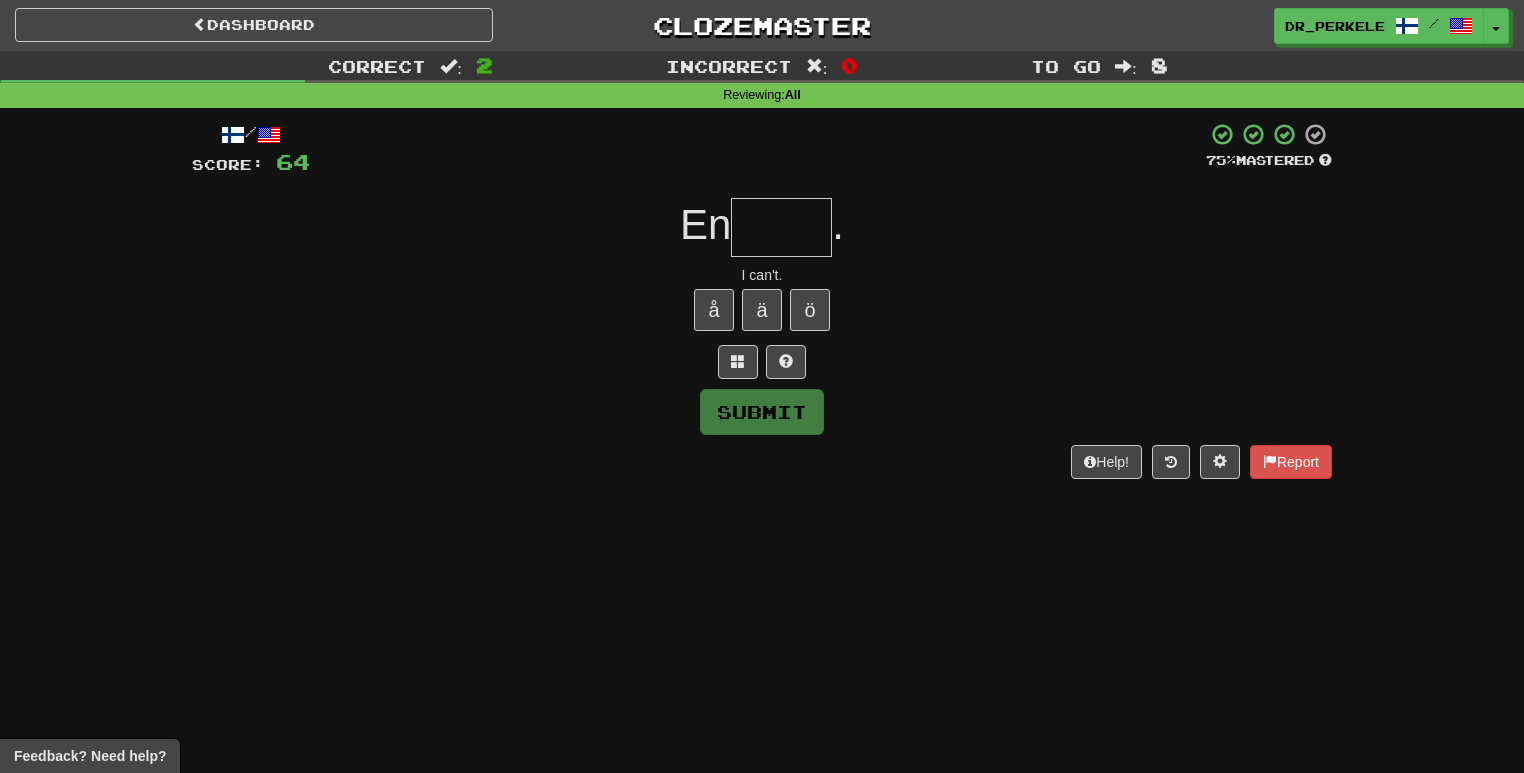 type on "*" 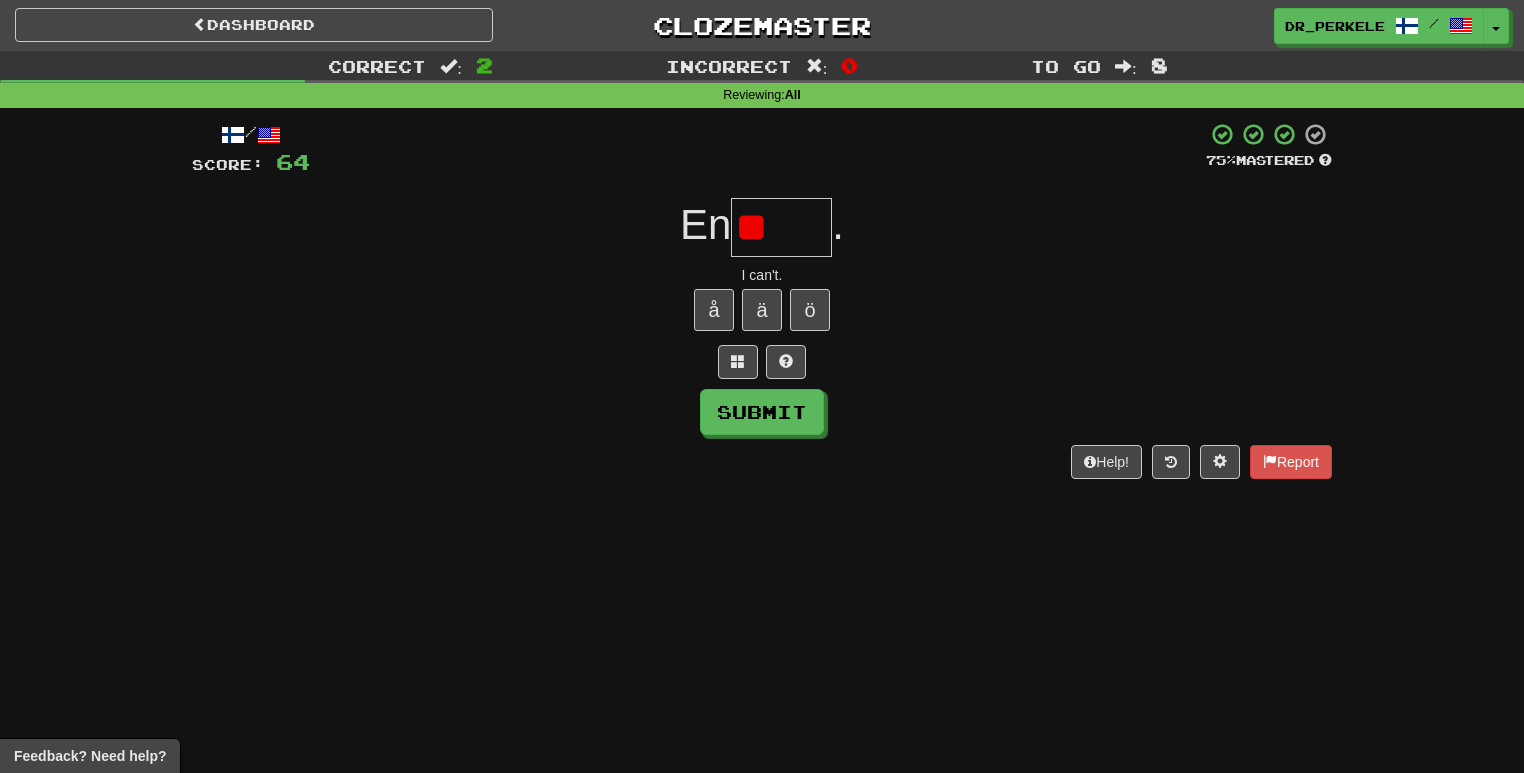 type on "*" 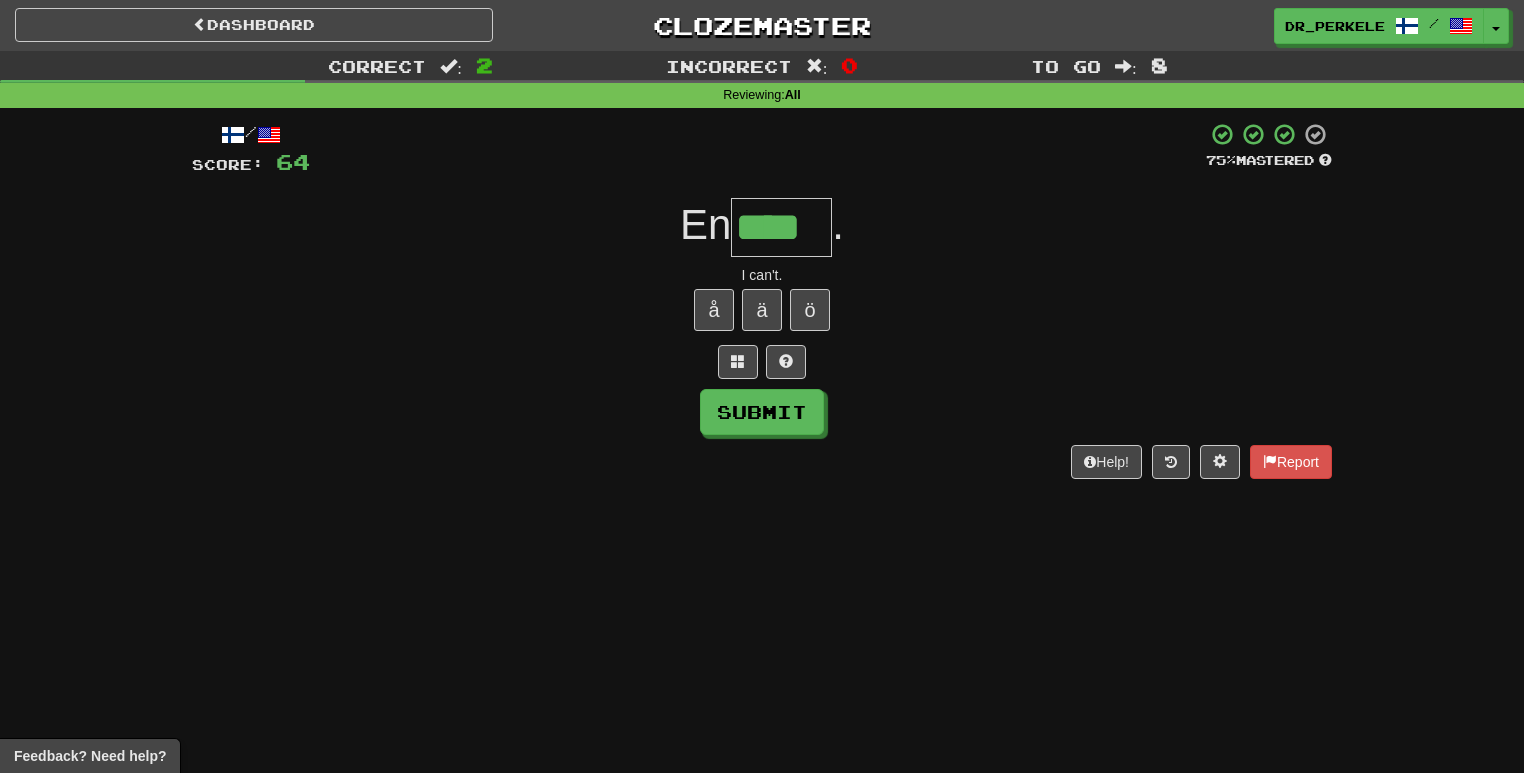 type on "****" 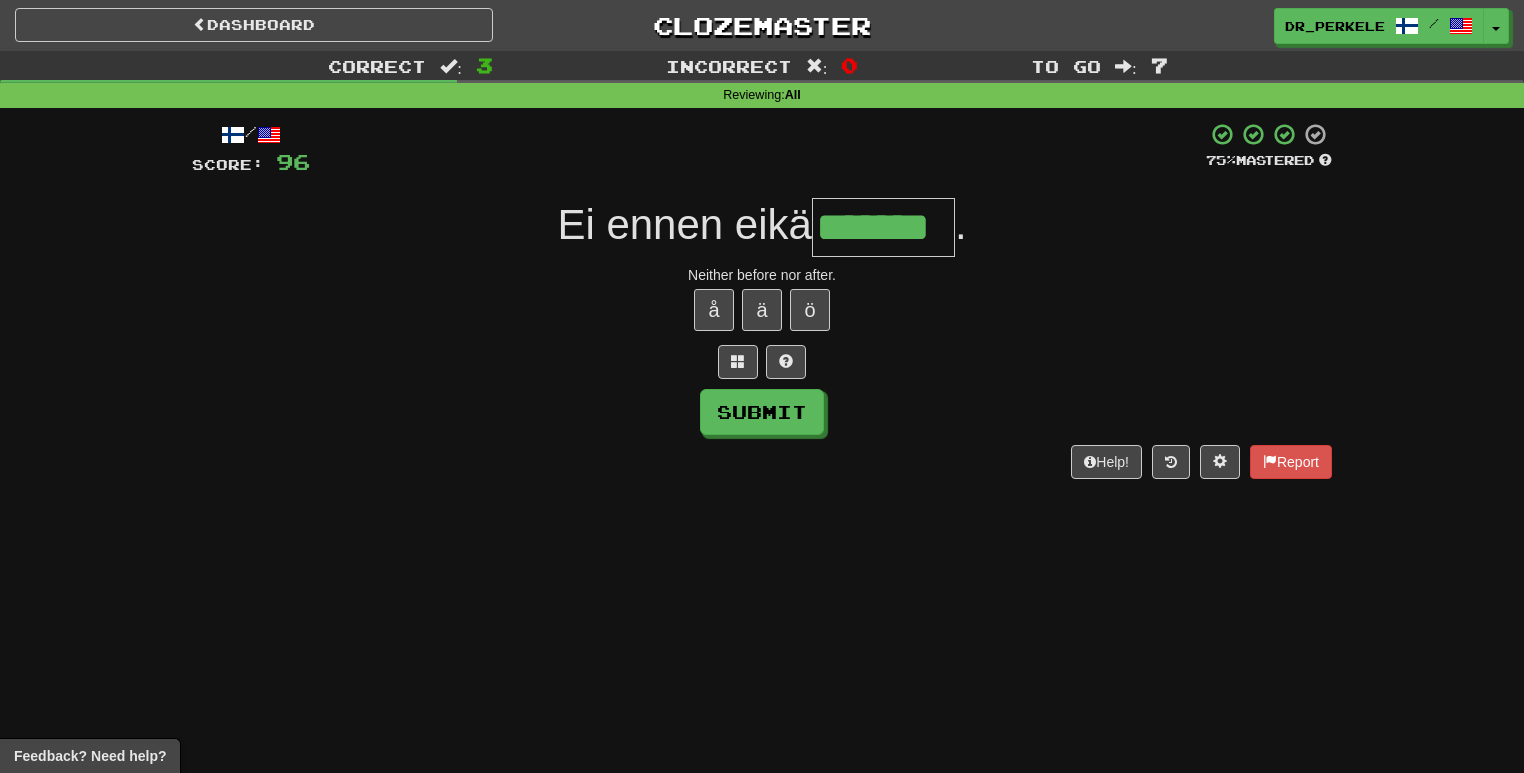 type on "*******" 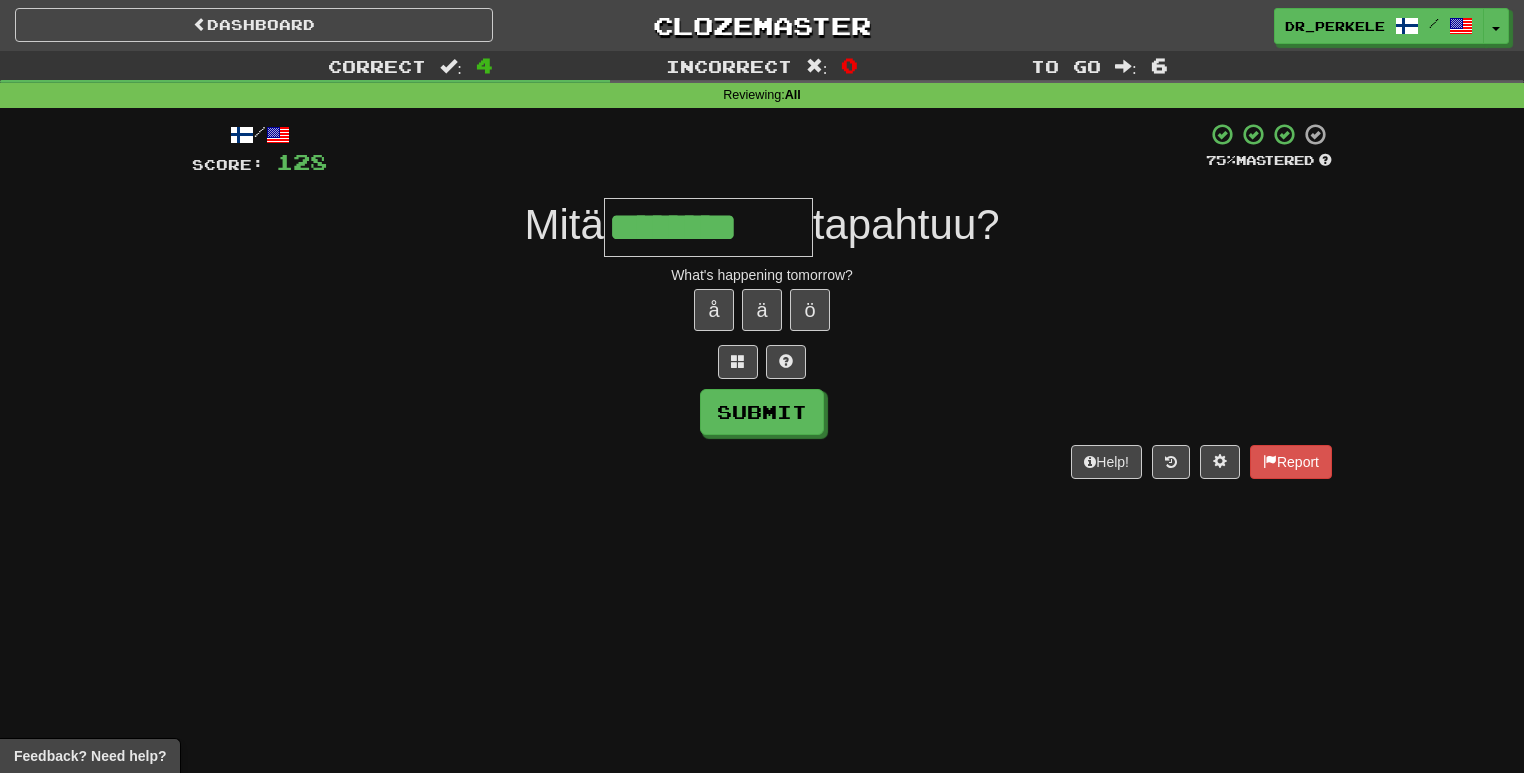 type on "********" 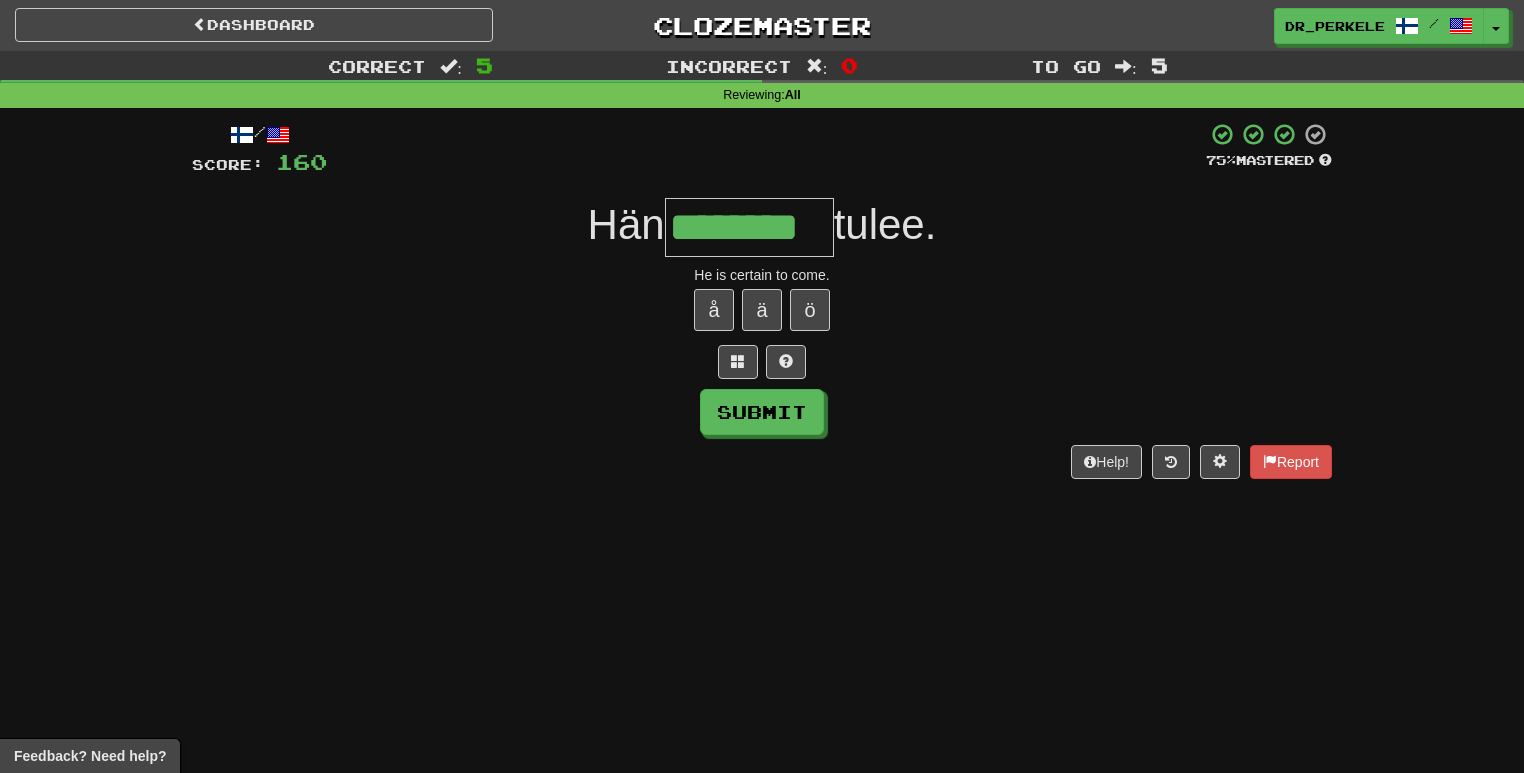 type on "********" 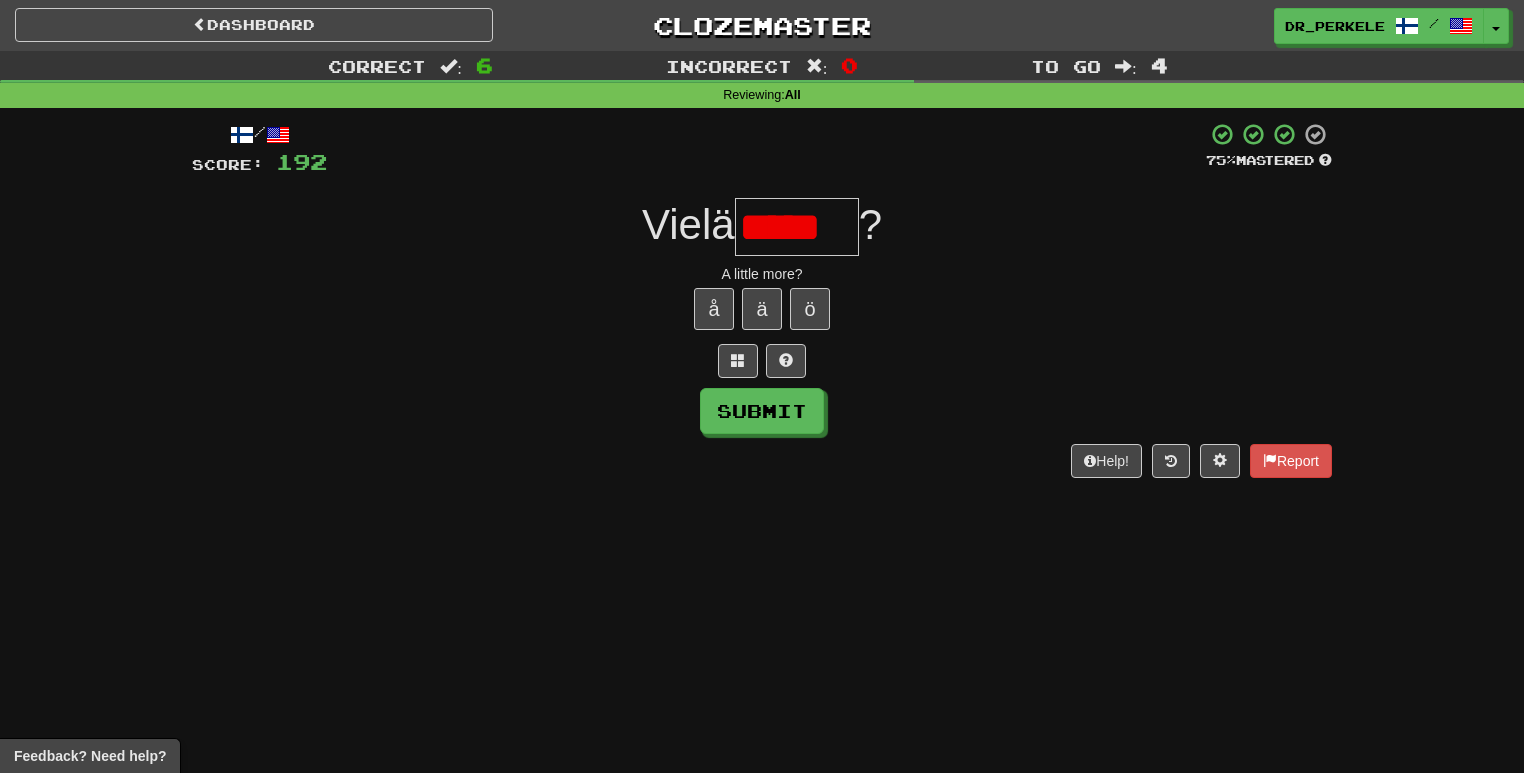 scroll, scrollTop: 0, scrollLeft: 0, axis: both 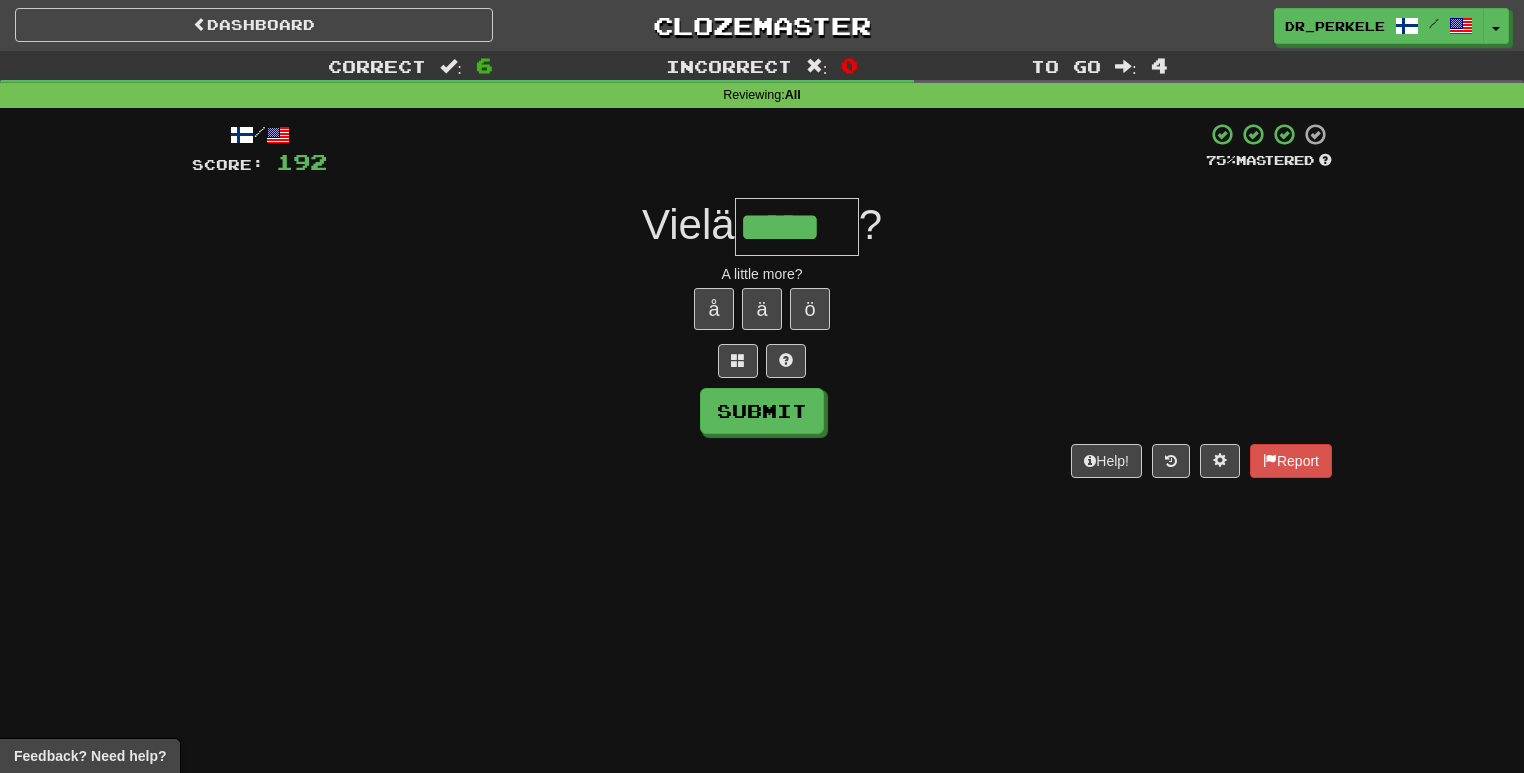 type on "*****" 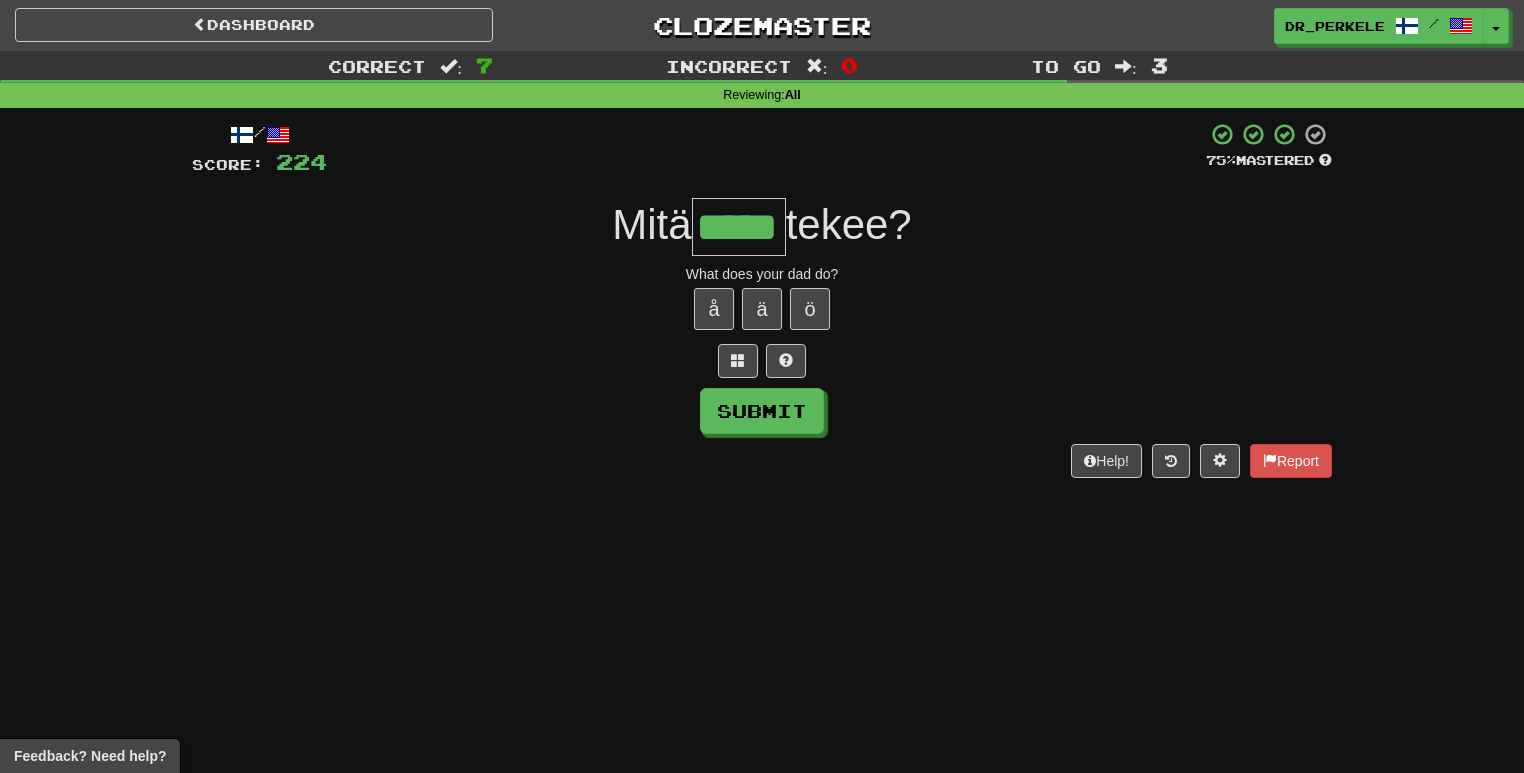 type on "*****" 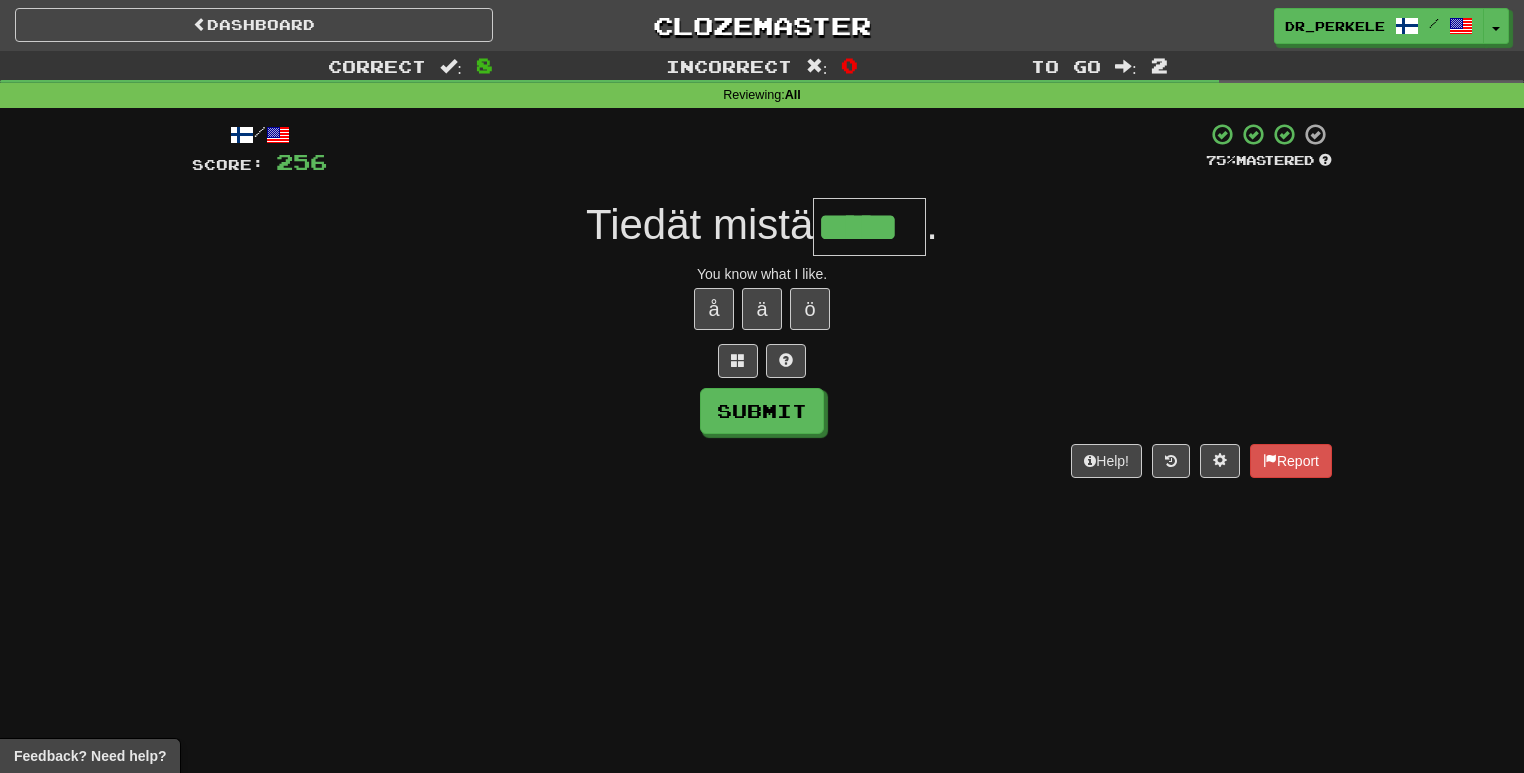 type on "*****" 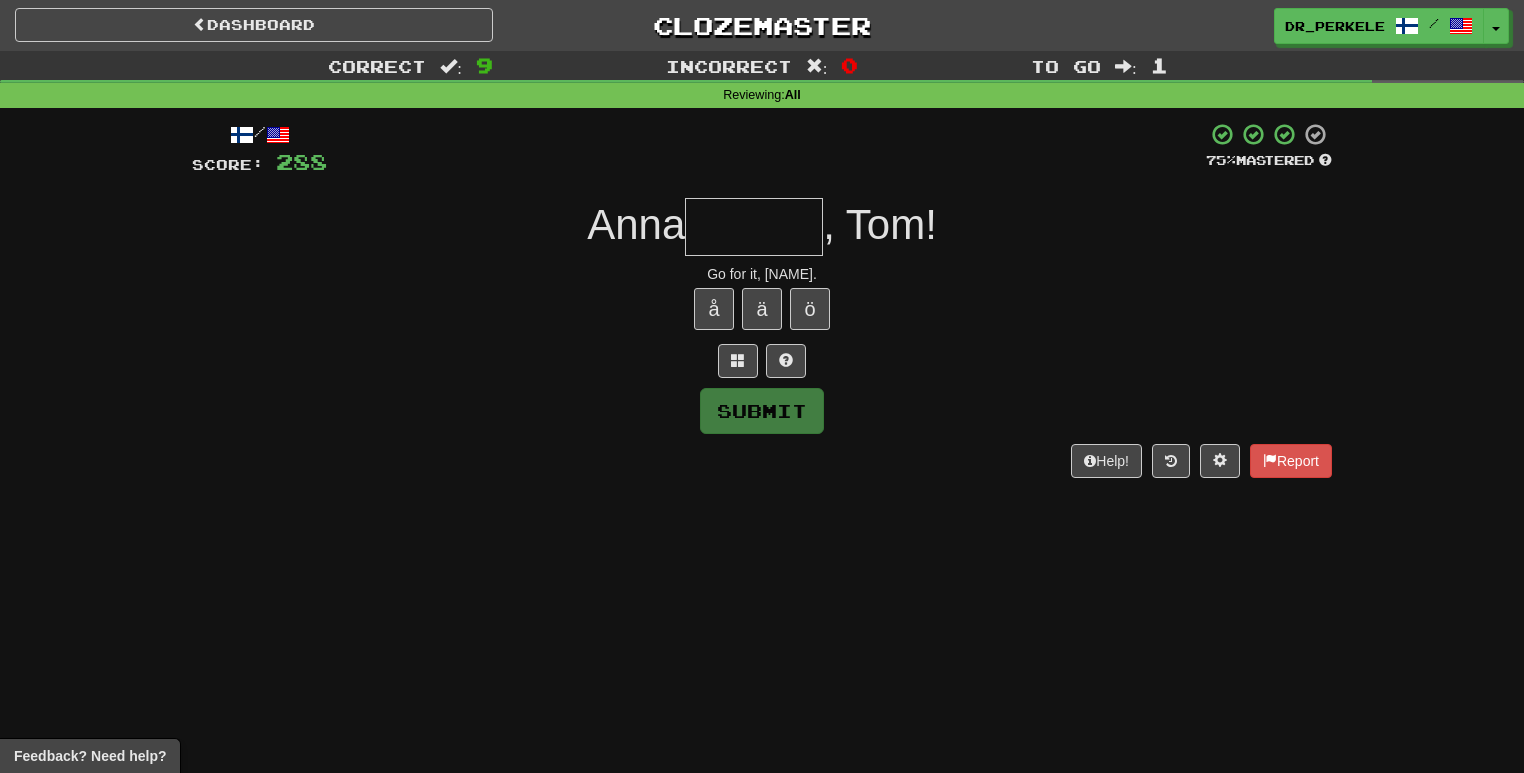type on "*" 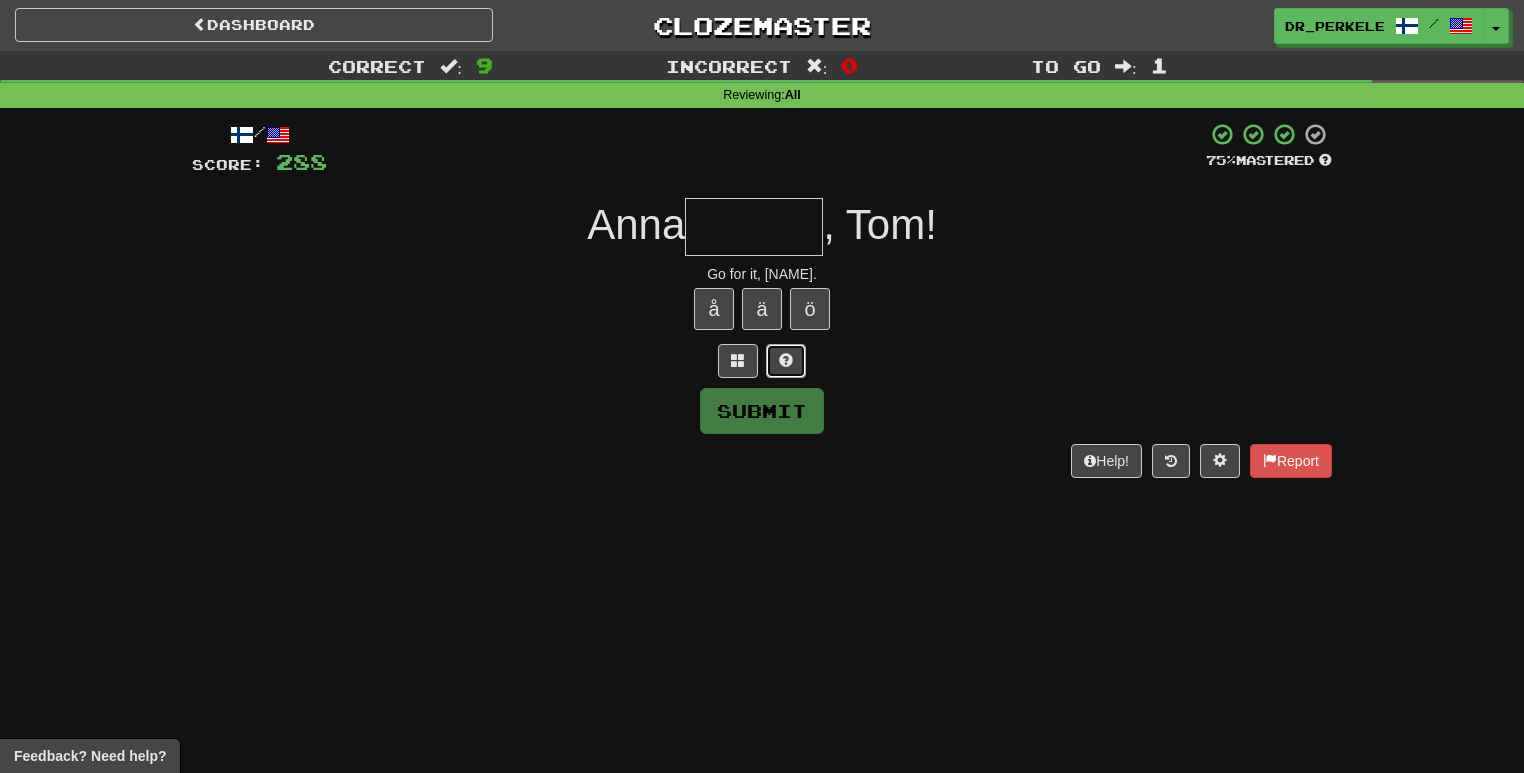 click at bounding box center (786, 361) 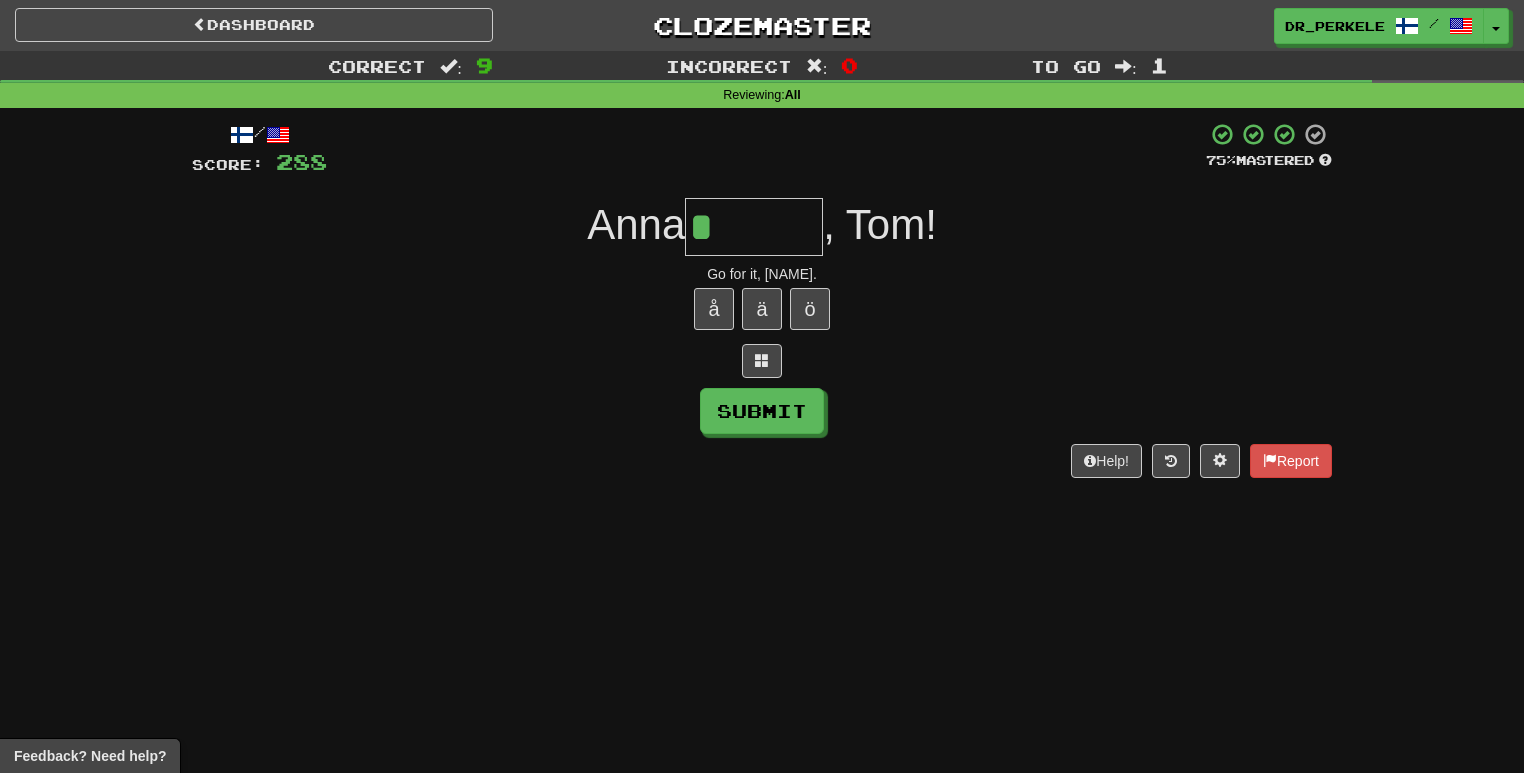 click on "*" at bounding box center [754, 227] 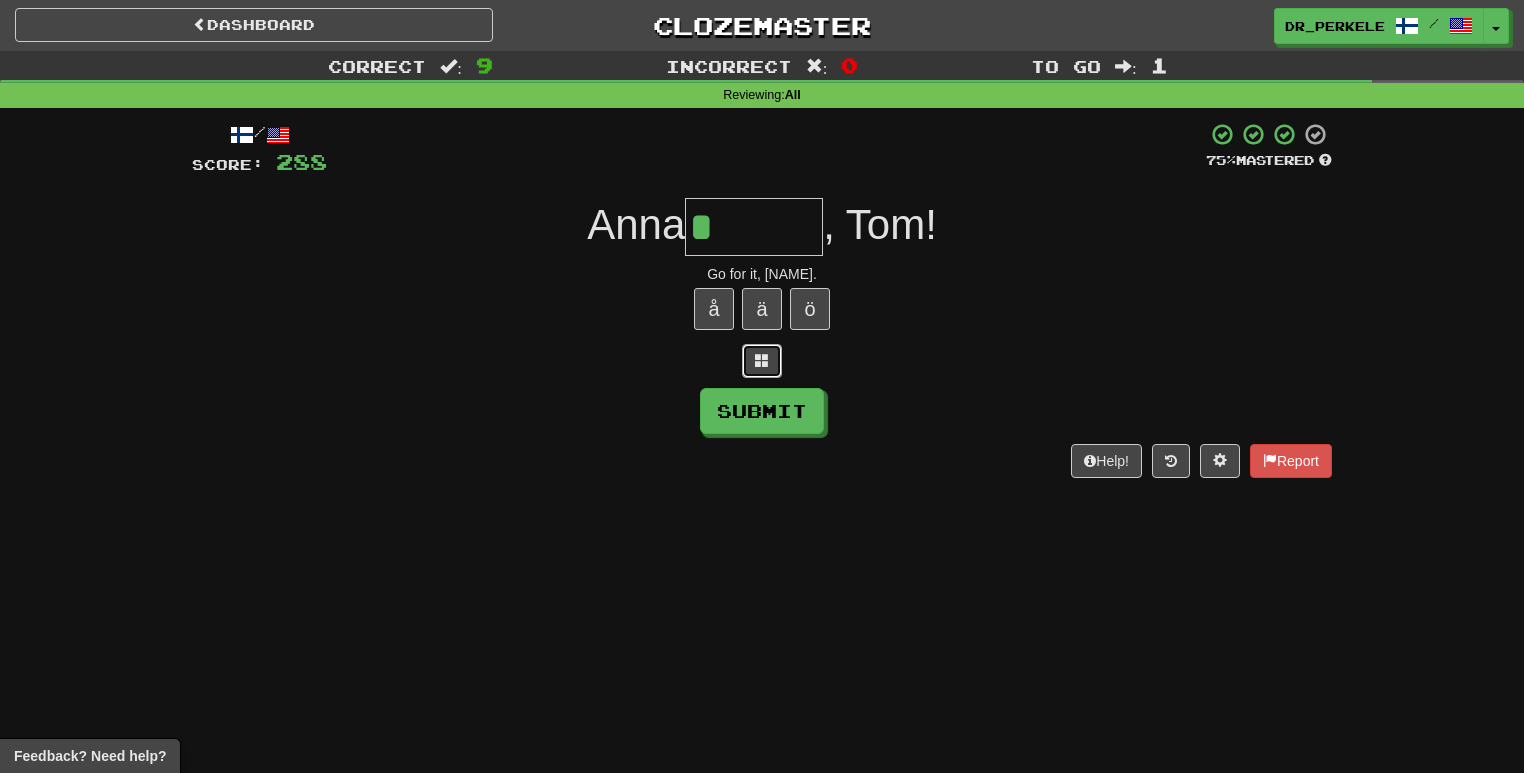 click at bounding box center (762, 361) 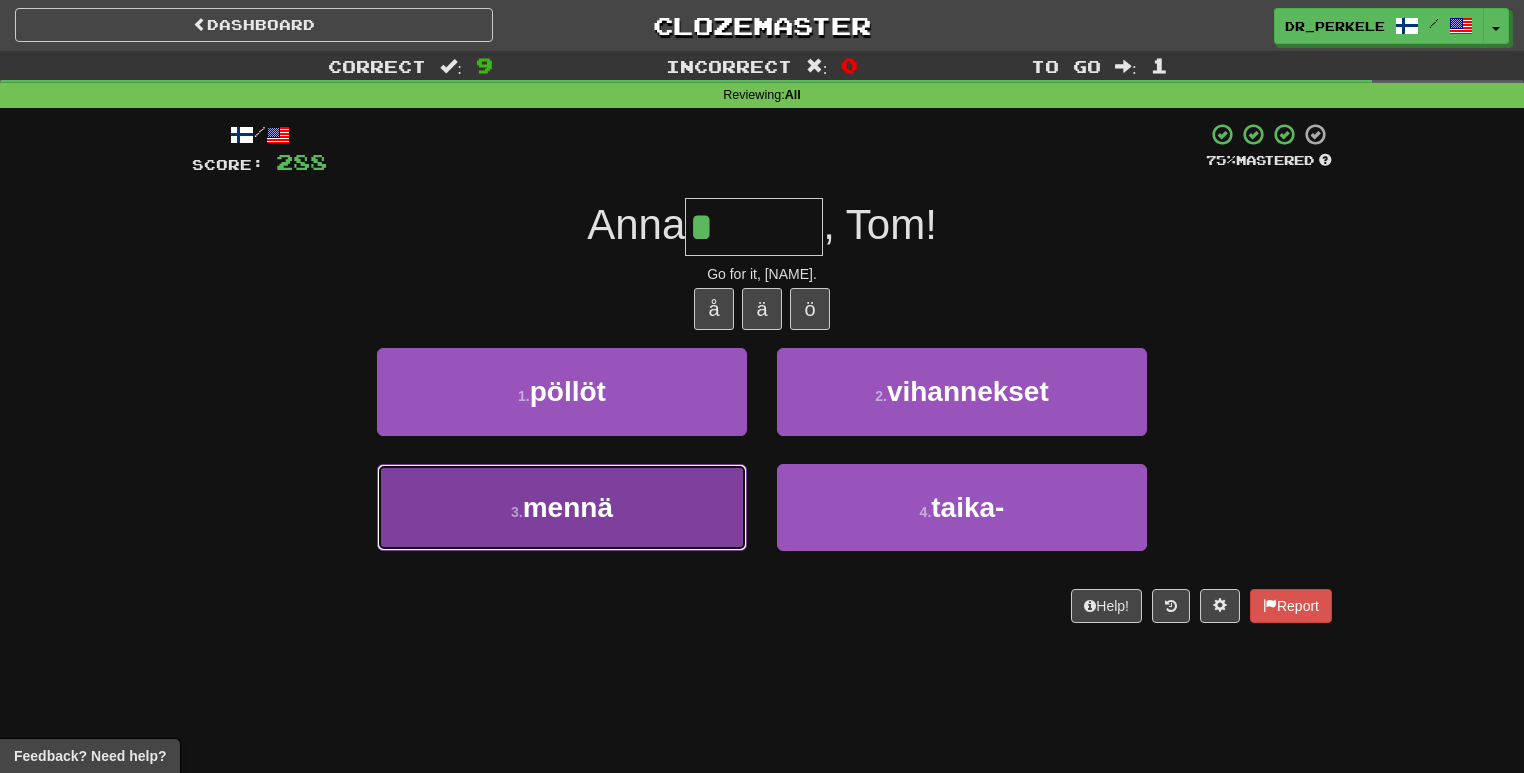 click on "mennä" at bounding box center [568, 507] 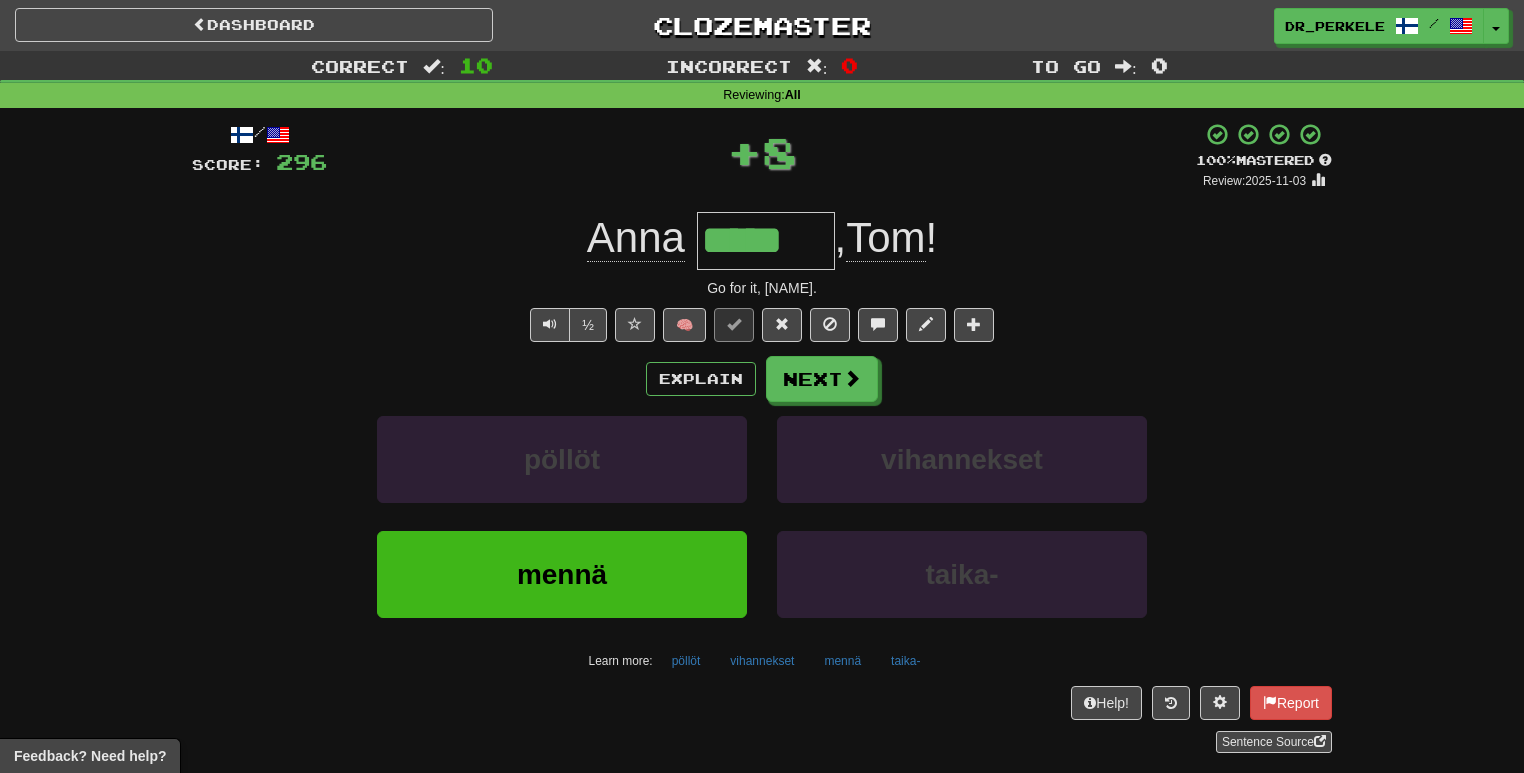 click on "Explain Next" at bounding box center [762, 379] 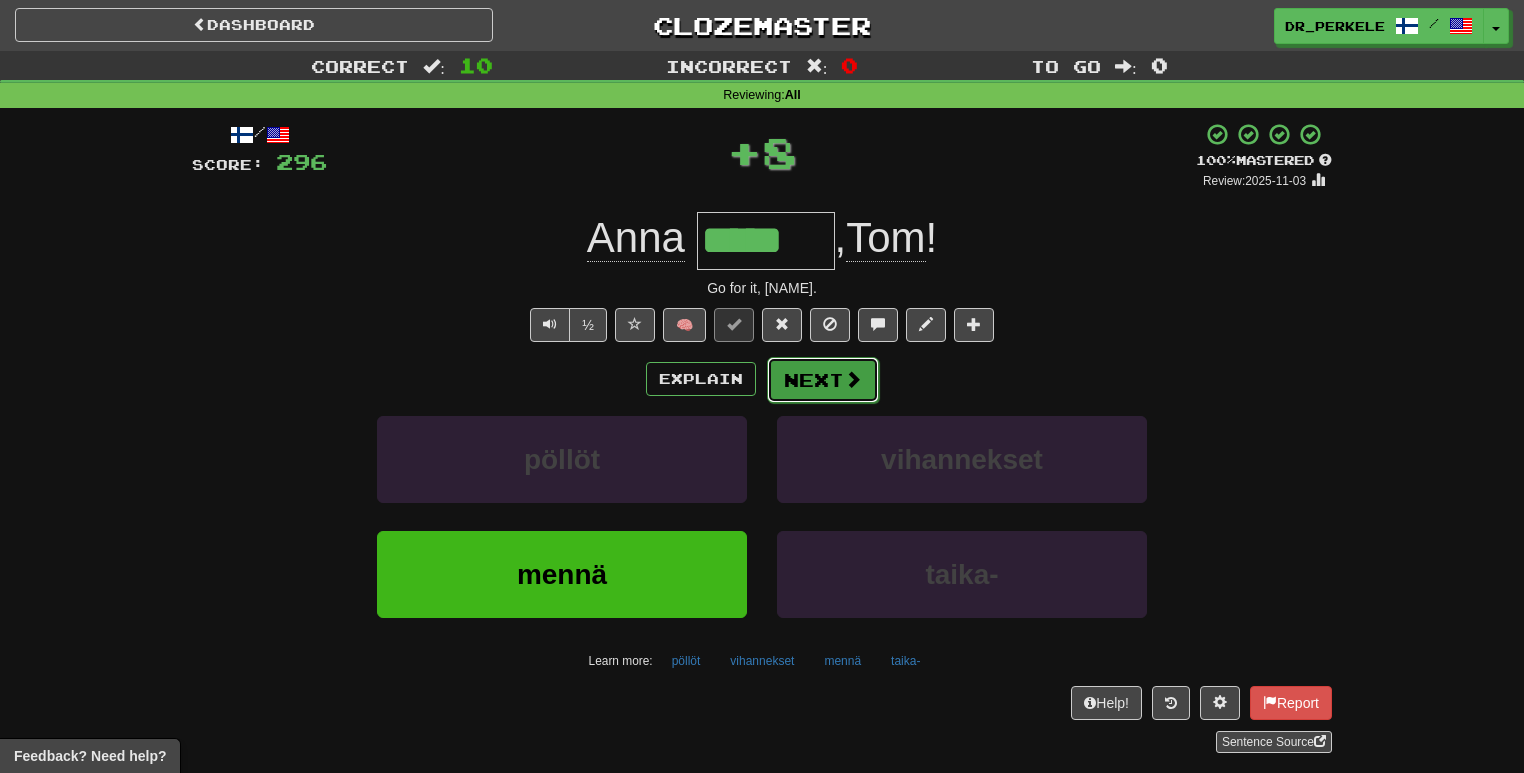 click on "Next" at bounding box center [823, 380] 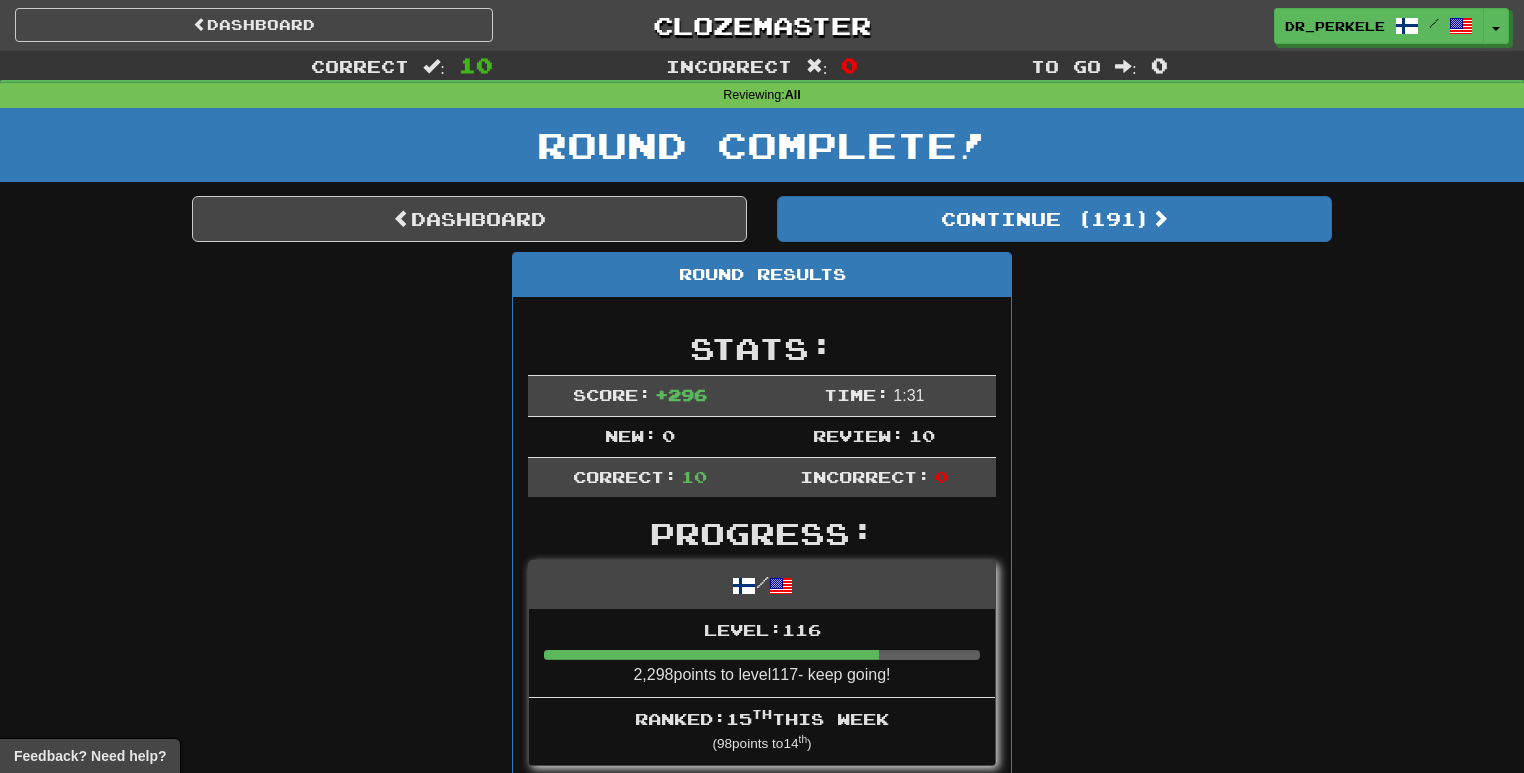 click on "Dashboard Continue ( 191 )  Round Results Stats: Score:   + 296 Time:   1 : 31 New:   0 Review:   10 Correct:   10 Incorrect:   0 Progress:  /  Level:  116 2,298  points to level  117  - keep going! Ranked:  15 th  this week ( 98  points to  14 th ) Sentences:  Report Hän teki sen  hitaasti . She did it slowly.  Report Oliko  se hyvä? Was it good?  Report En  osaa . I can't.  Report Ei ennen eikä  jälkeen . Neither before nor after.  Report Mitä  huomenna  tapahtuu? What's happening tomorrow?  Report Hän  varmasti  tulee. He is certain to come.  Report Vielä  vähän ? A little more?  Report Mitä  isäsi  tekee? What does your dad do?  Report Tiedät mistä  pidän . You know what I like.  Report Anna  mennä , Tom! Go for it, Tom.  Dashboard Continue ( 191 )" at bounding box center [762, 986] 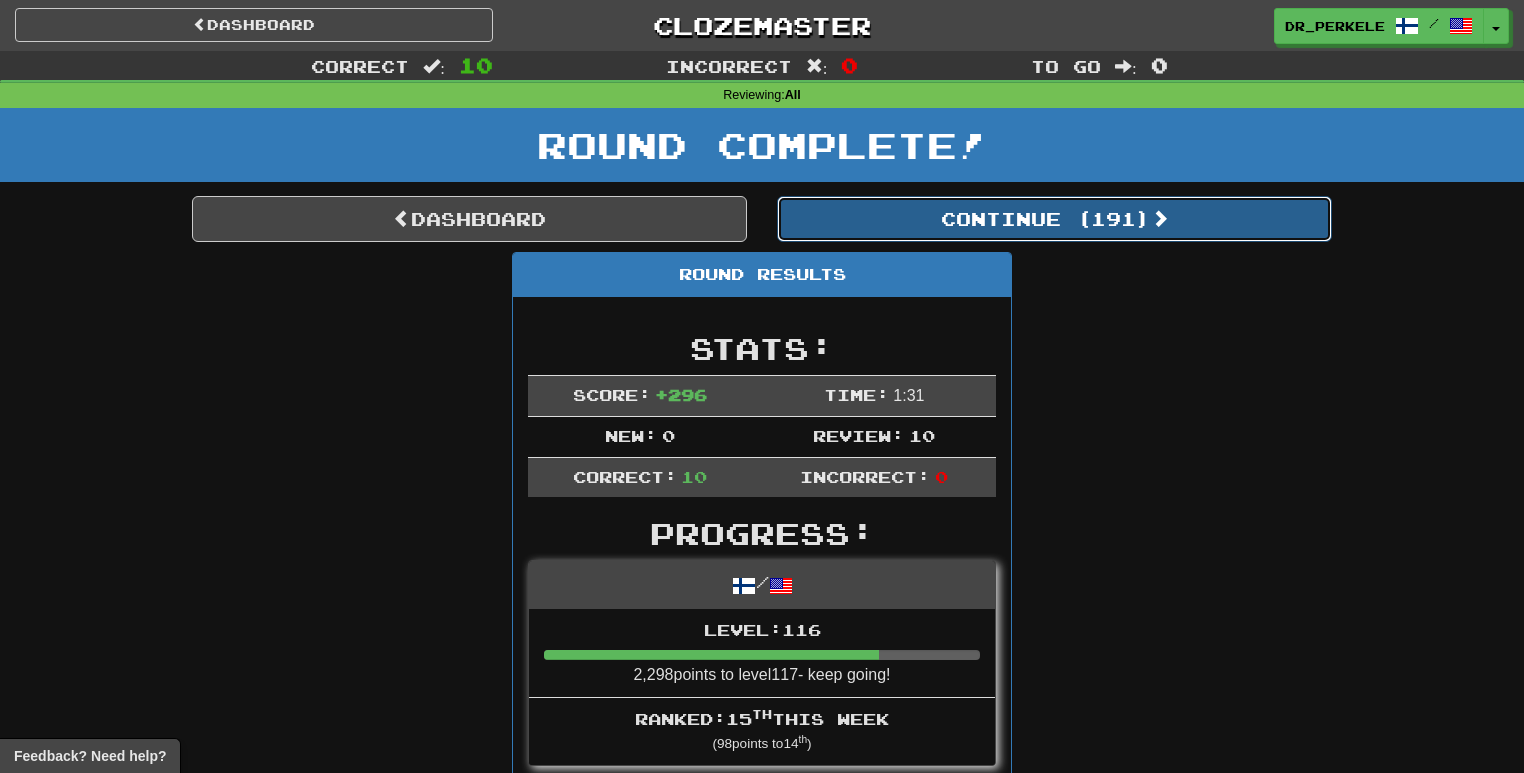 click on "Continue ( 191 )" at bounding box center [1054, 219] 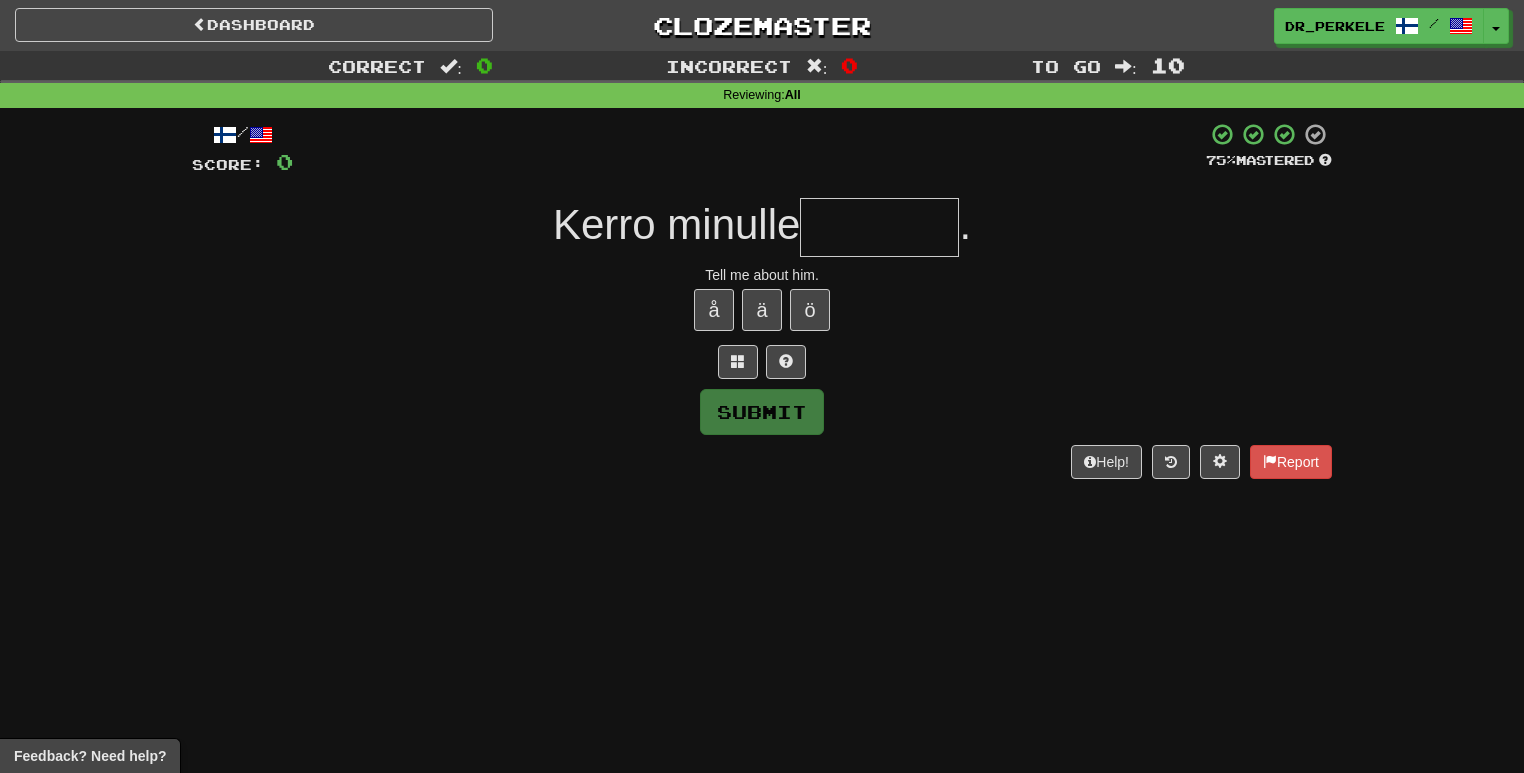 click at bounding box center [879, 227] 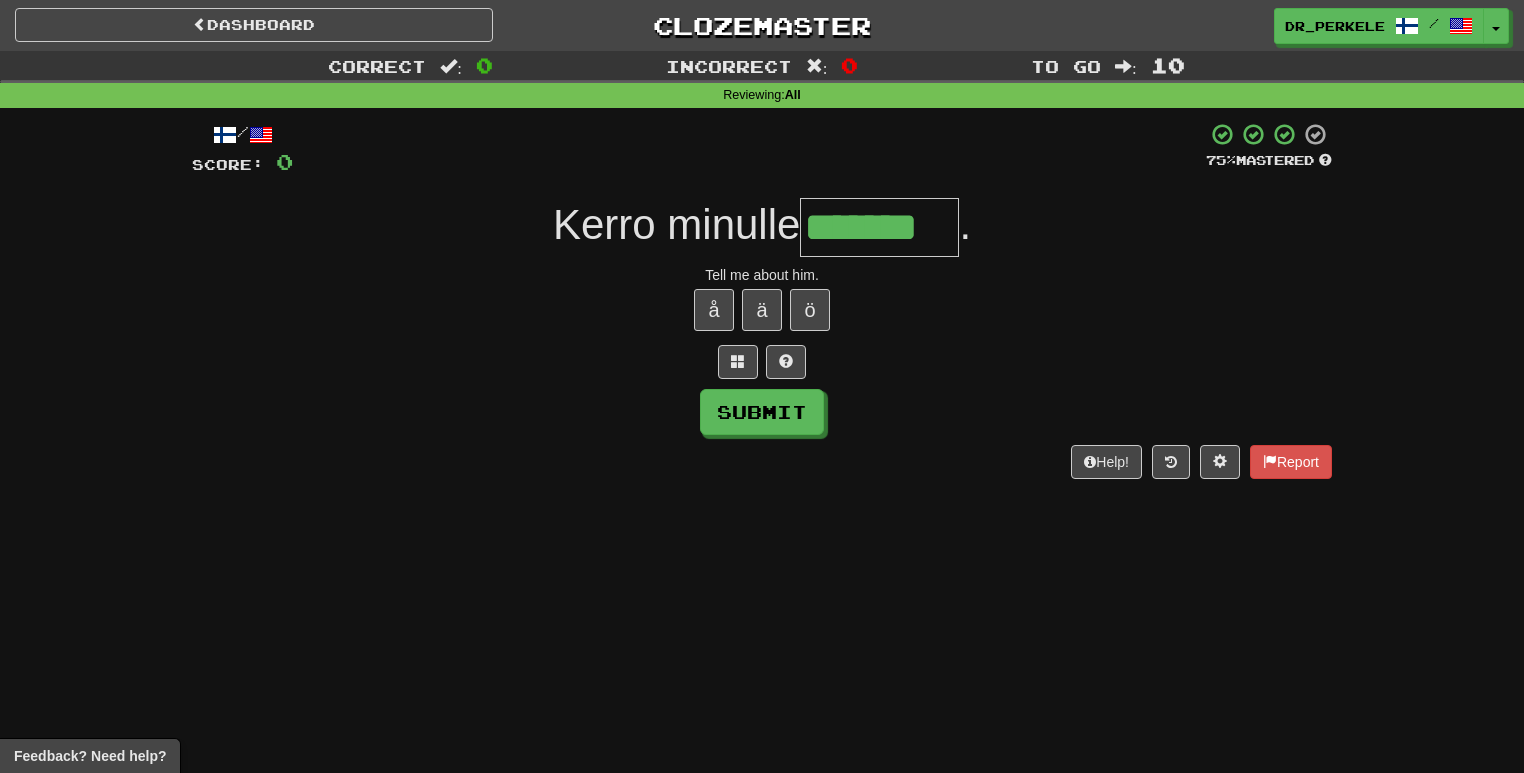 type on "*******" 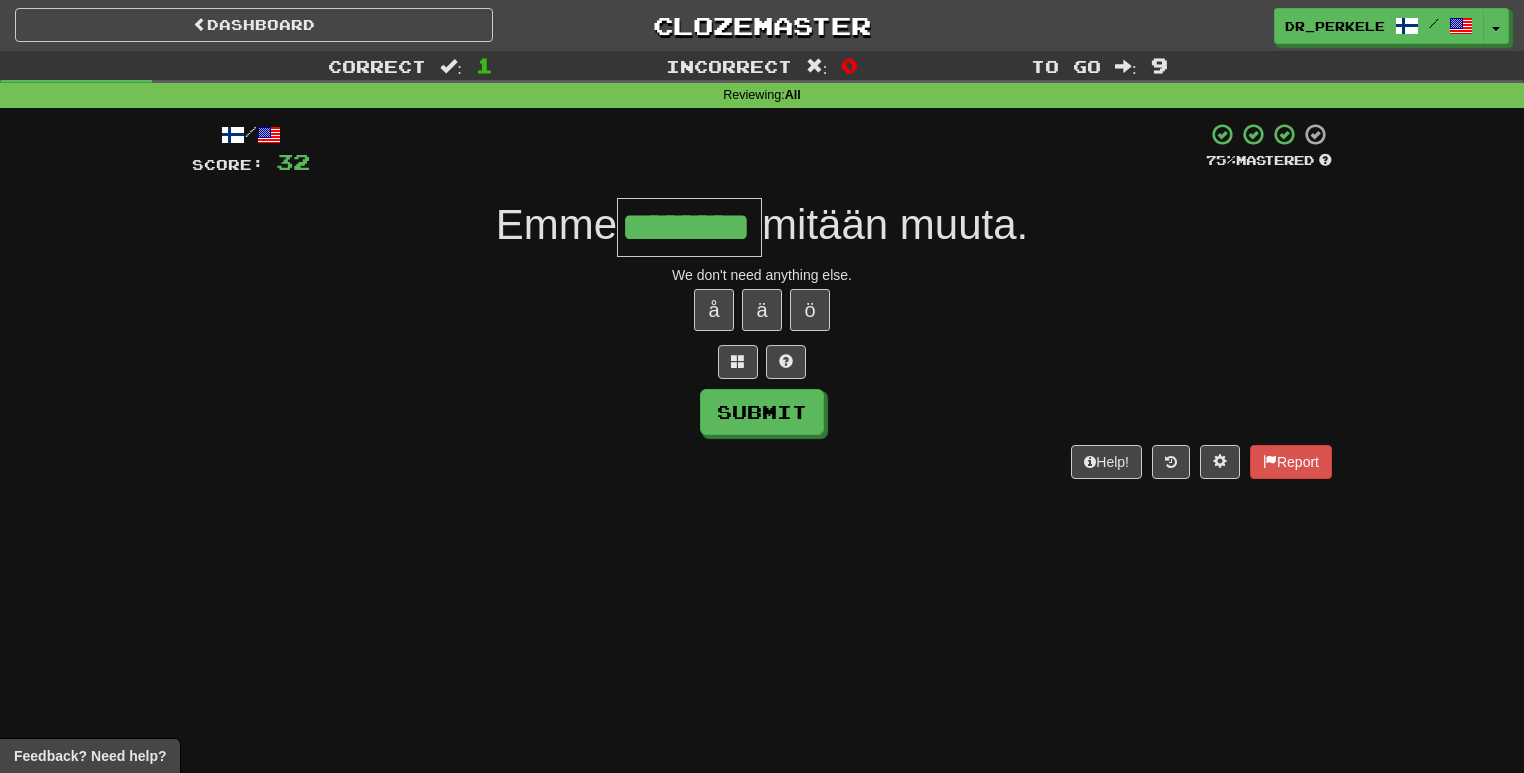 type on "********" 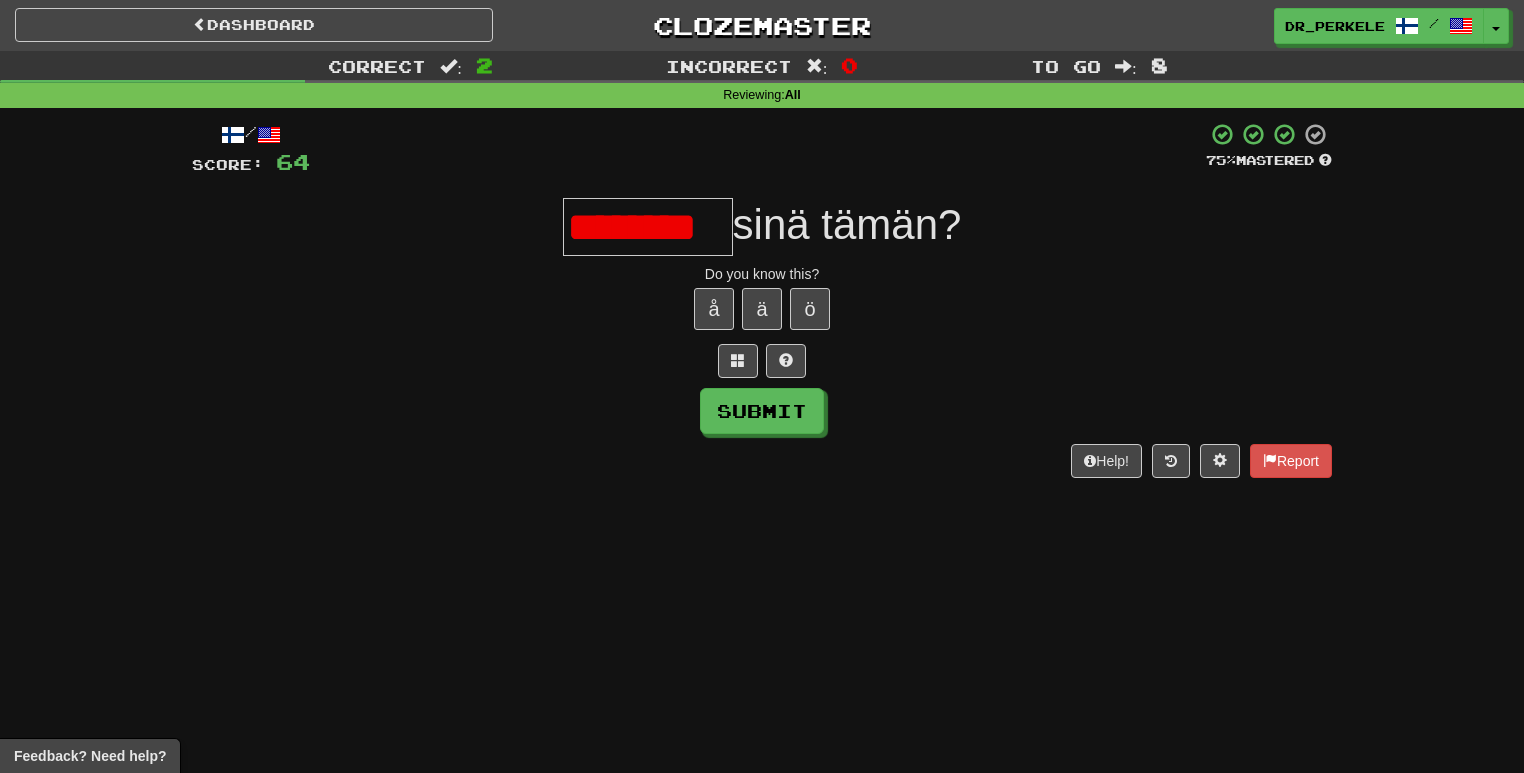 scroll, scrollTop: 0, scrollLeft: 0, axis: both 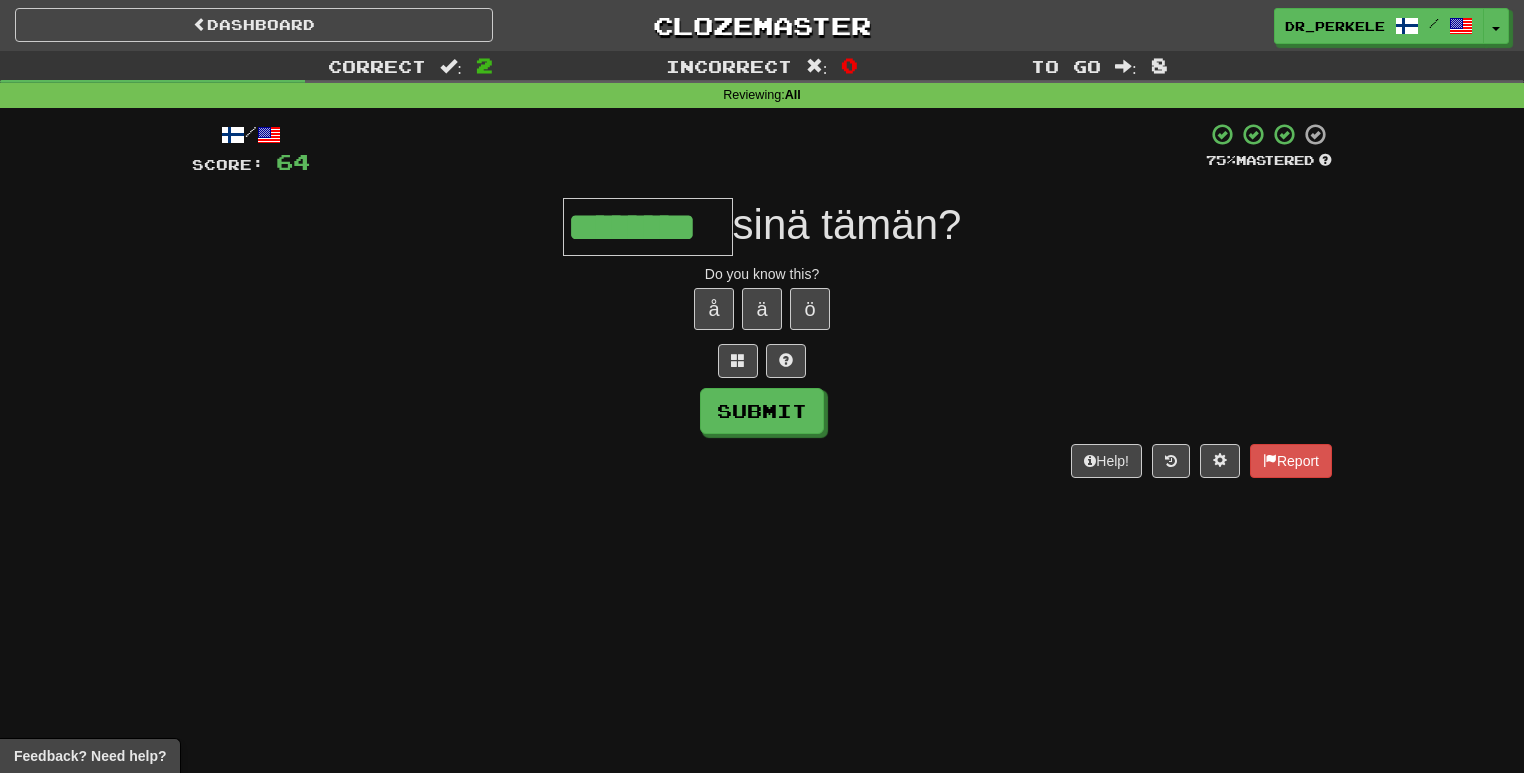 type on "********" 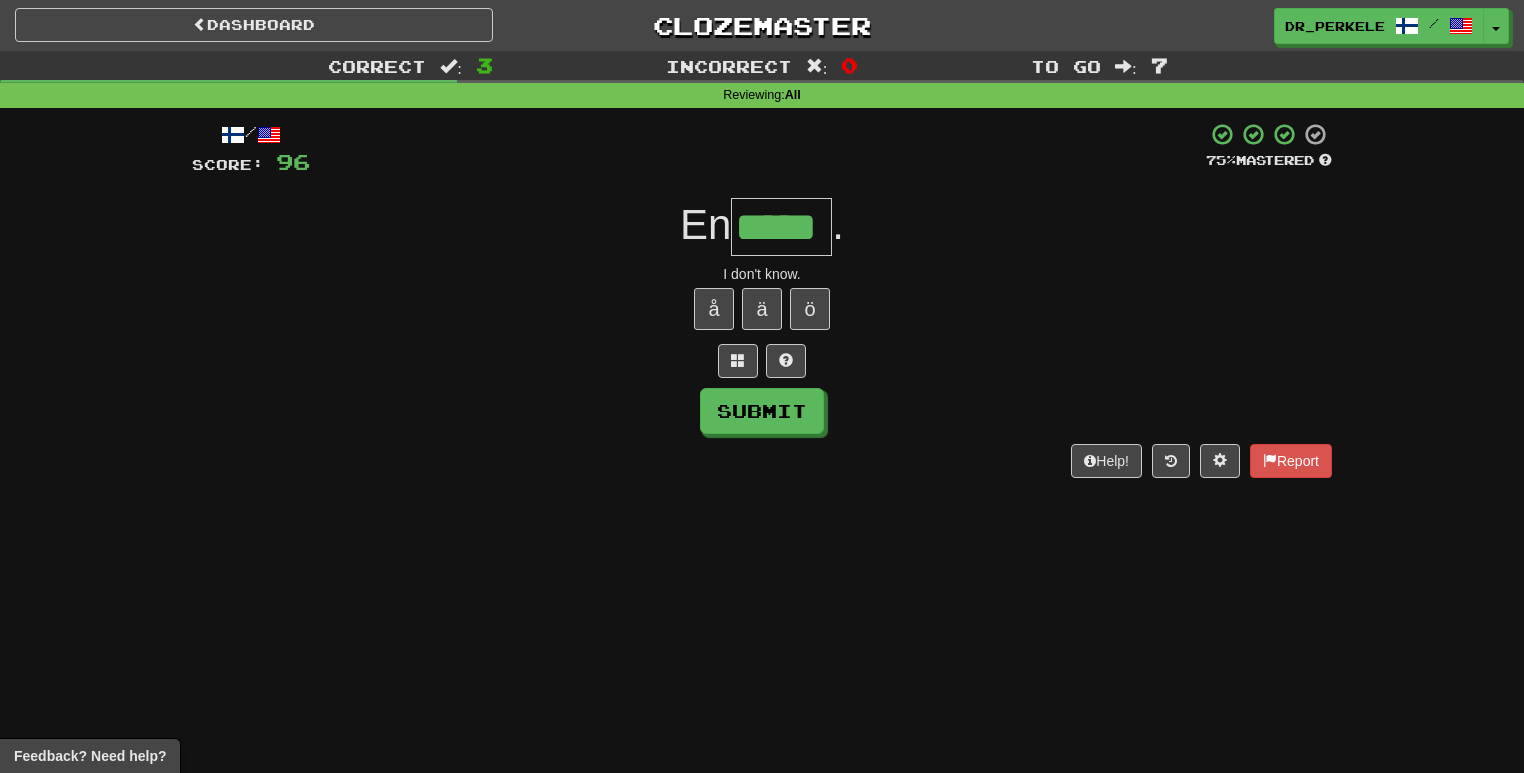 type on "*****" 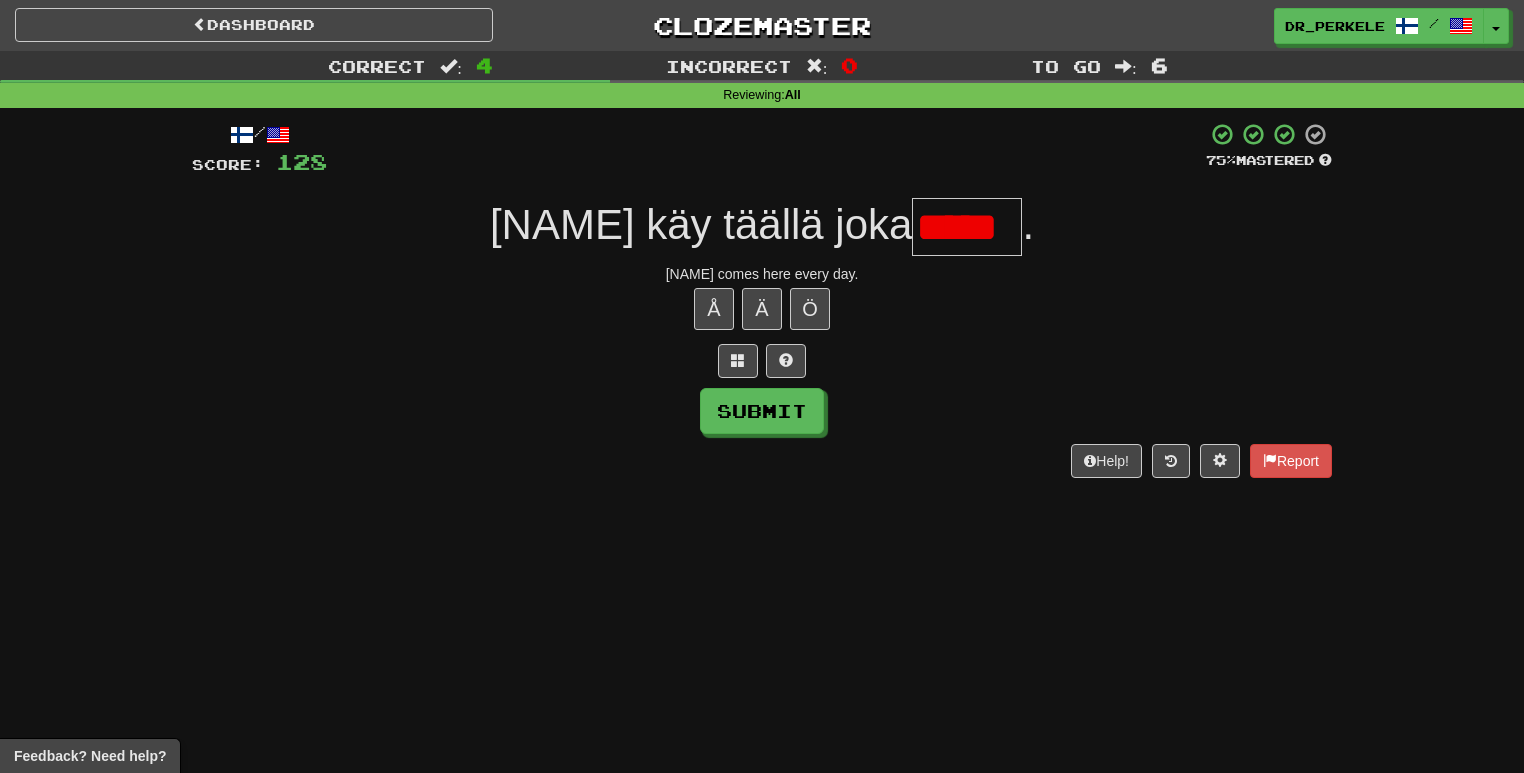 type on "*****" 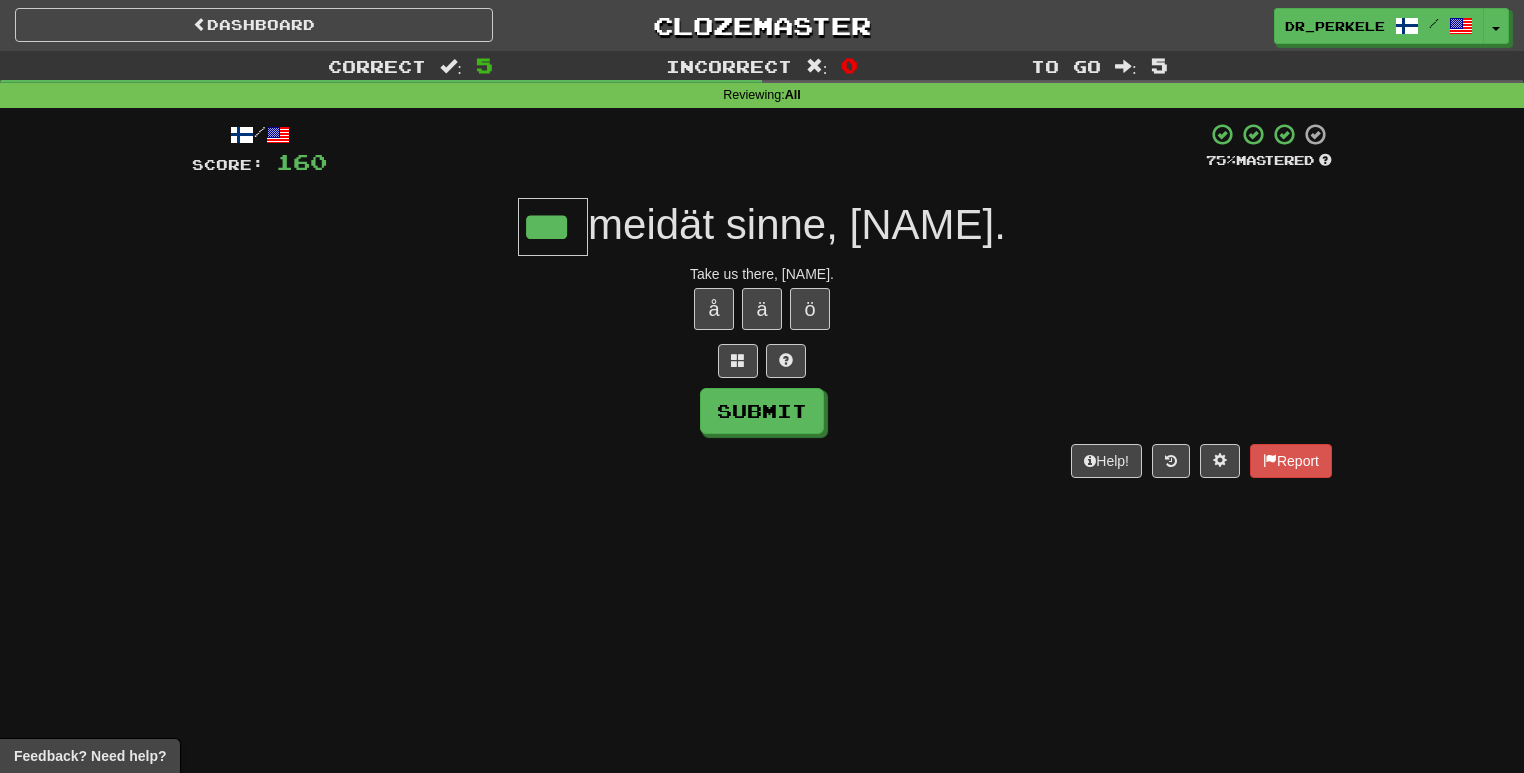 type on "***" 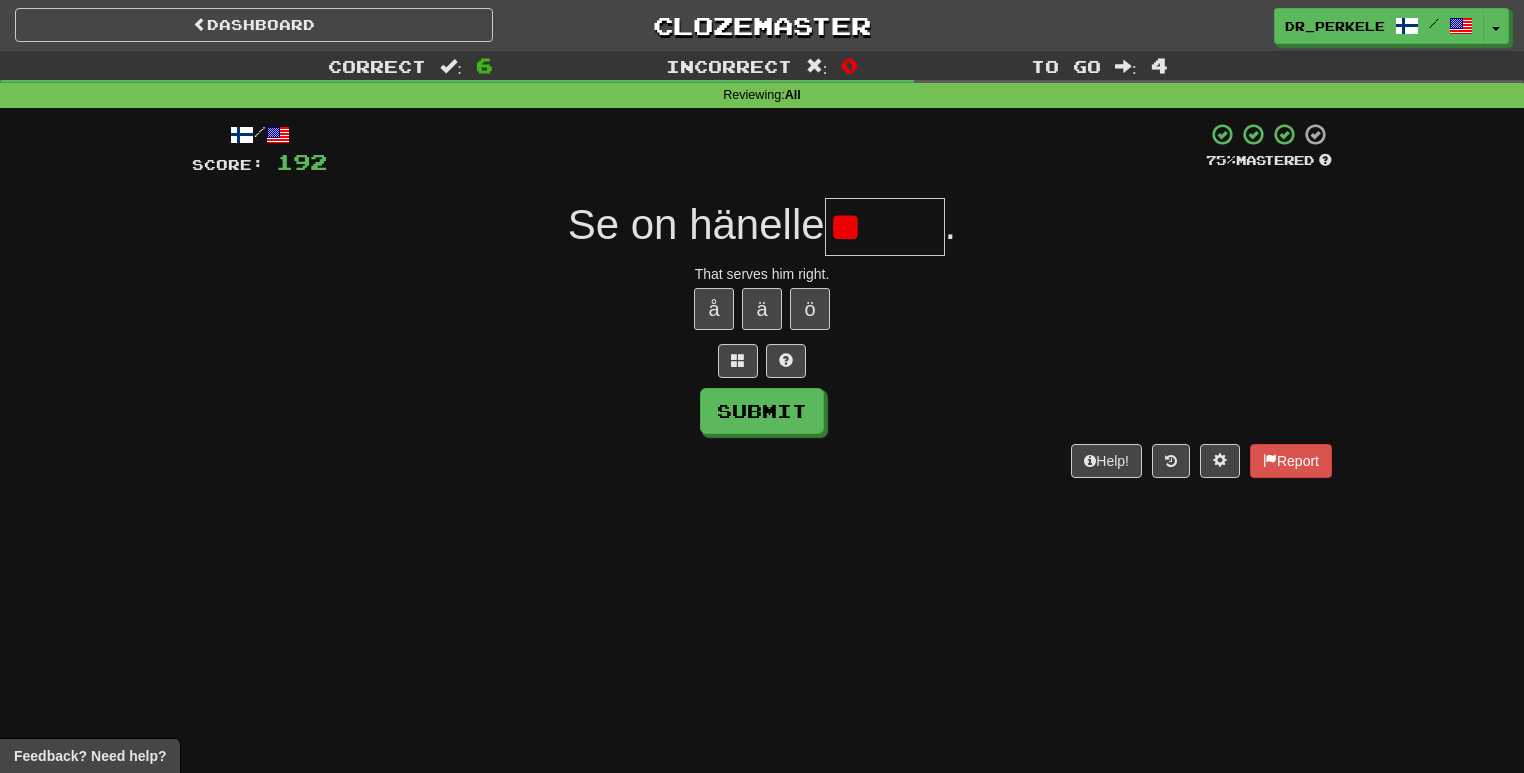 type on "*" 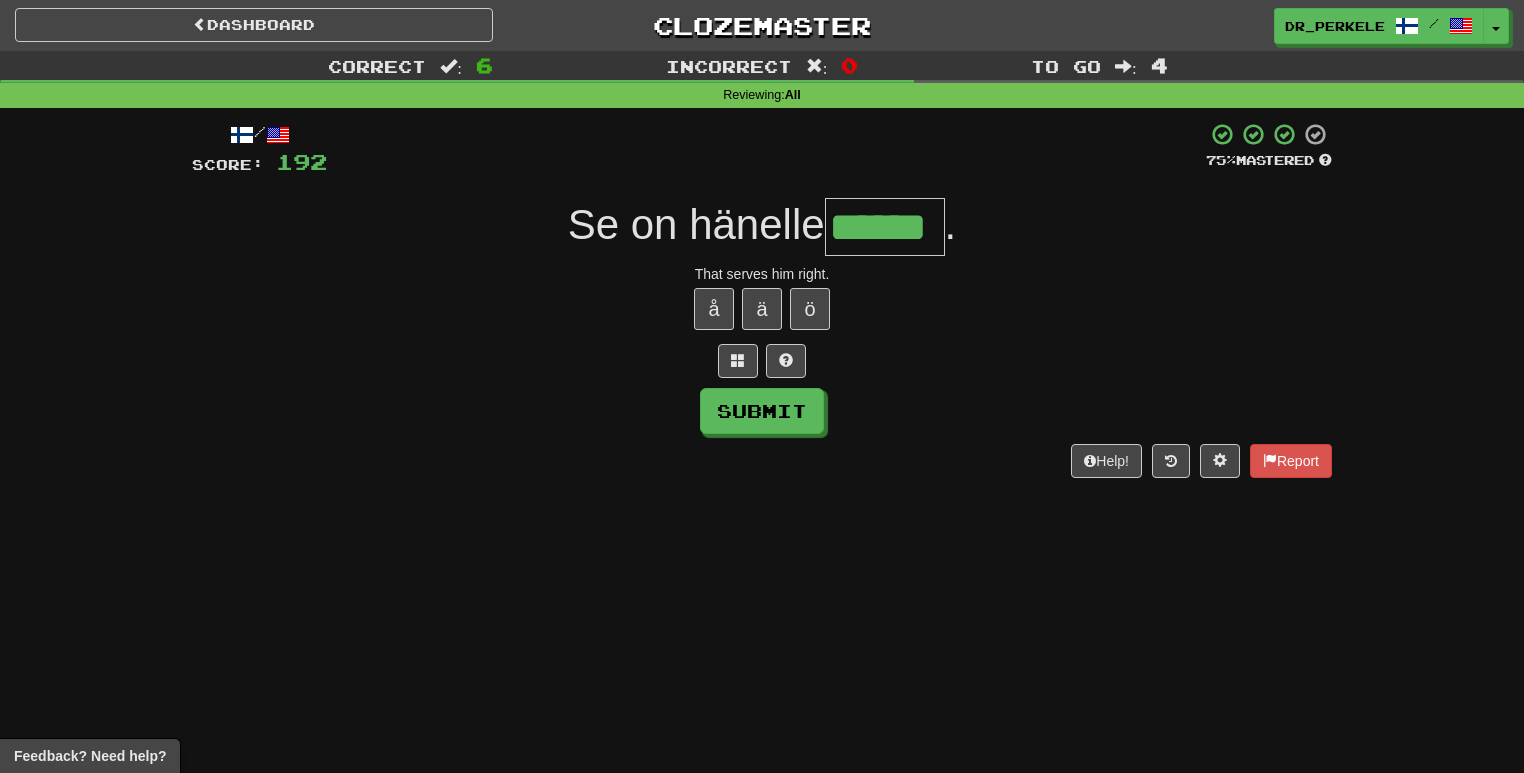 type on "******" 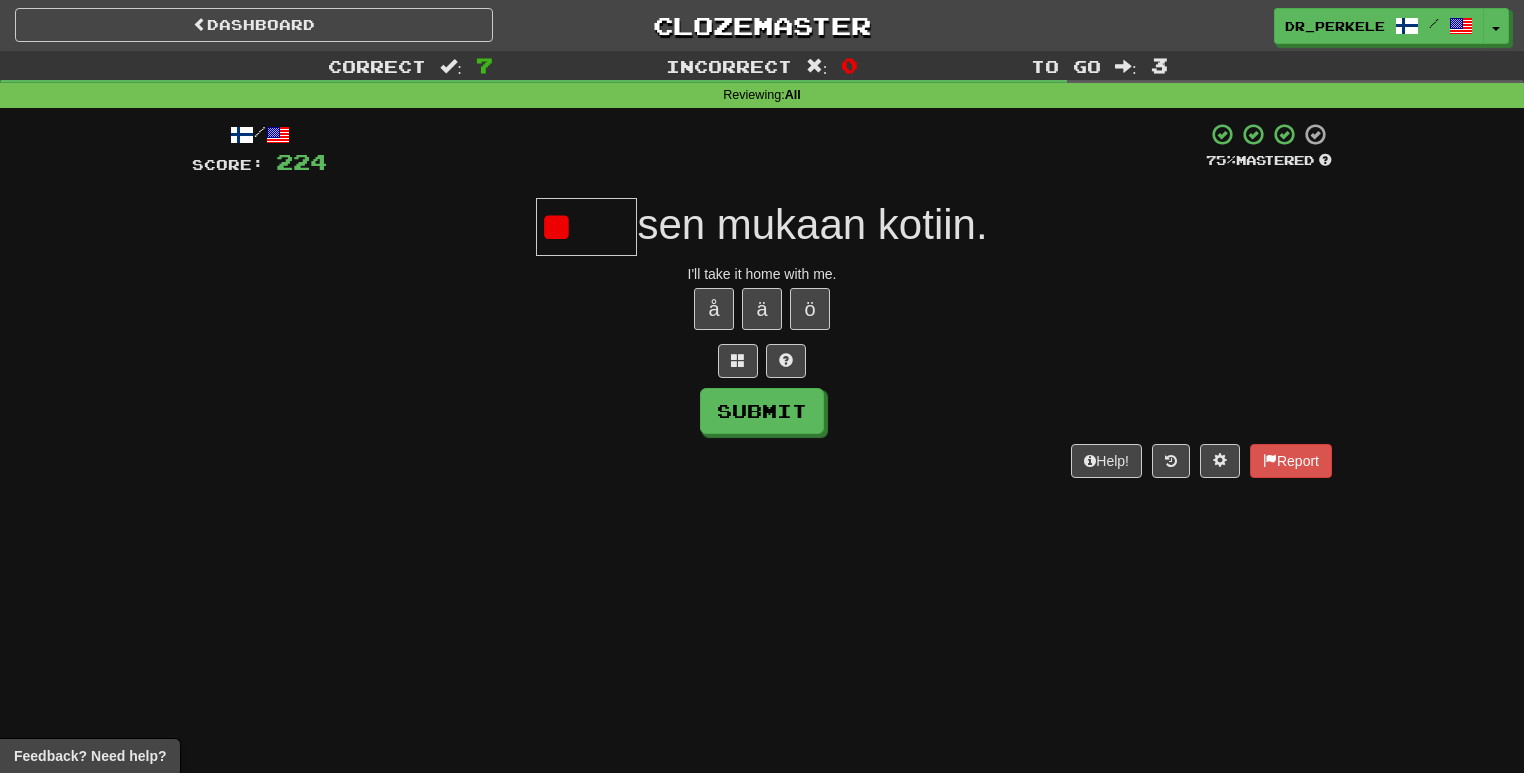type on "*" 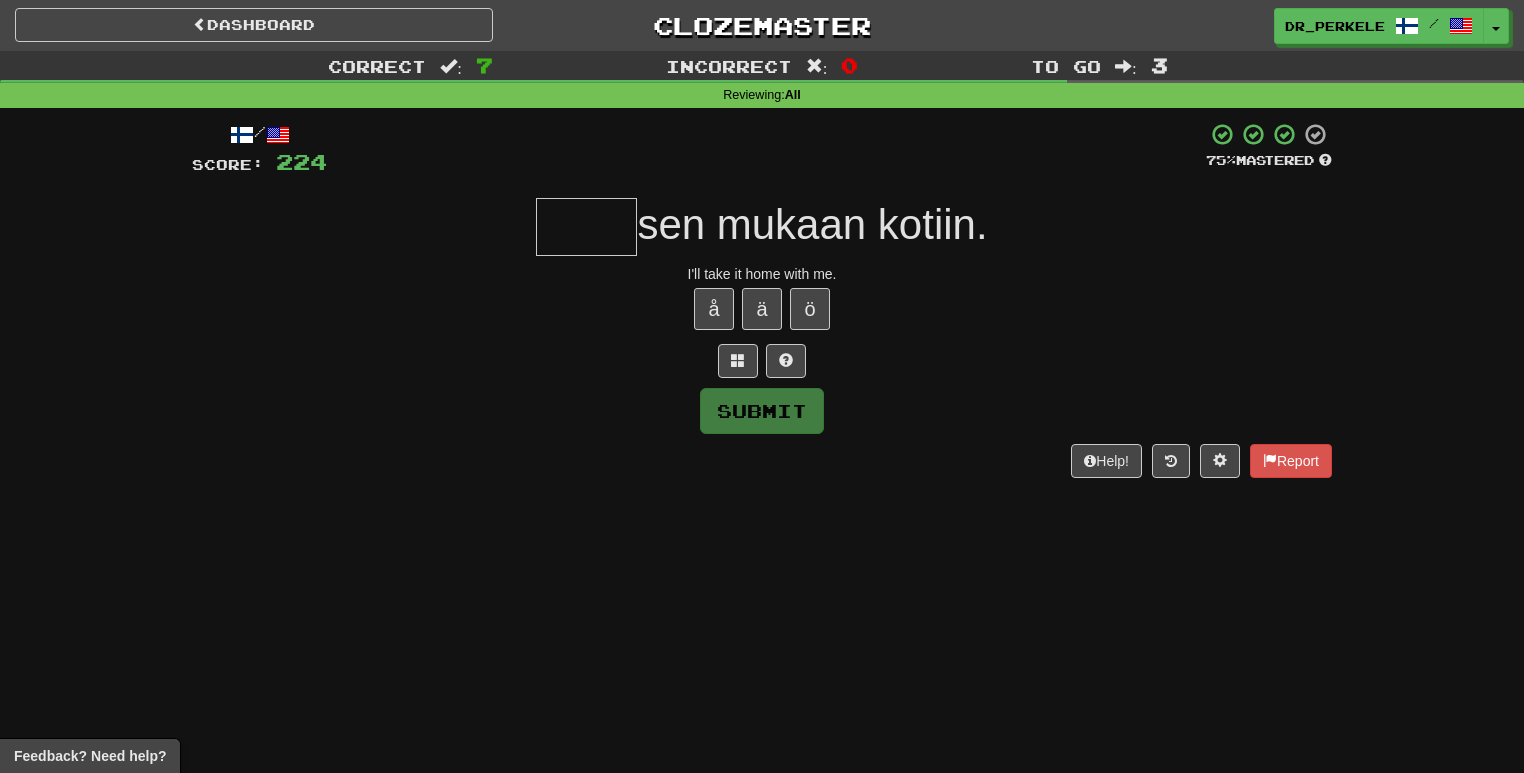 type on "*" 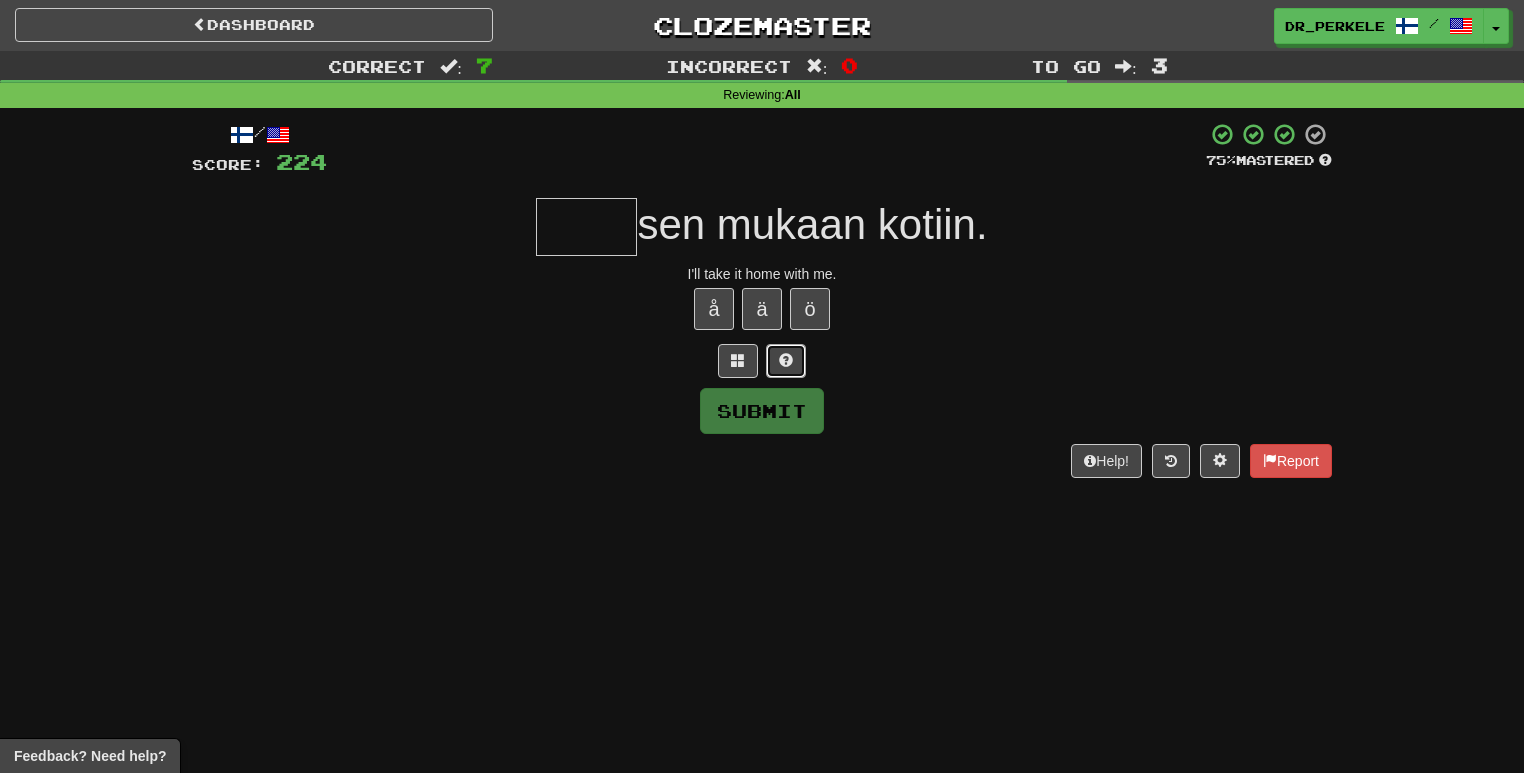 click at bounding box center [786, 361] 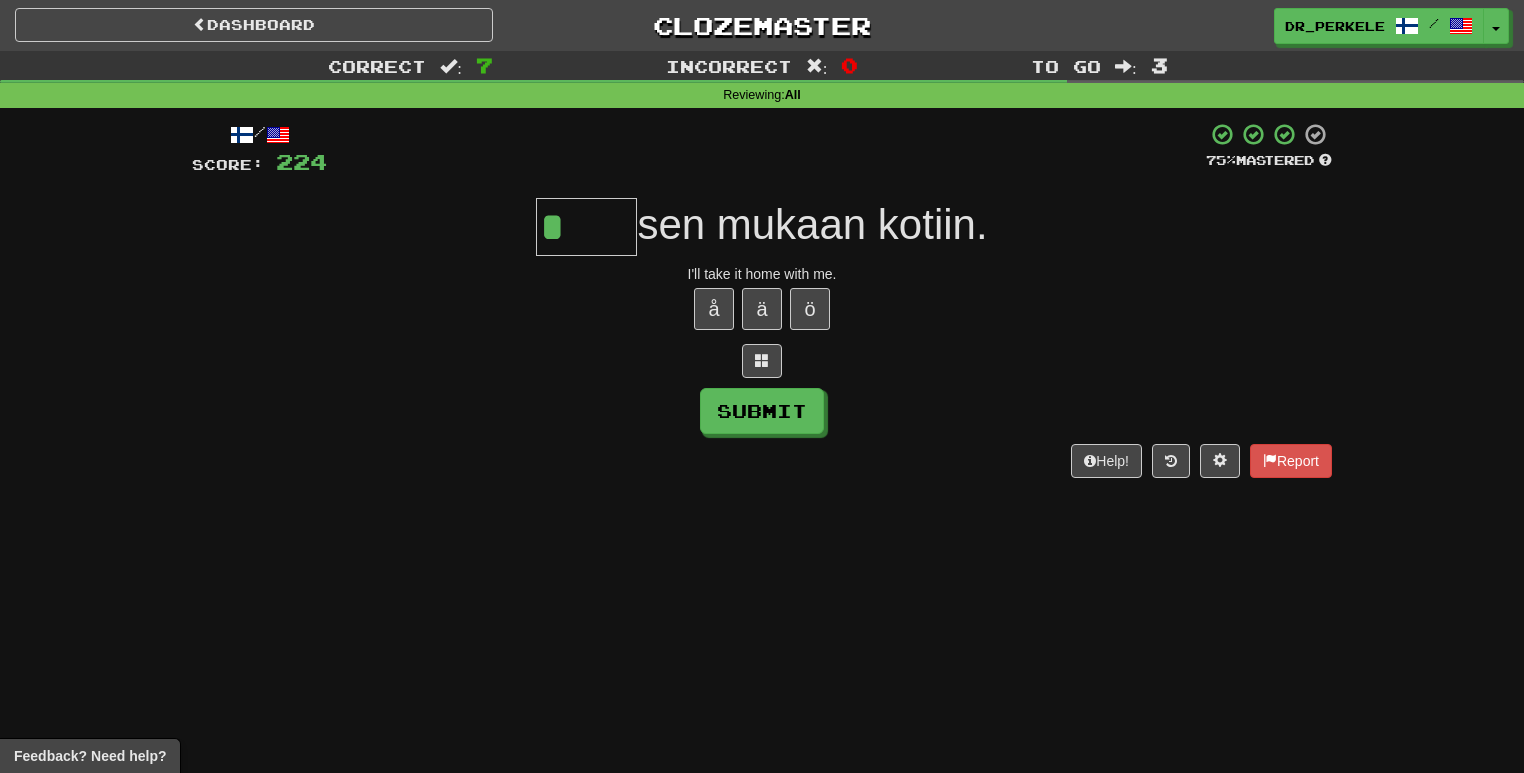 click on "*" at bounding box center [586, 227] 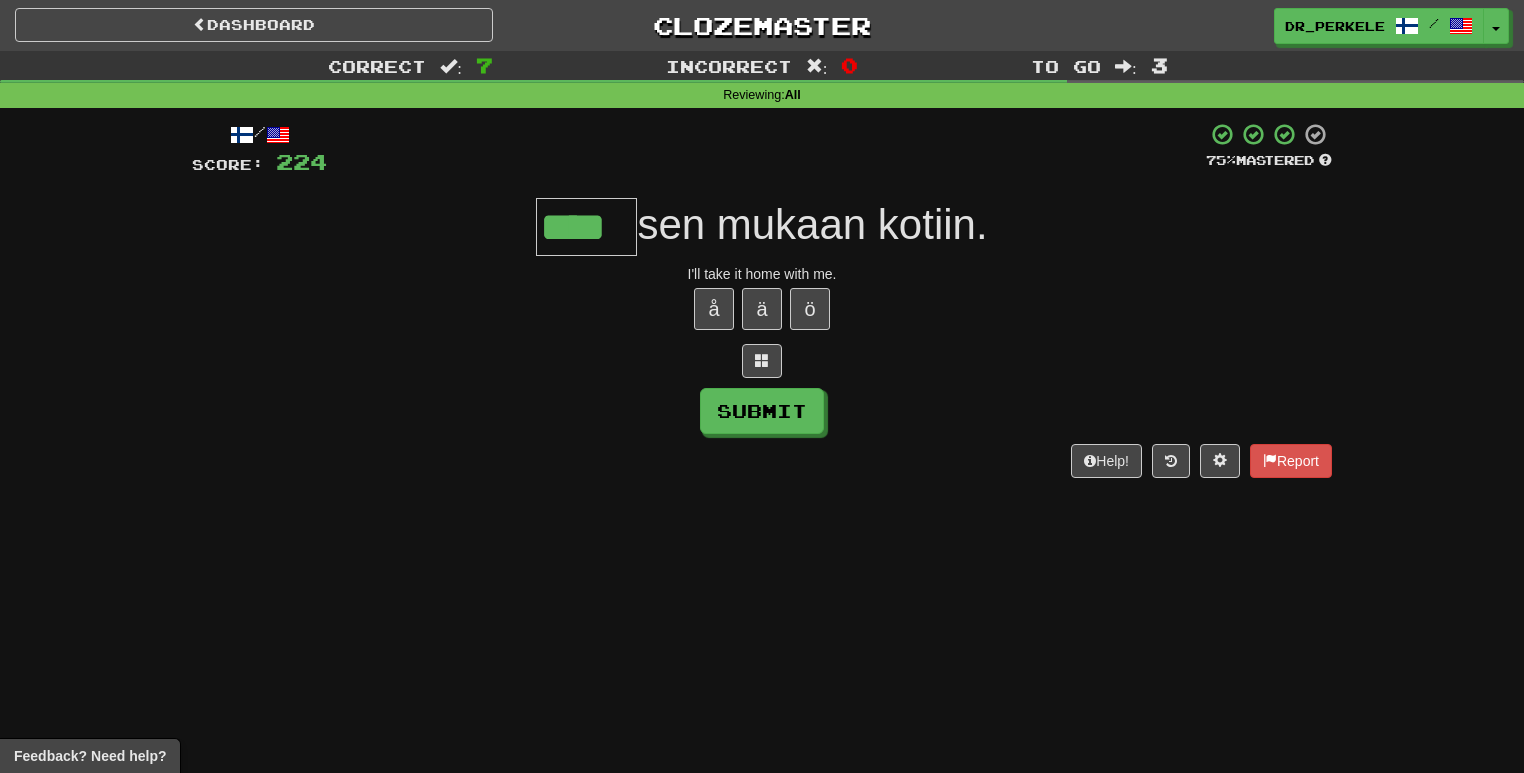 type on "****" 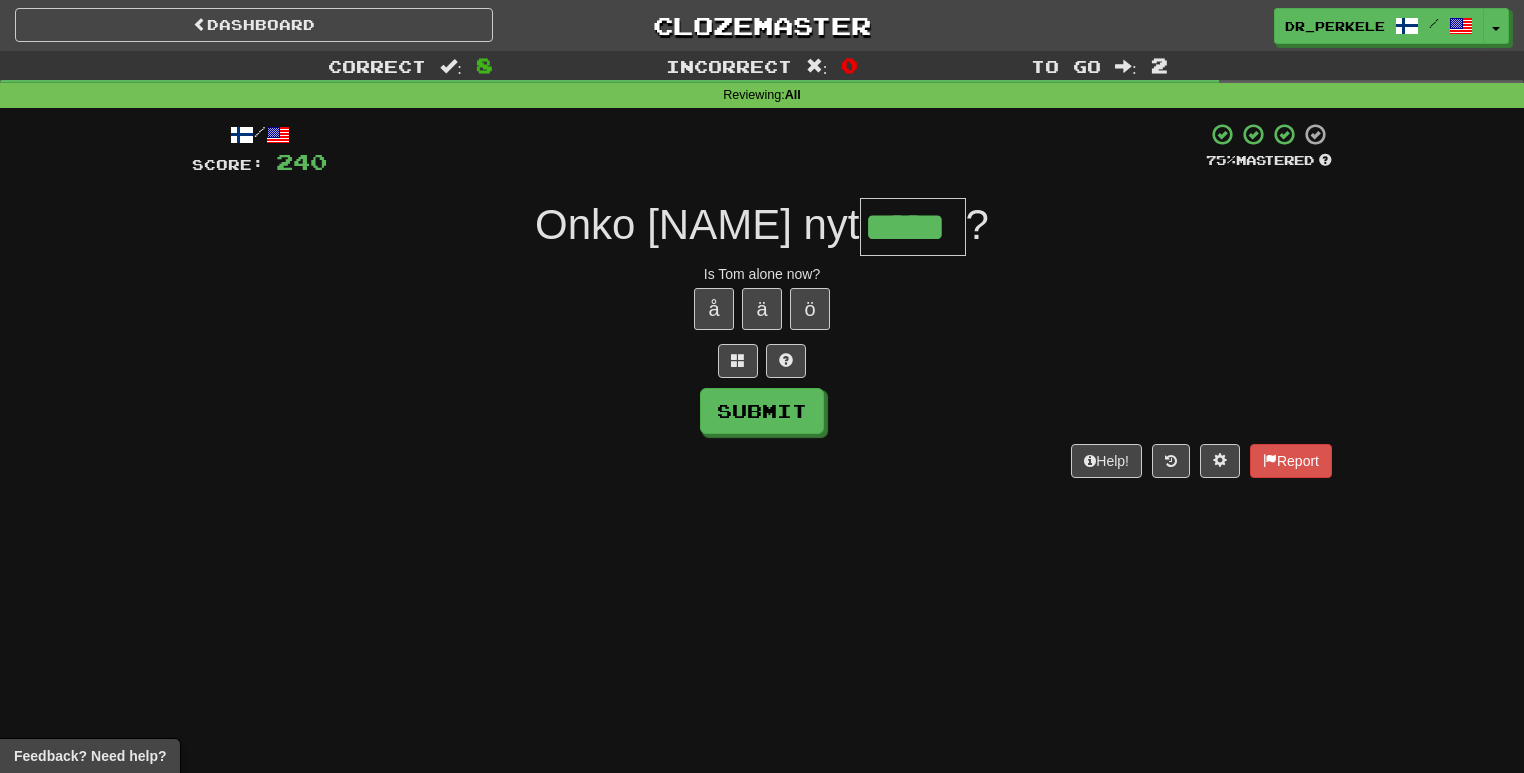 type on "*****" 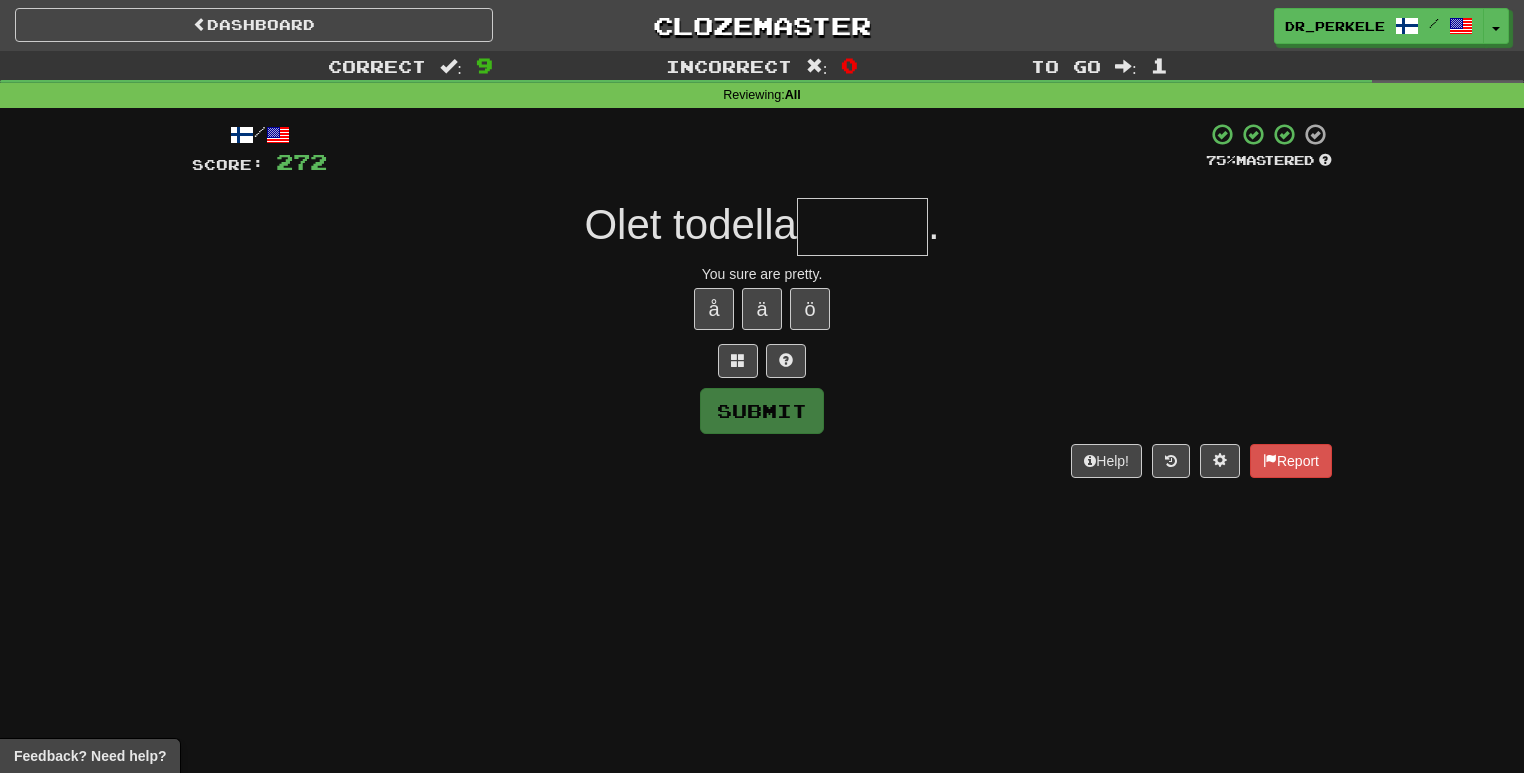 type on "*" 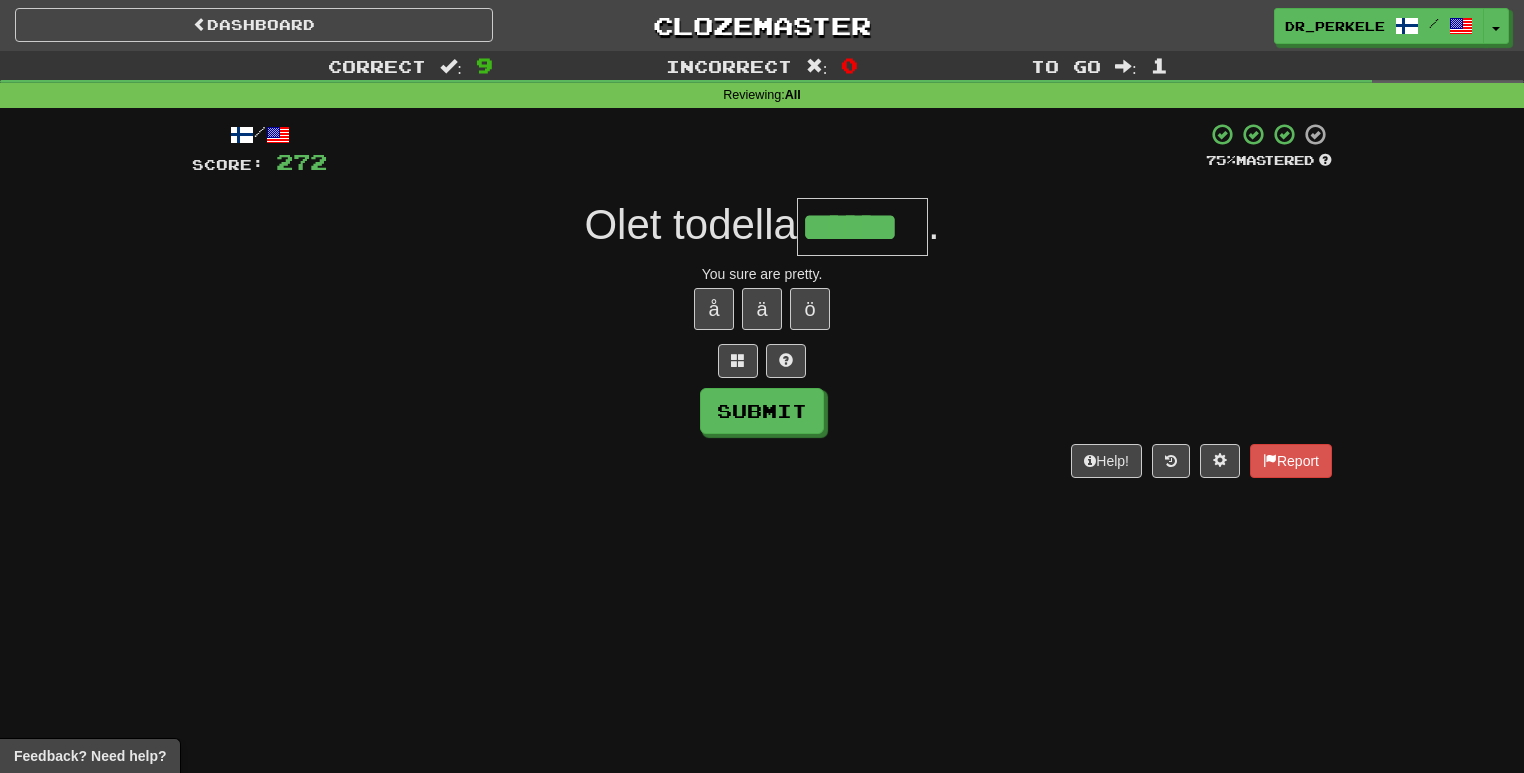 type on "******" 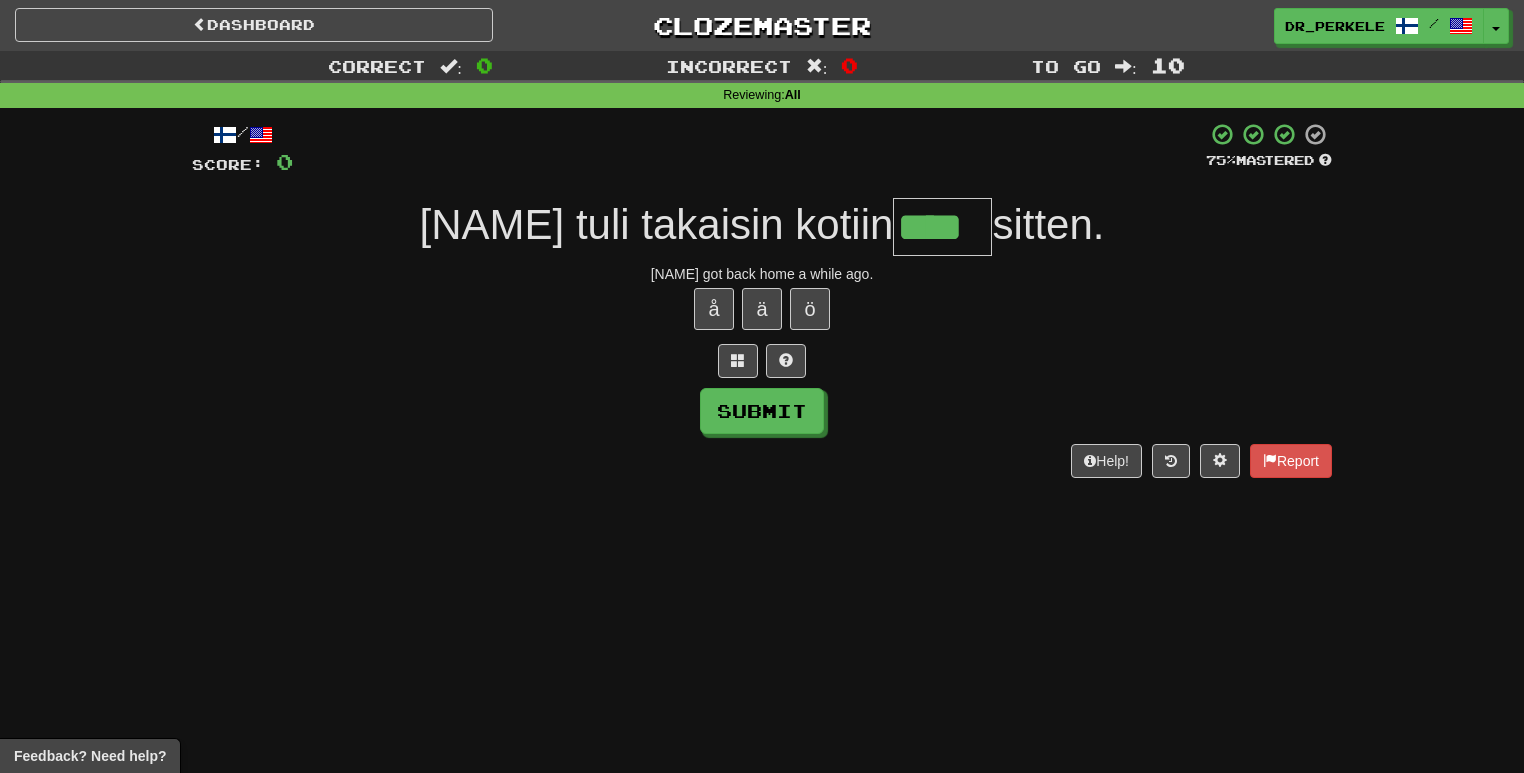 scroll, scrollTop: 0, scrollLeft: 0, axis: both 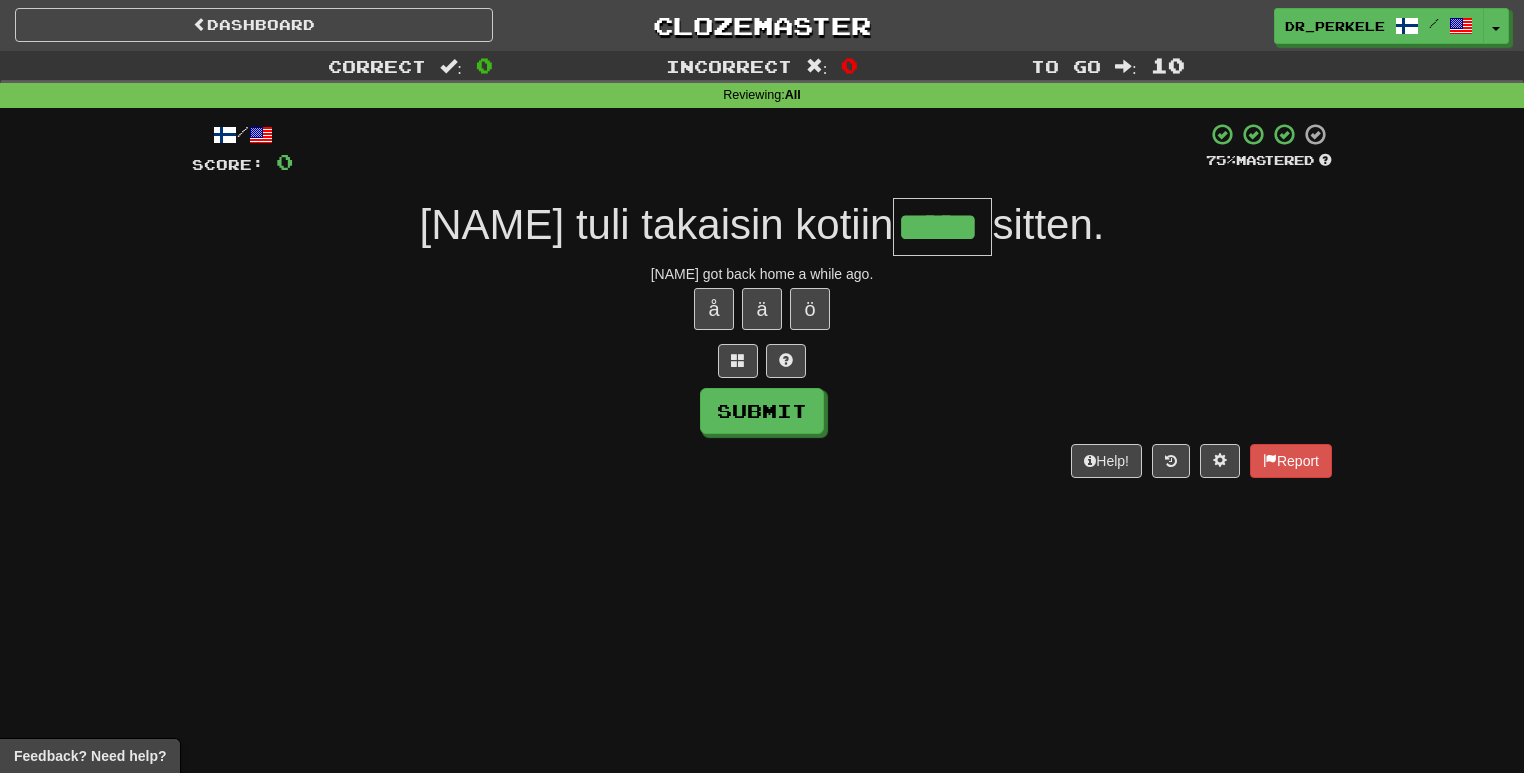 type on "*****" 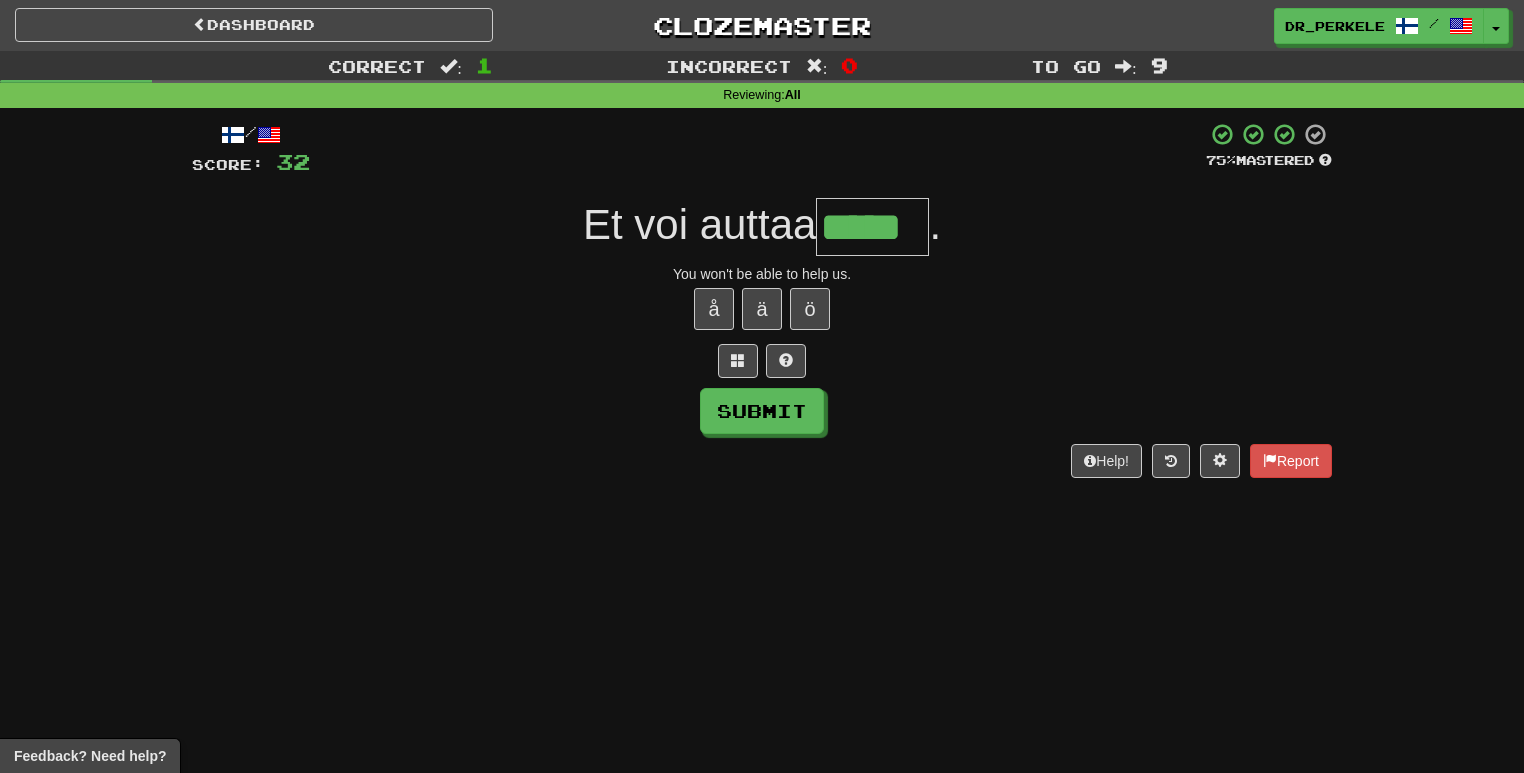 type on "*****" 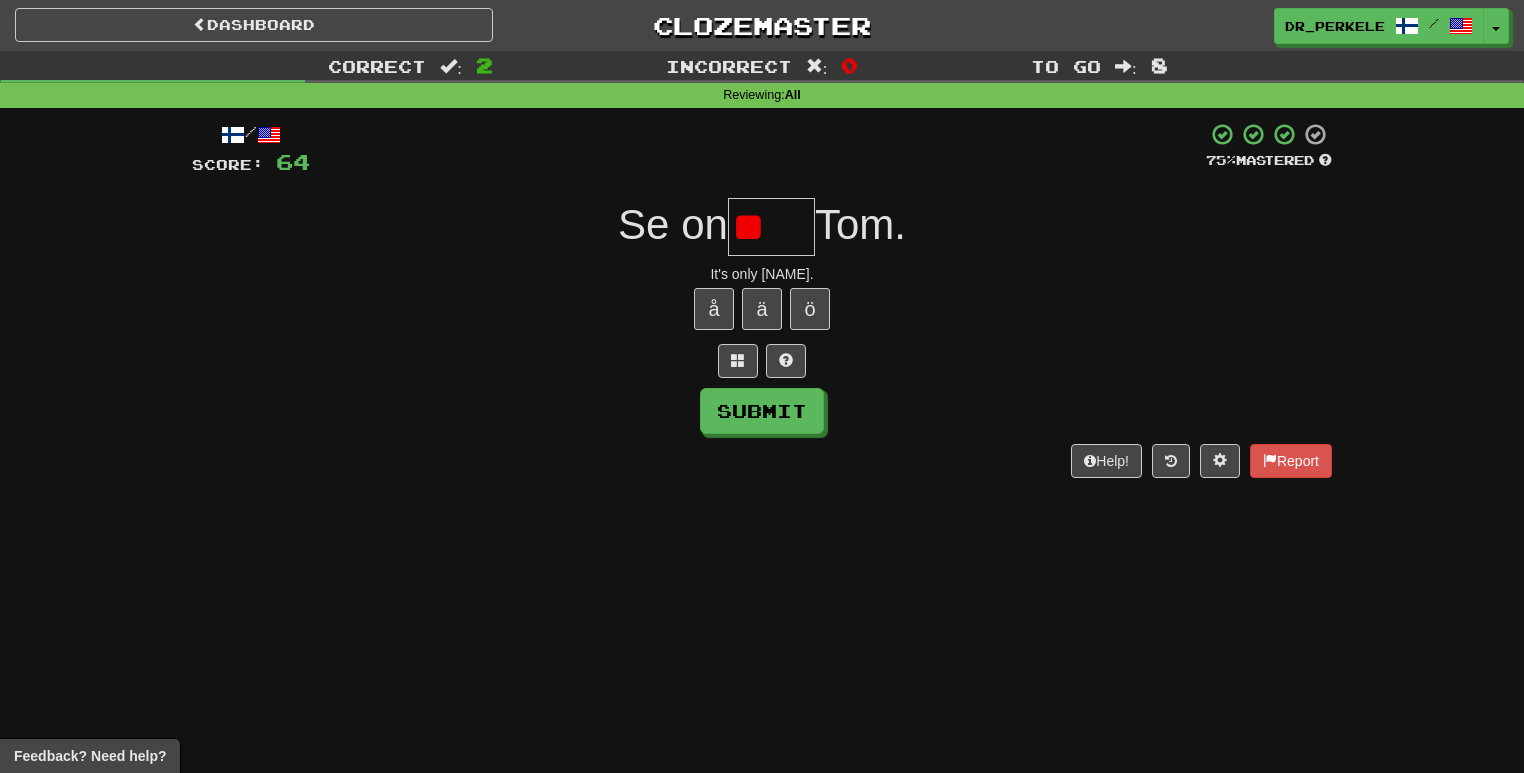 type on "*" 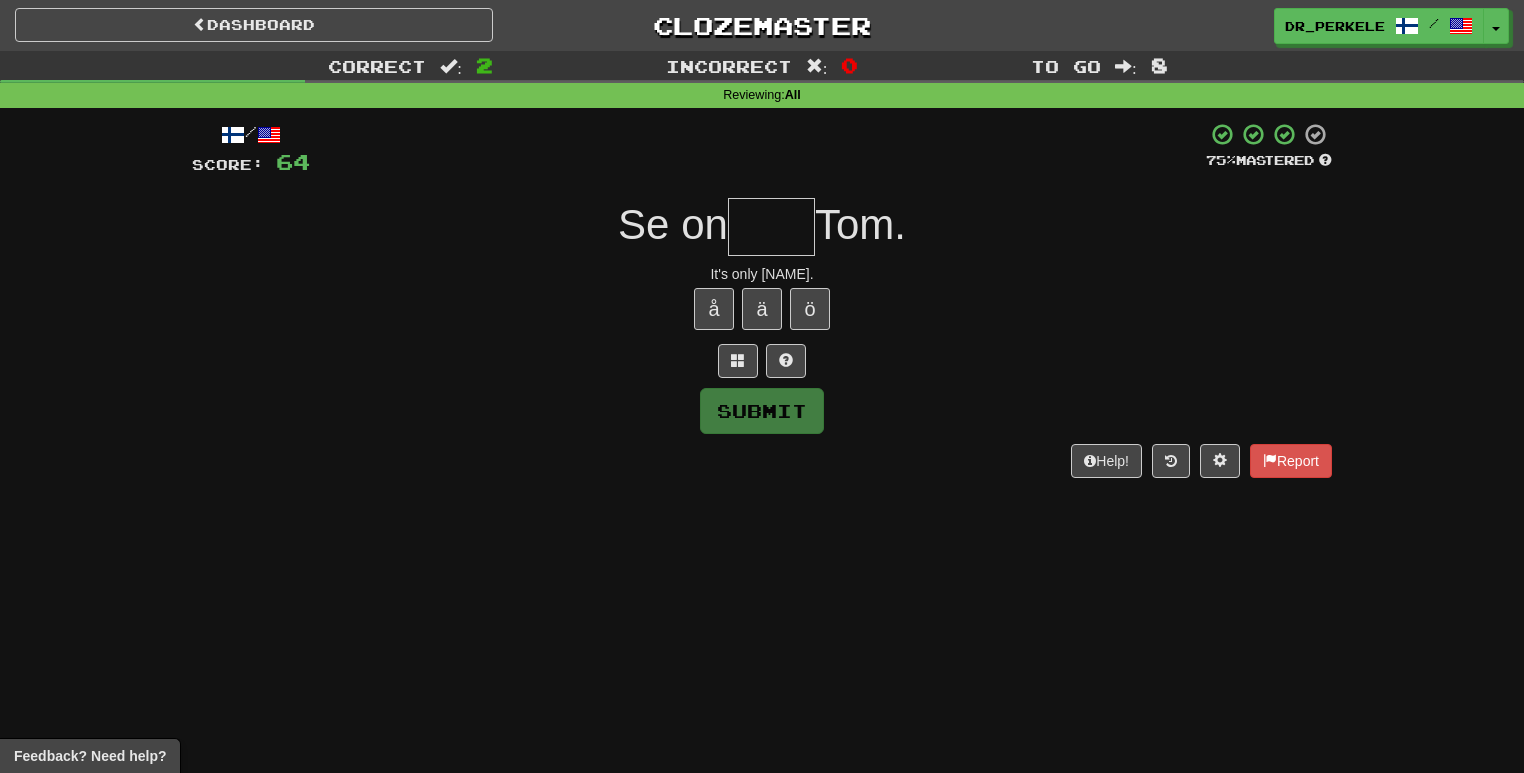 type on "*" 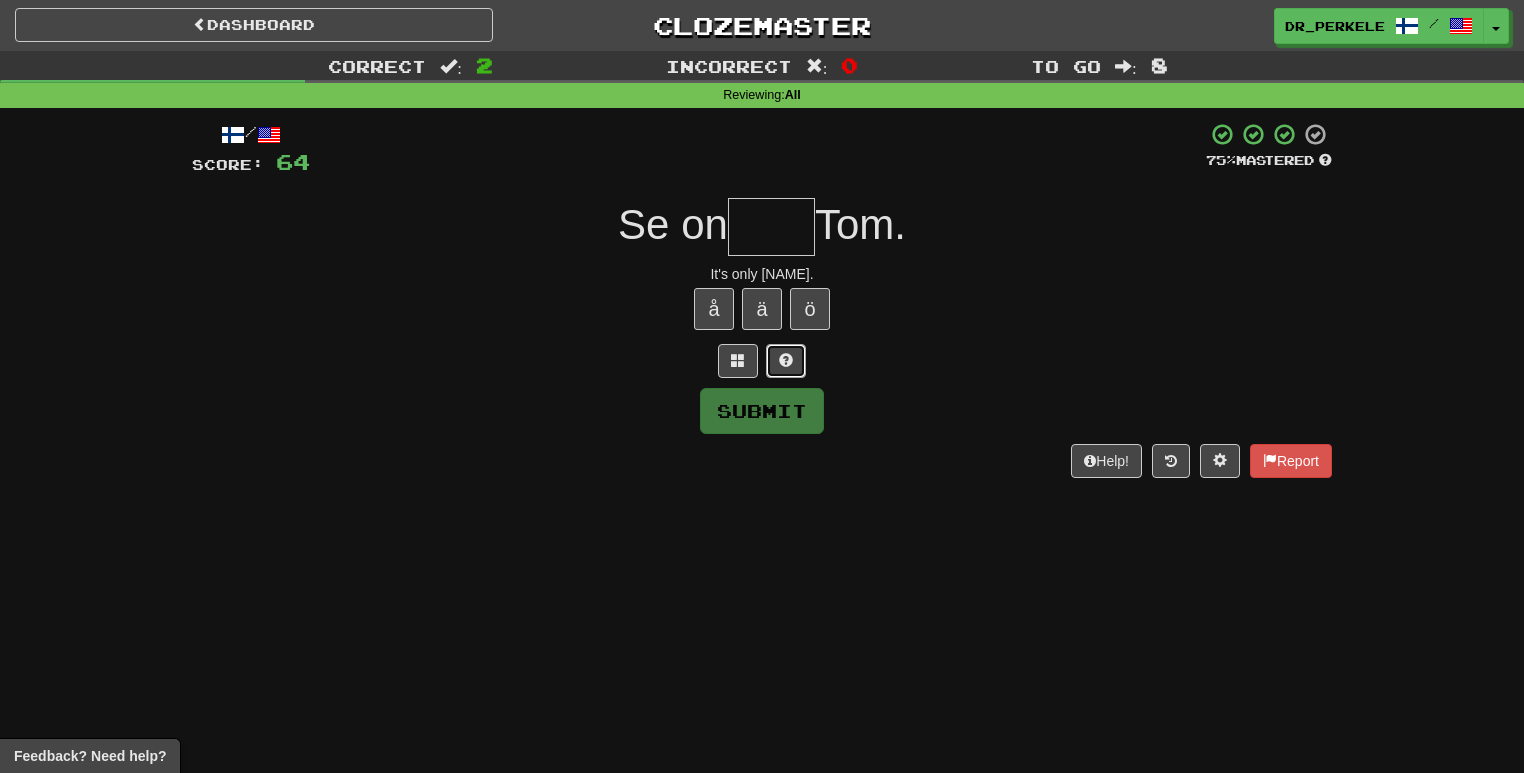 click at bounding box center [786, 360] 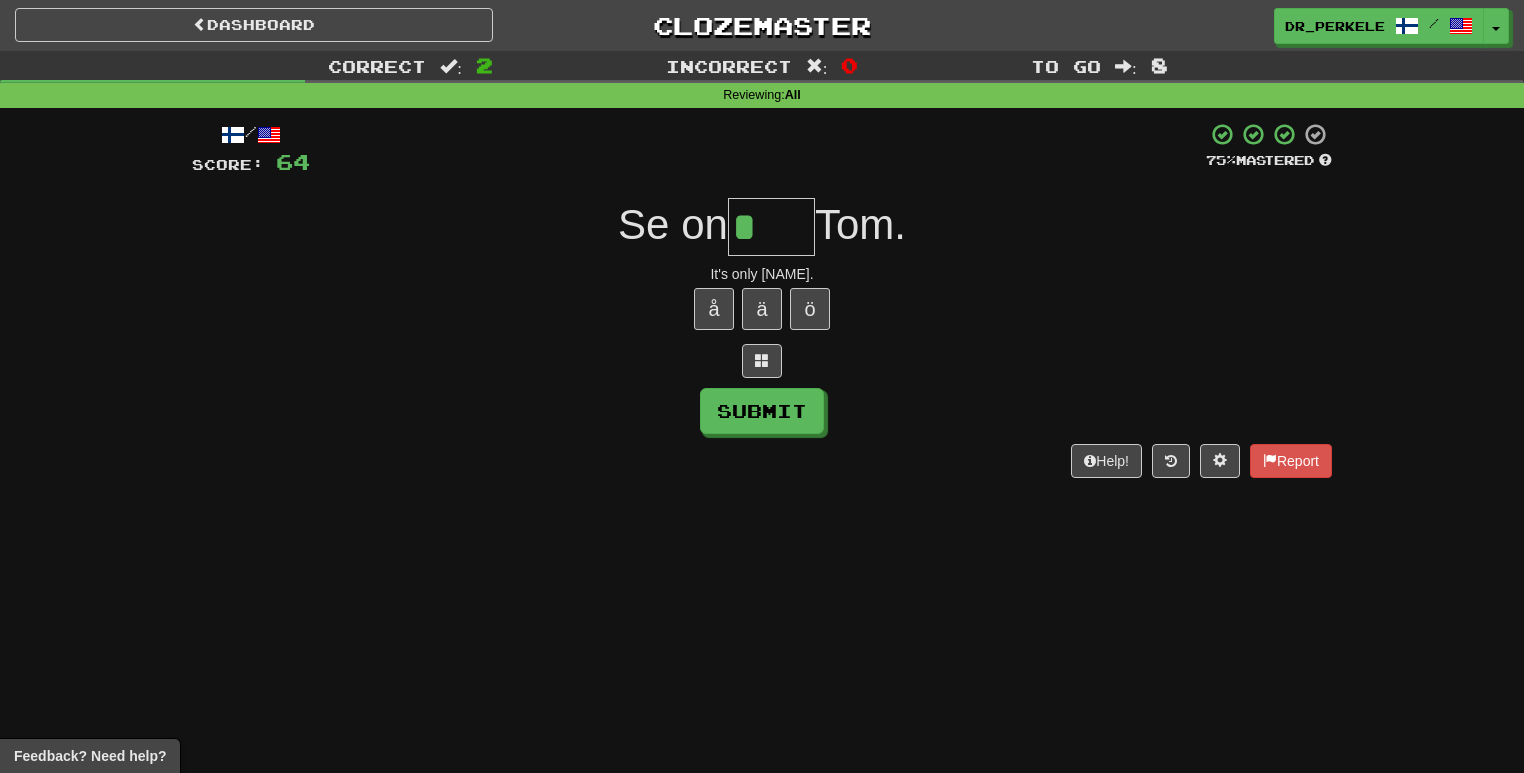 click on "*" at bounding box center (771, 227) 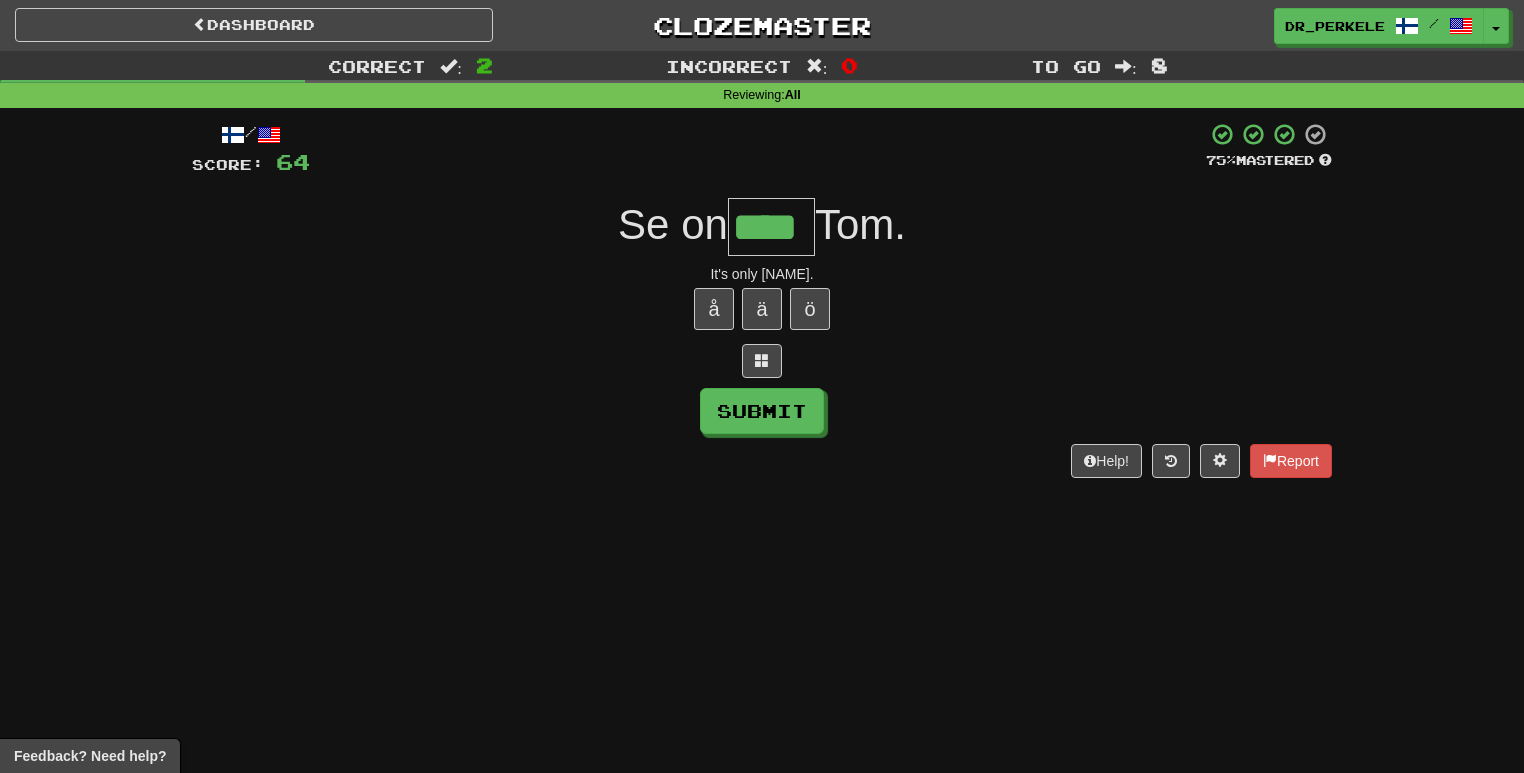 type on "****" 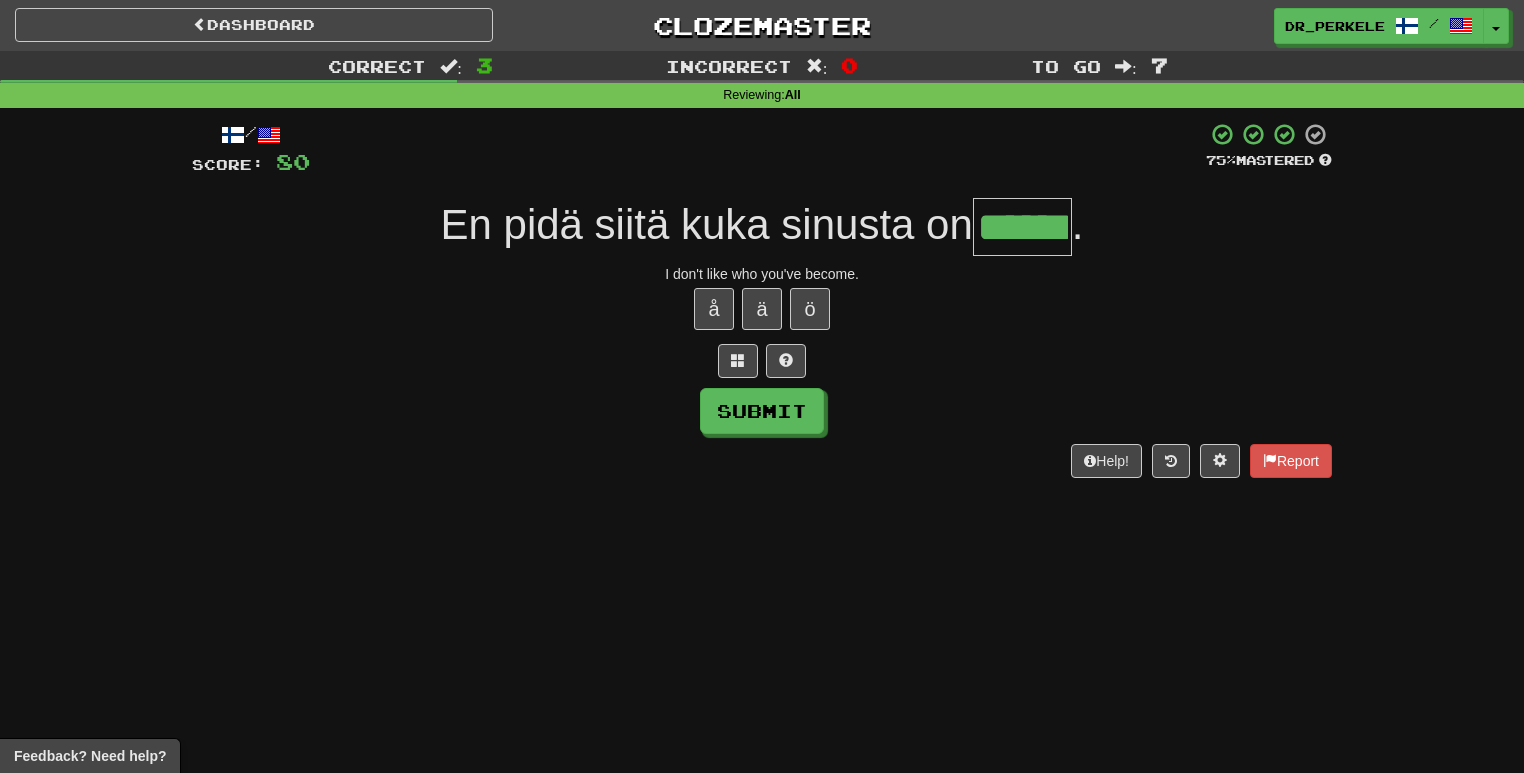 type on "******" 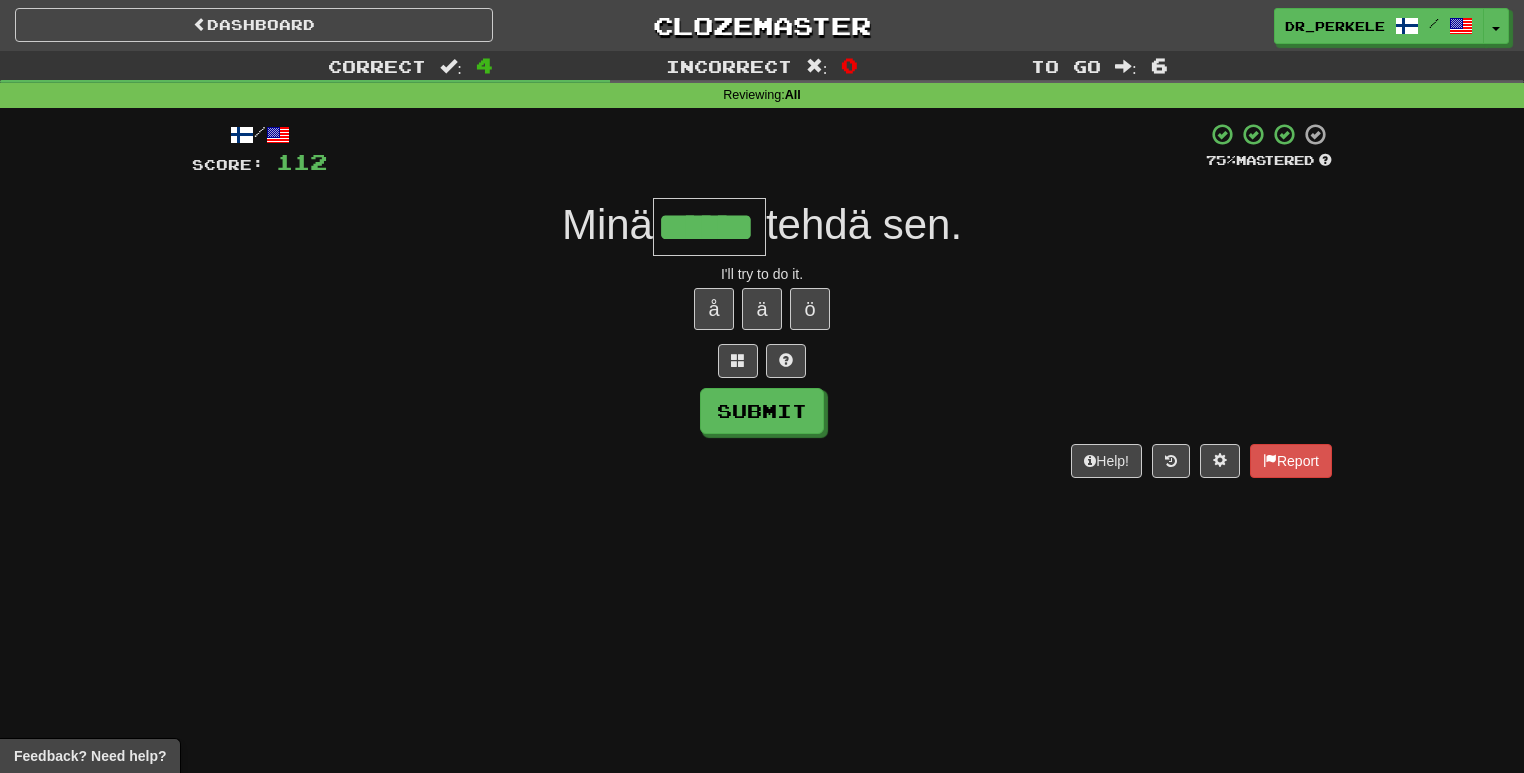 type on "******" 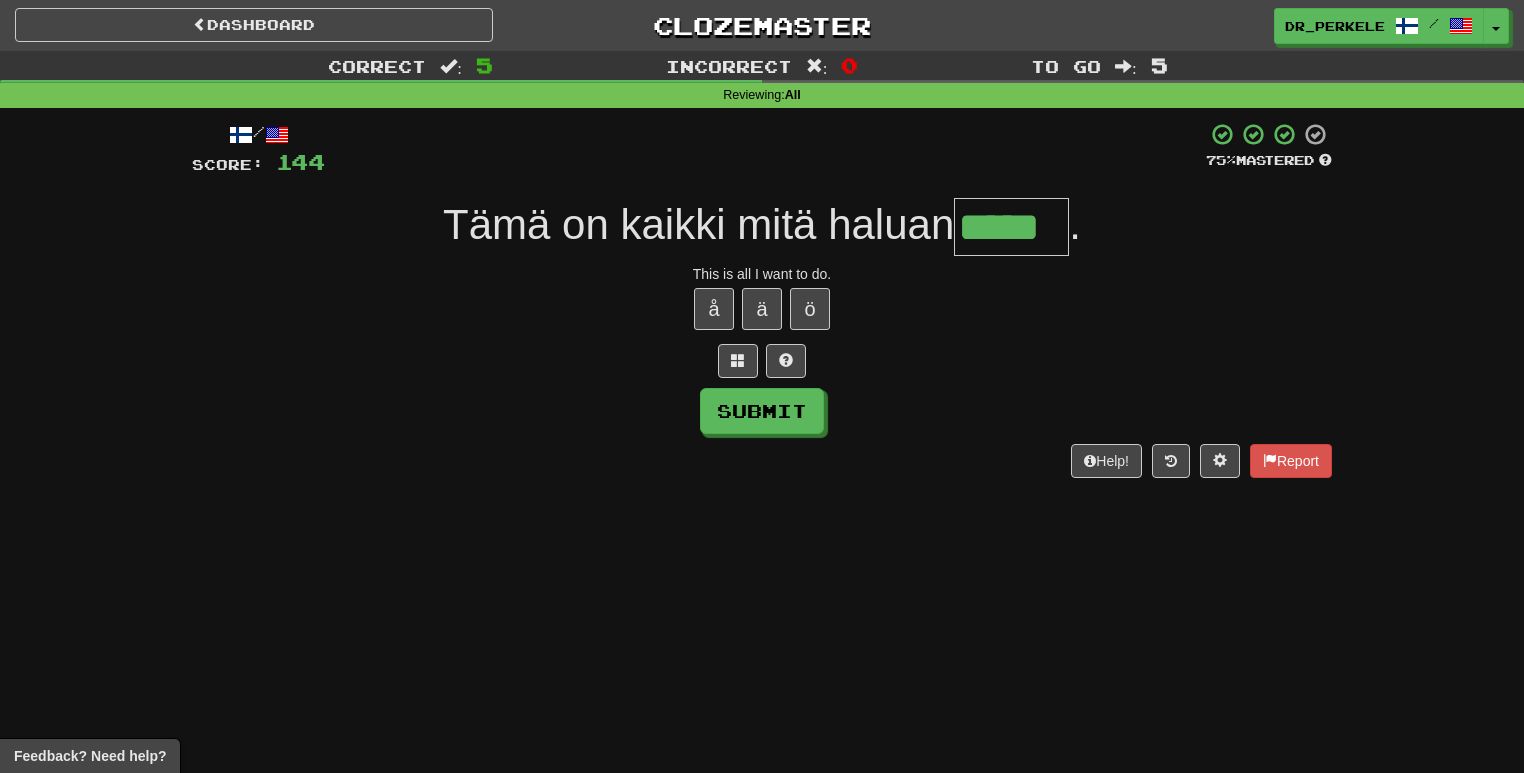 type on "*****" 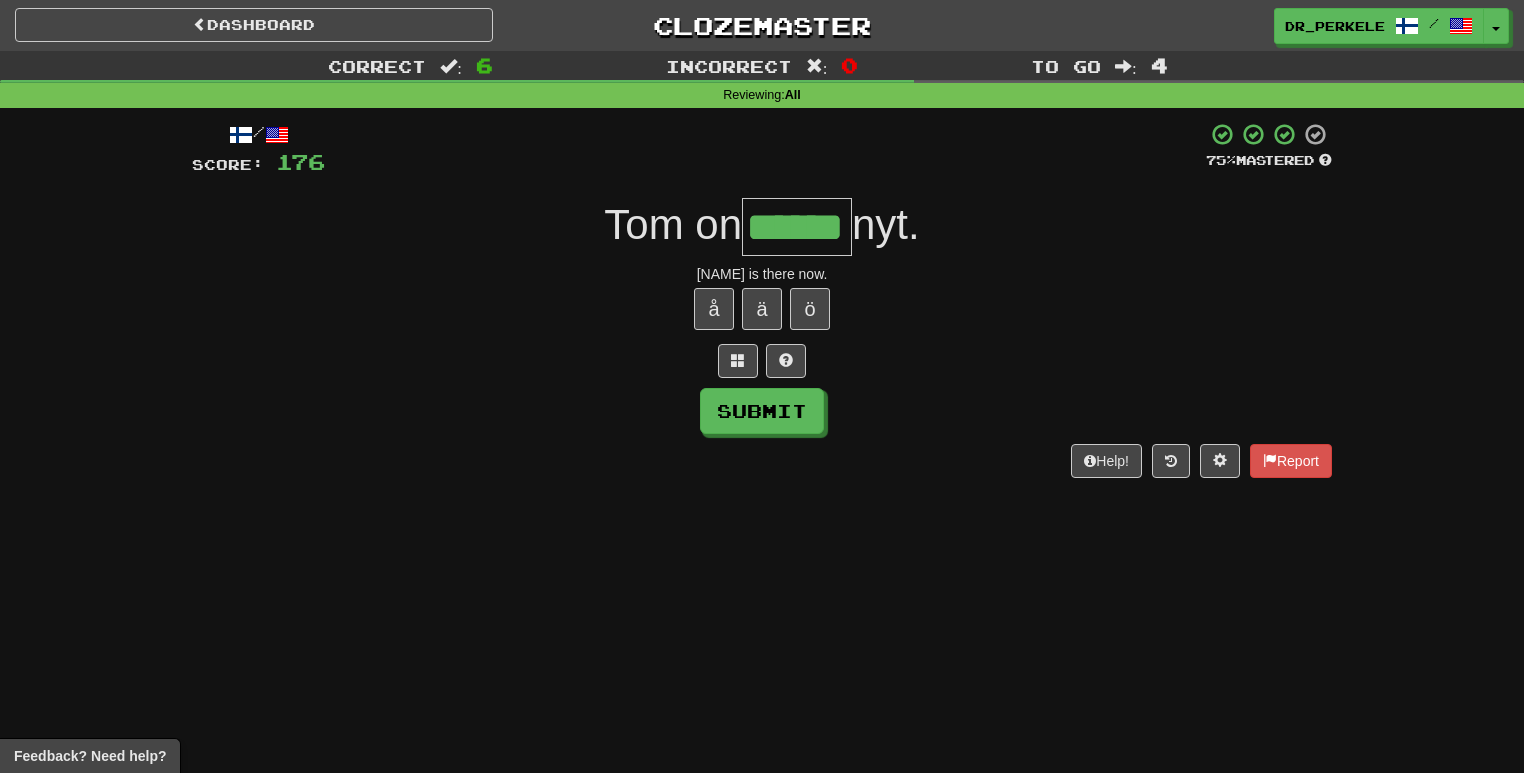 type on "******" 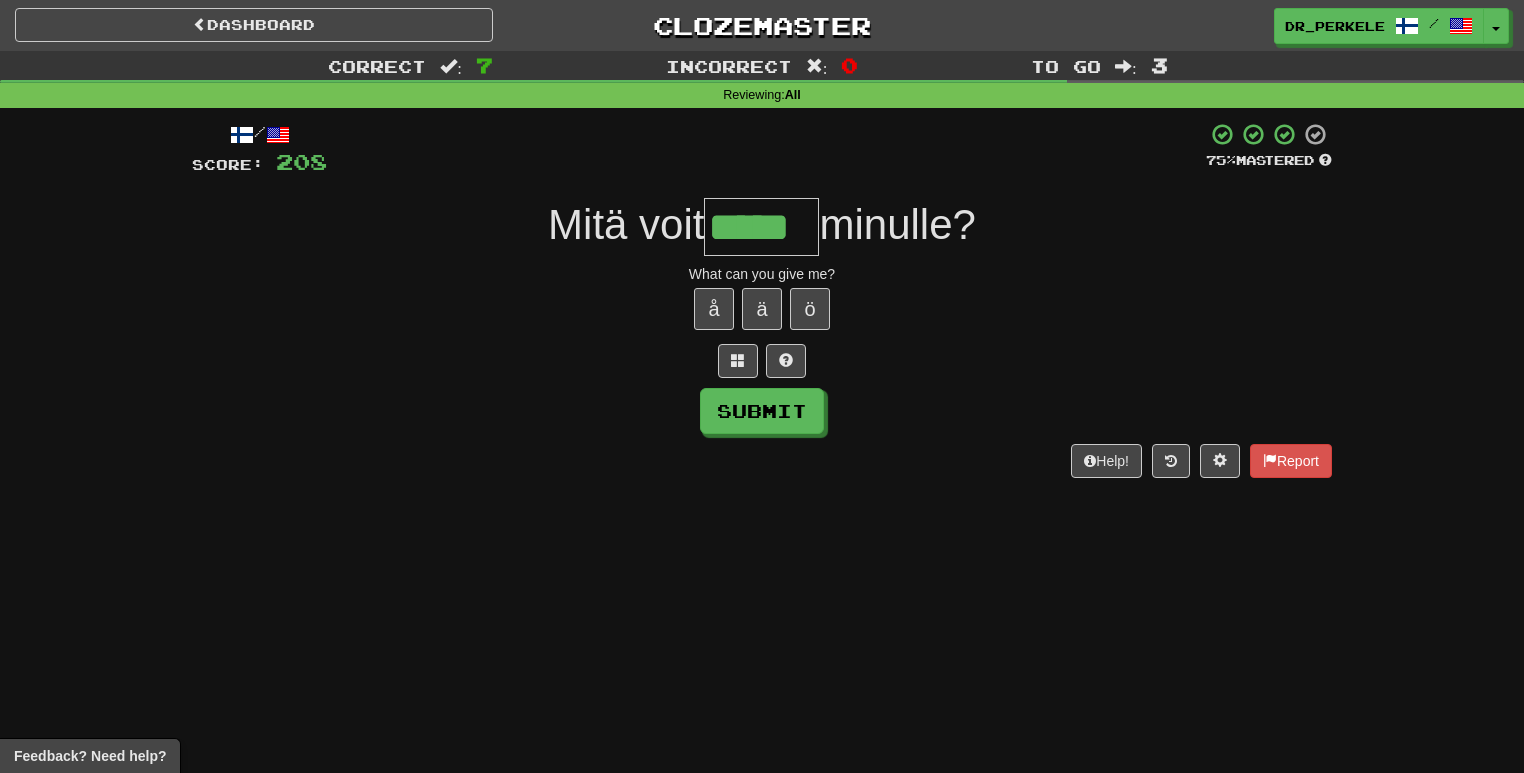 type on "*****" 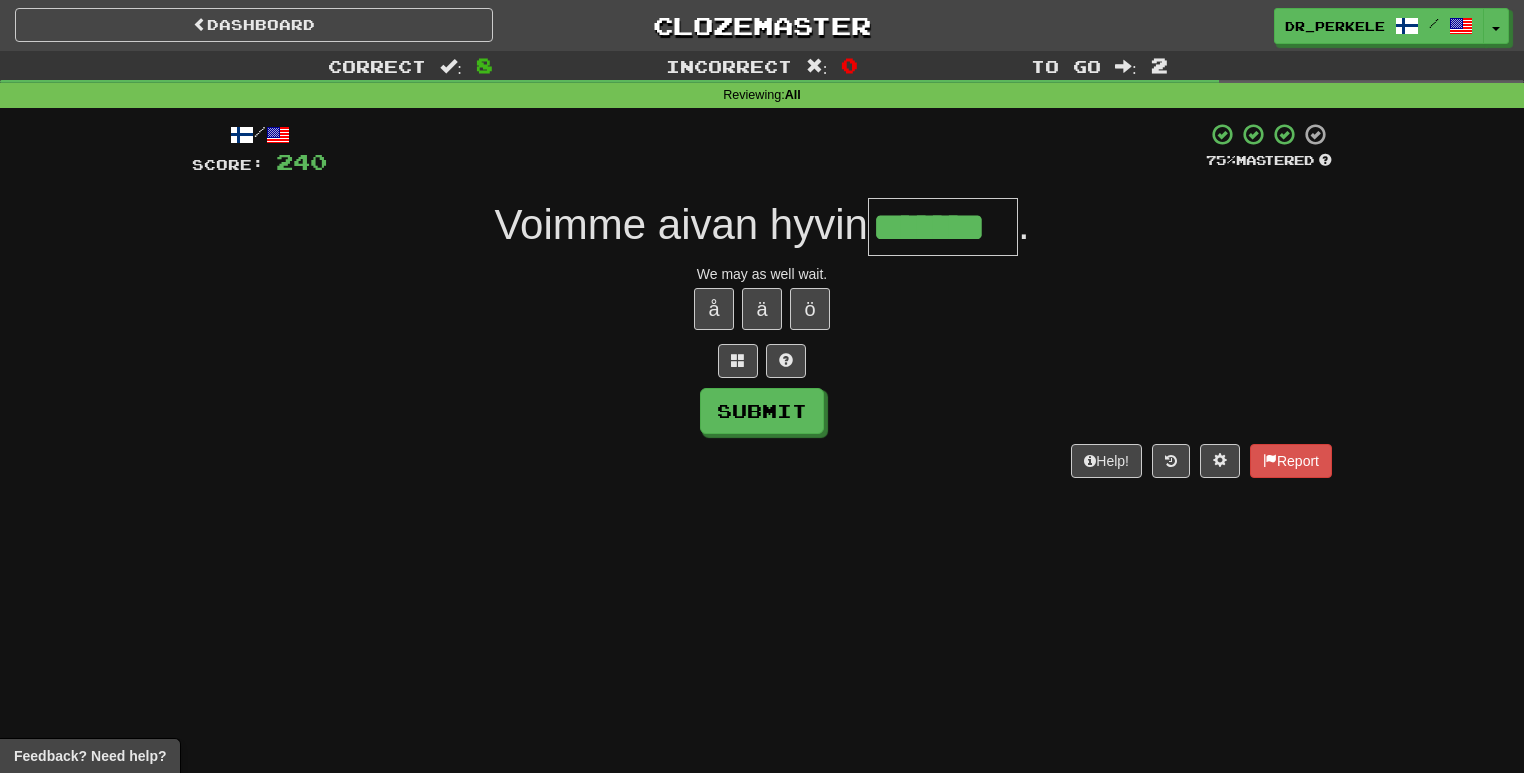 type on "*******" 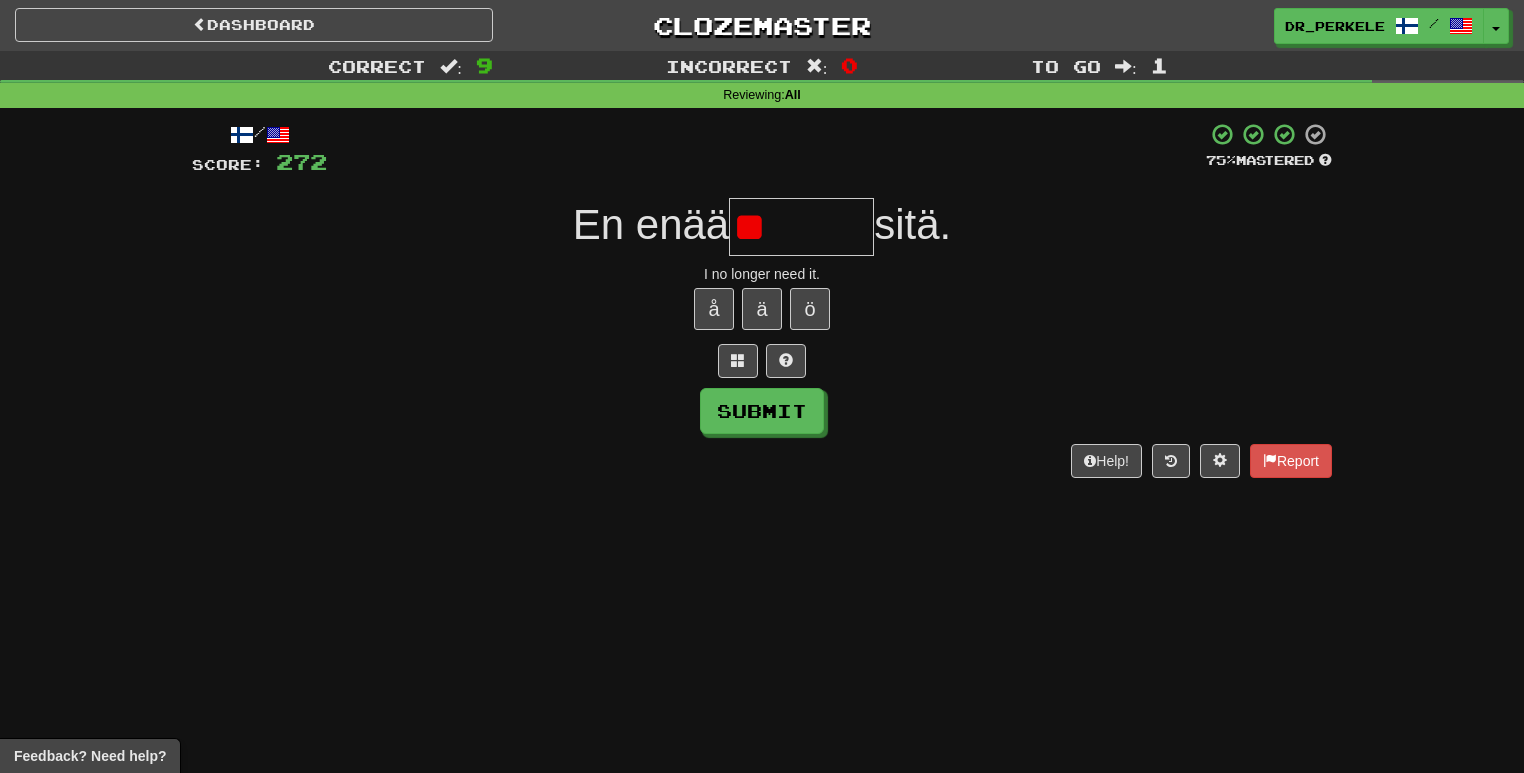 type on "*" 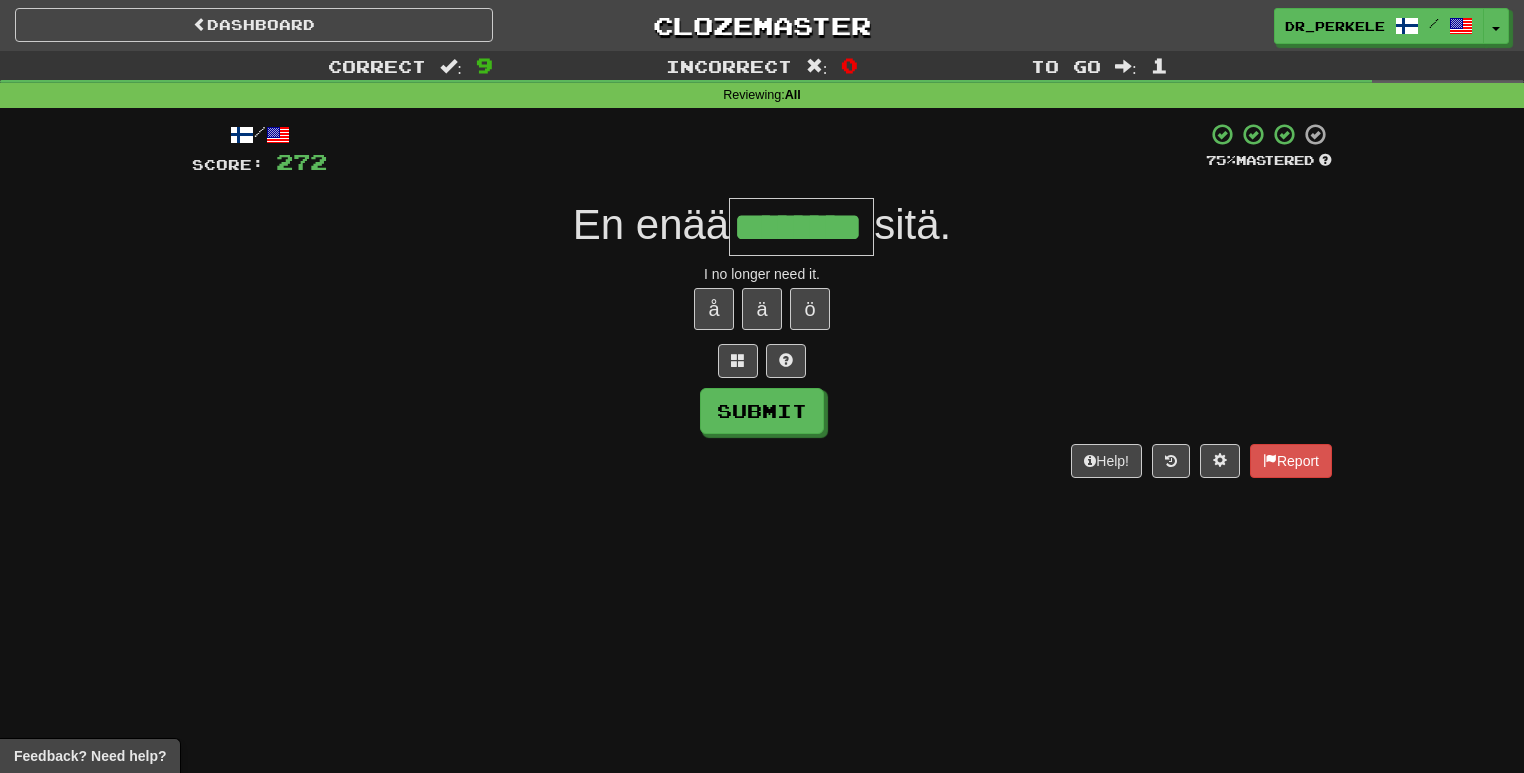 type on "********" 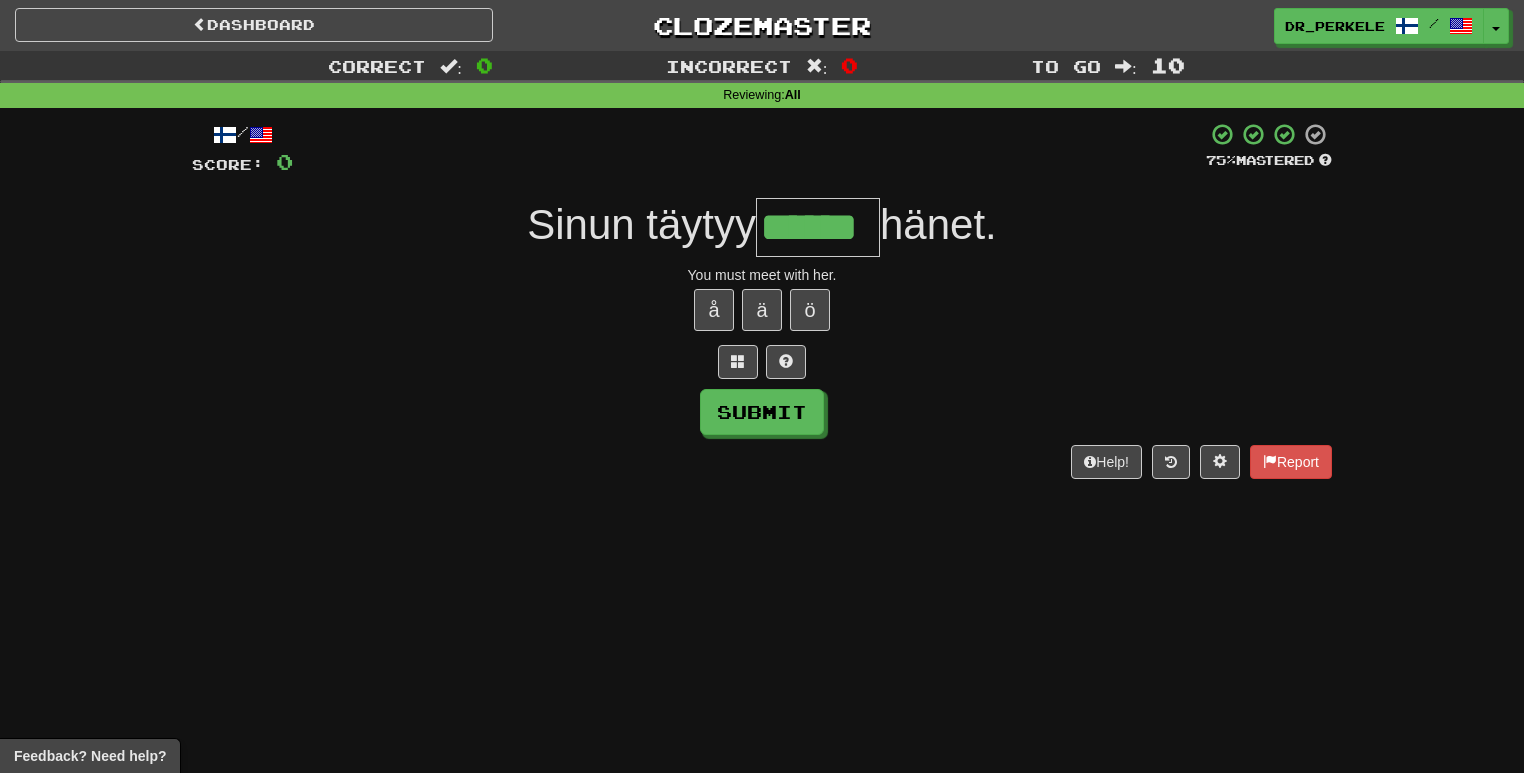 type on "******" 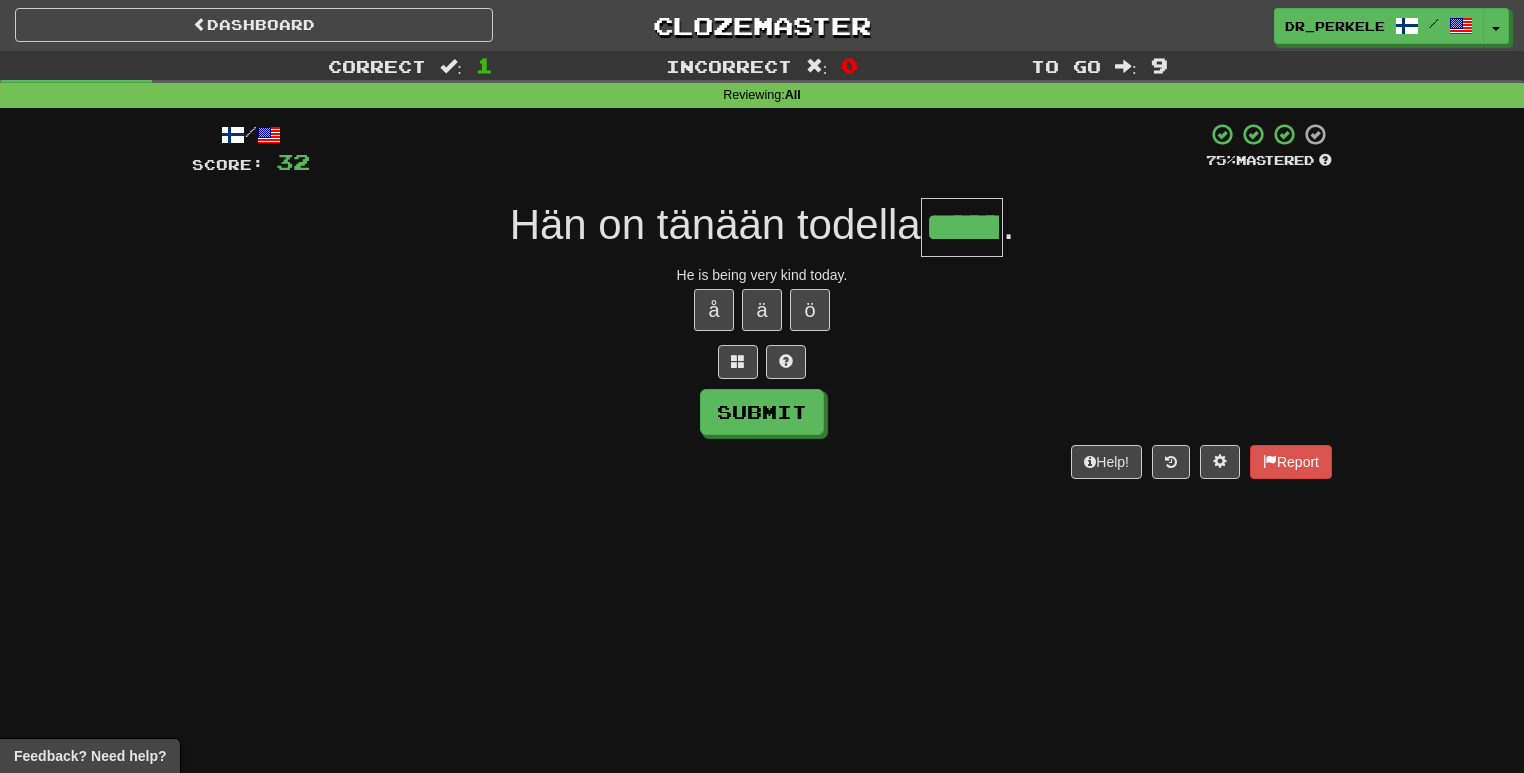 type on "******" 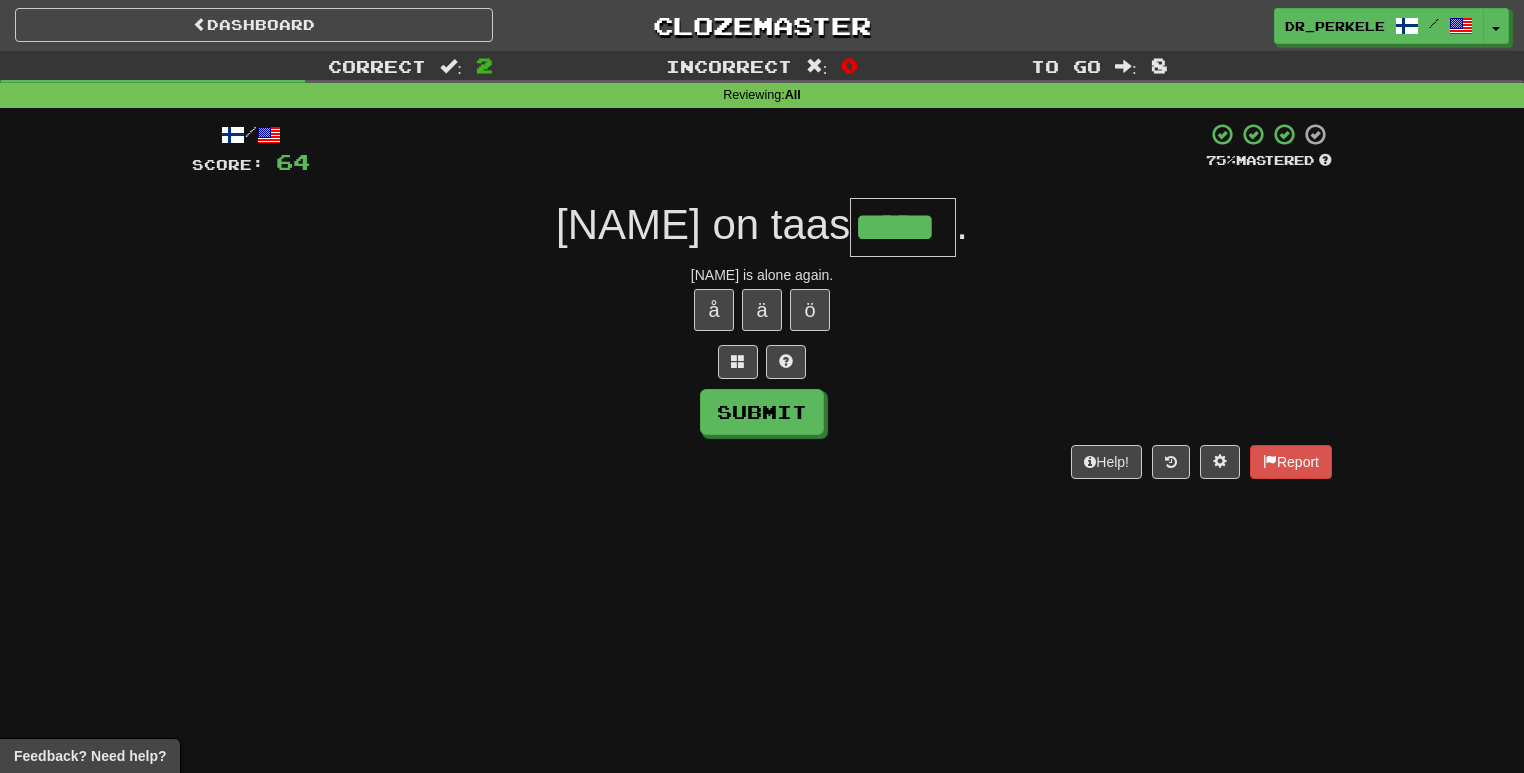type on "*****" 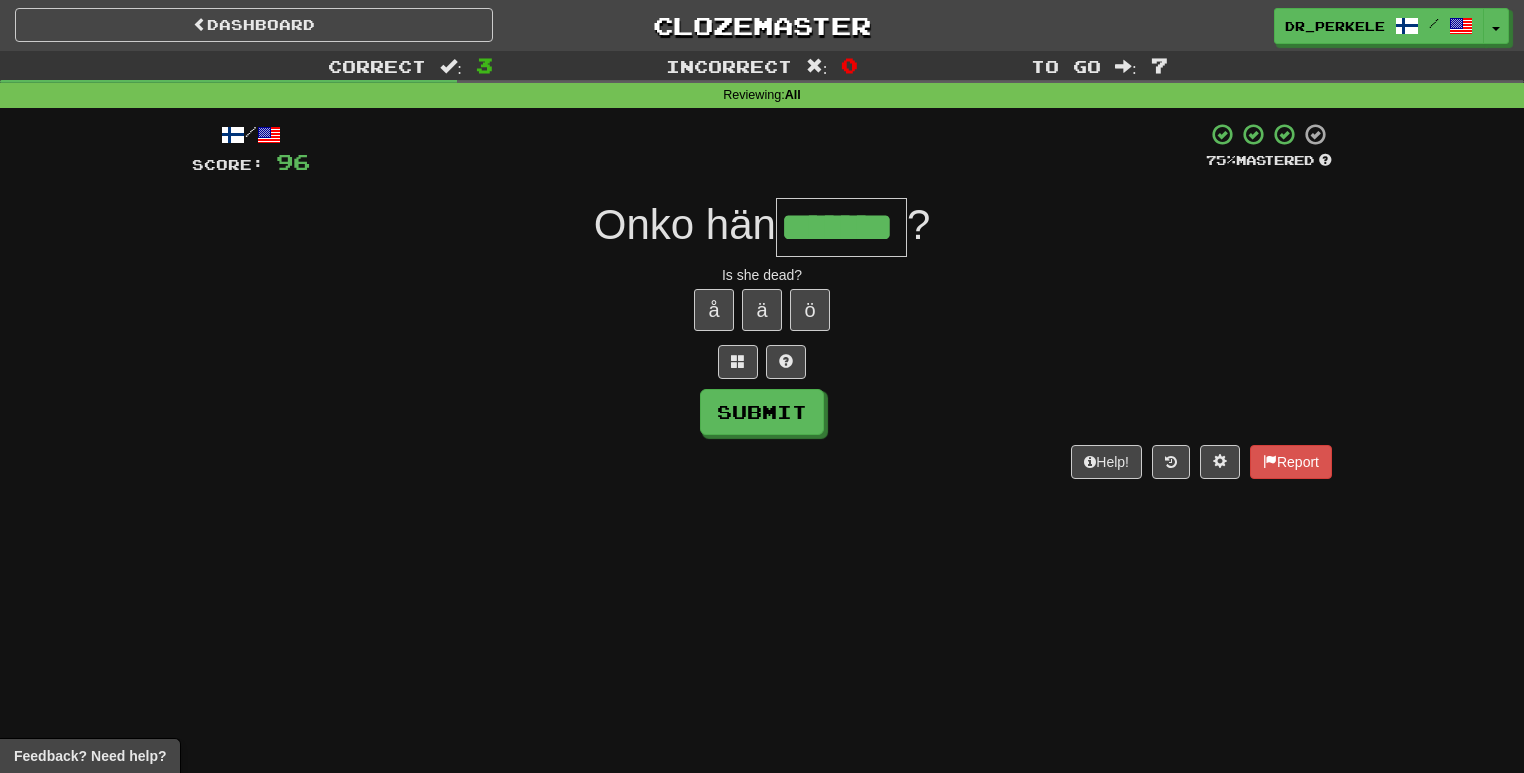 type on "*******" 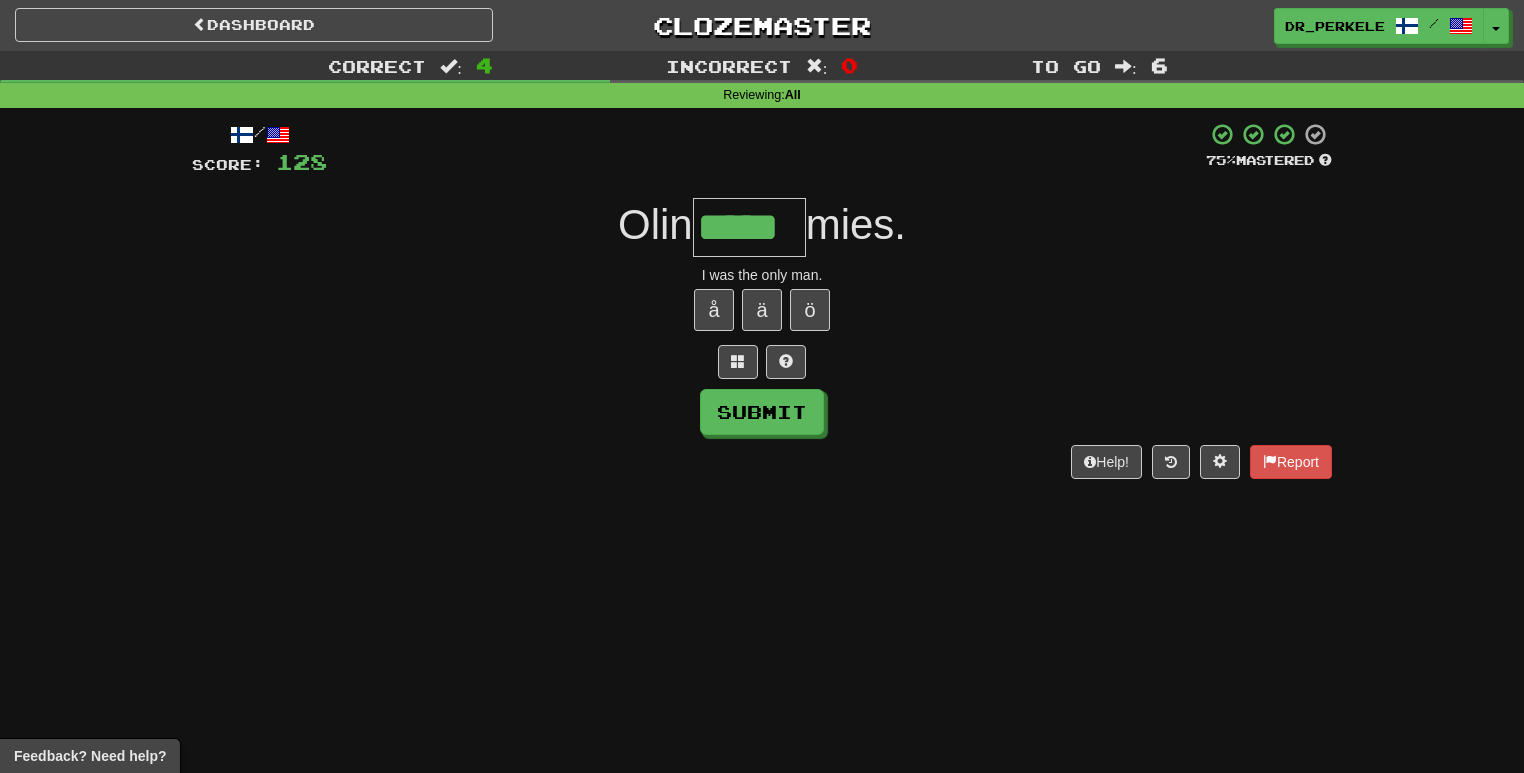 type on "*****" 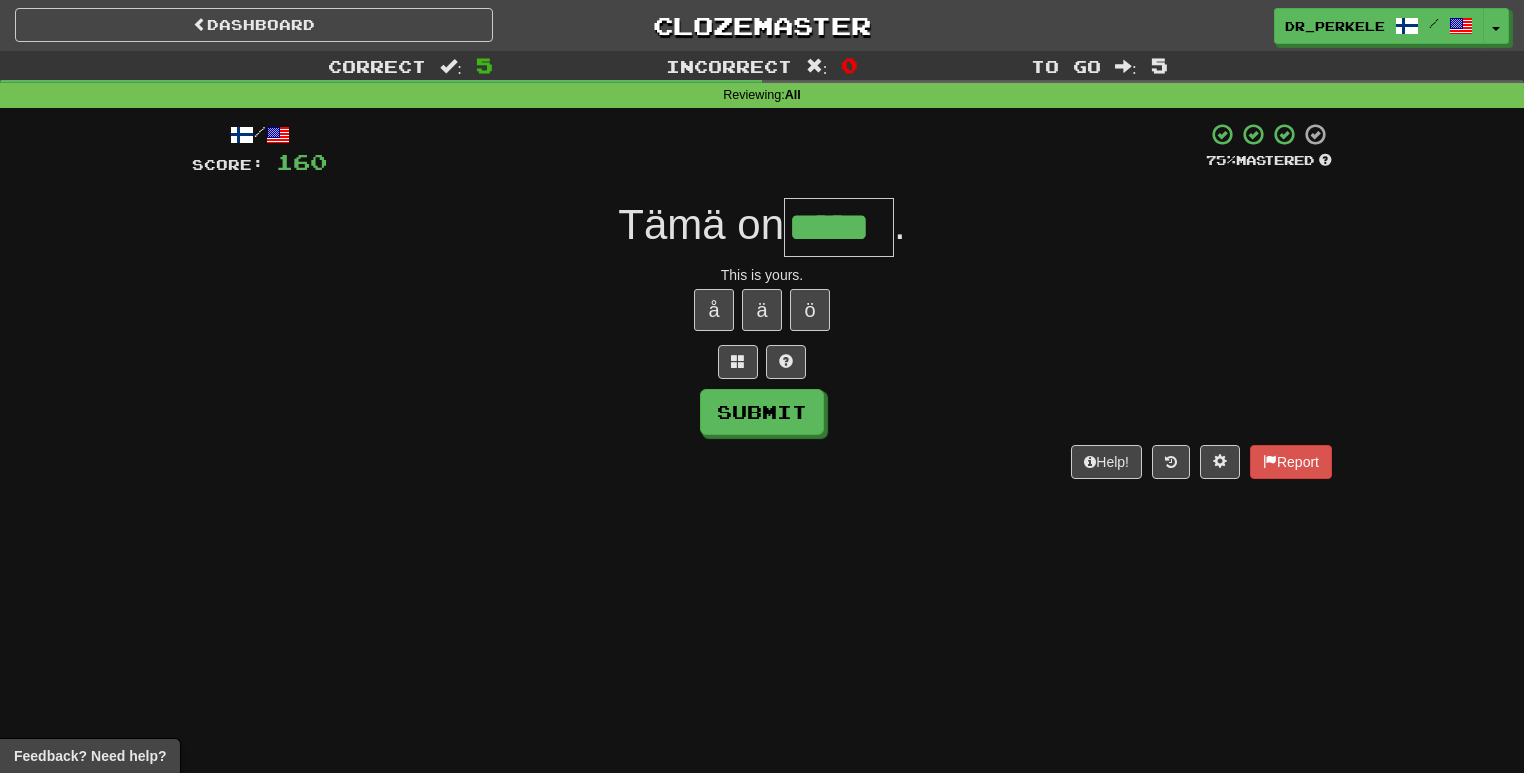 type on "*****" 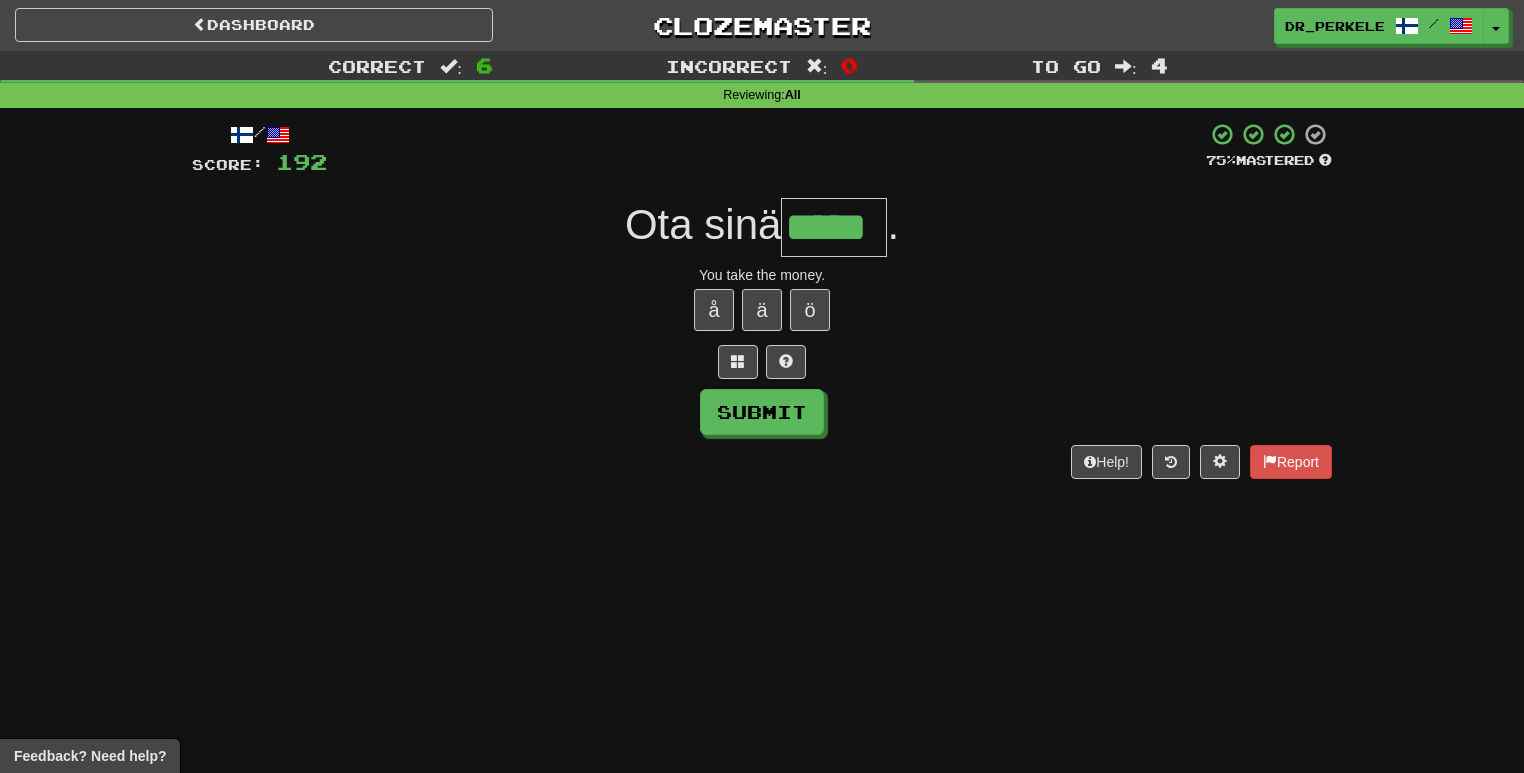 type on "*****" 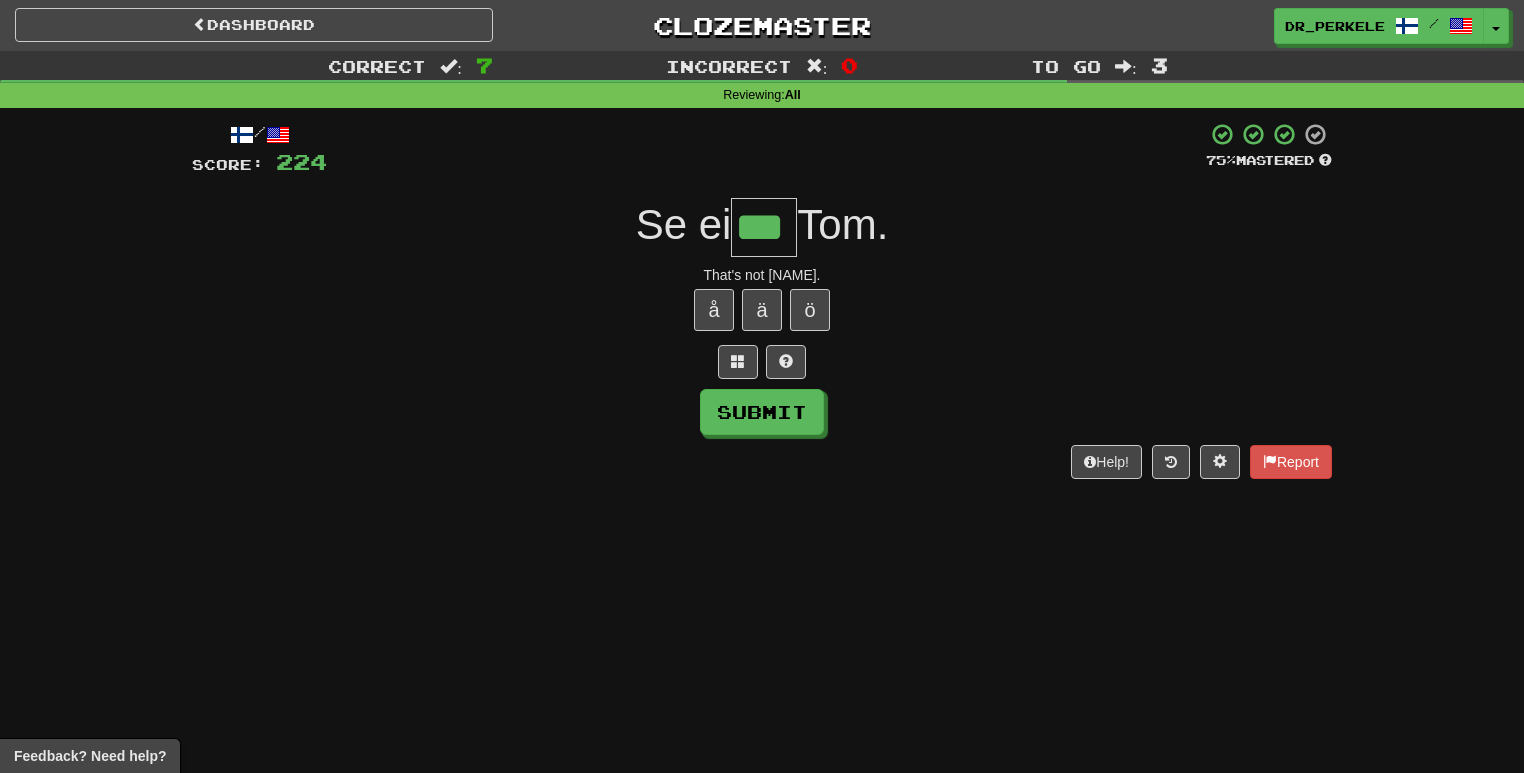 type on "***" 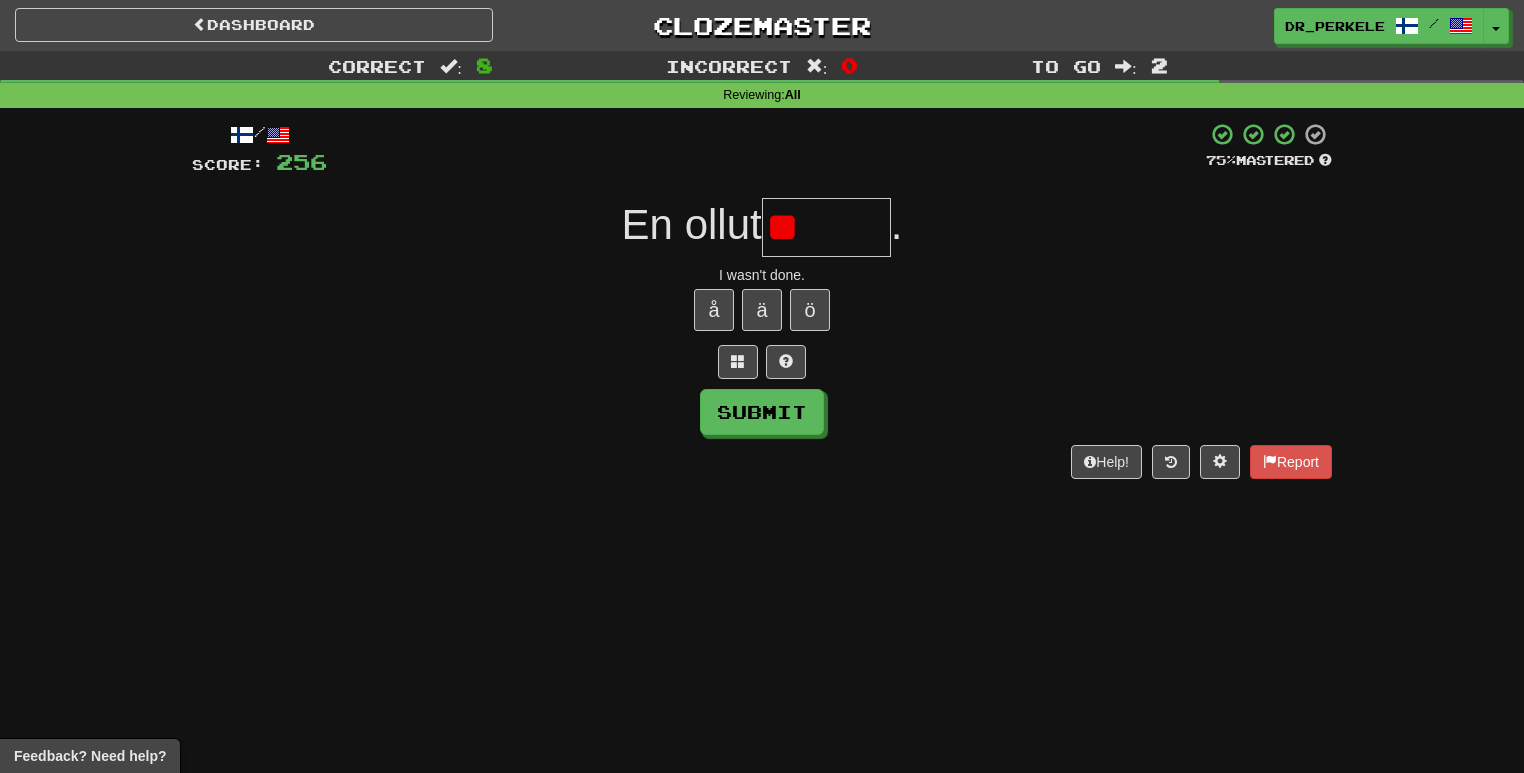 type on "*" 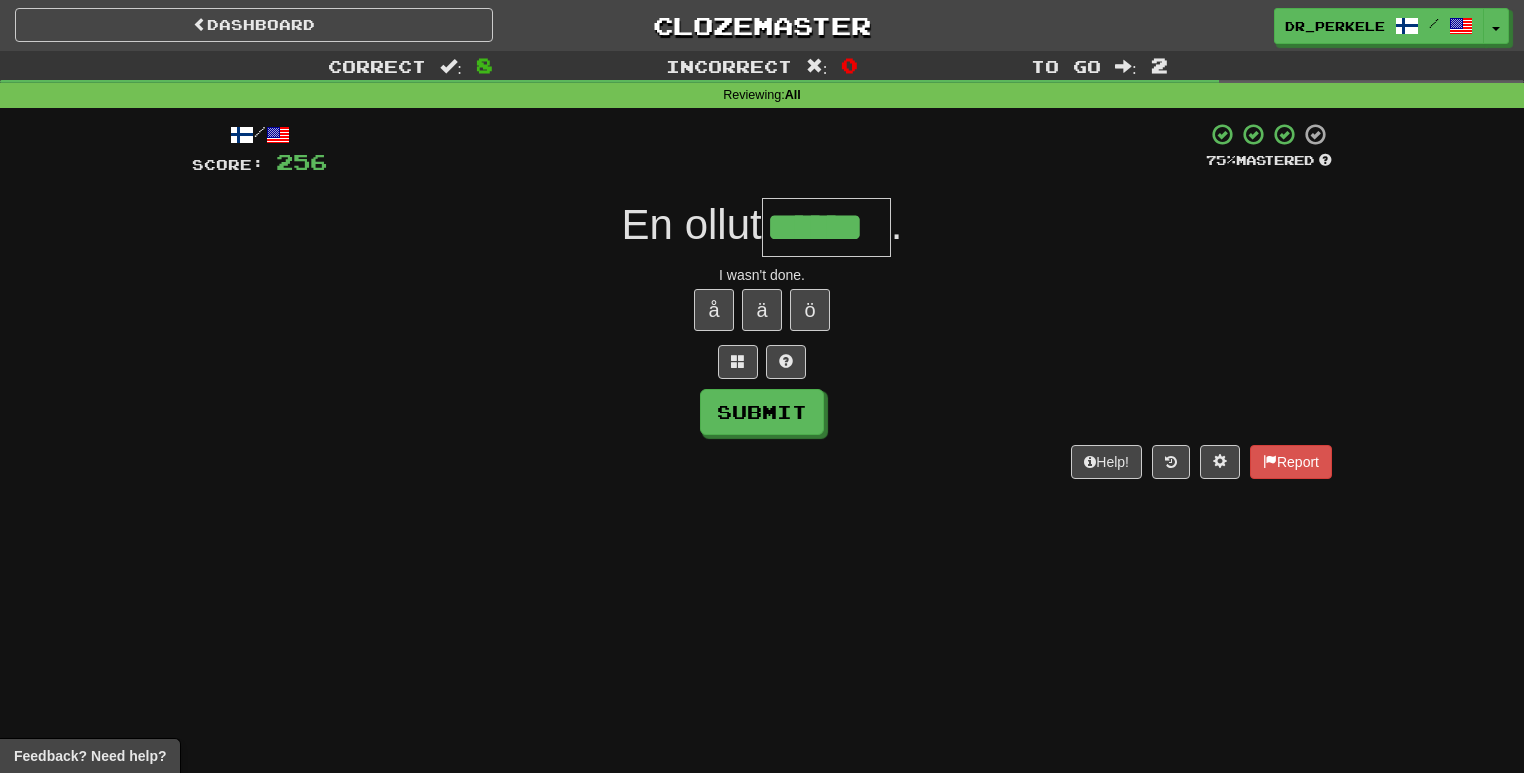 type on "******" 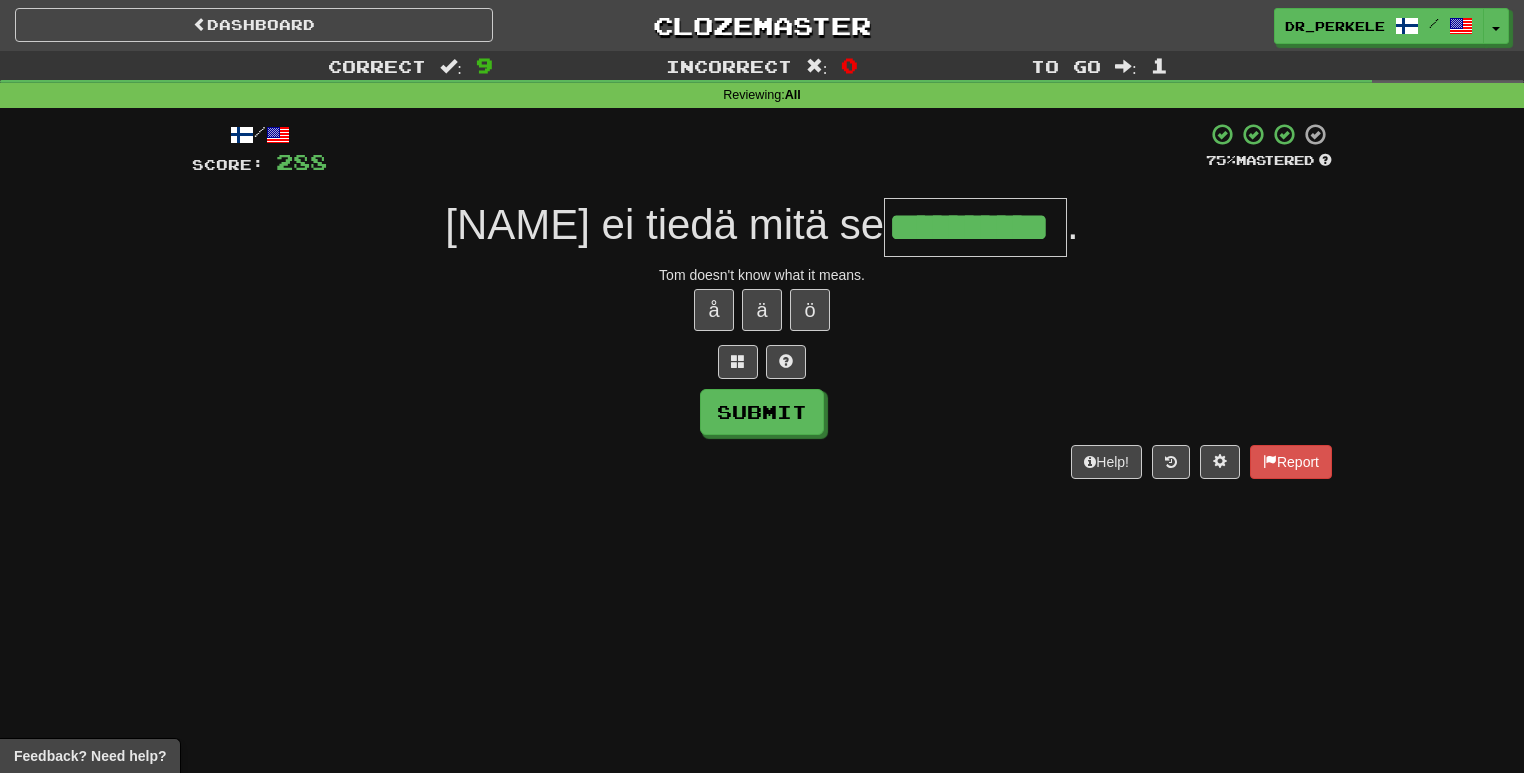 type on "**********" 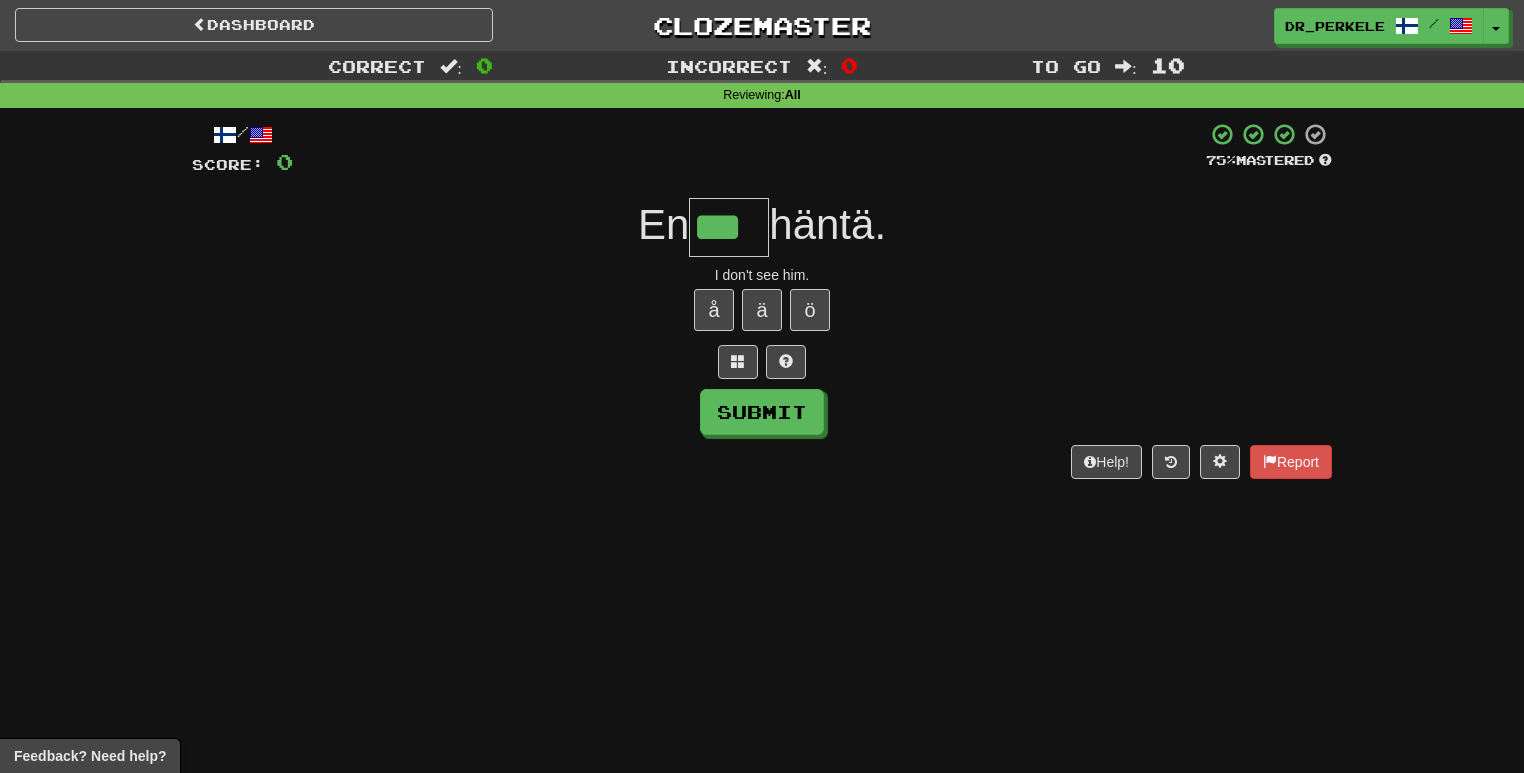 type on "***" 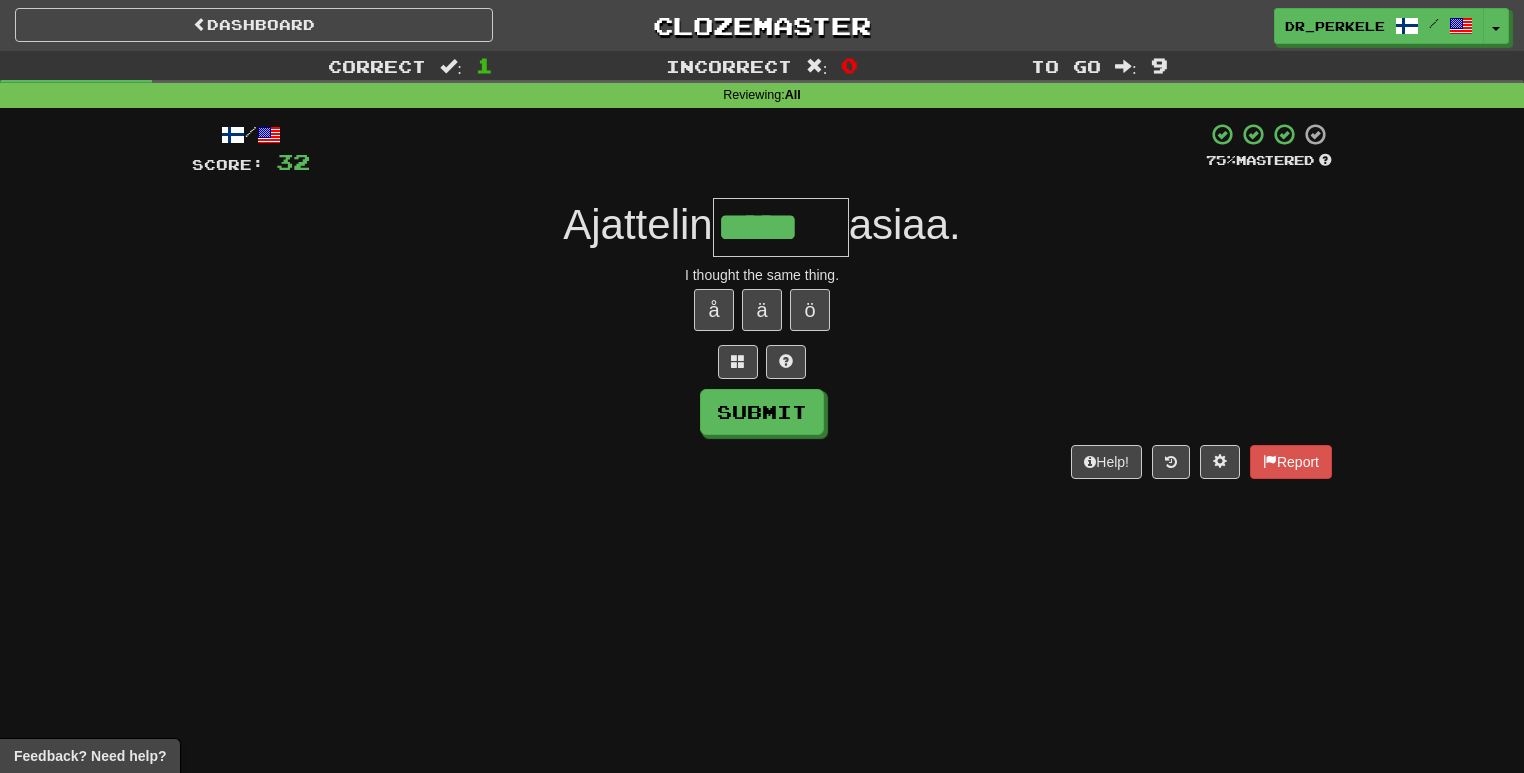 type on "*****" 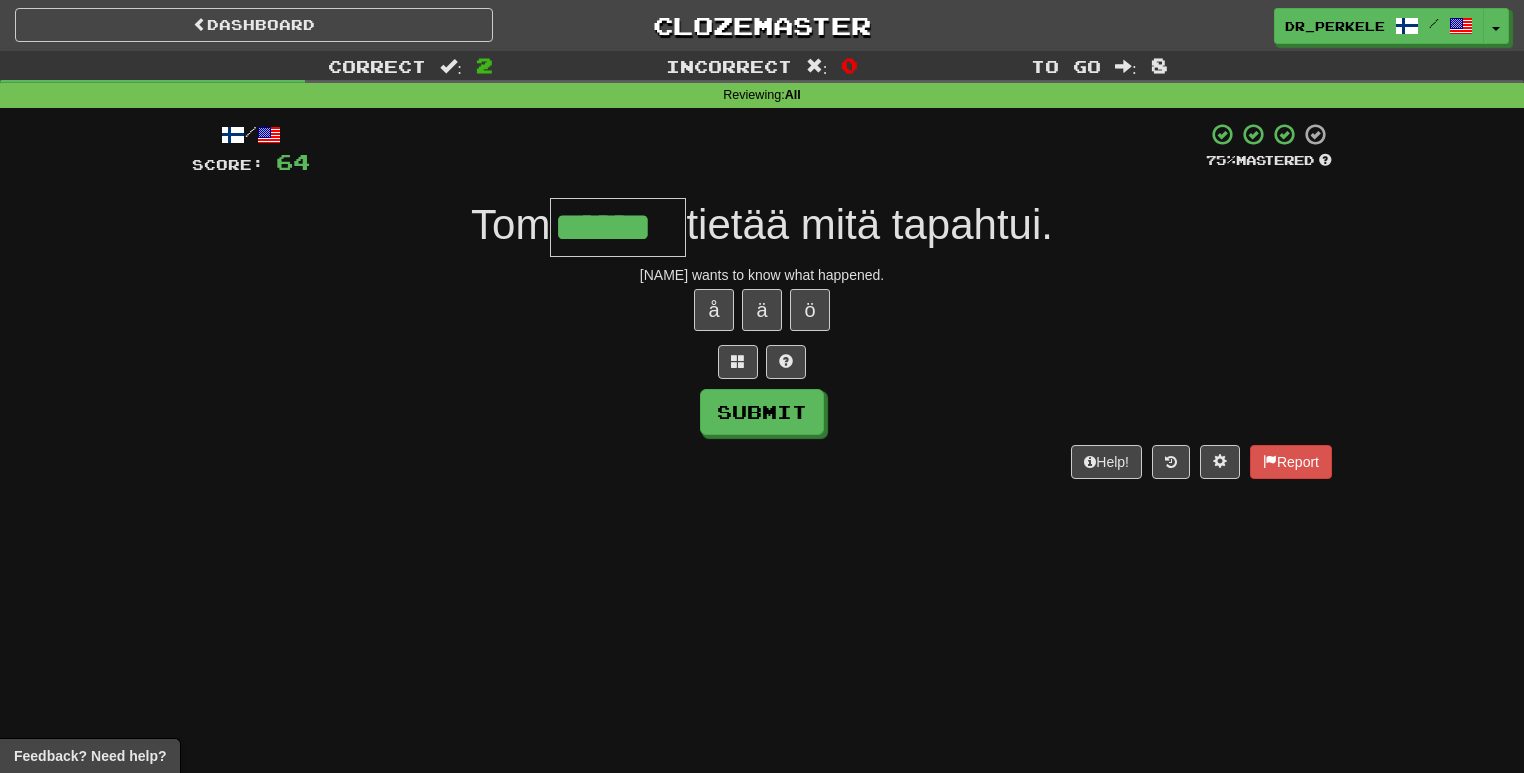type on "******" 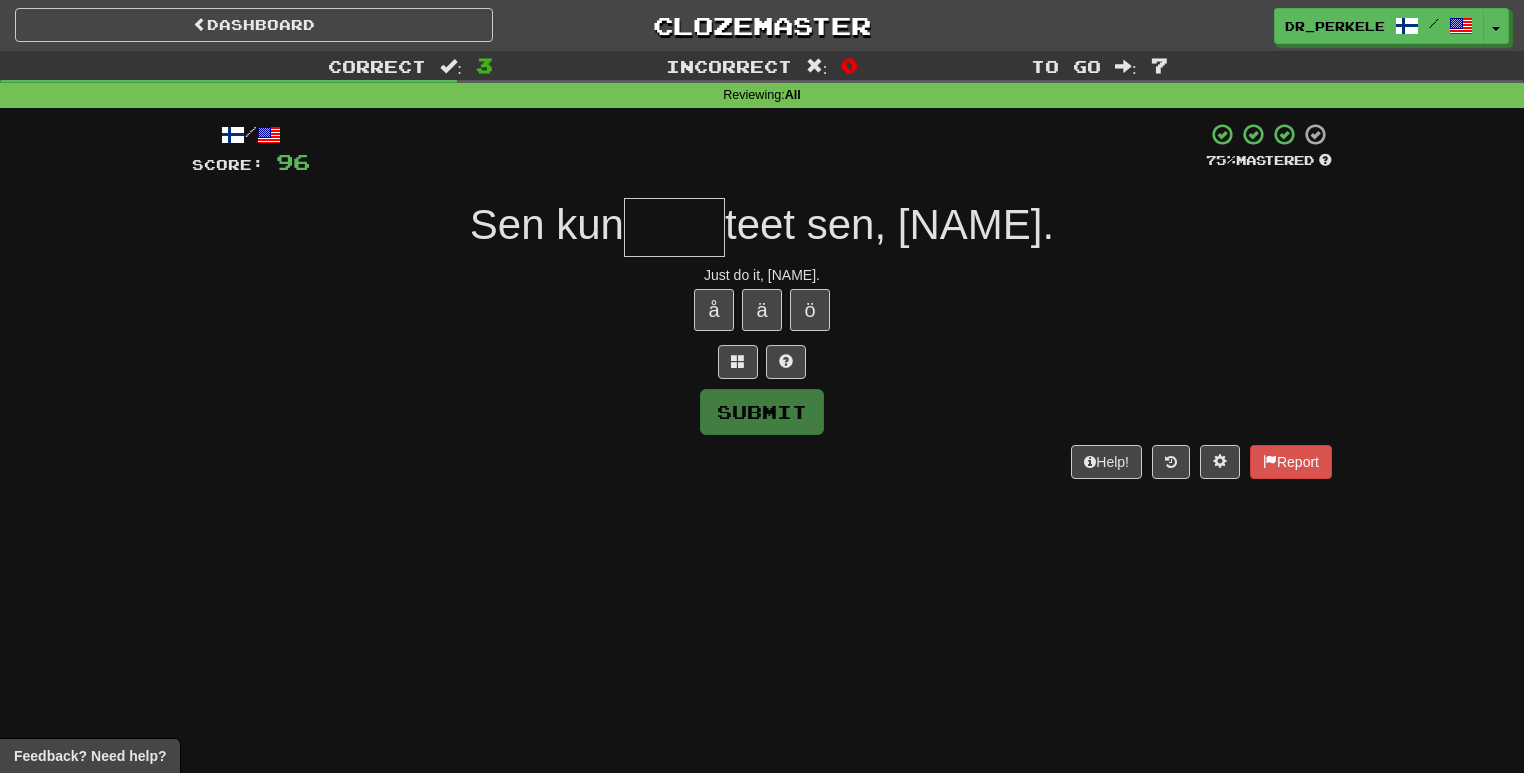 type on "*" 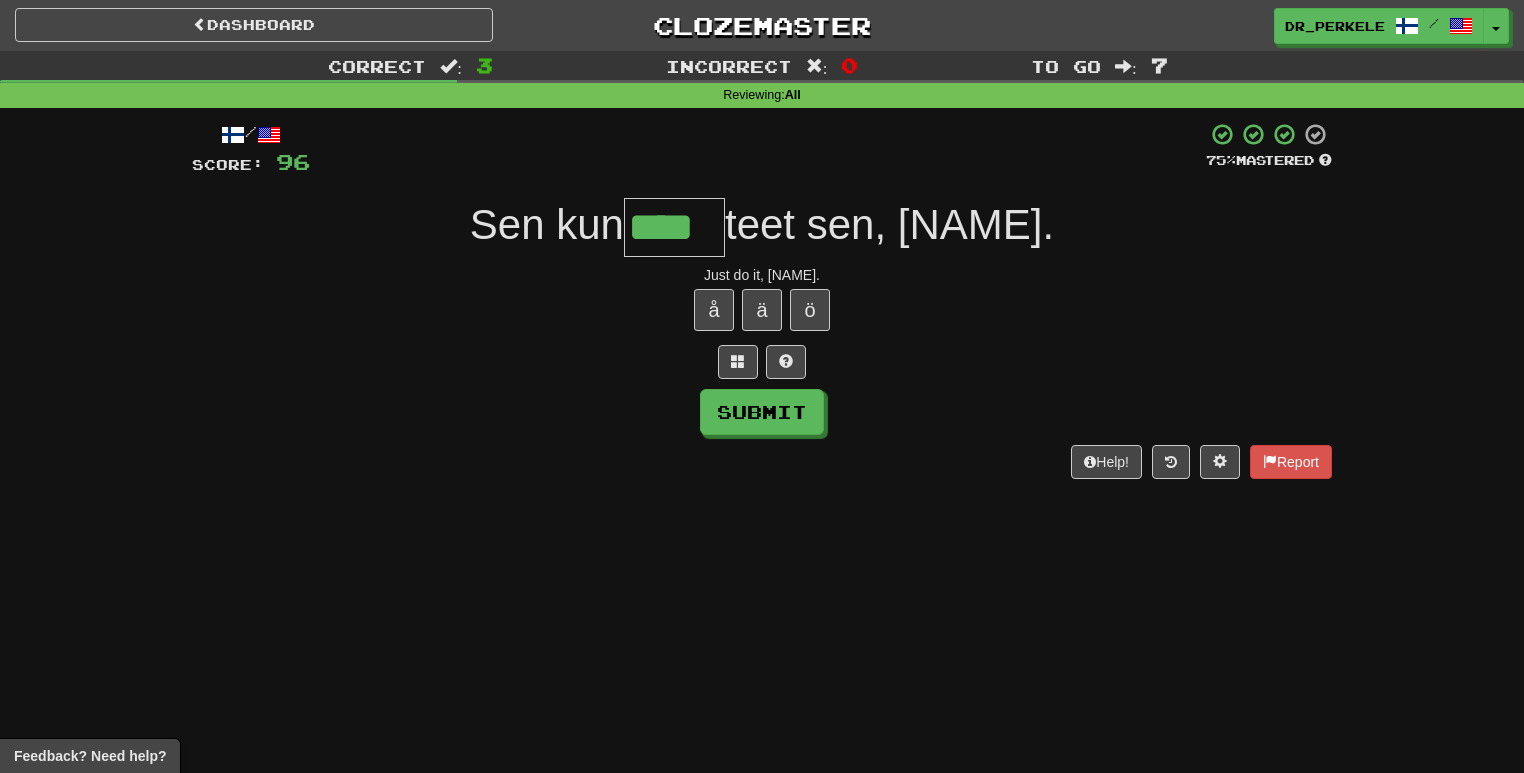 type on "****" 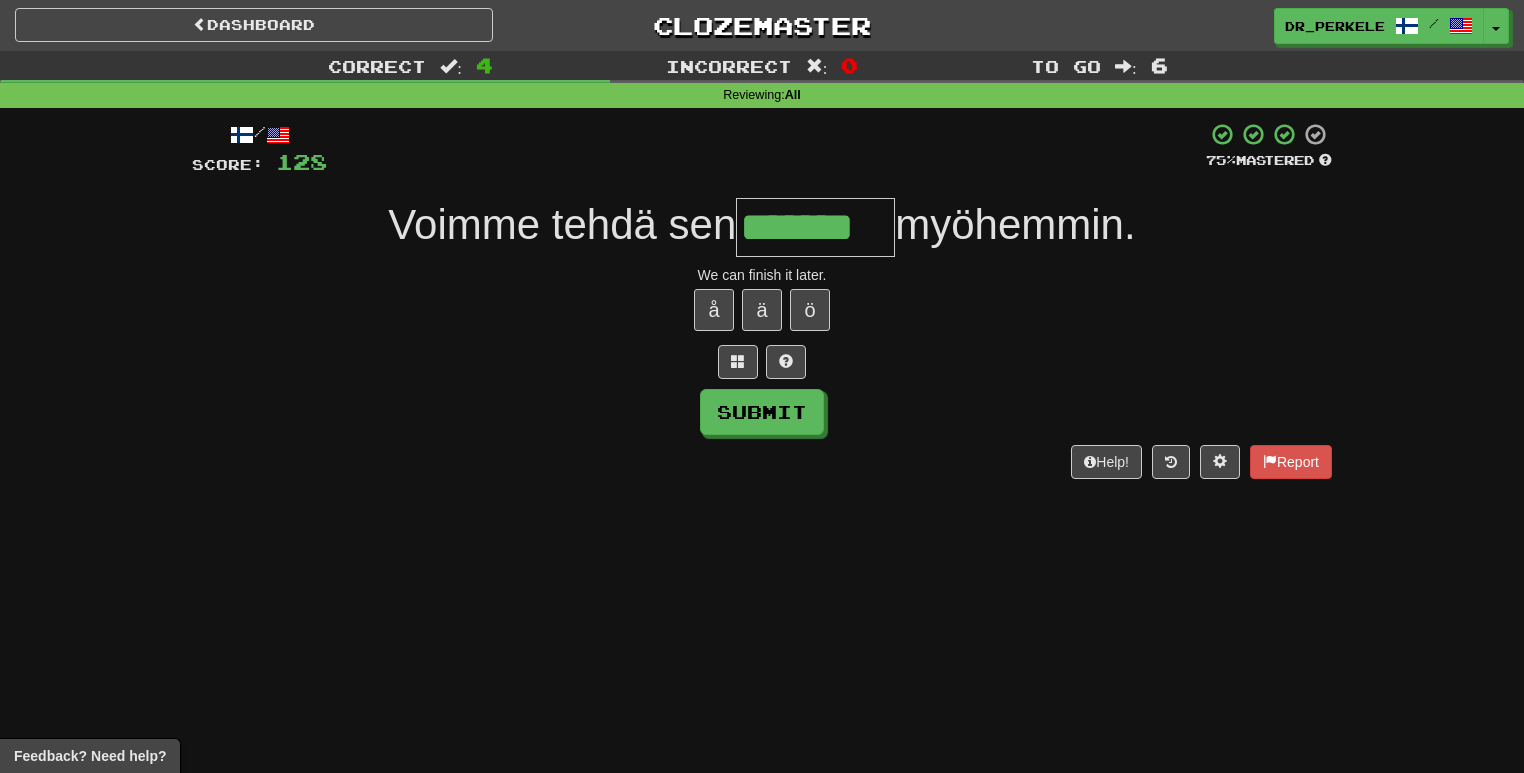 type on "*******" 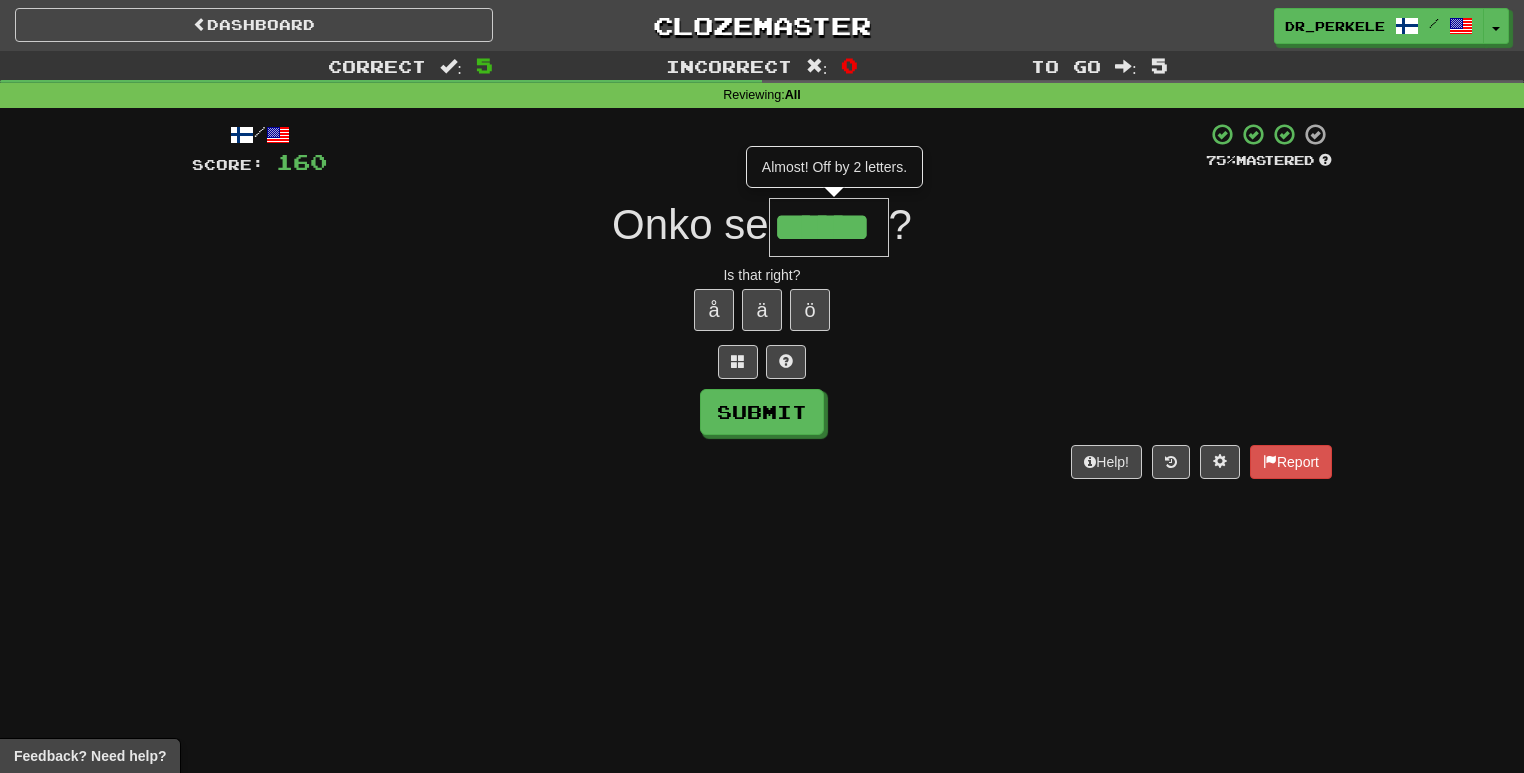 type on "******" 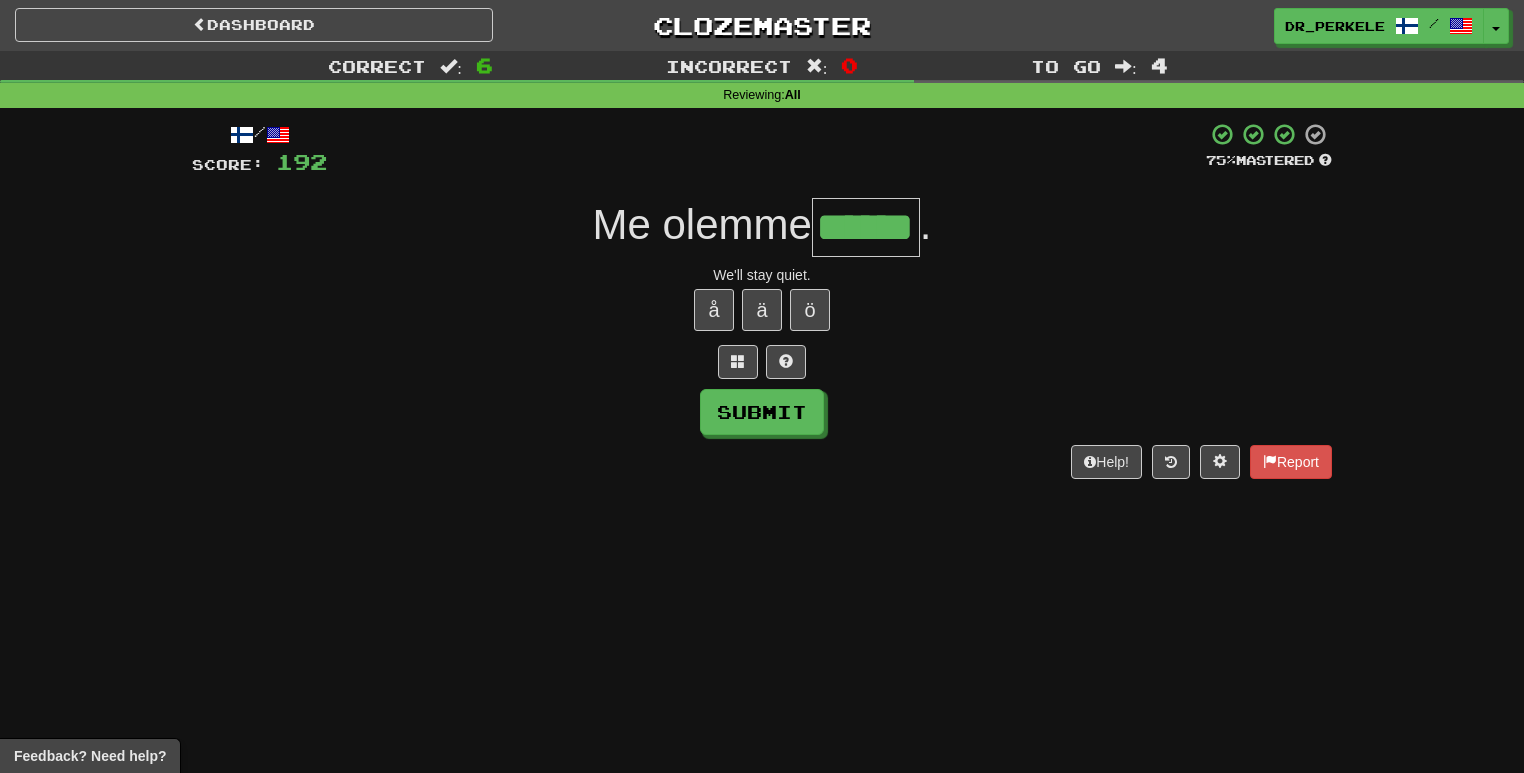 type on "******" 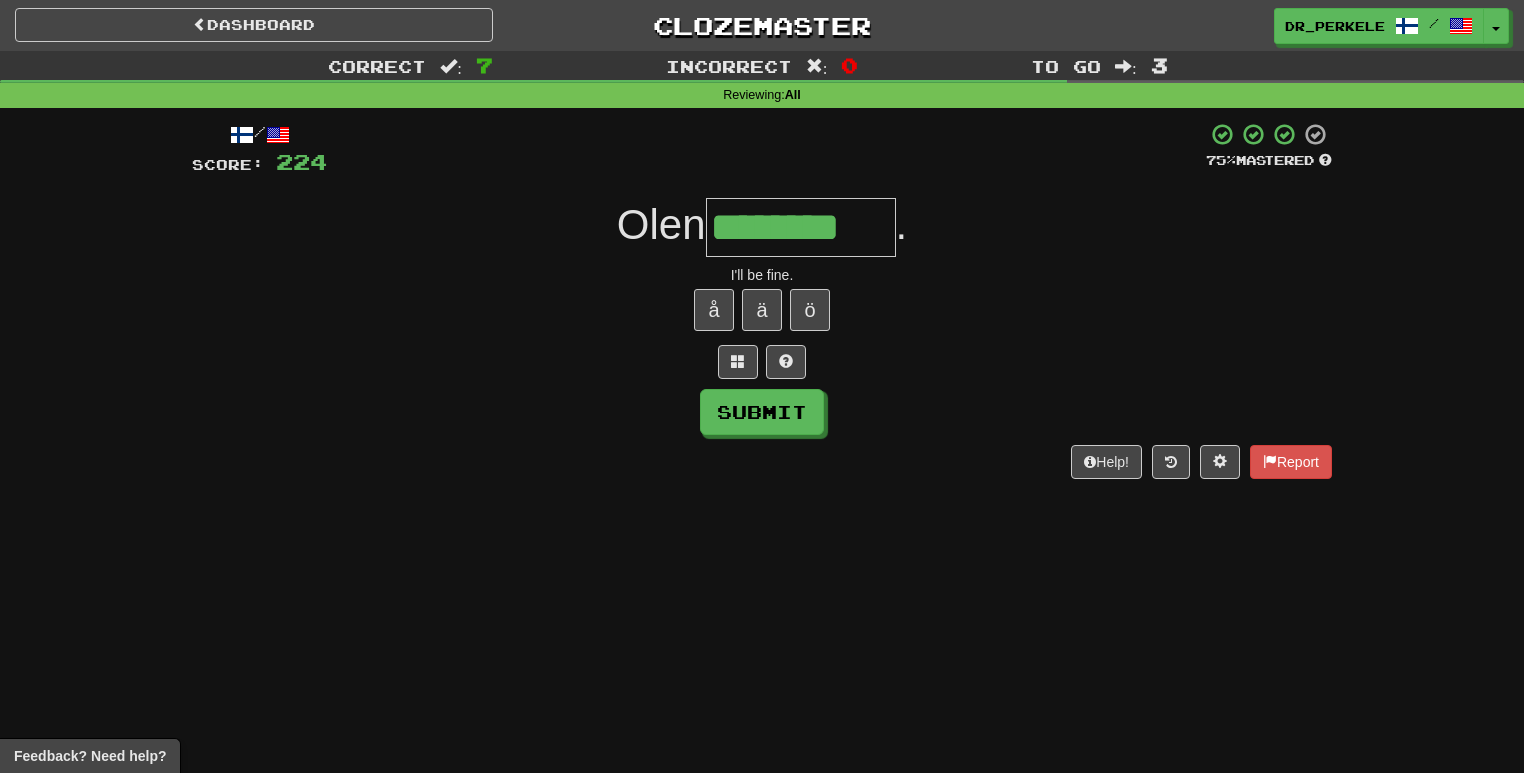 type on "********" 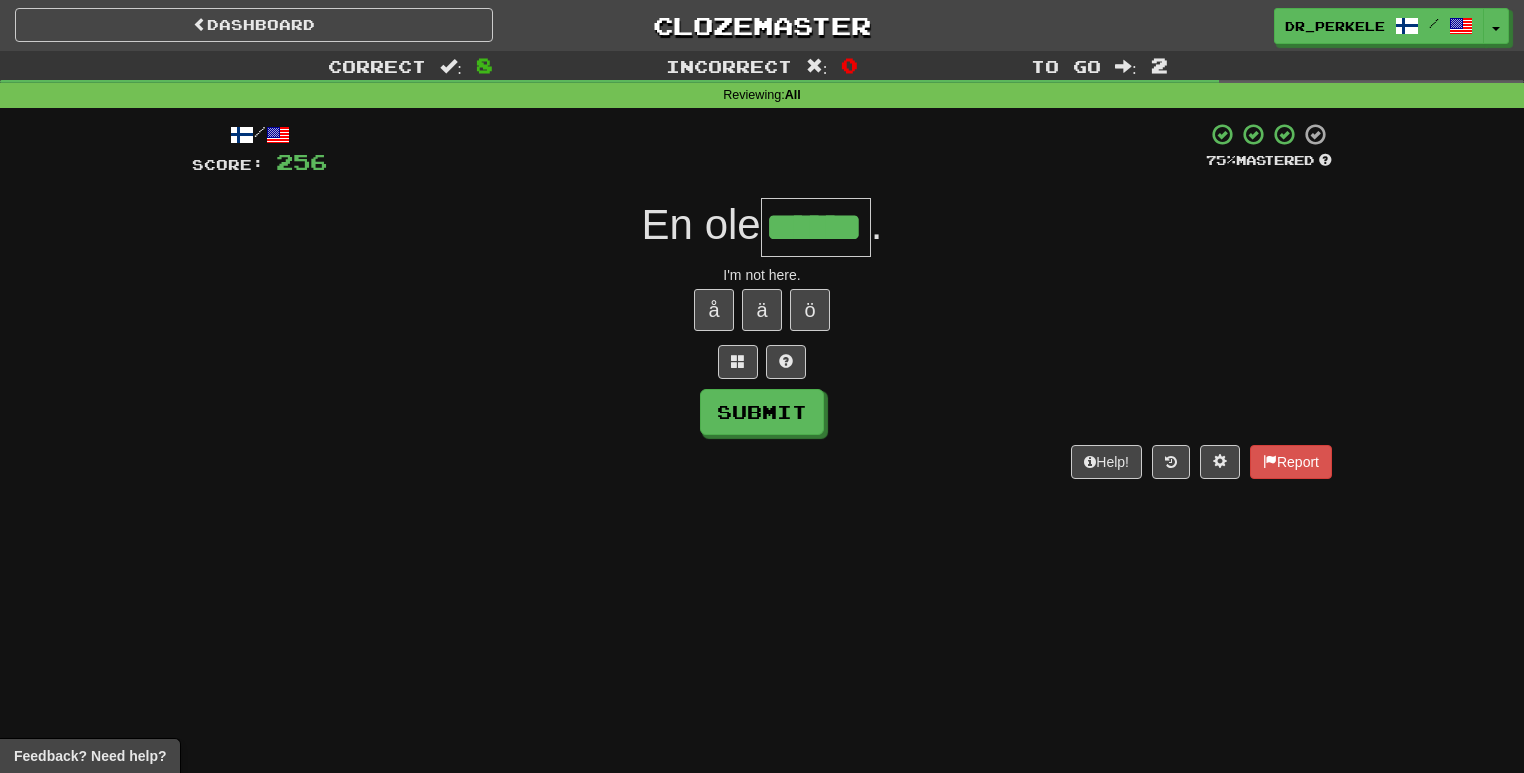 type on "******" 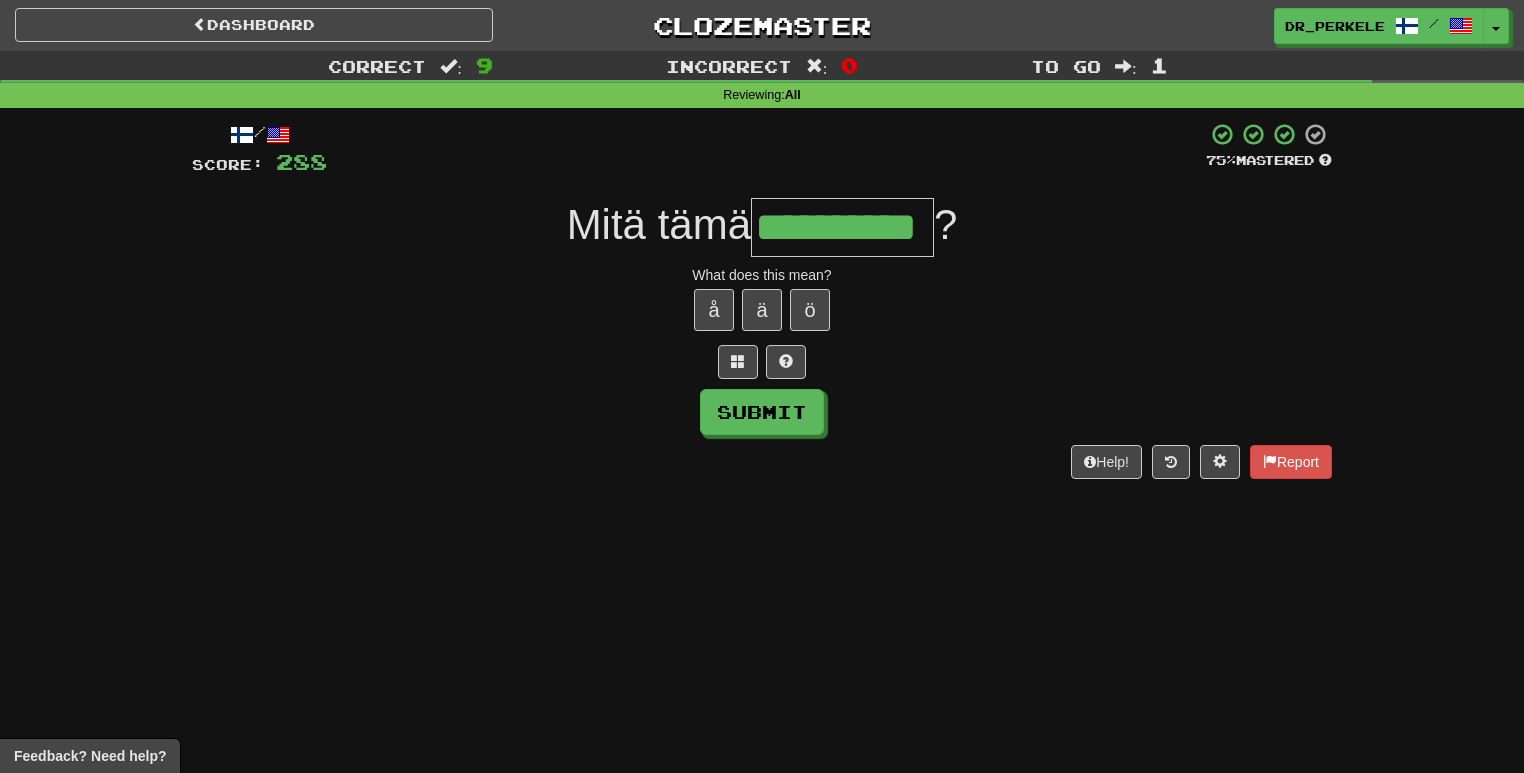 type on "**********" 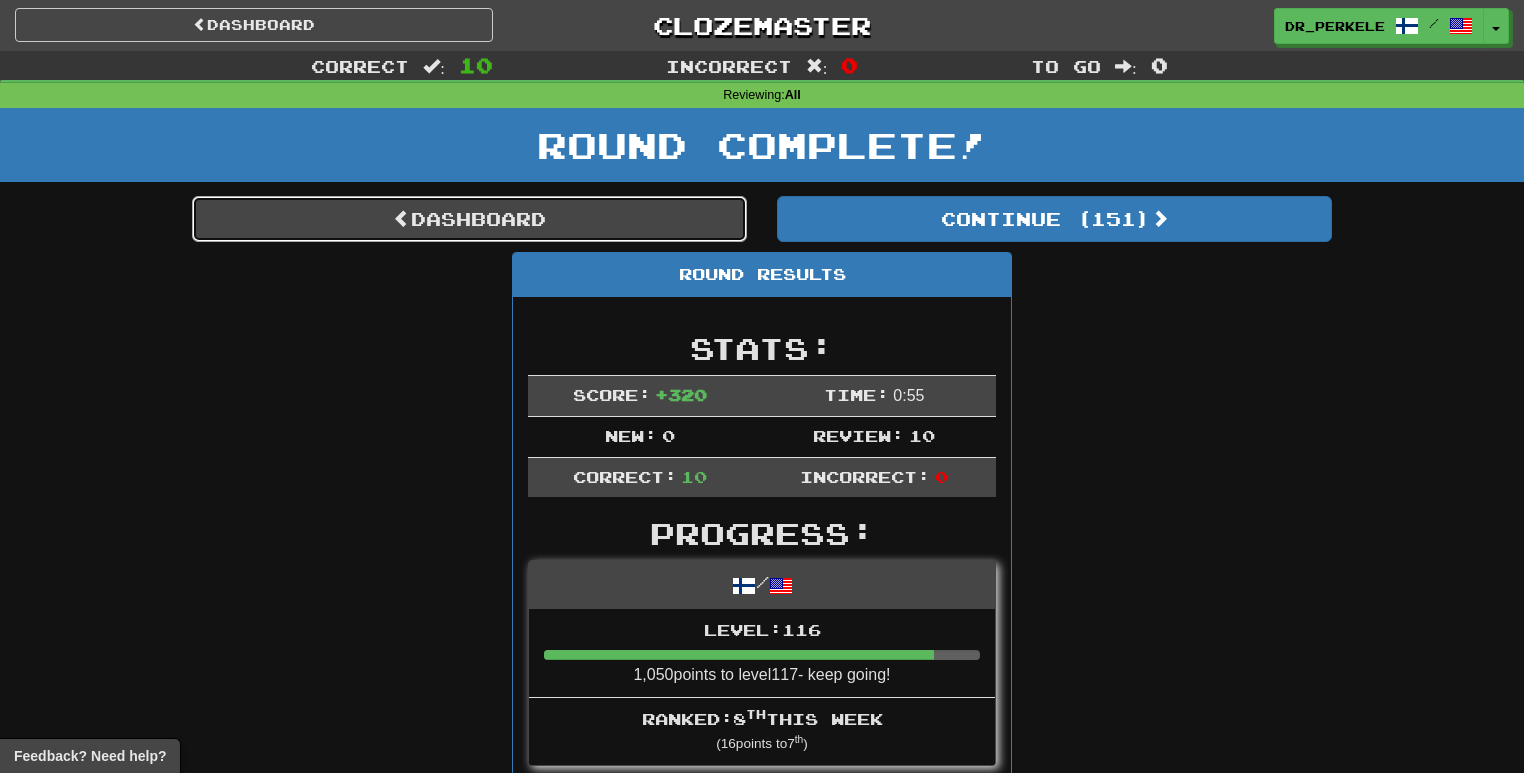click on "Dashboard" at bounding box center (469, 219) 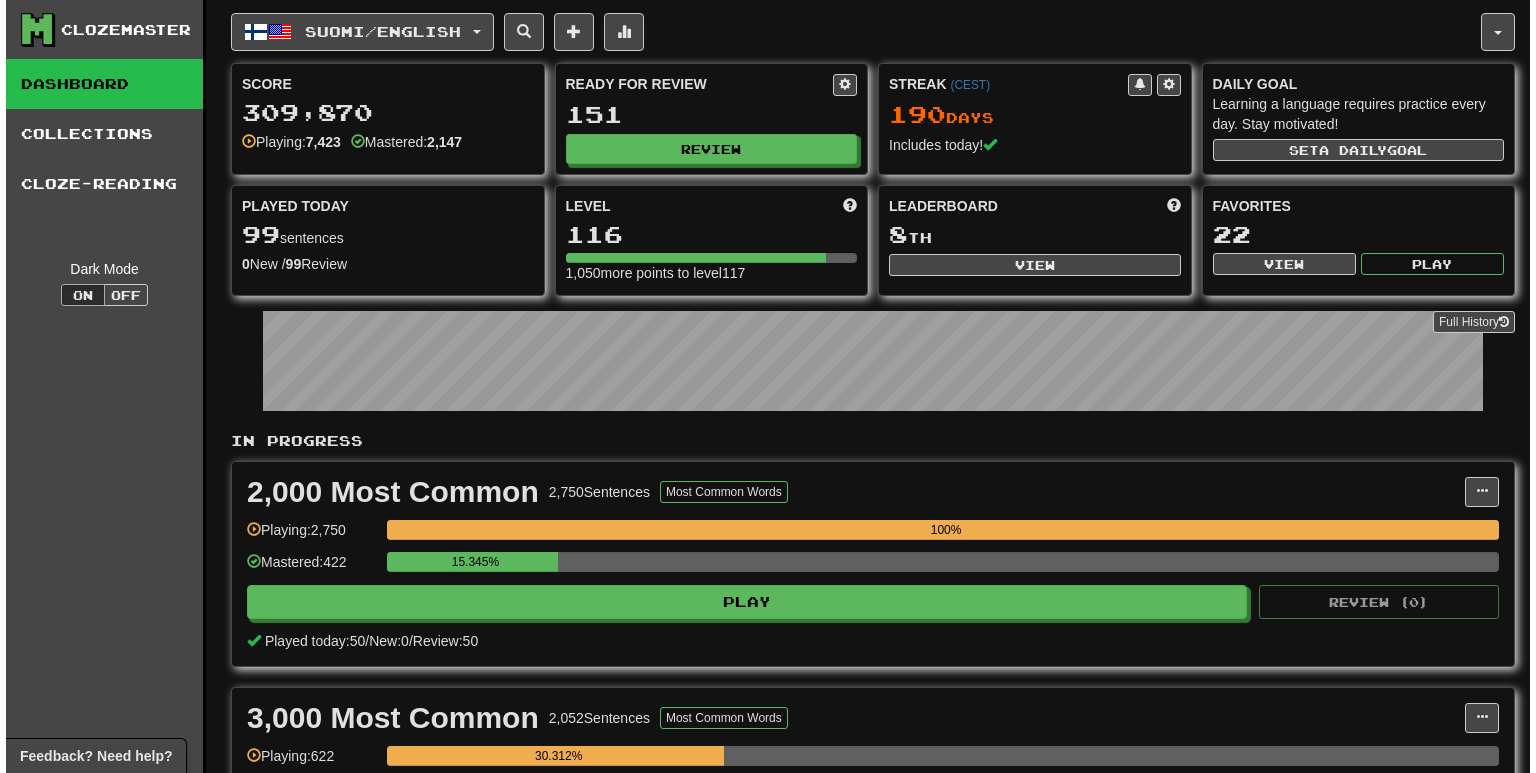 scroll, scrollTop: 0, scrollLeft: 0, axis: both 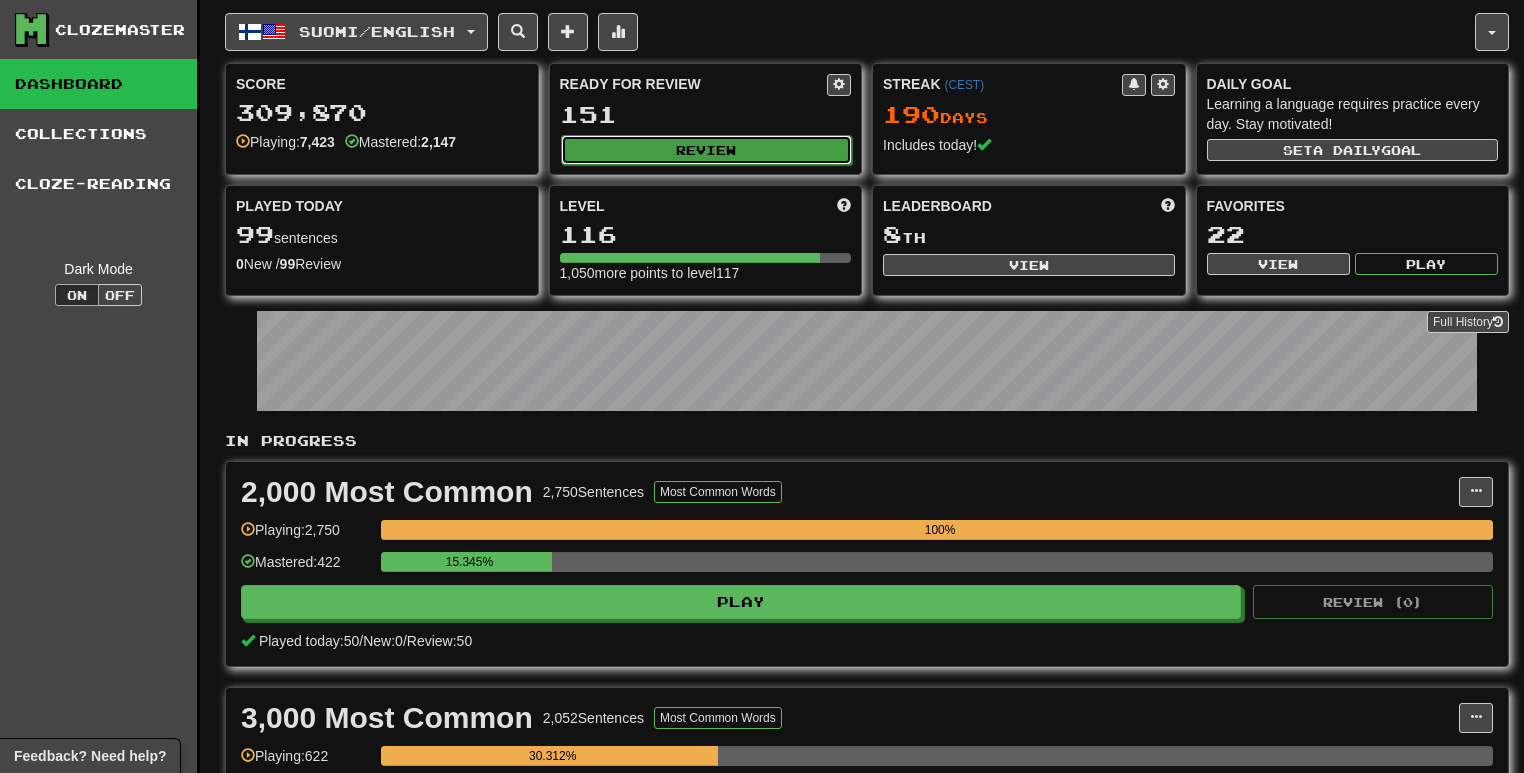 click on "Review" at bounding box center (707, 150) 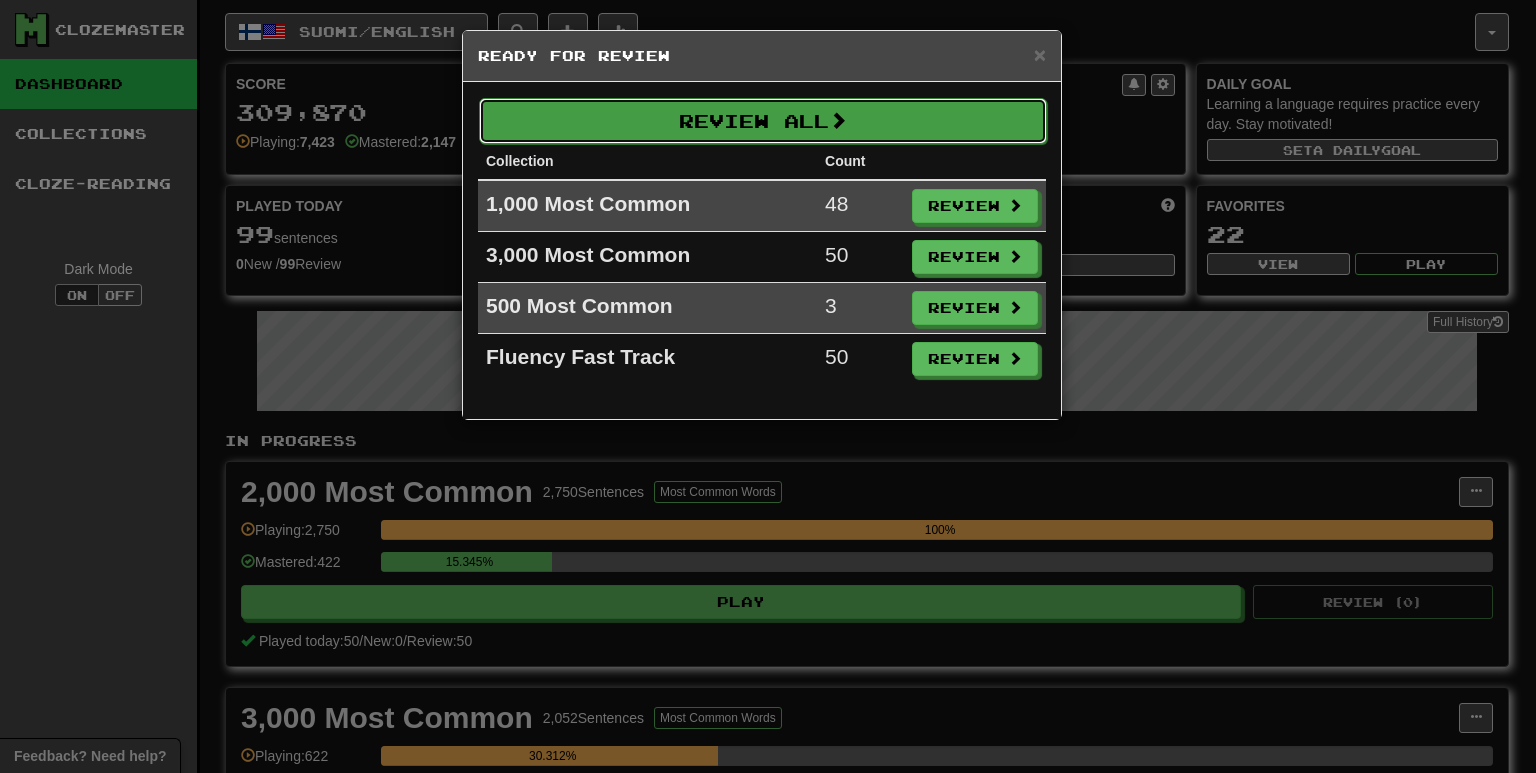 click on "Review All" at bounding box center [763, 121] 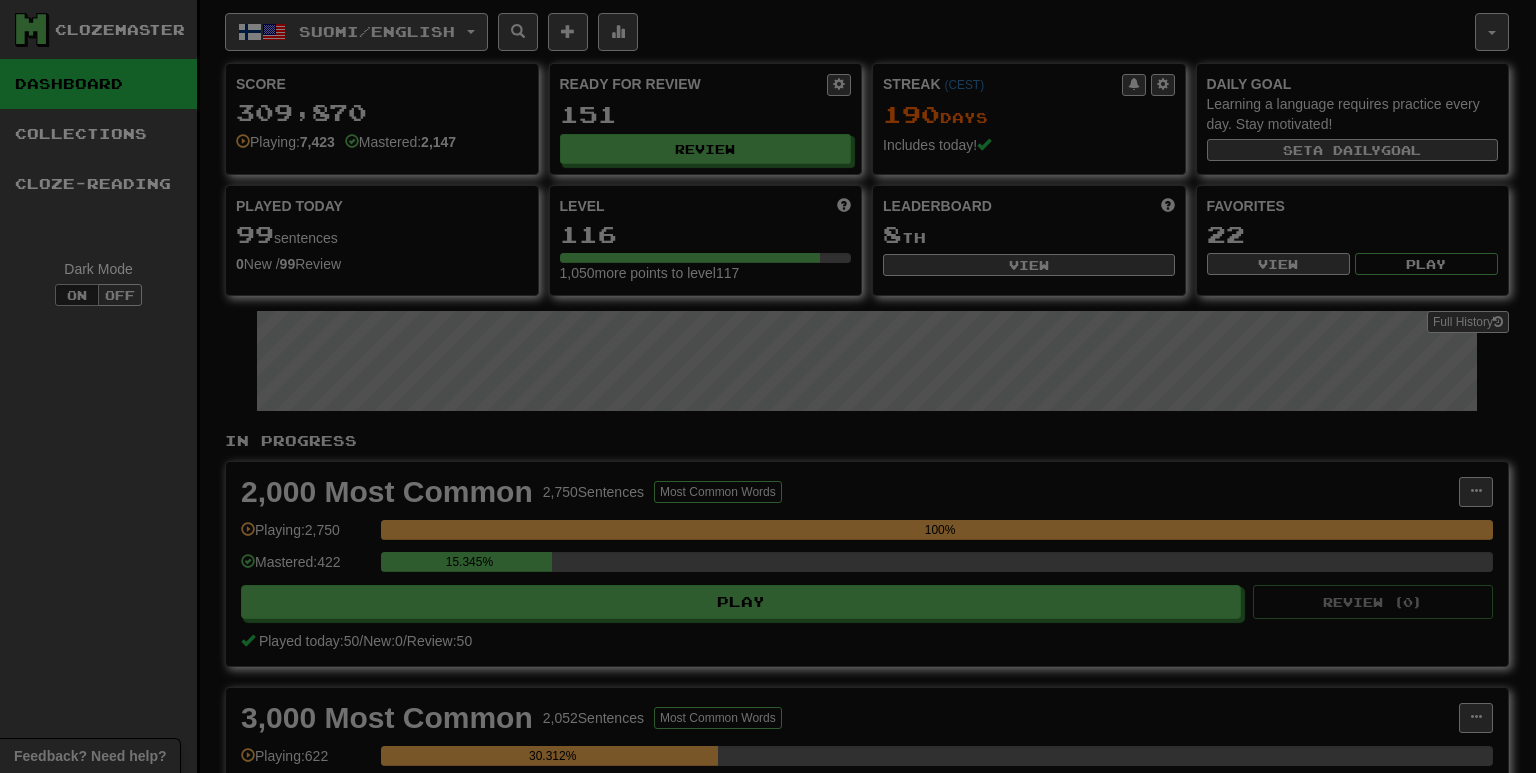 select on "**" 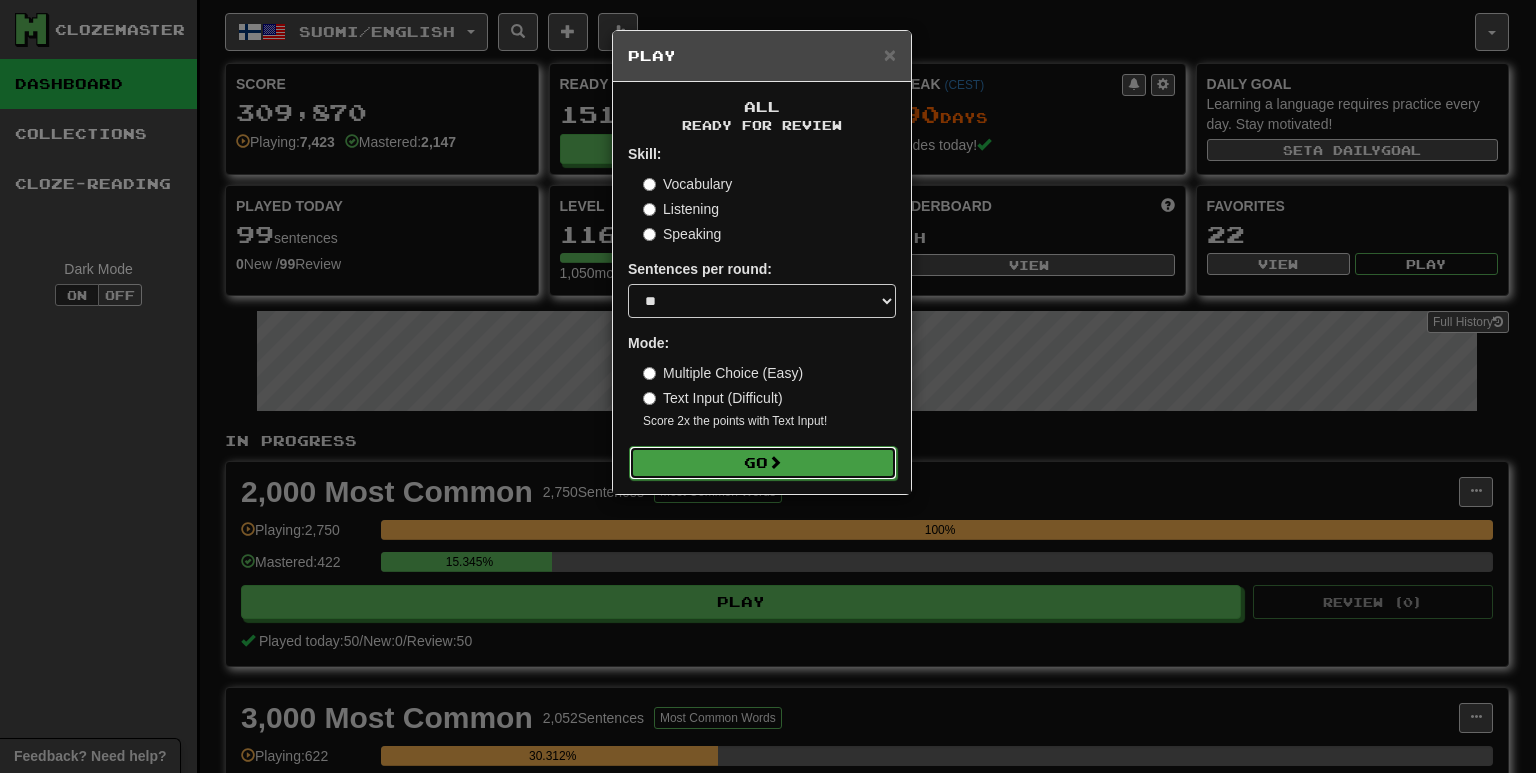 click on "Go" at bounding box center [763, 463] 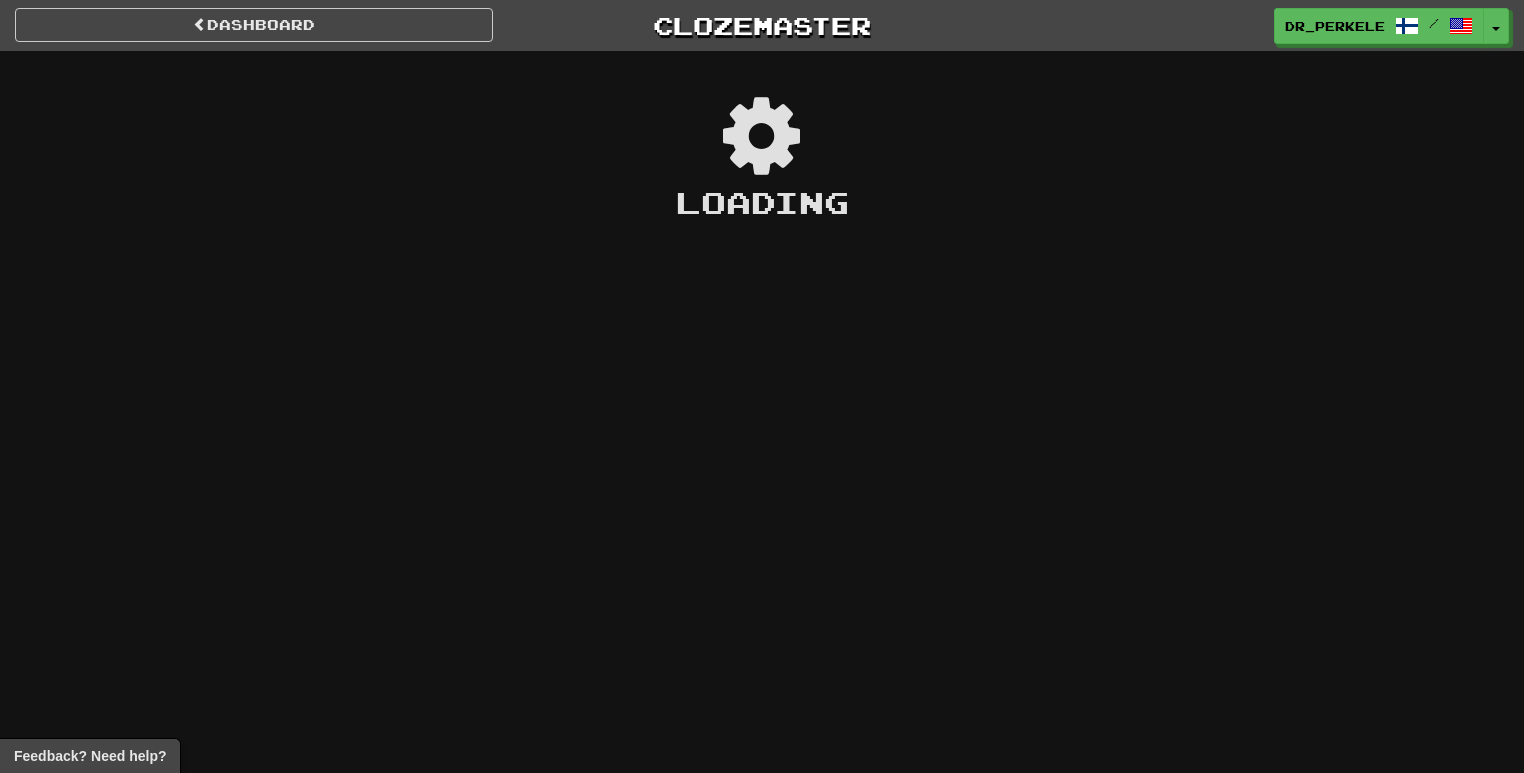 scroll, scrollTop: 0, scrollLeft: 0, axis: both 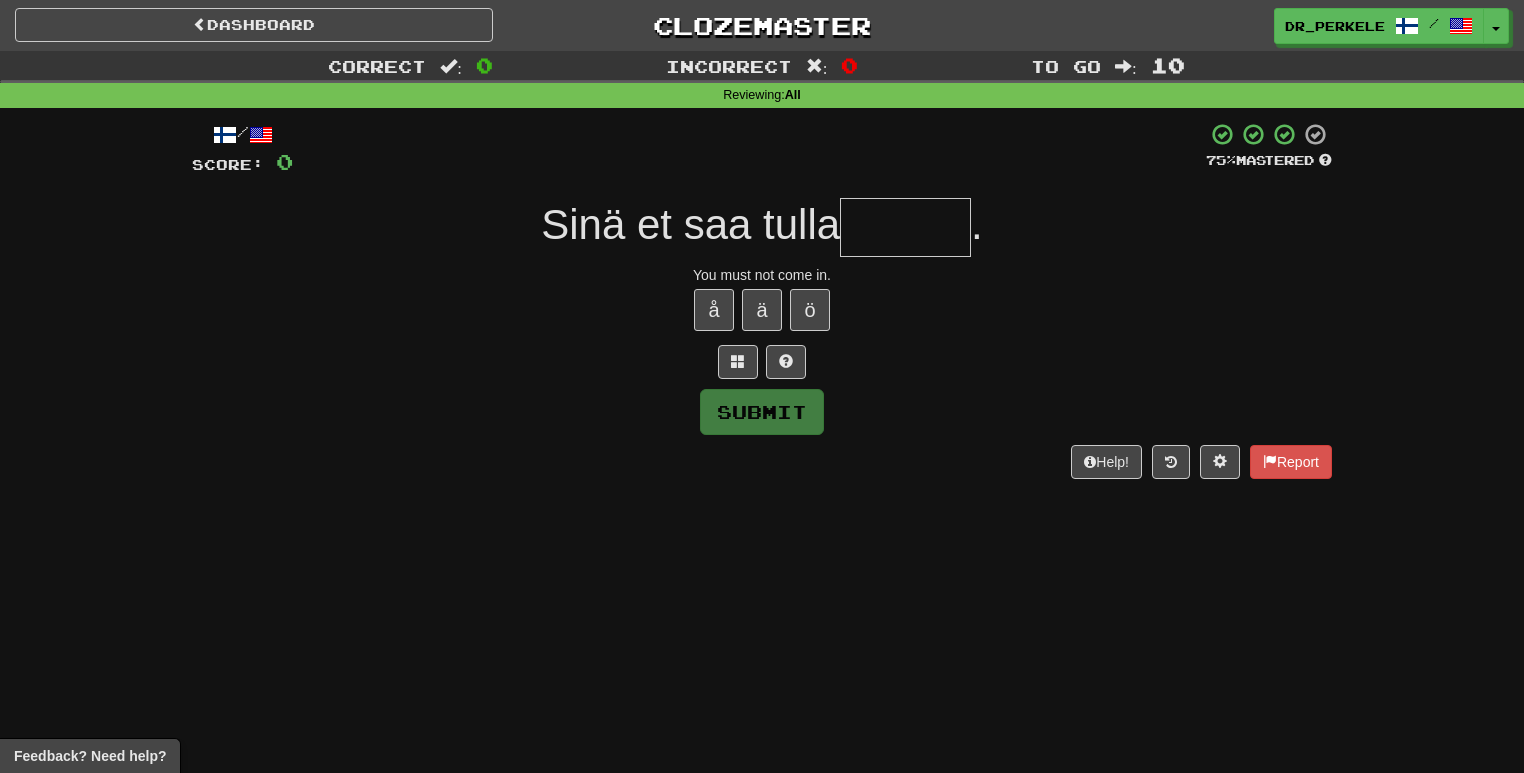 click at bounding box center [905, 227] 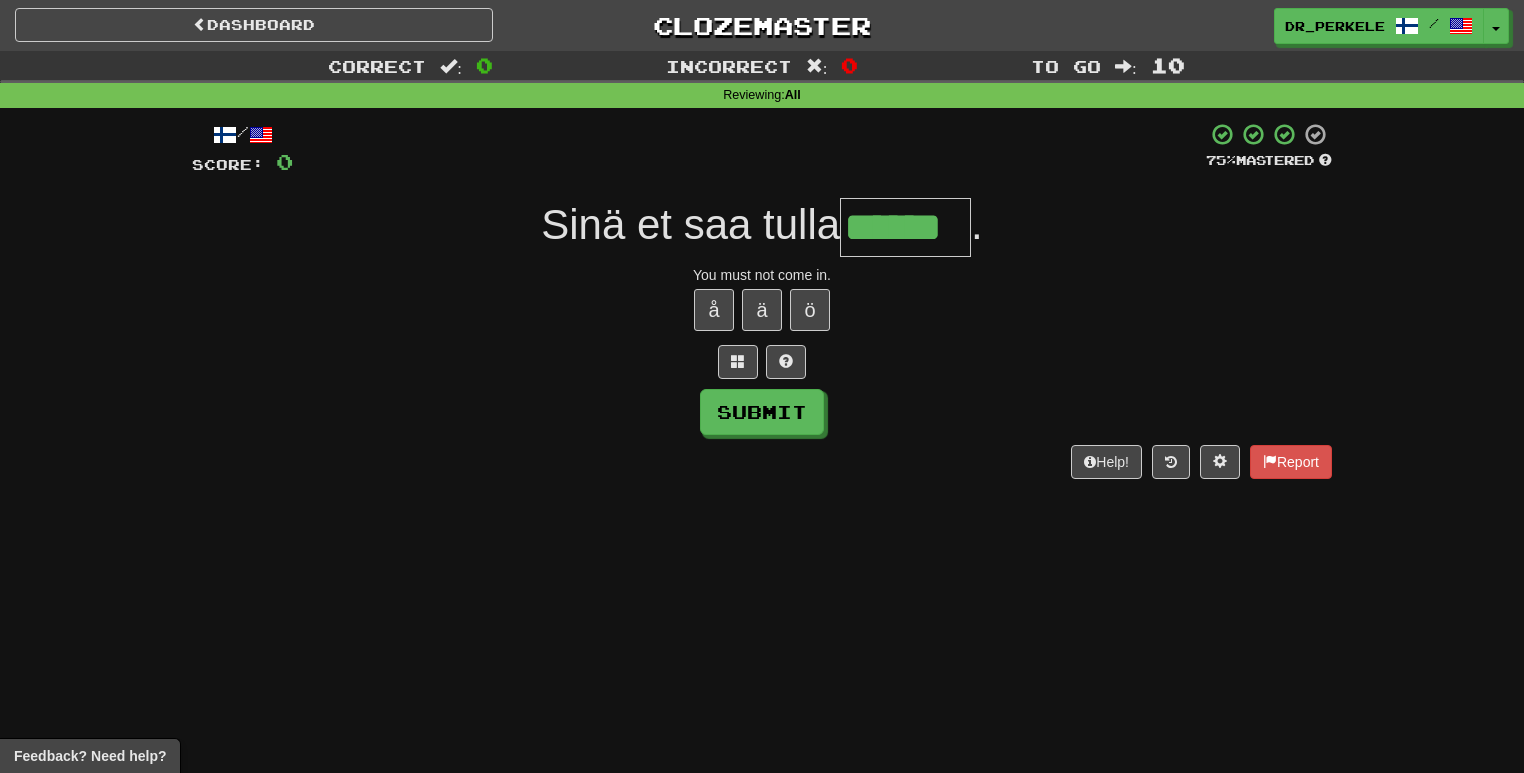 type on "******" 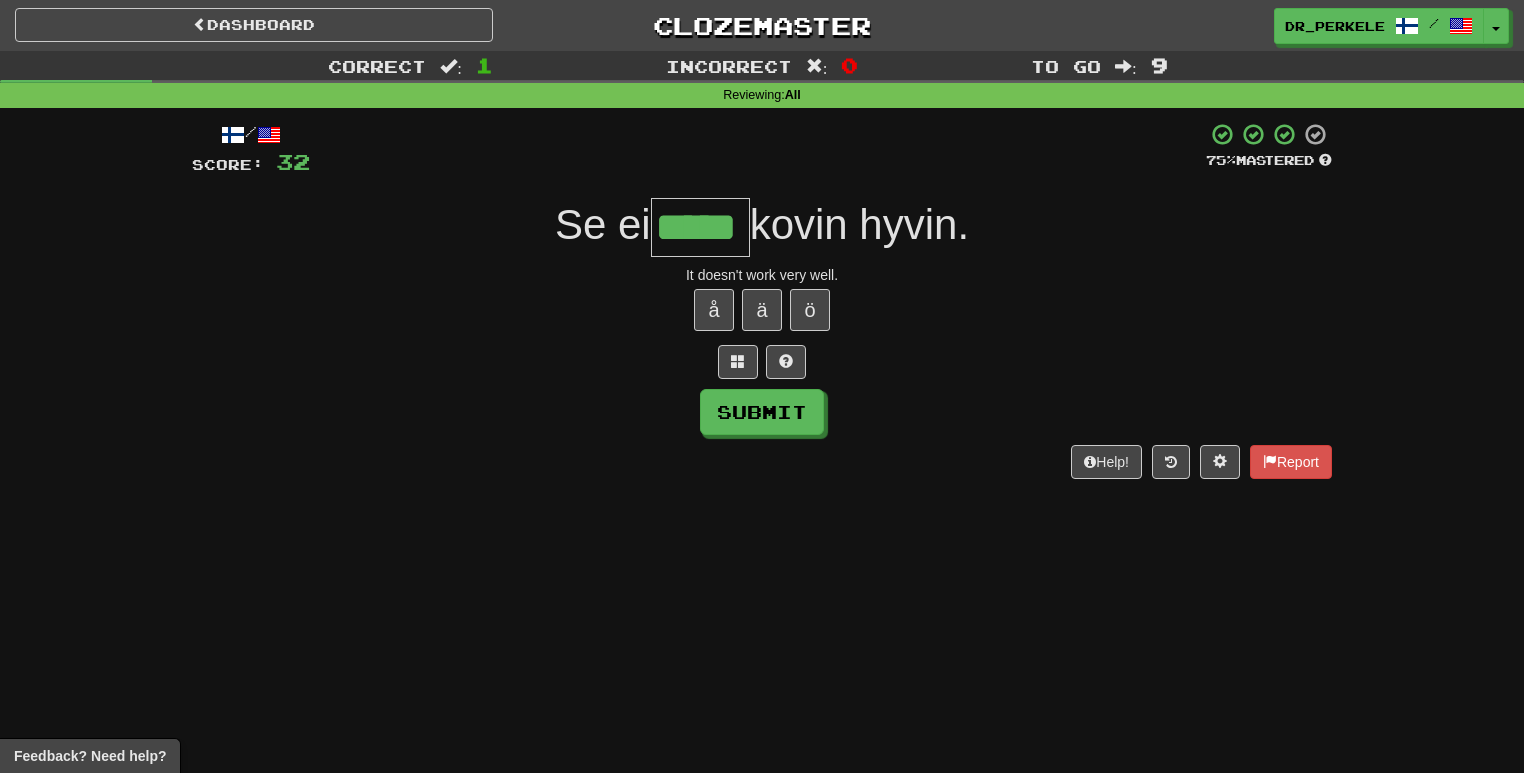 type on "*****" 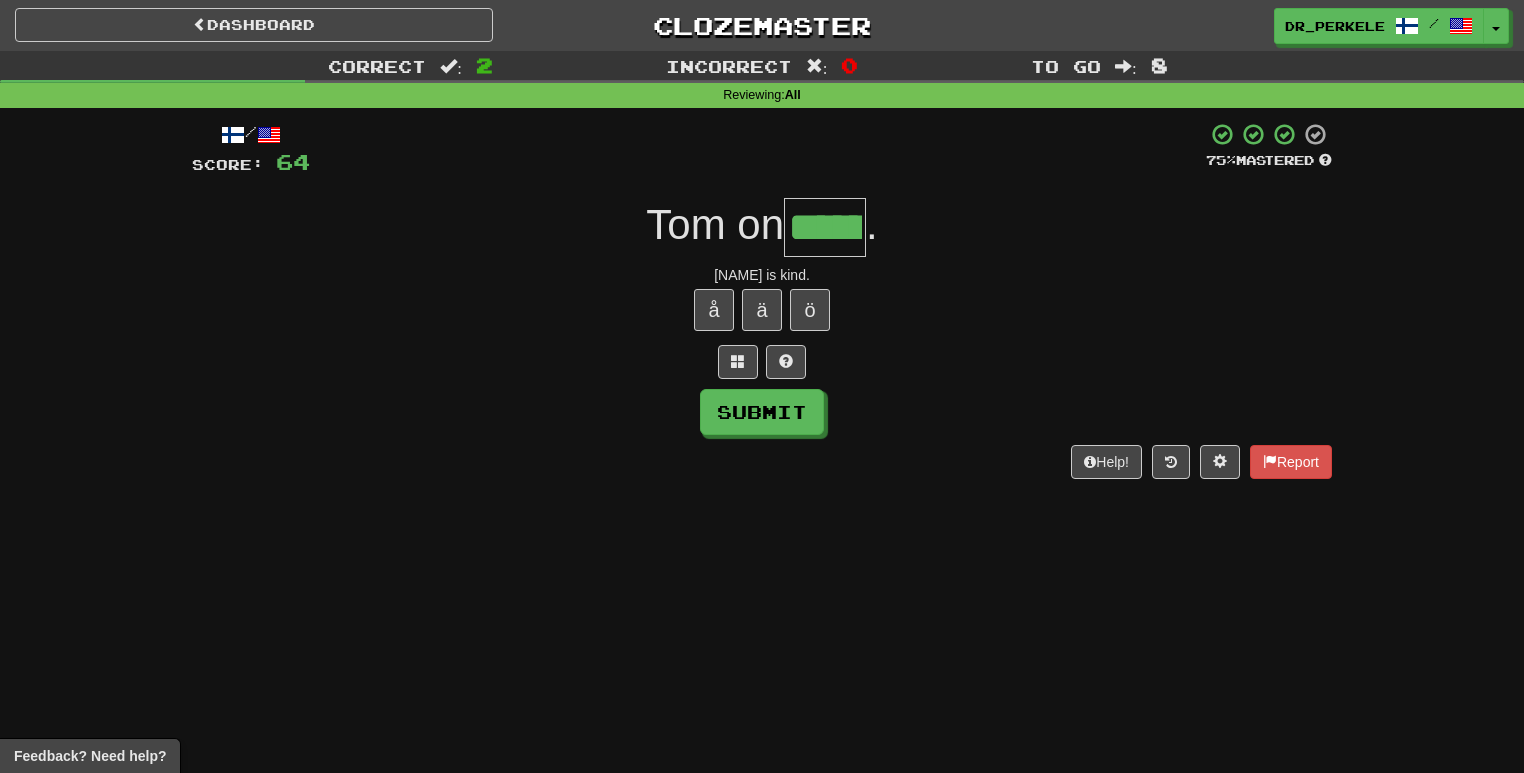 type on "******" 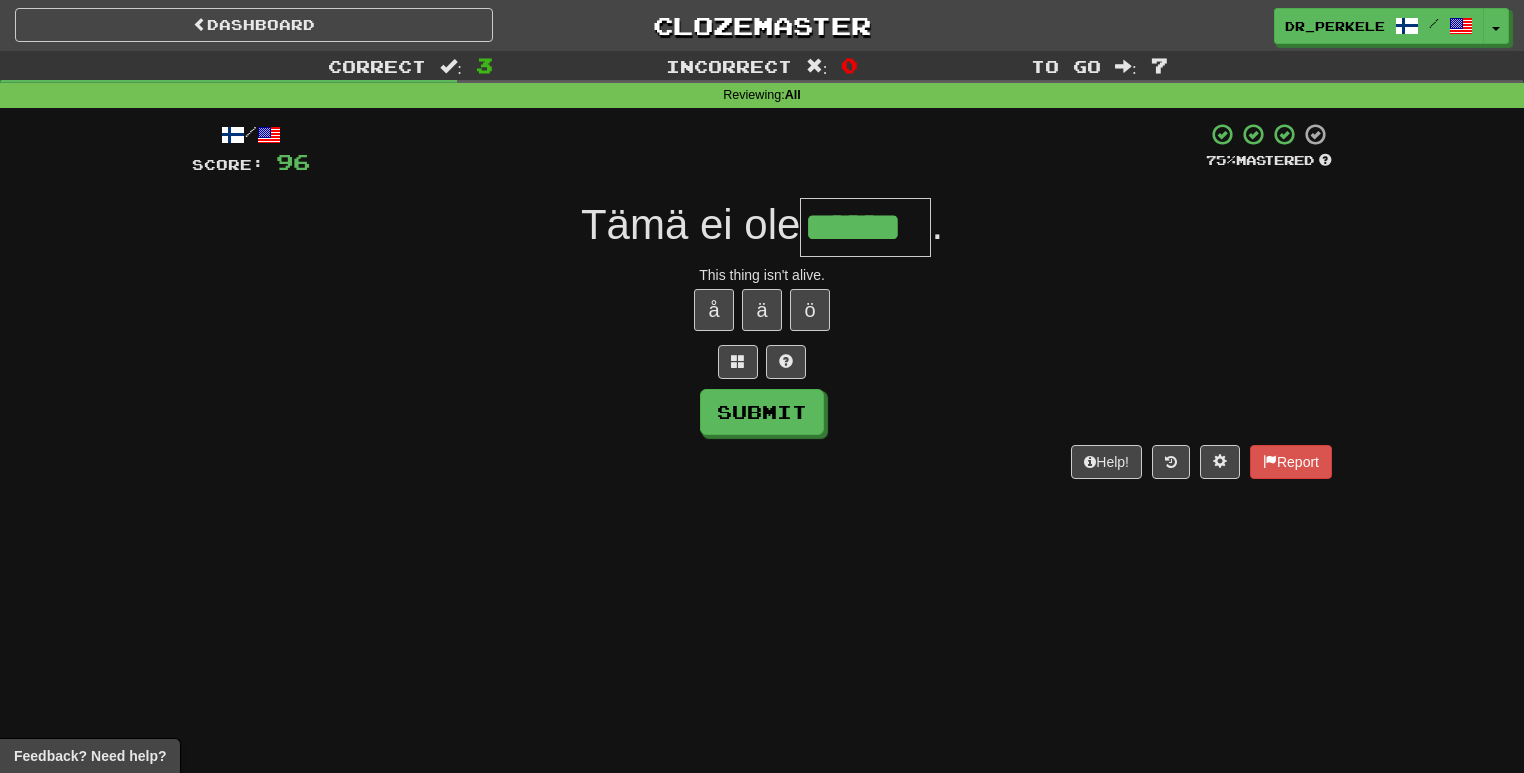 type on "******" 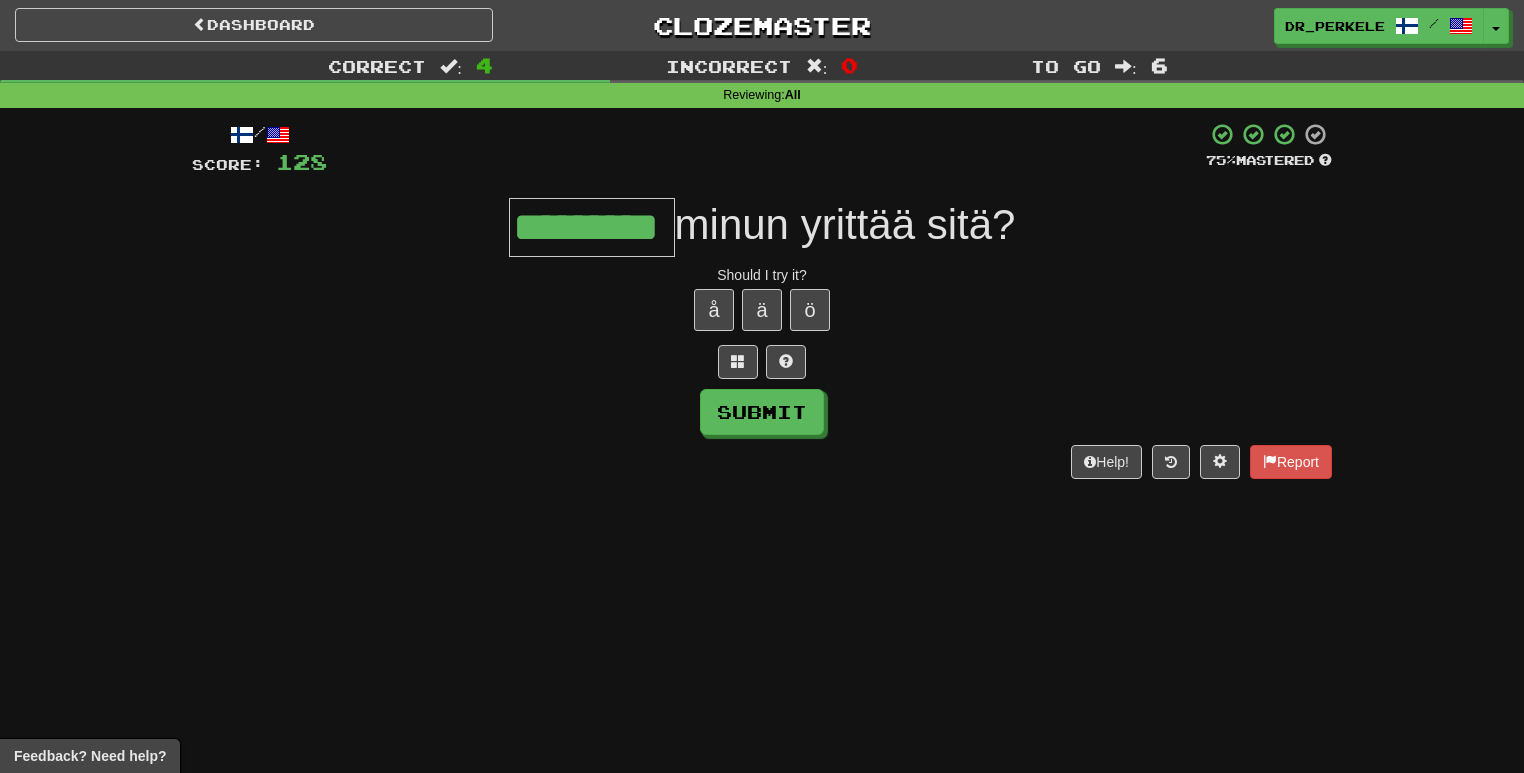 type on "*********" 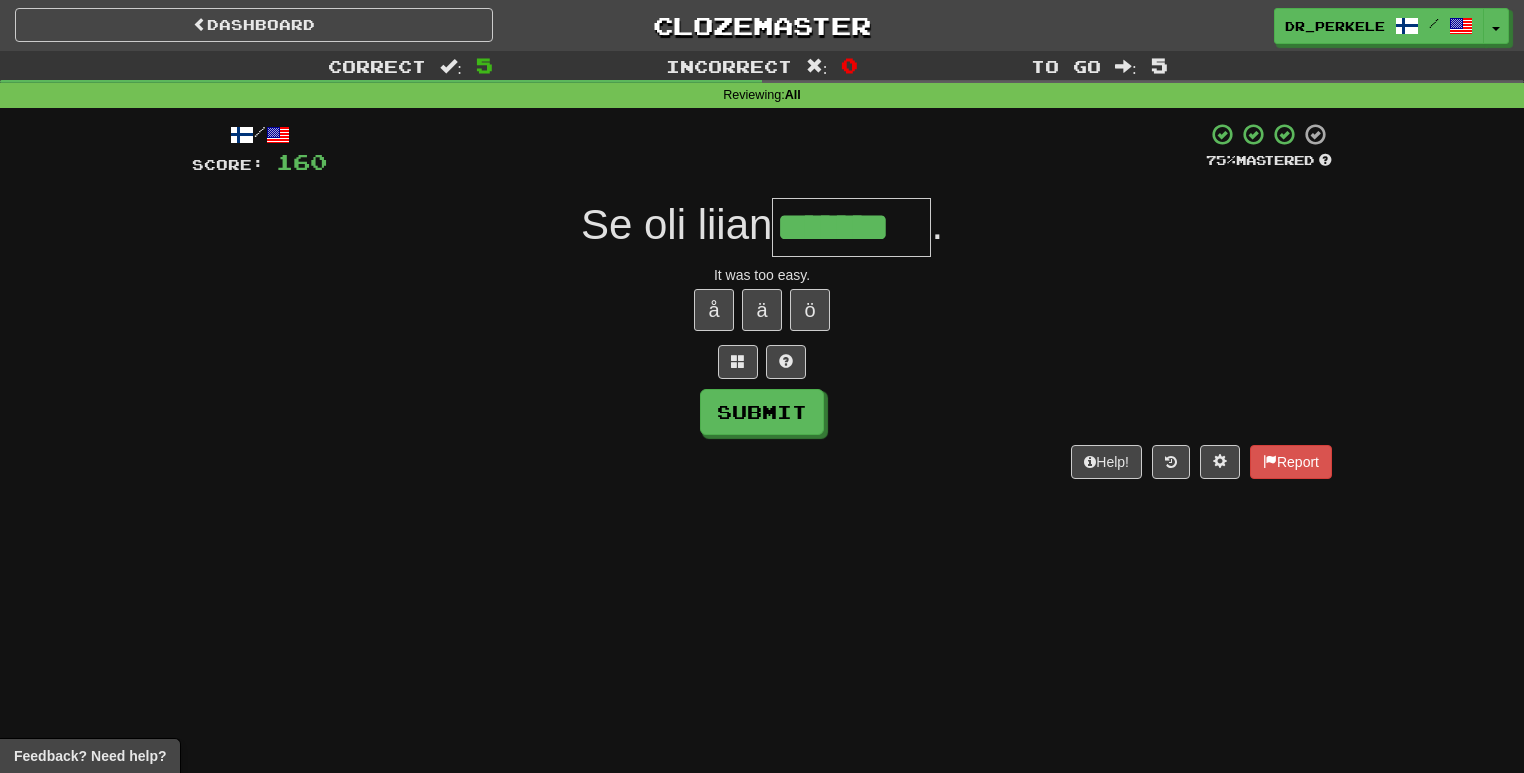 type on "*******" 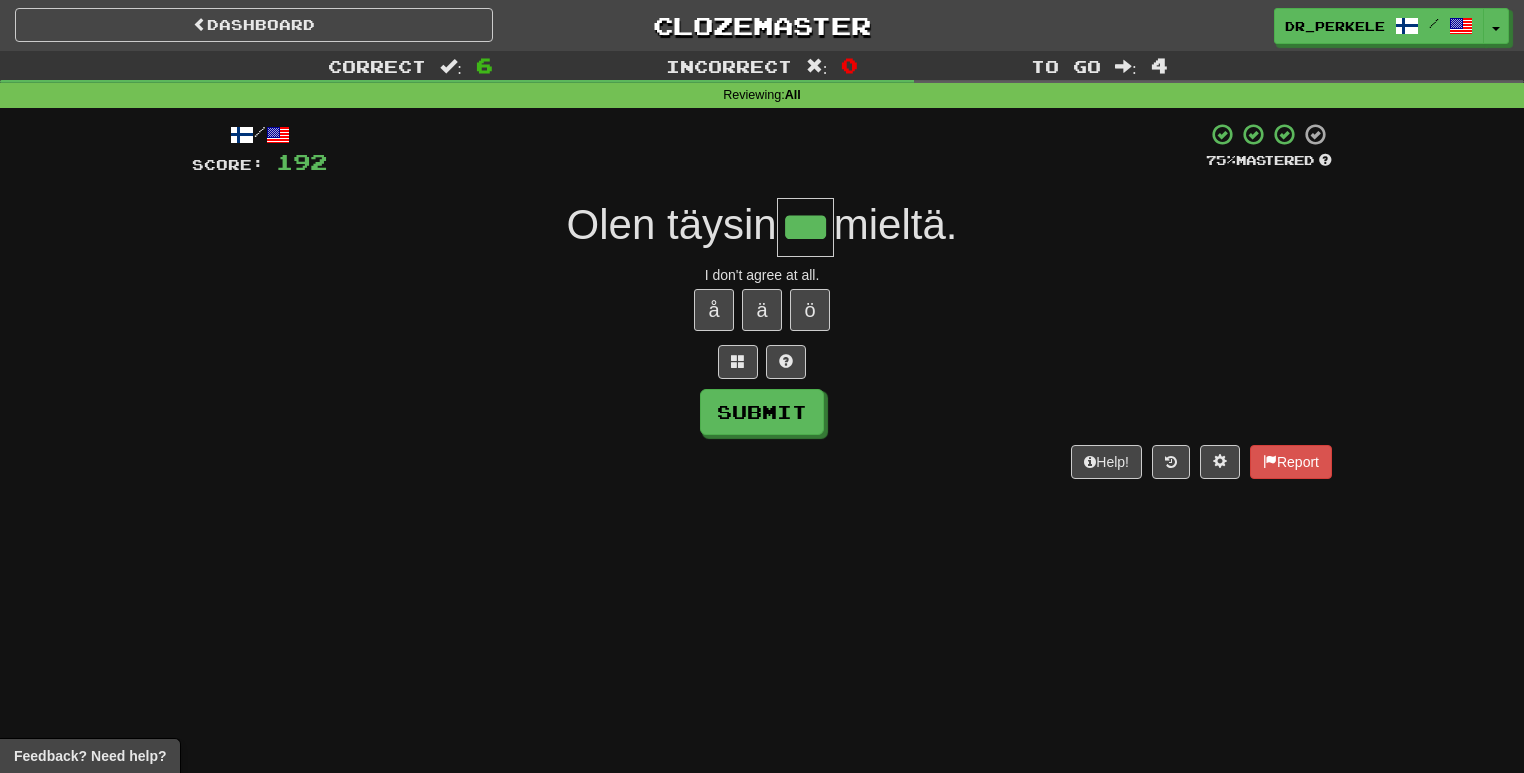 type on "***" 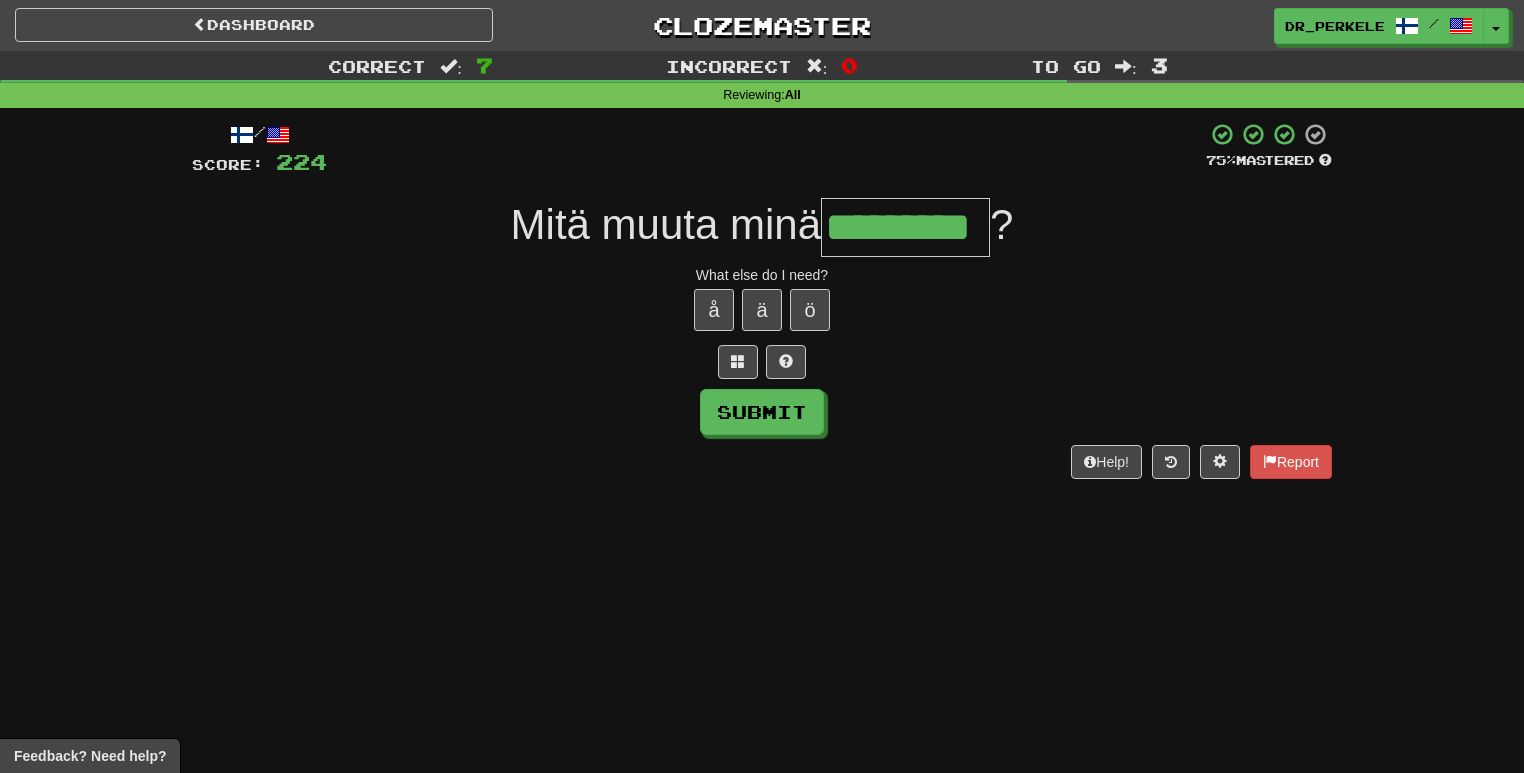 type on "*********" 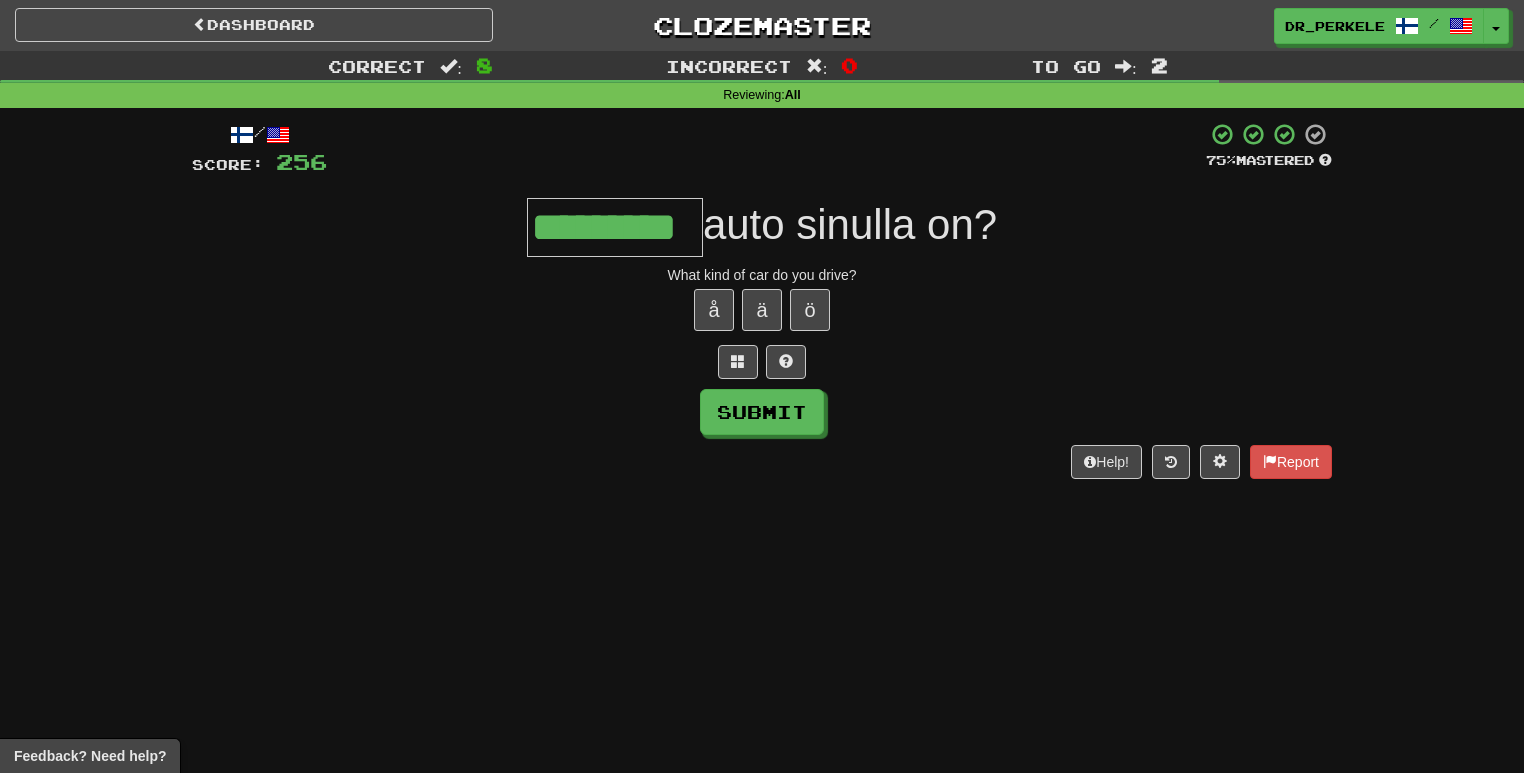 type on "*********" 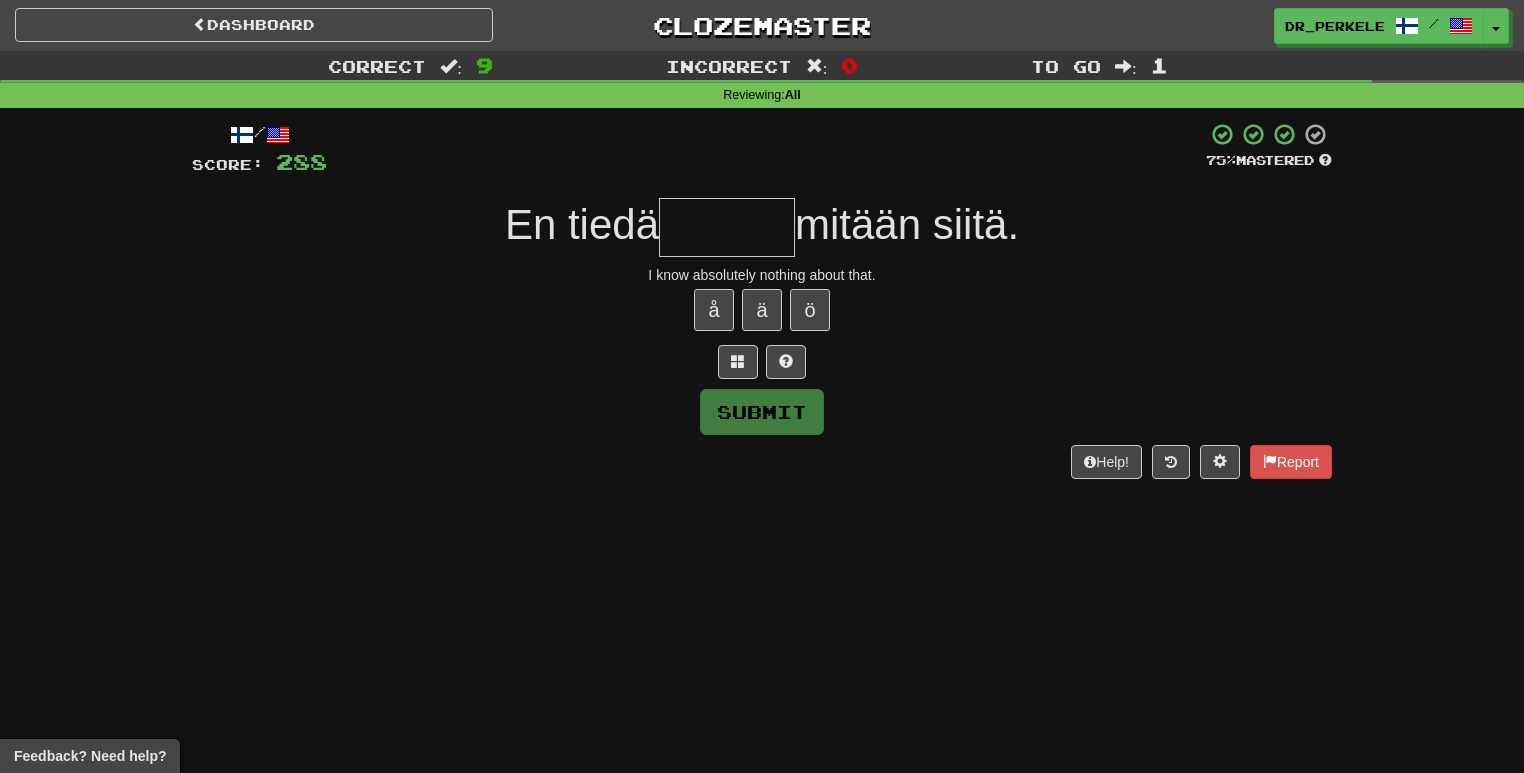 type on "*" 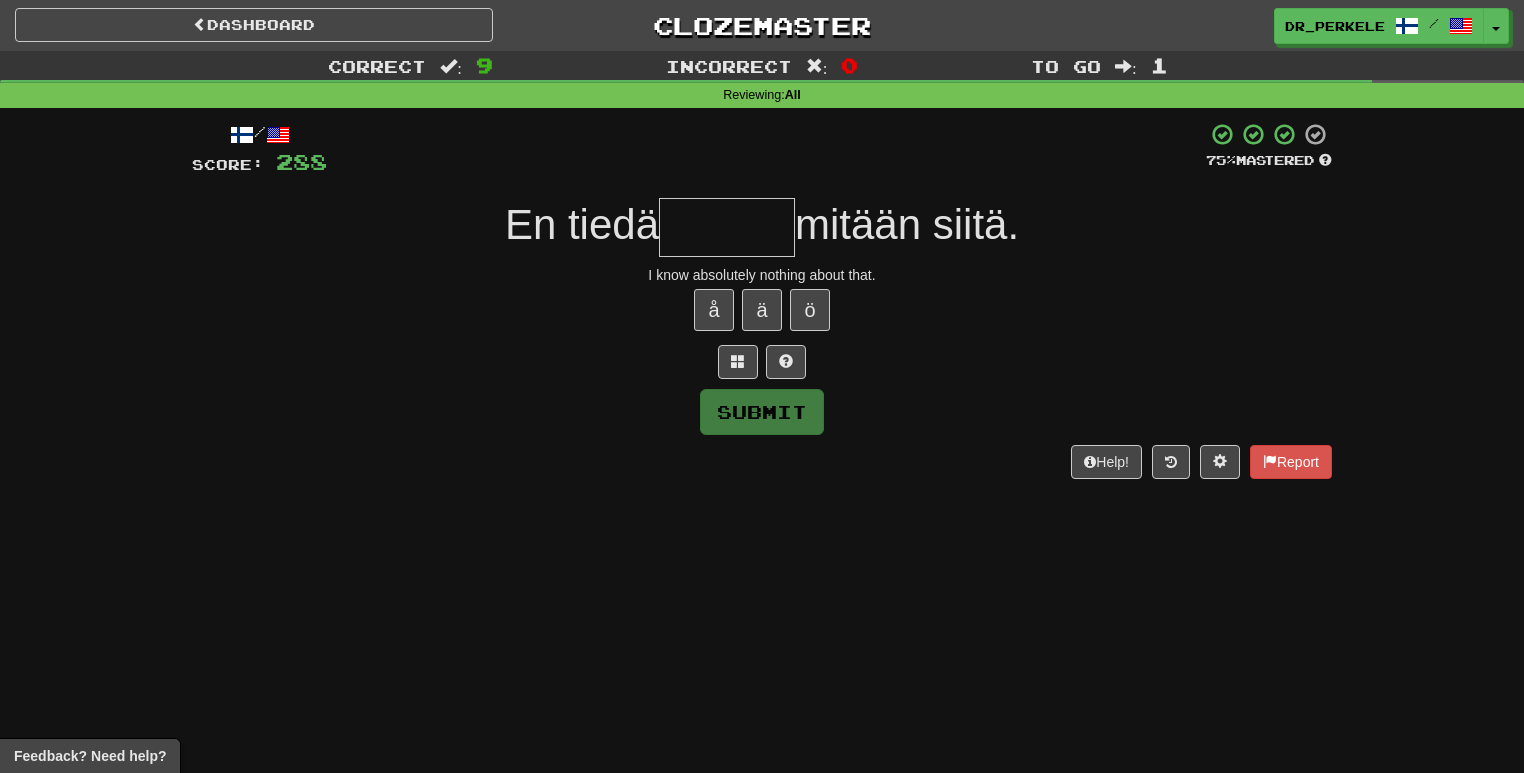 type on "*" 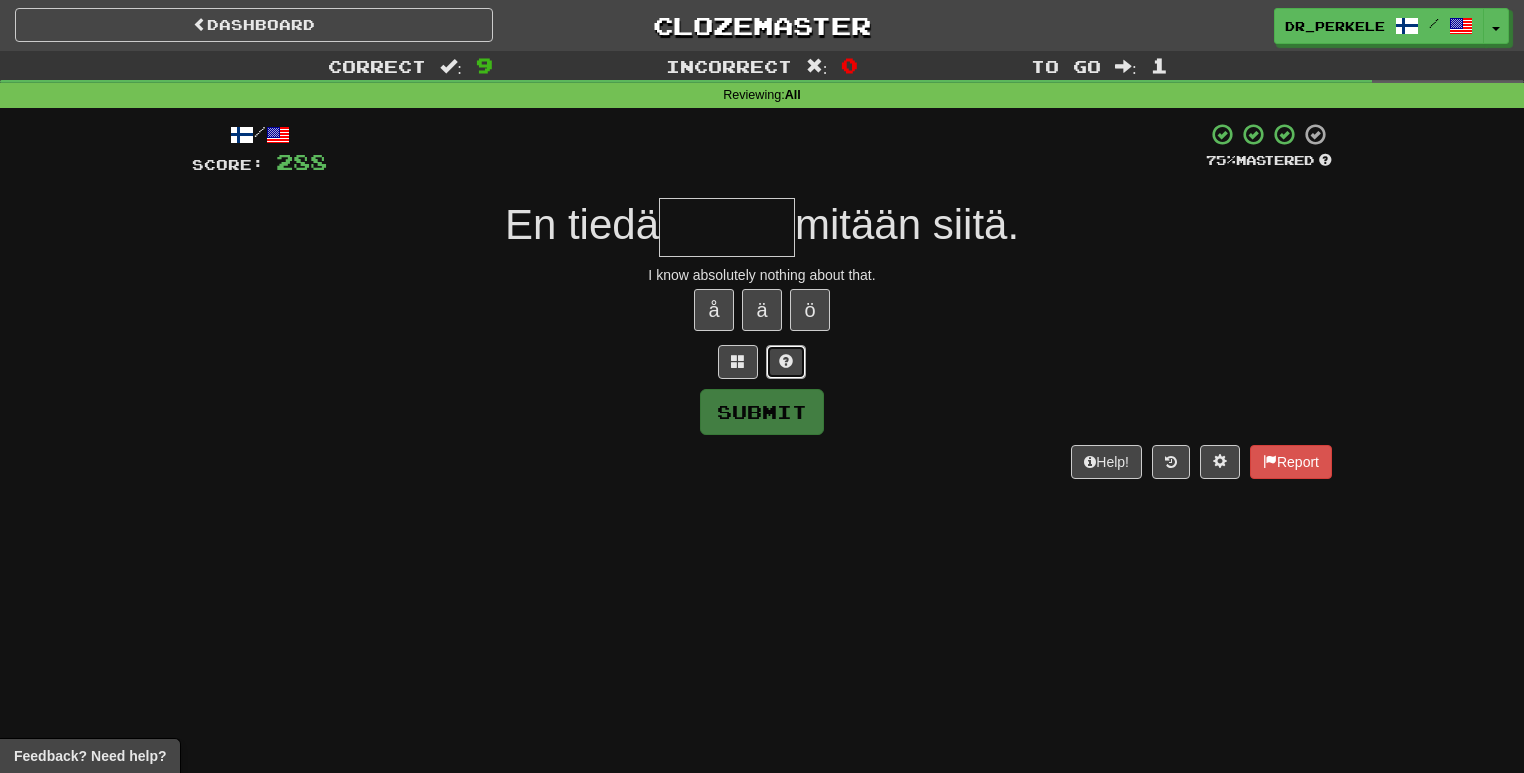 click at bounding box center (786, 362) 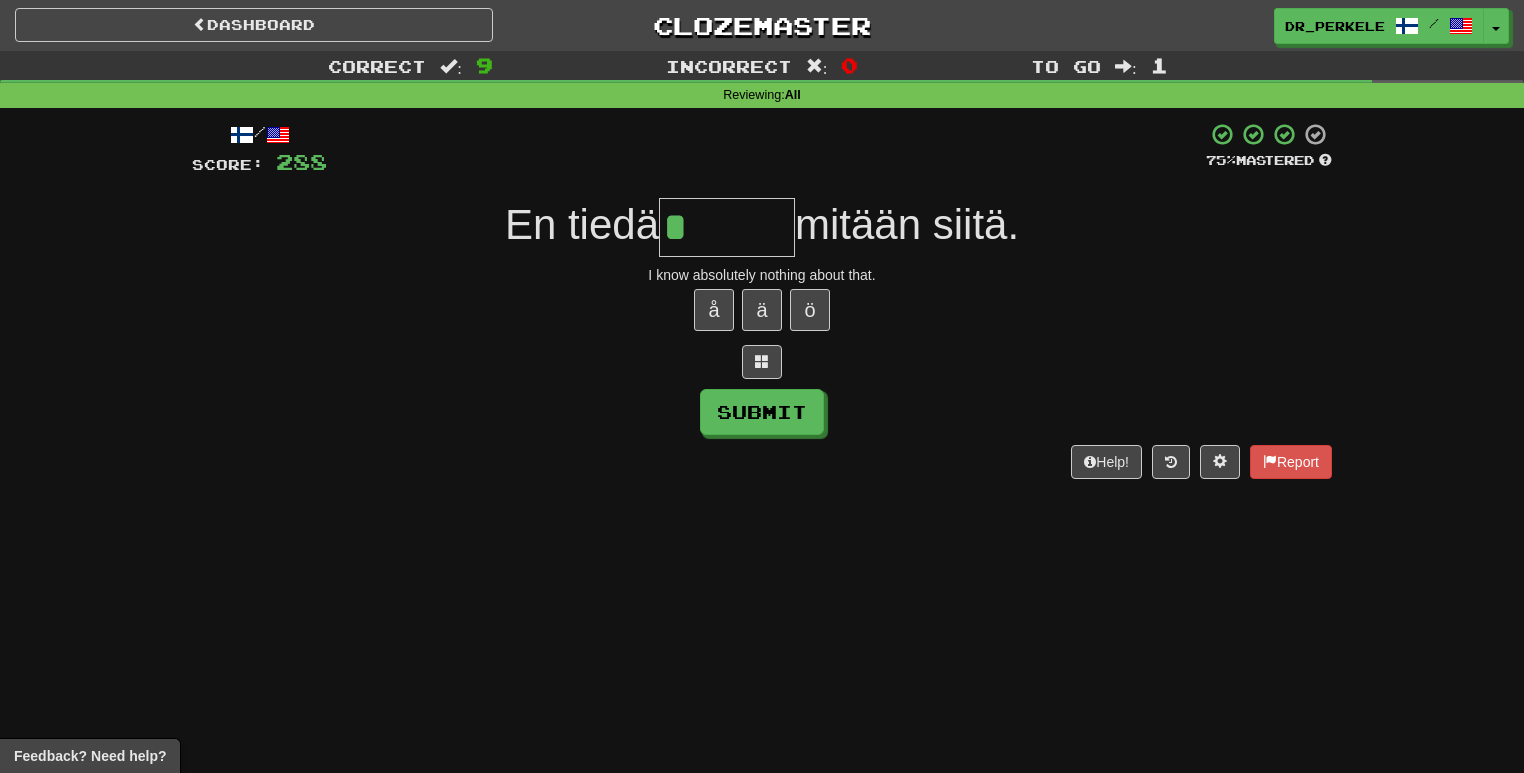 click on "*" at bounding box center [727, 227] 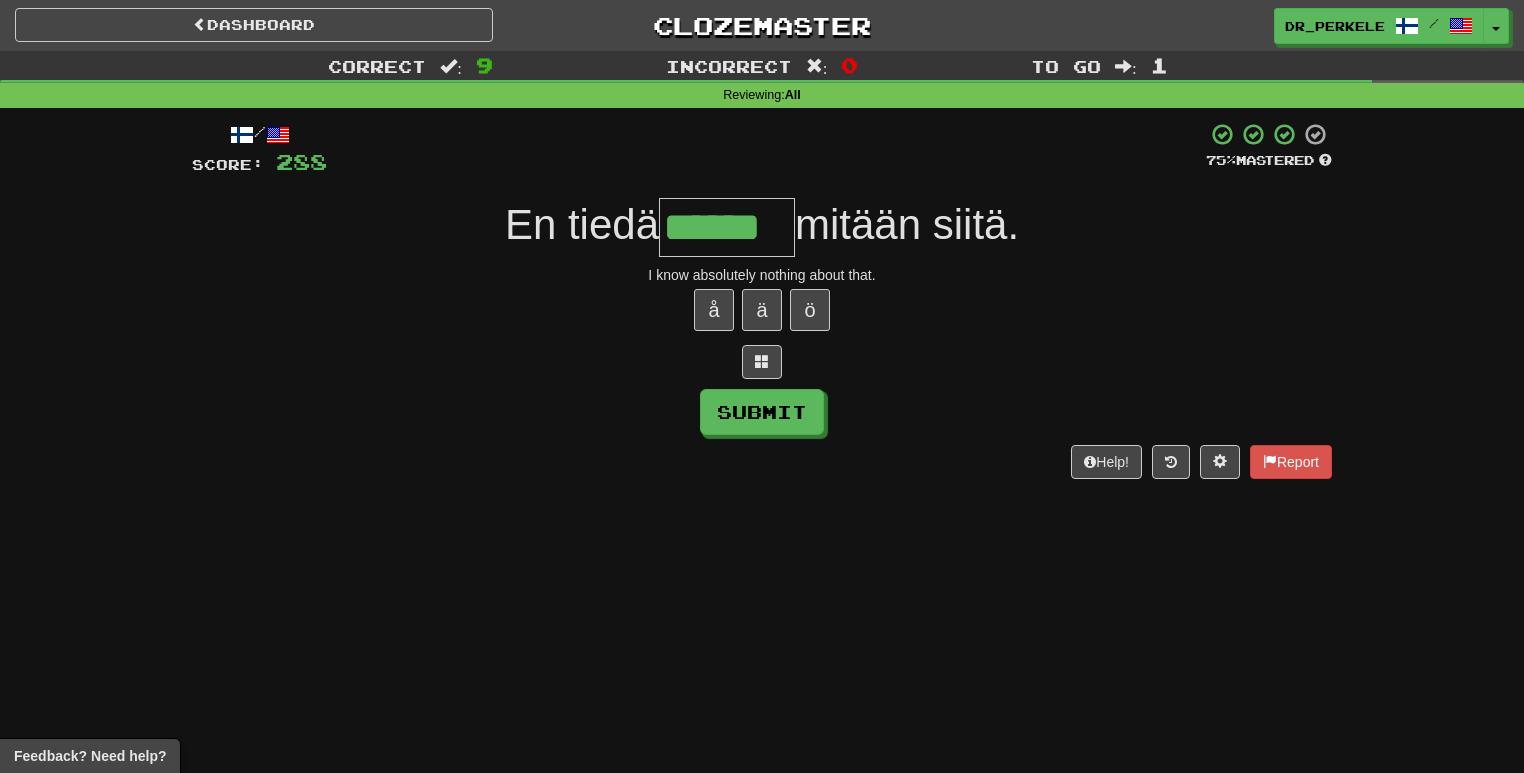 type on "******" 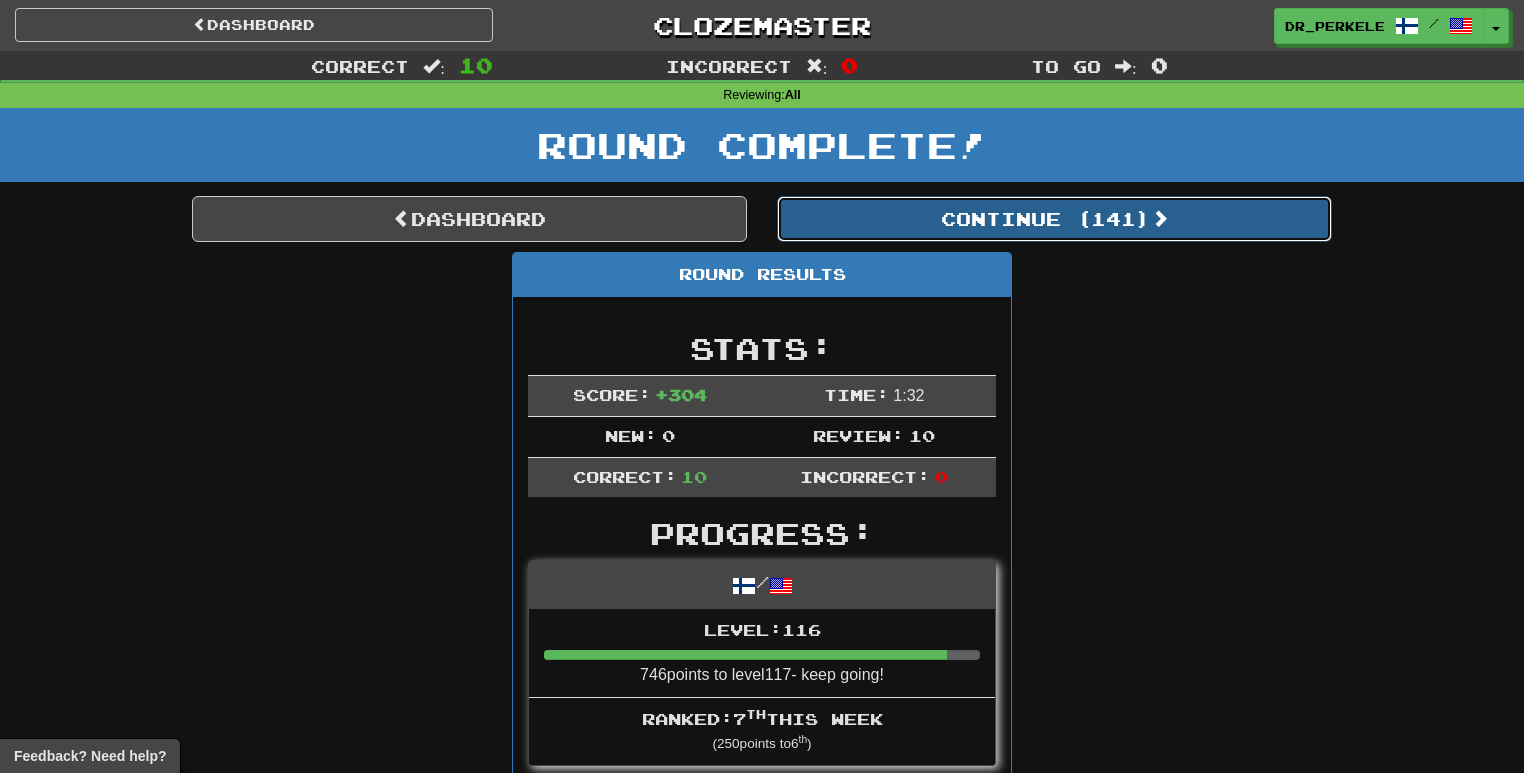 click on "Continue ( 141 )" at bounding box center [1054, 219] 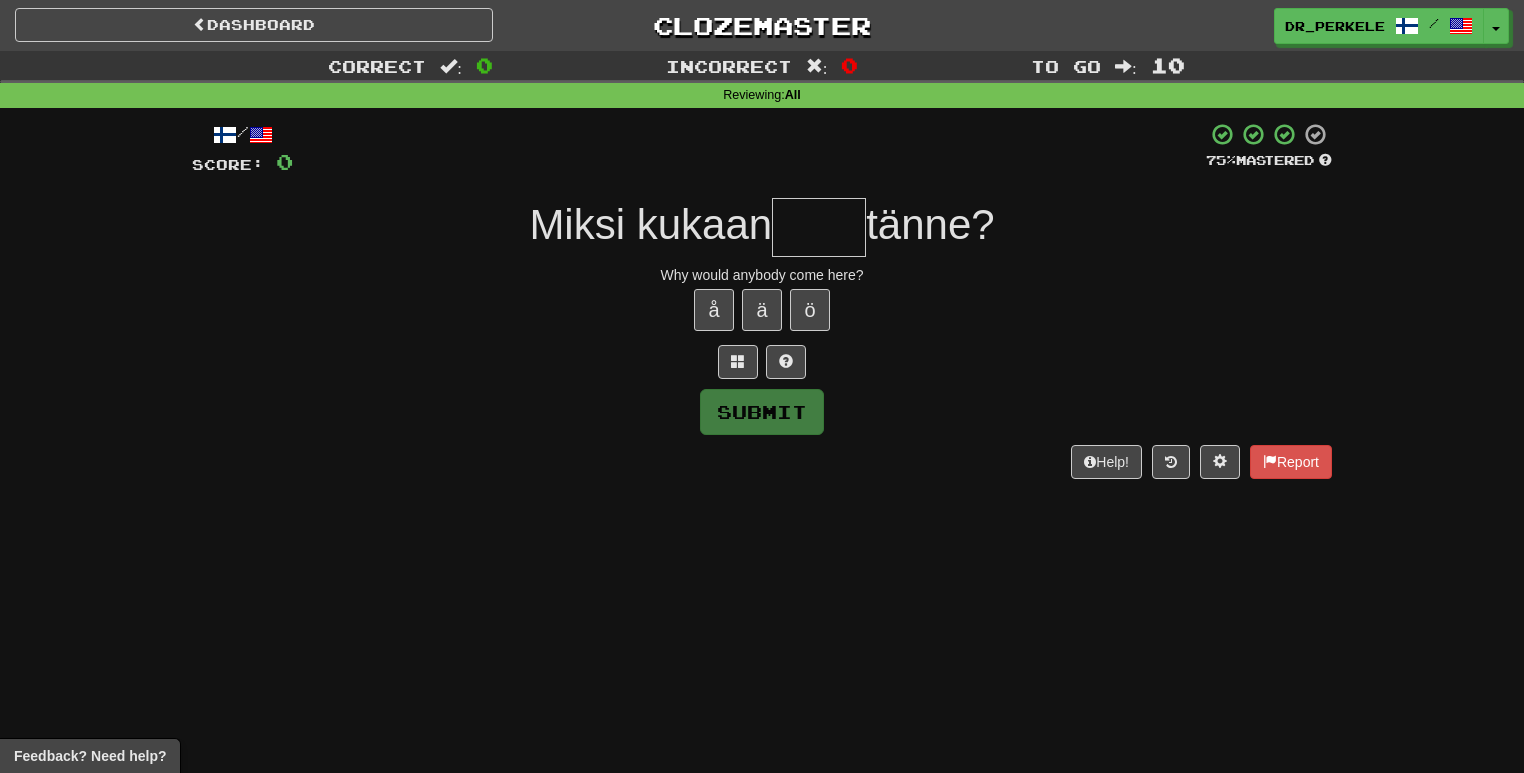 click at bounding box center (819, 227) 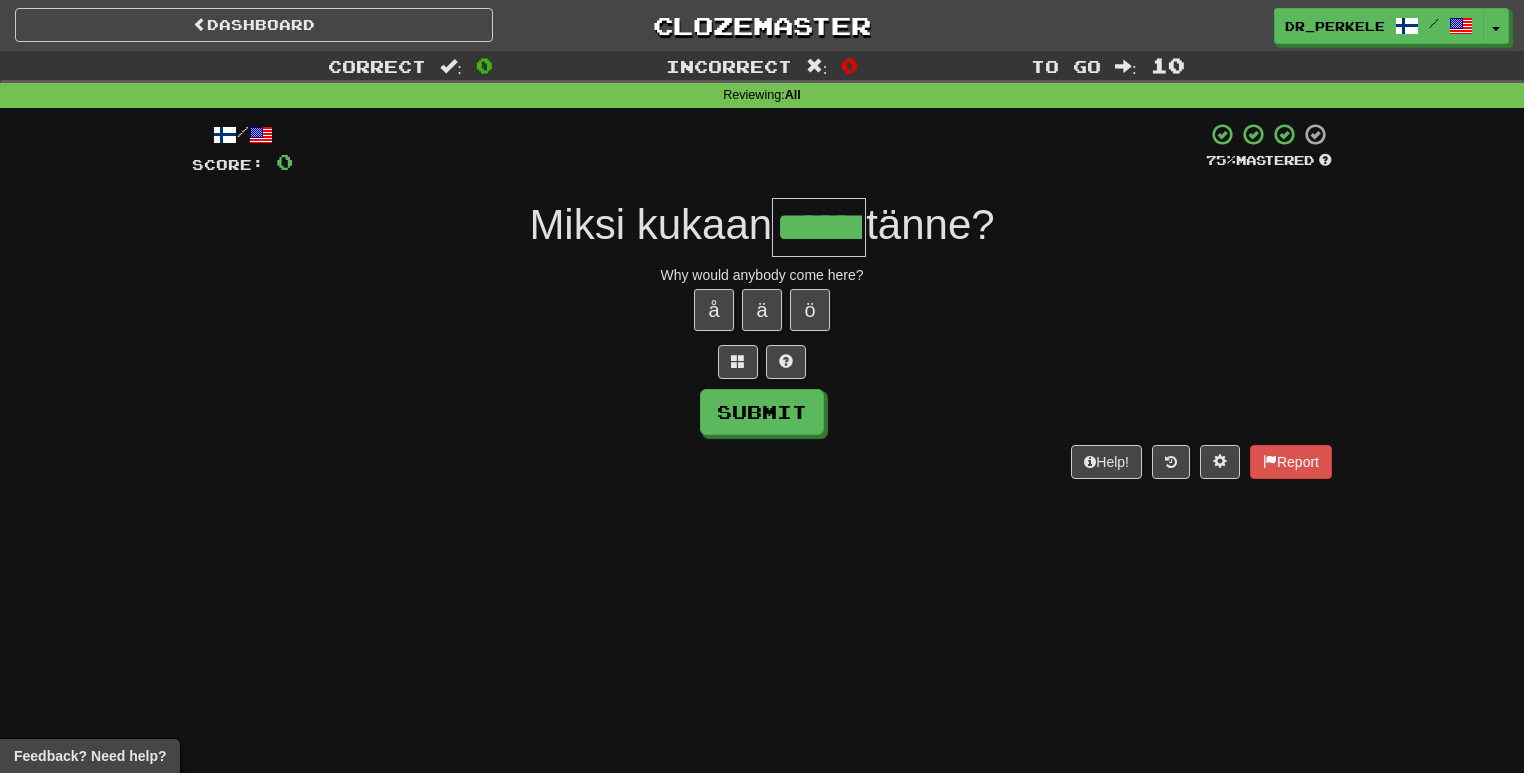type on "******" 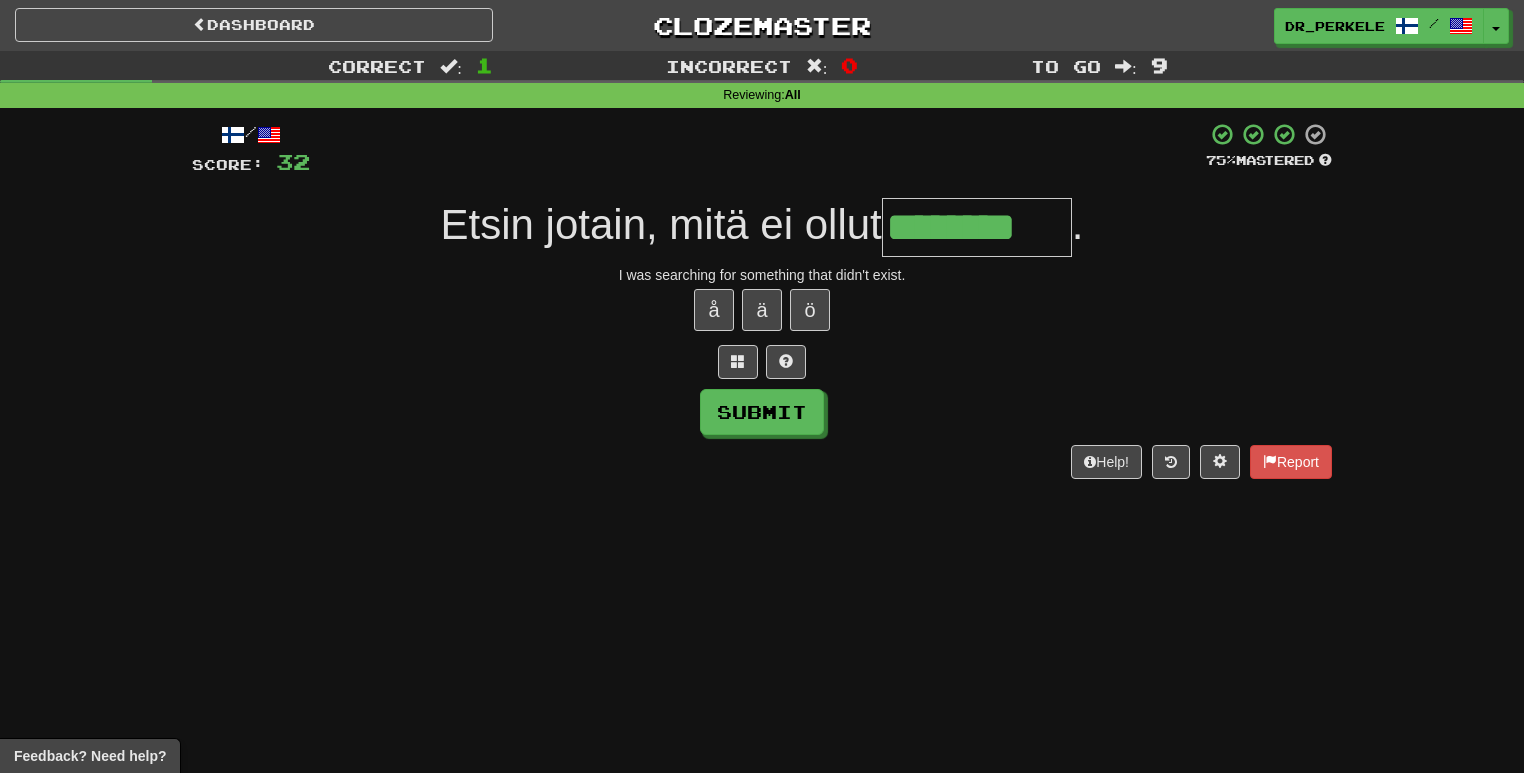 type on "********" 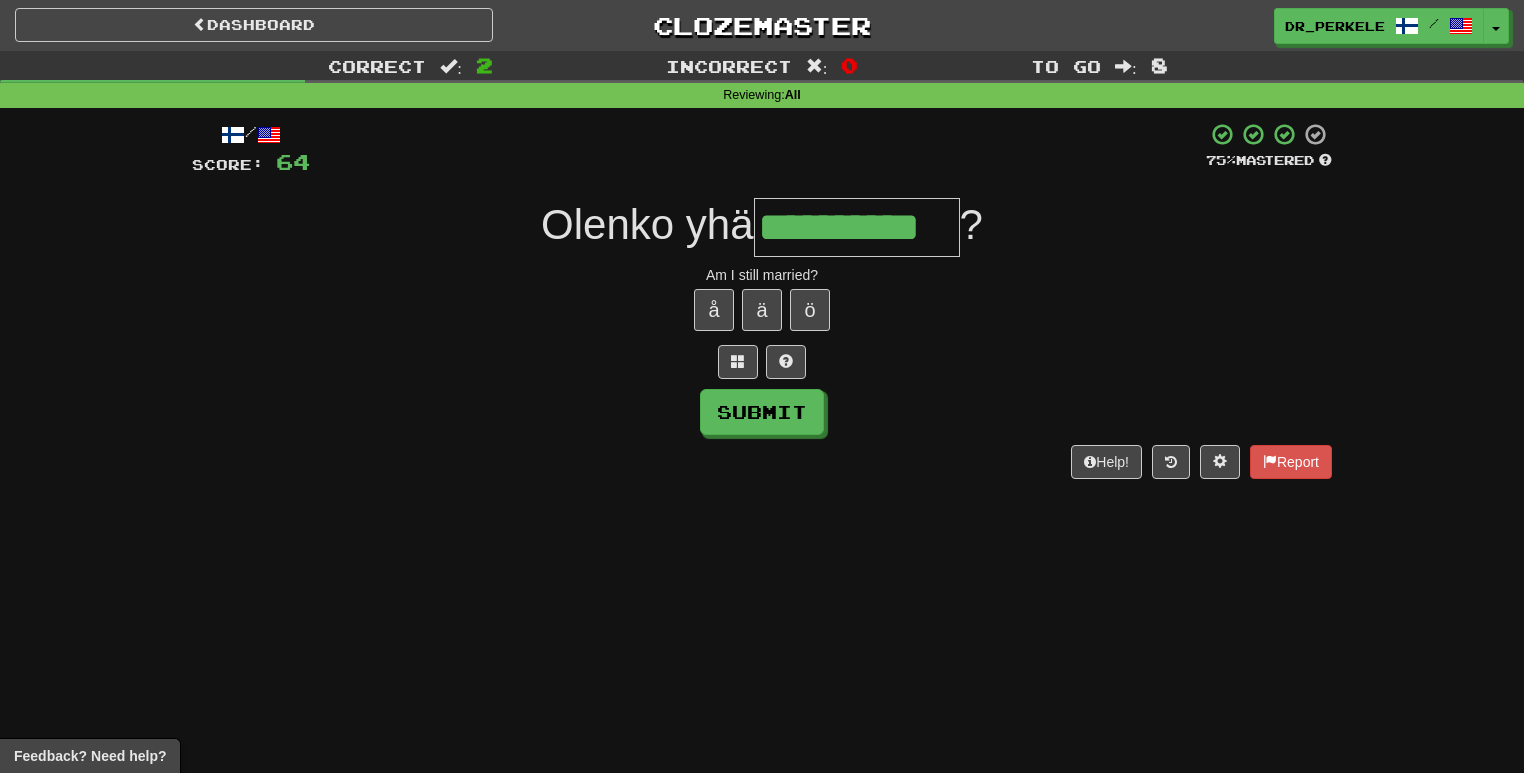 type on "**********" 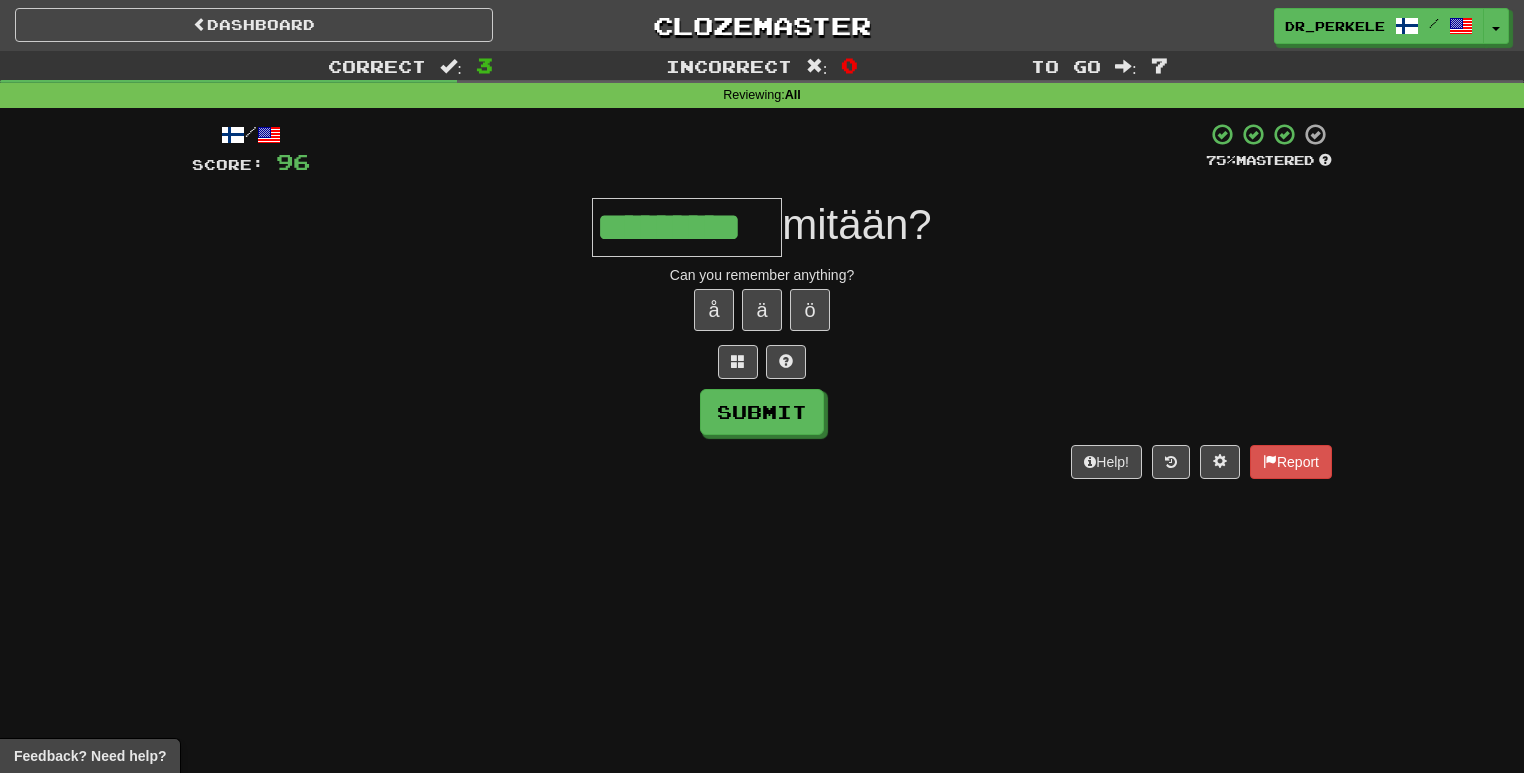 type on "*********" 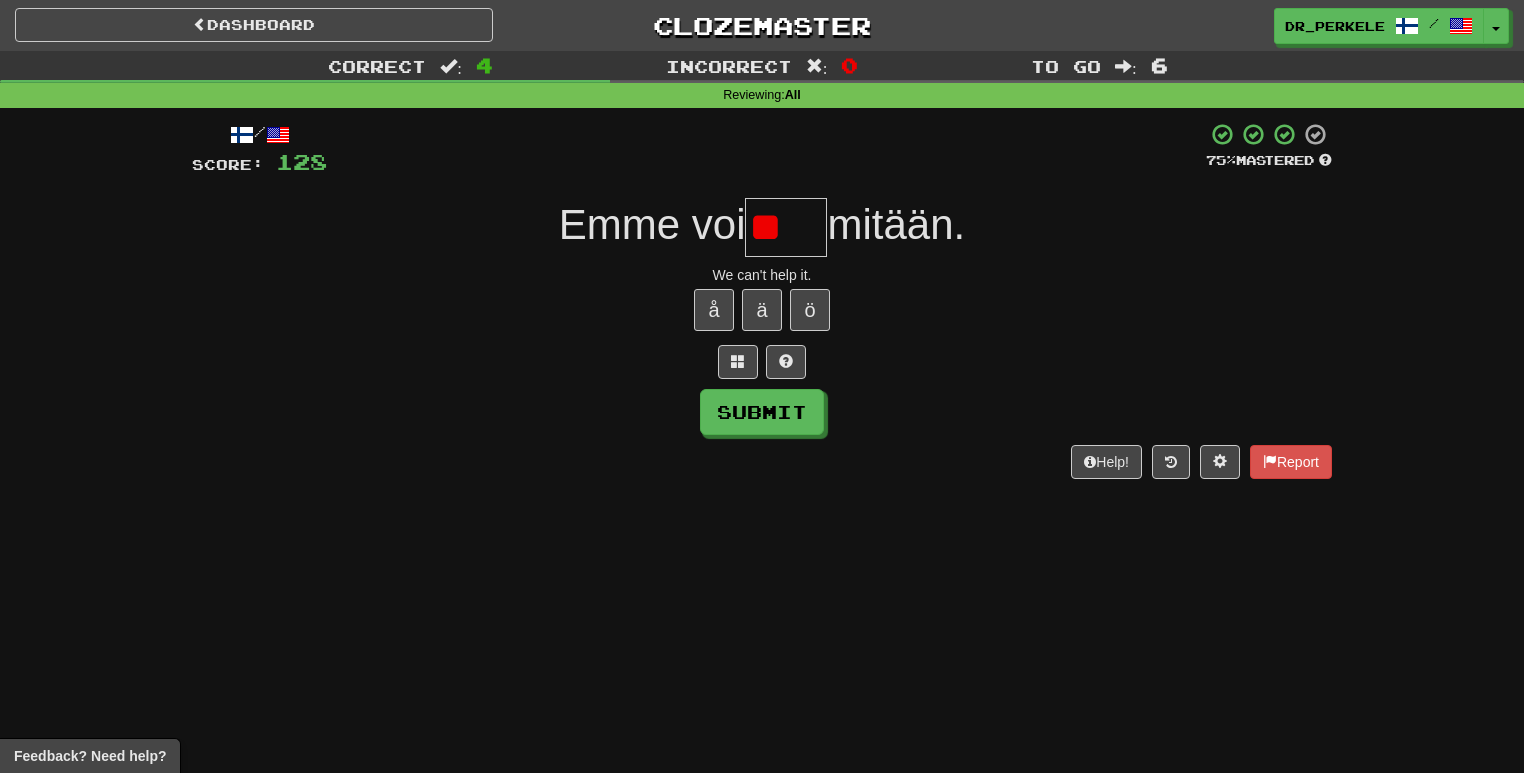 type on "*" 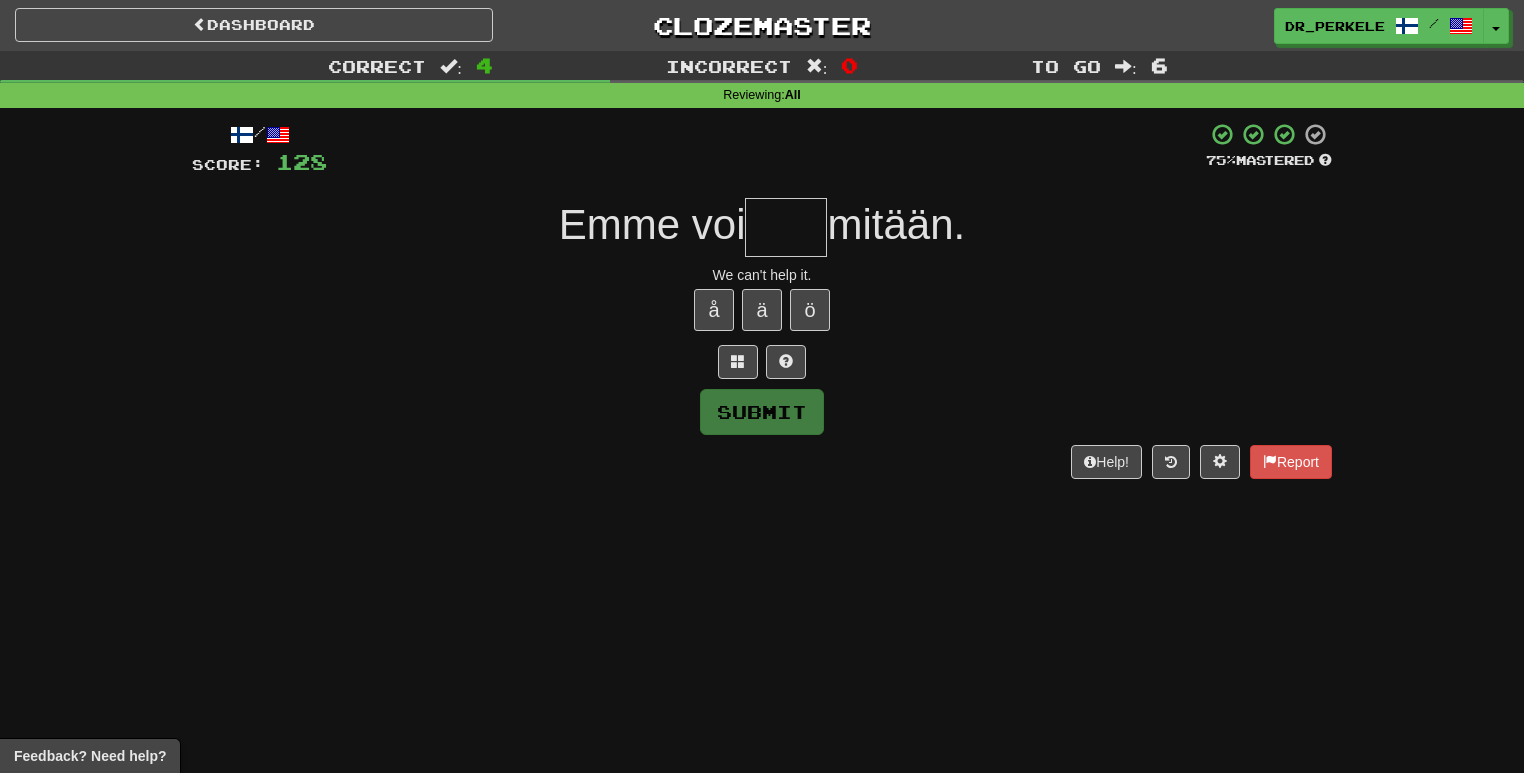 type on "*" 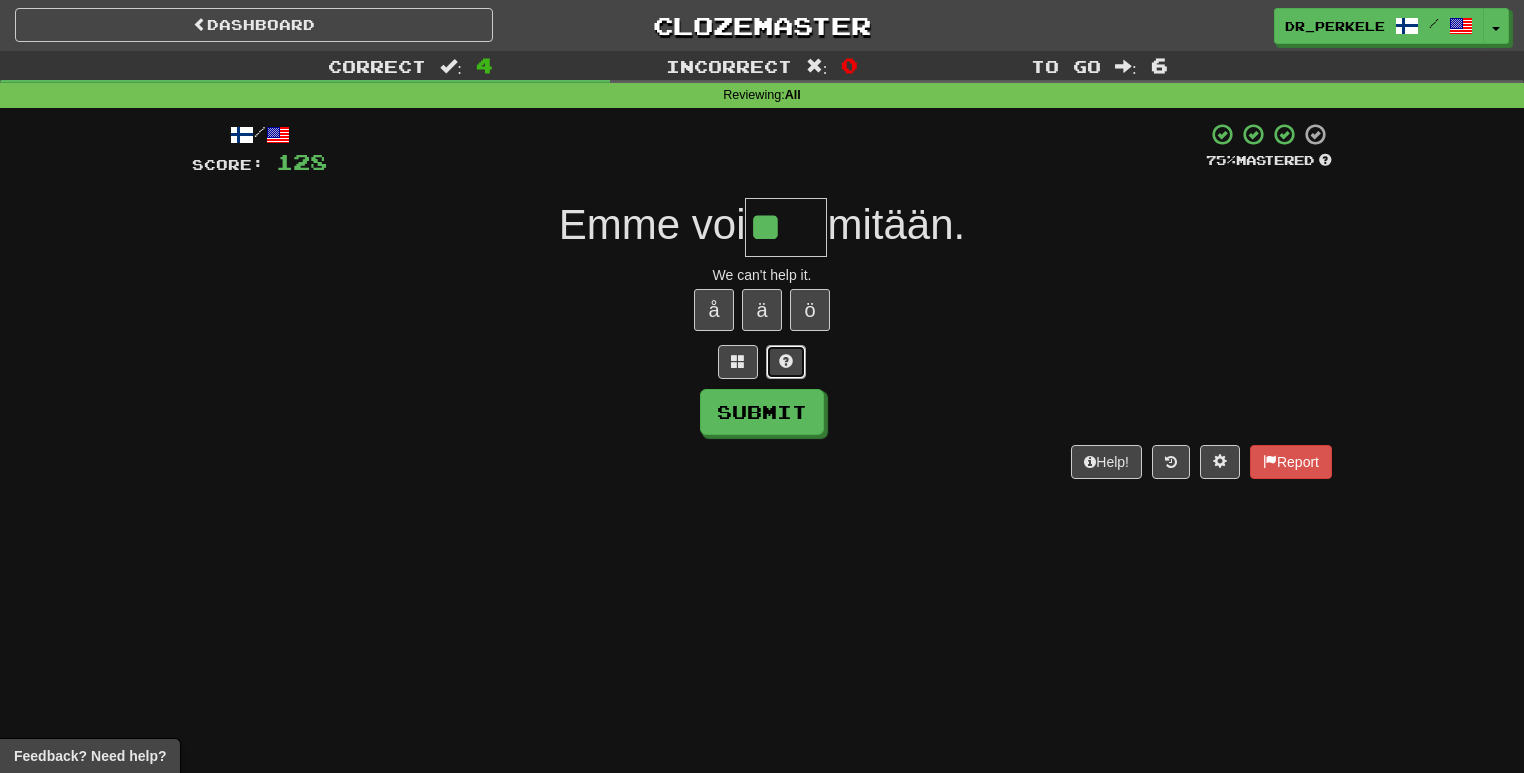 click at bounding box center [786, 362] 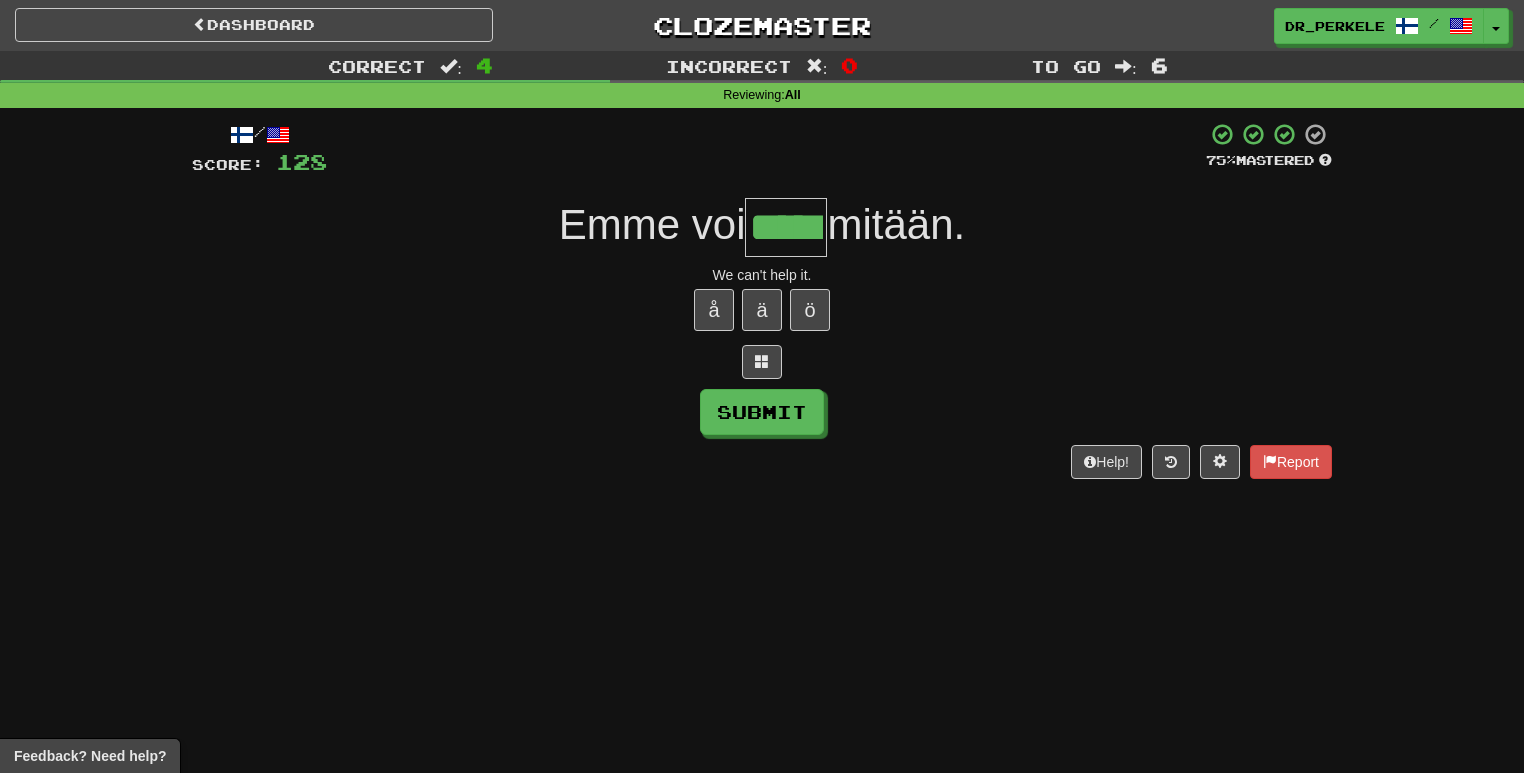 type on "*****" 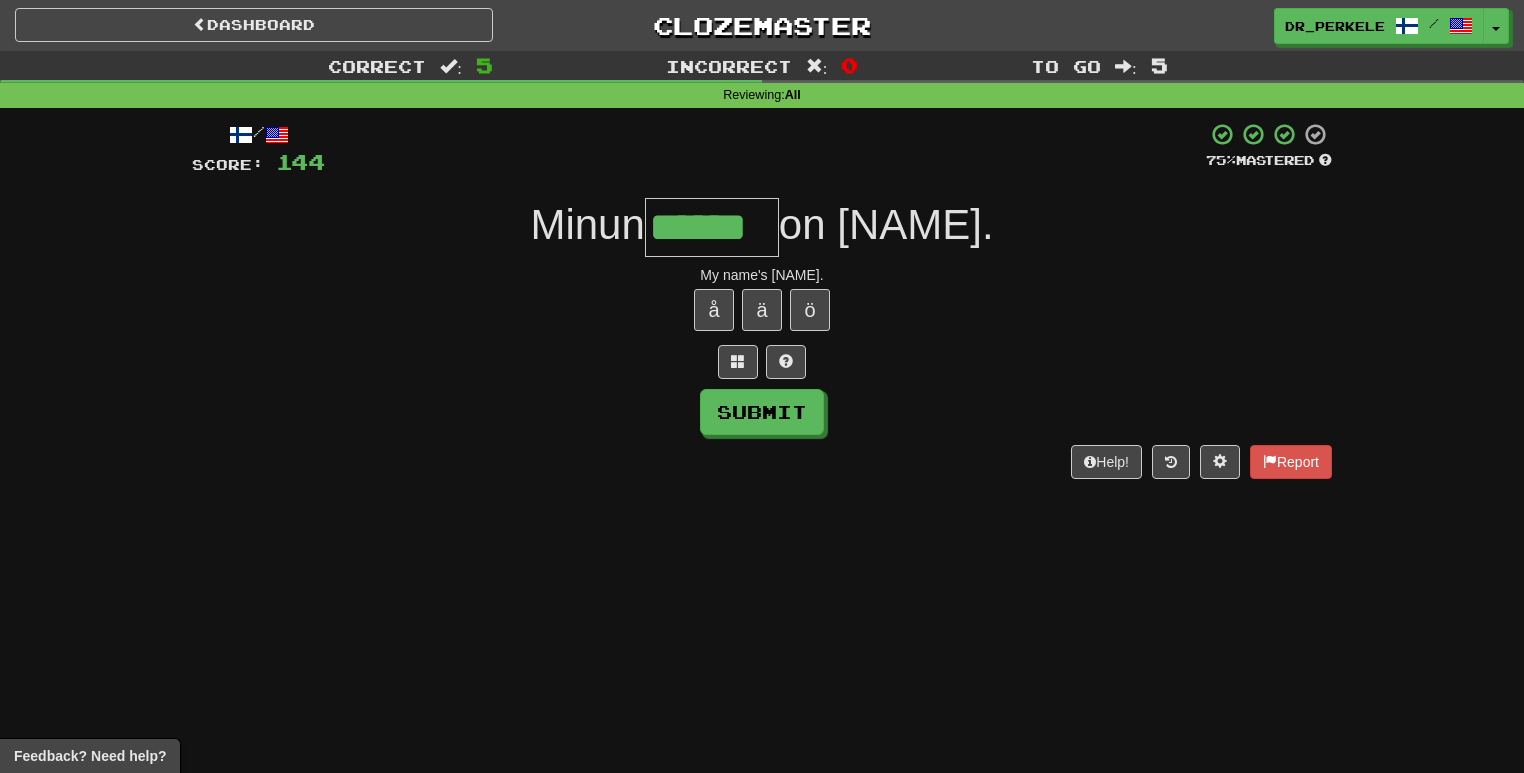type on "******" 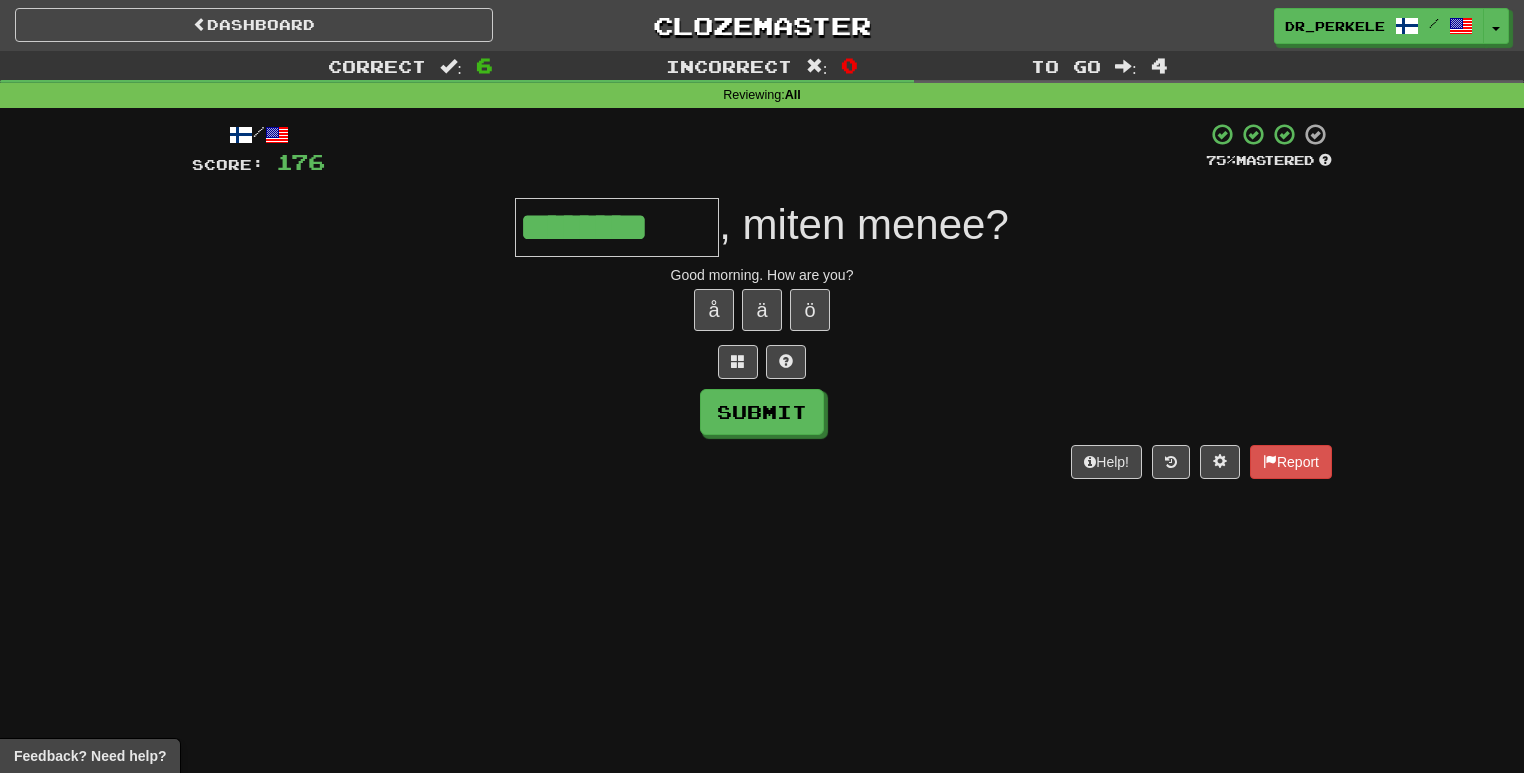 type on "********" 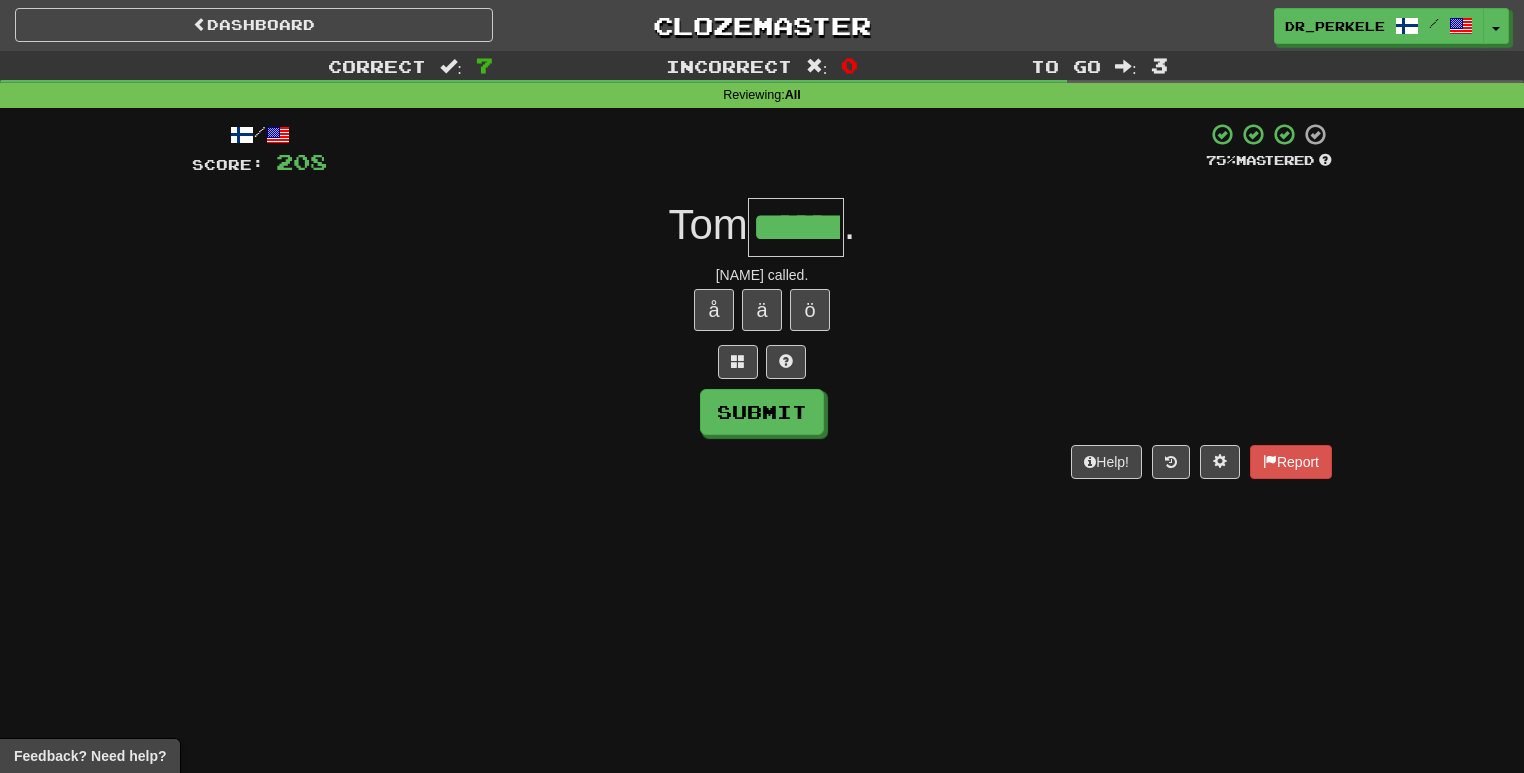 type on "******" 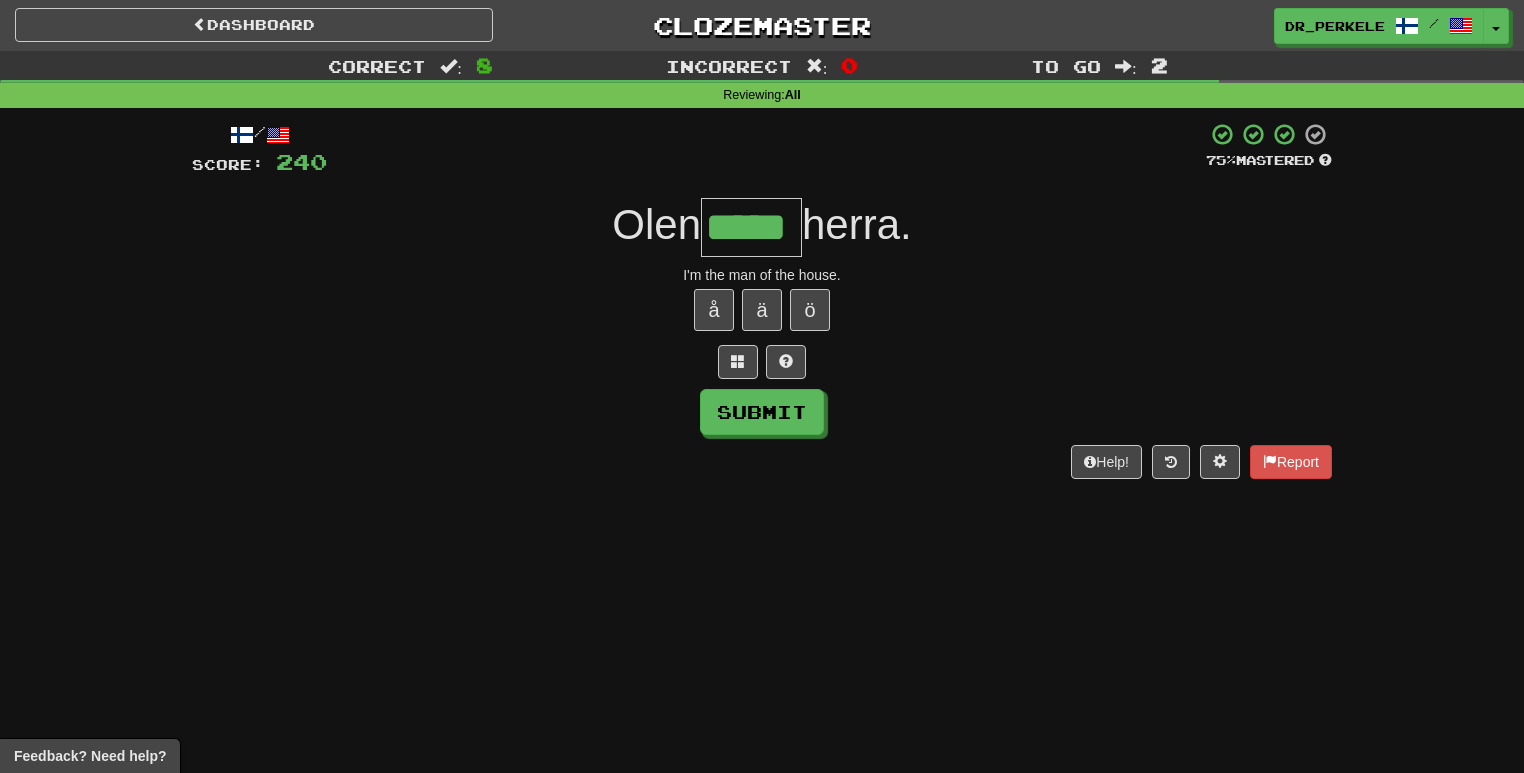 type on "*****" 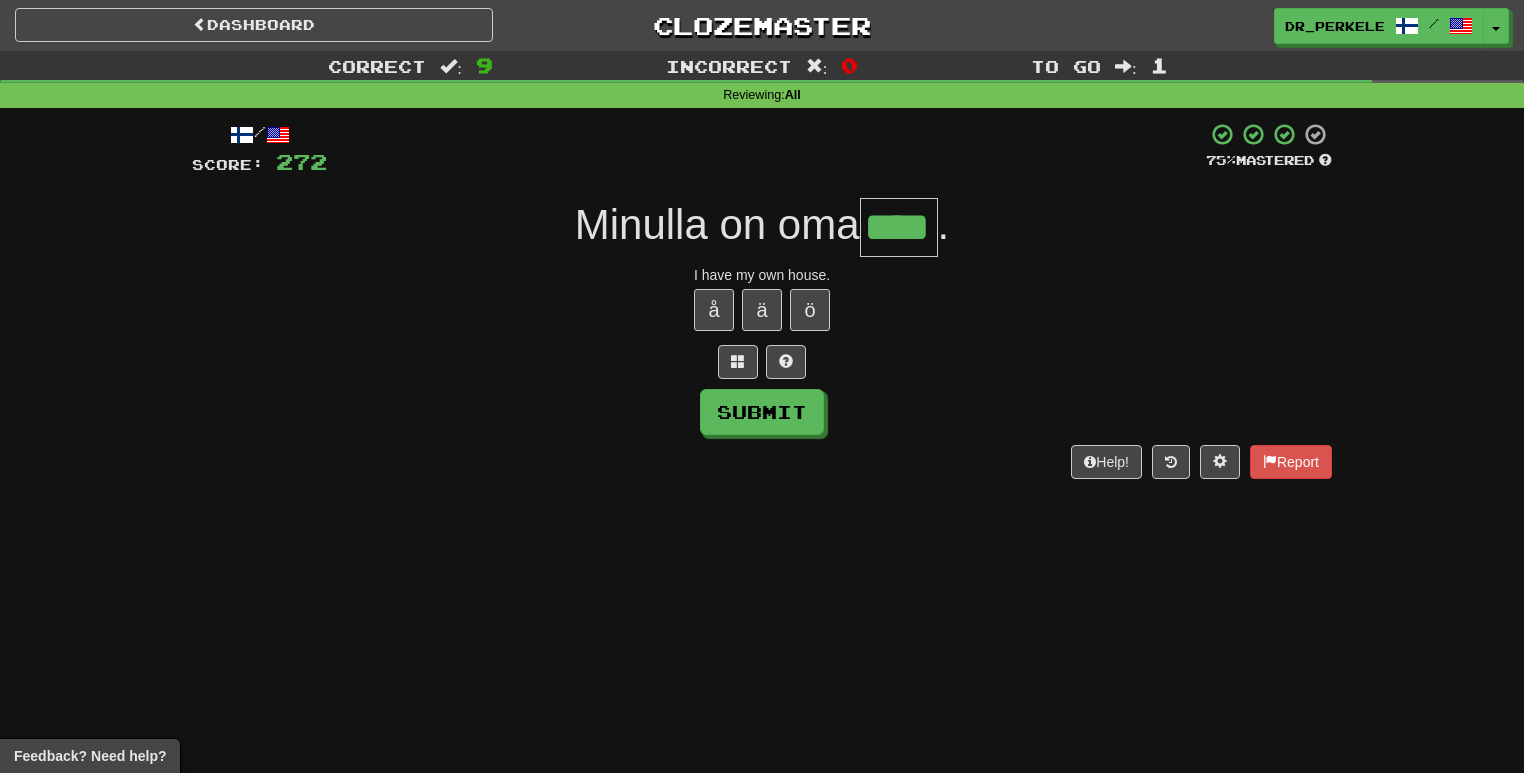 type on "****" 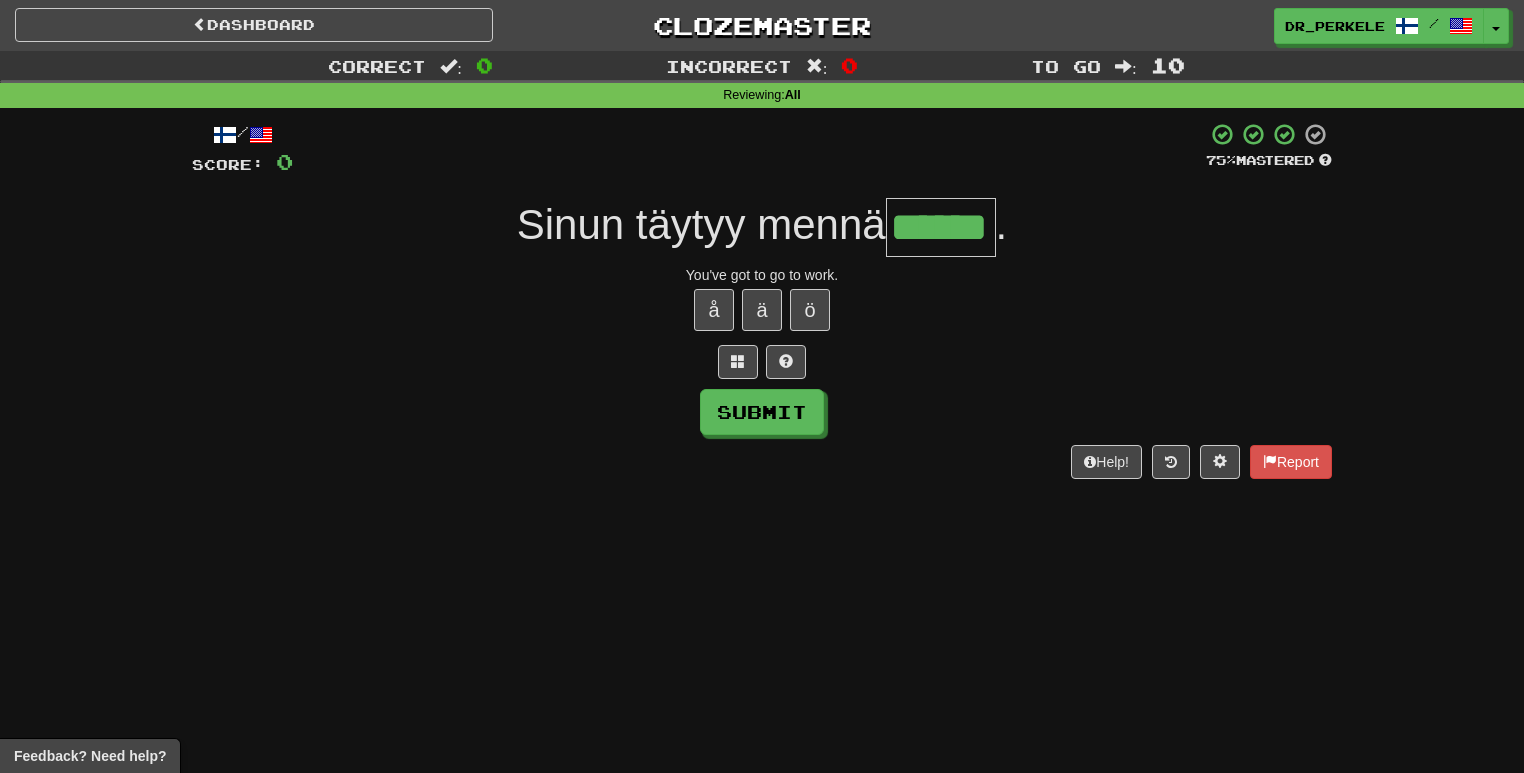type on "******" 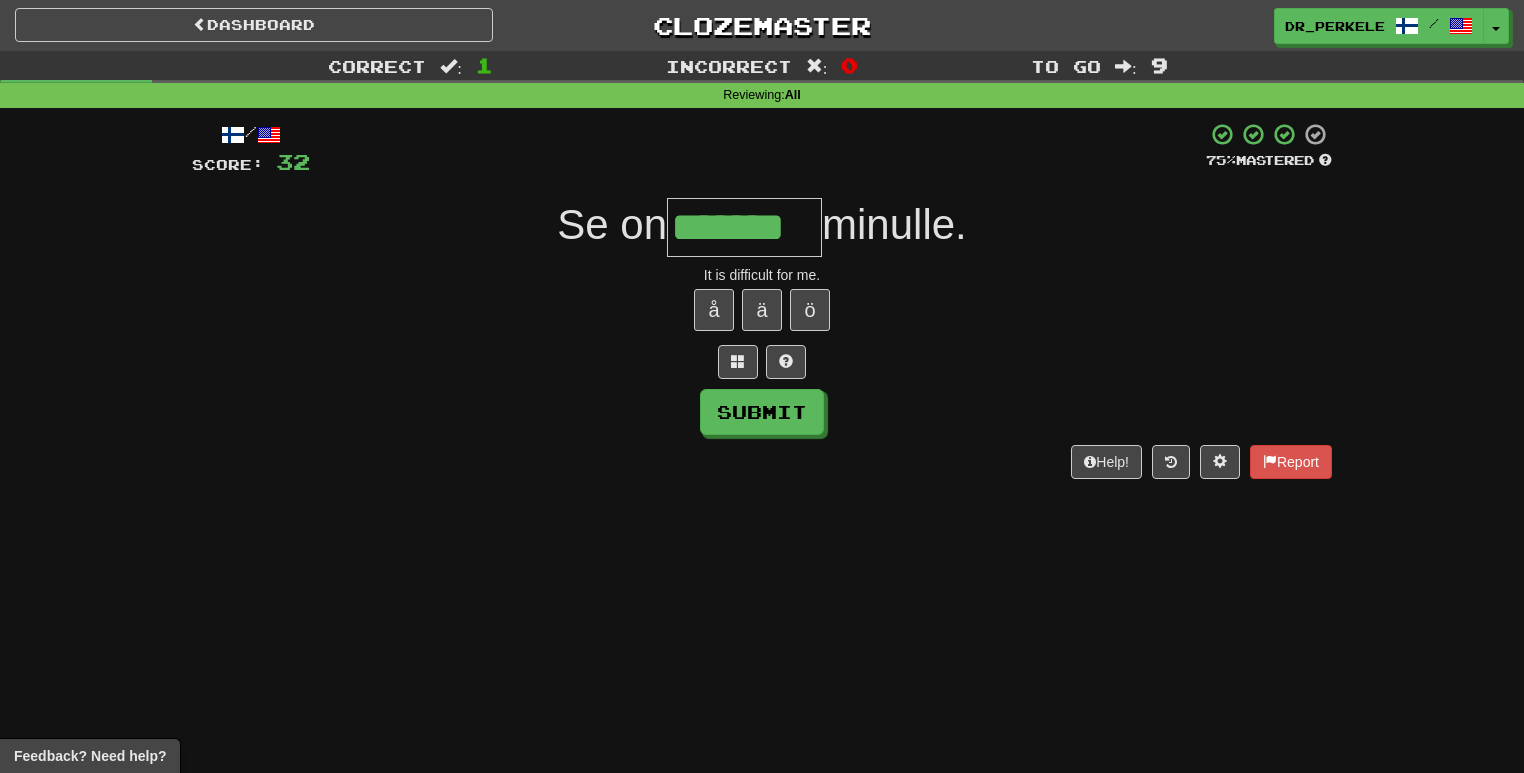 type on "*******" 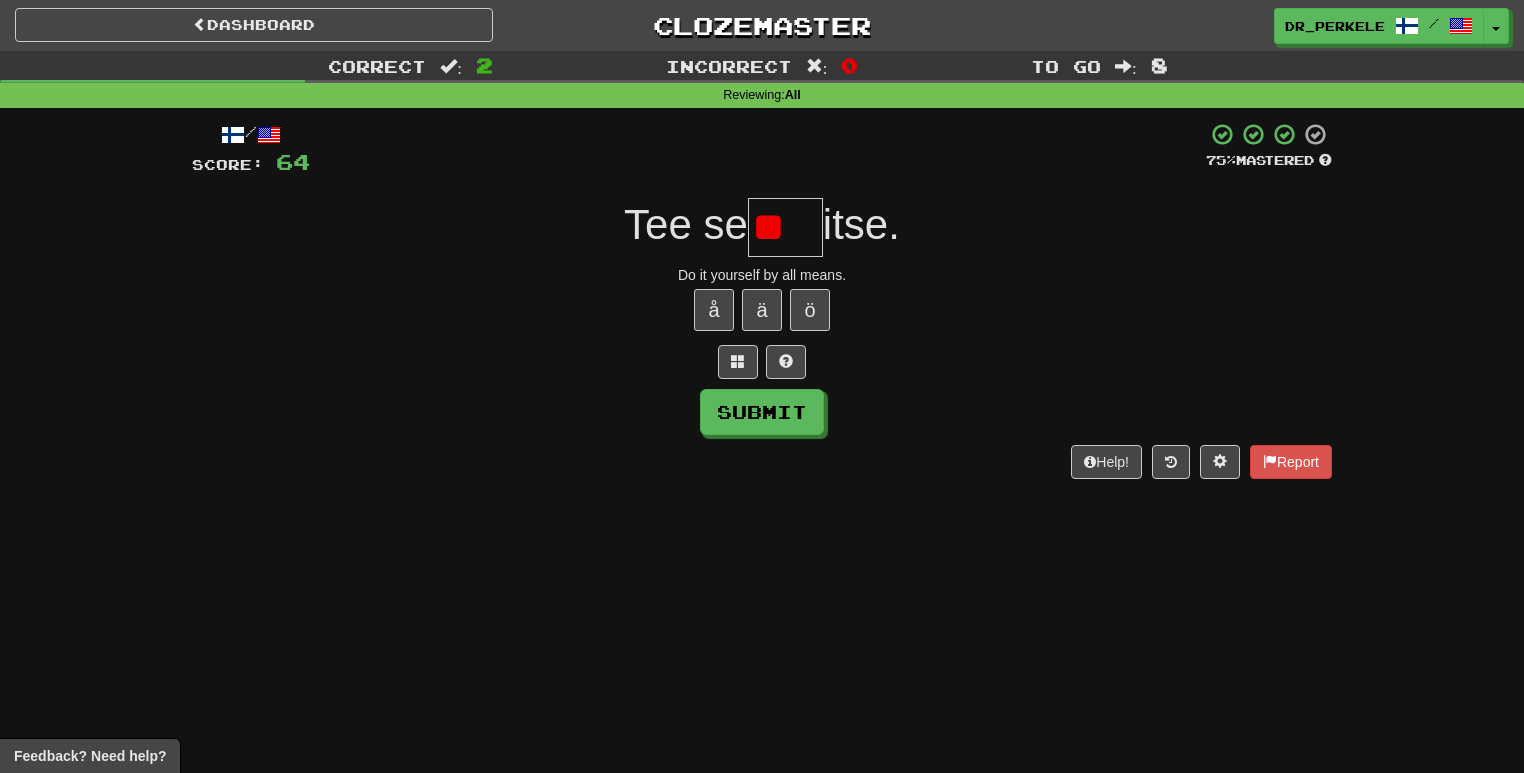 type on "*" 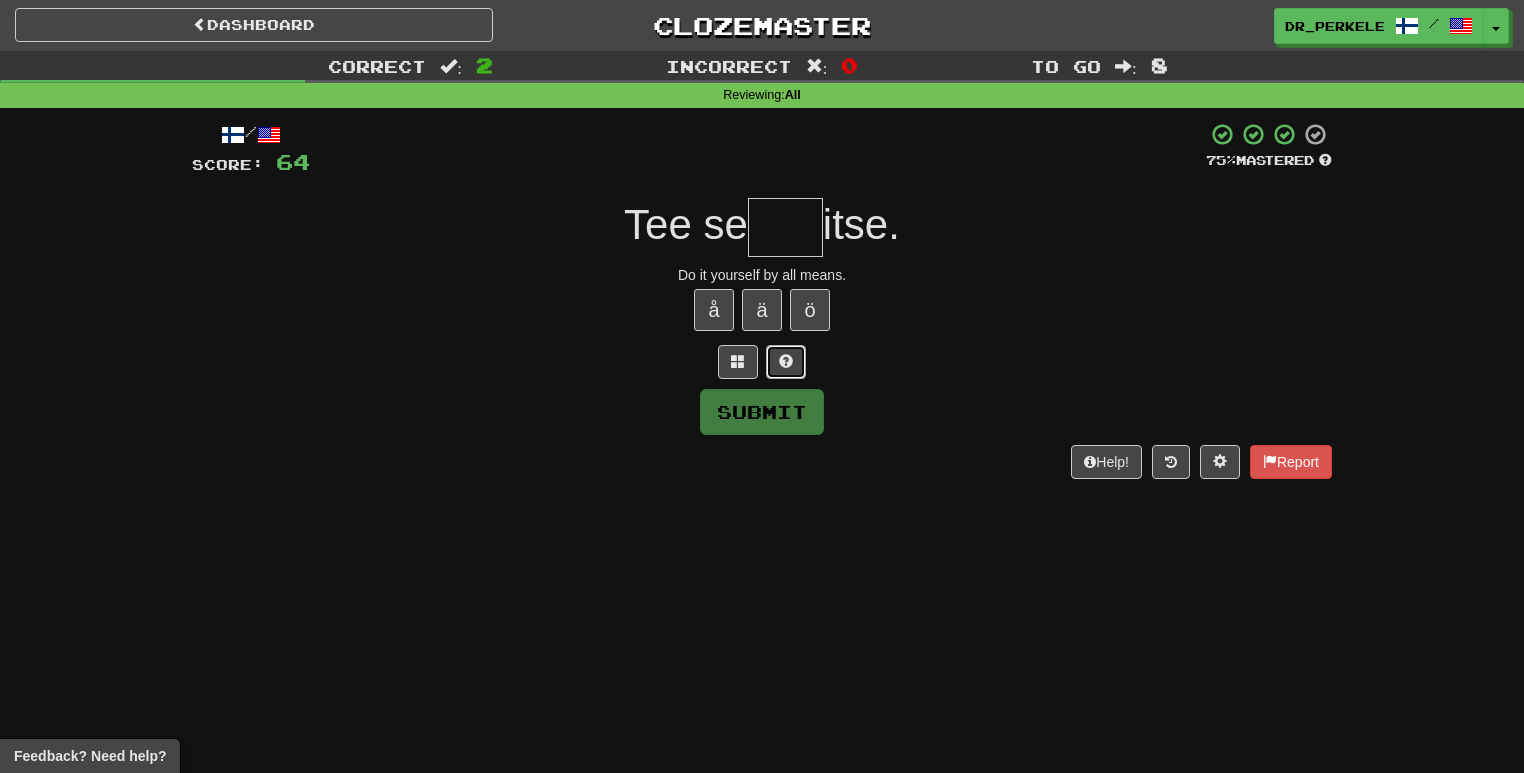 click at bounding box center [786, 362] 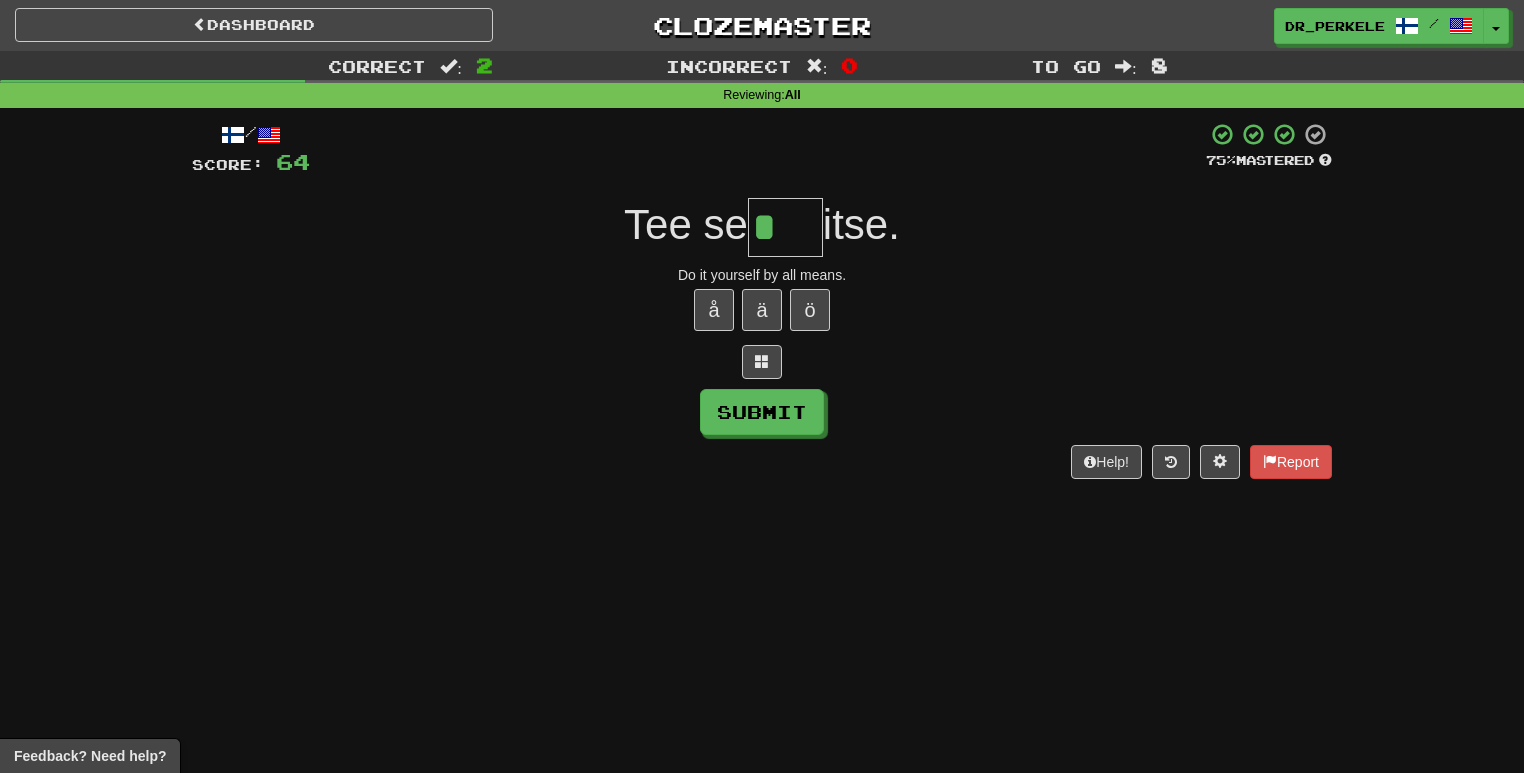 click on "*" at bounding box center [785, 227] 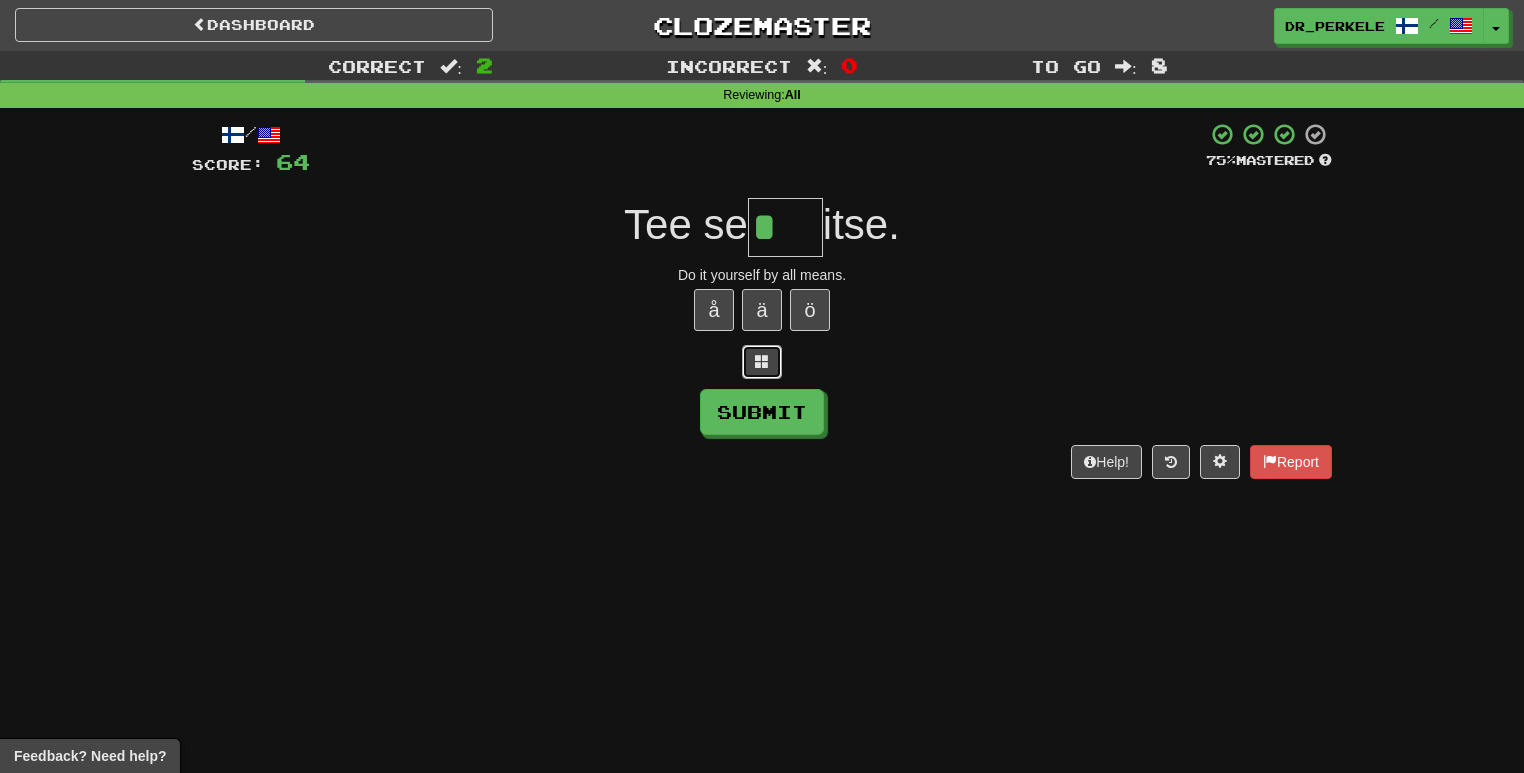 click at bounding box center [762, 361] 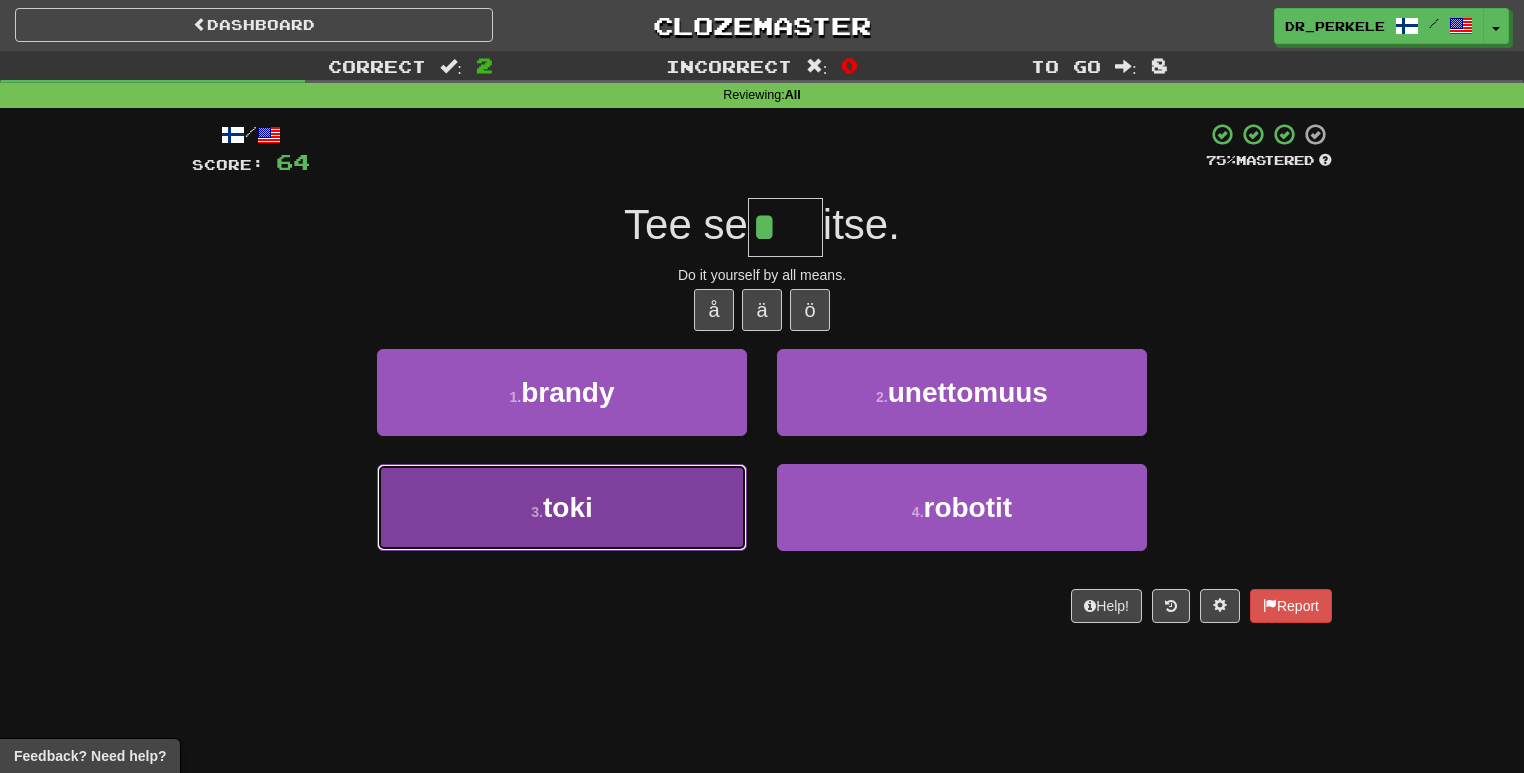 click on "3 .  toki" at bounding box center (562, 507) 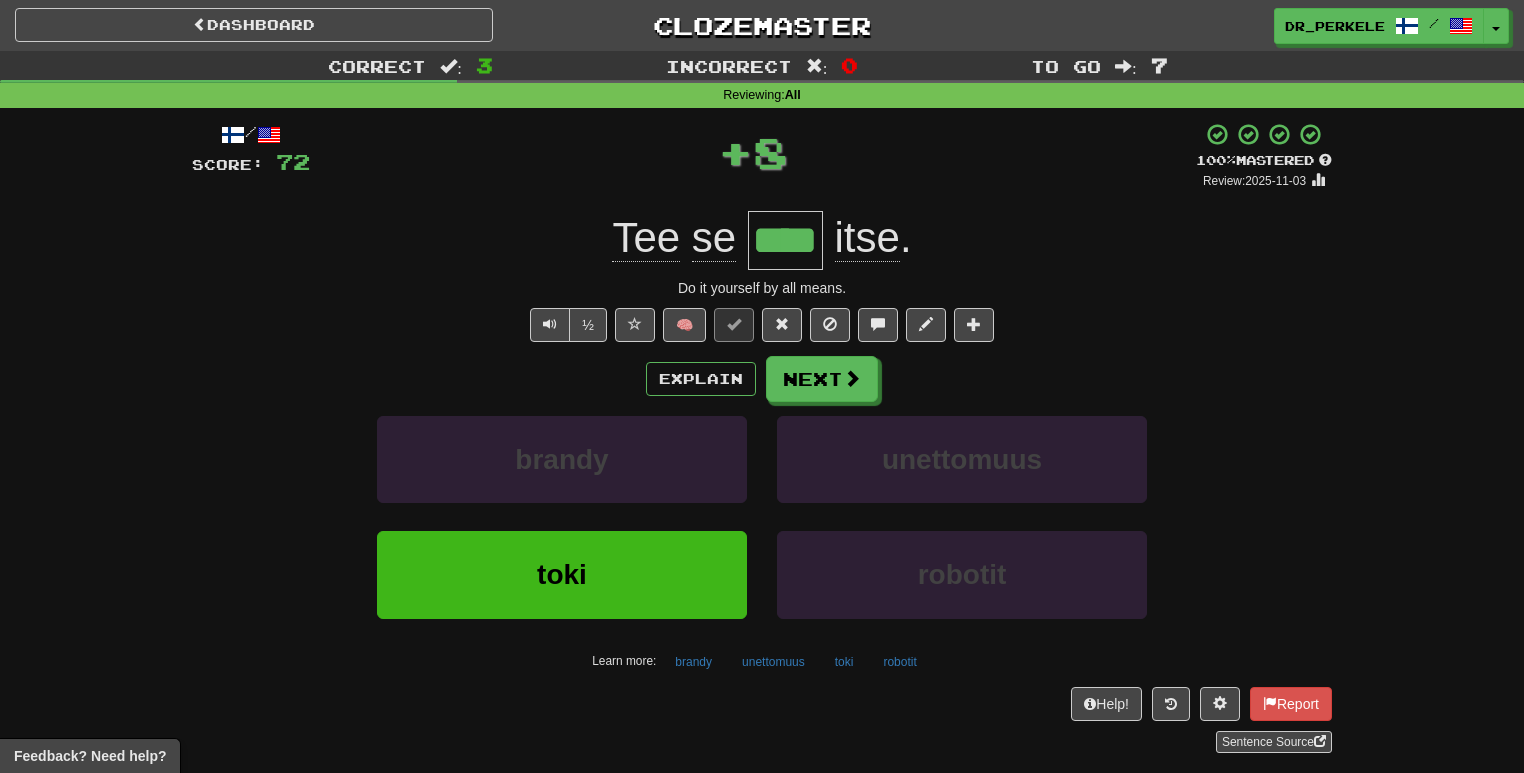 click on "****" at bounding box center (785, 240) 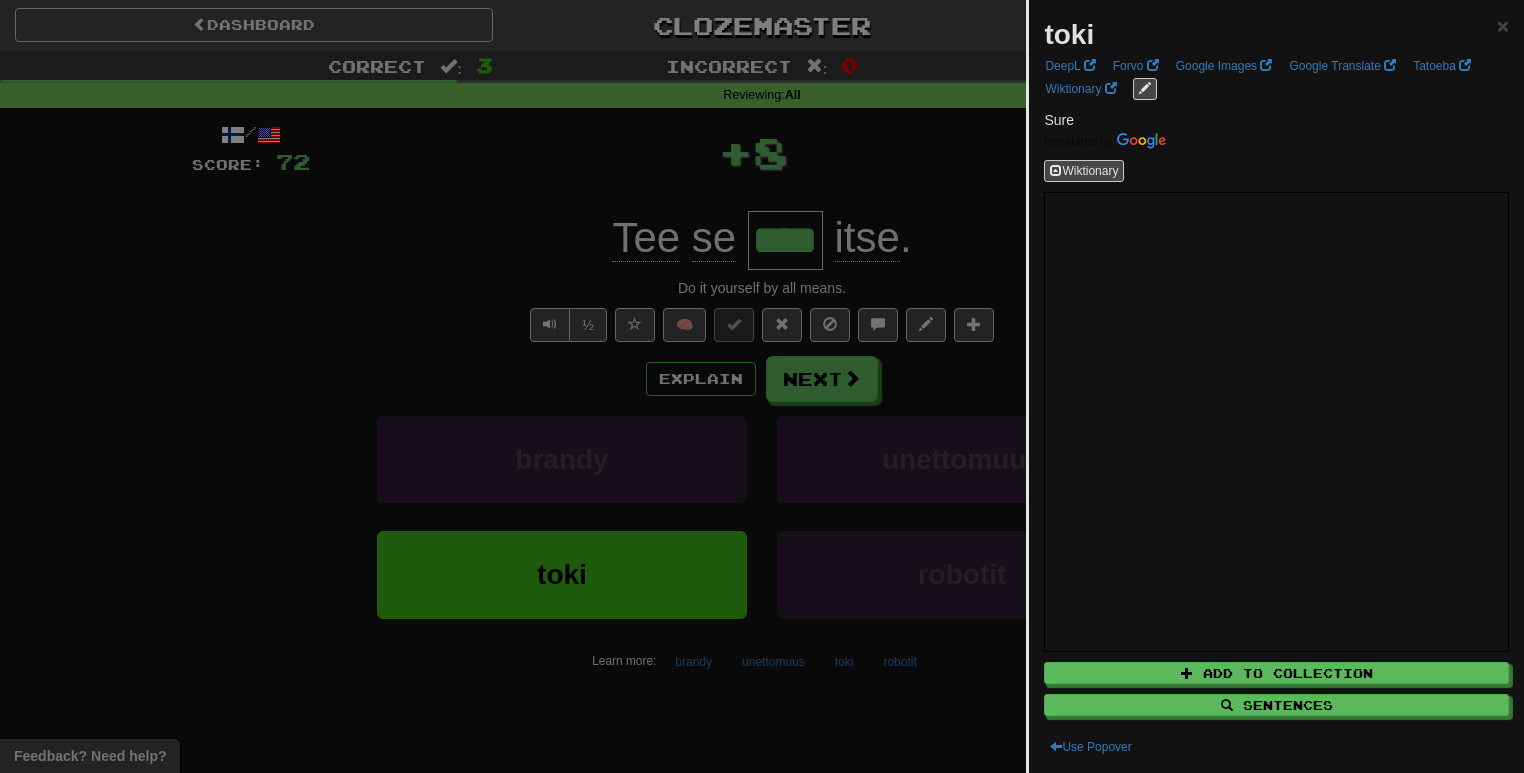 click at bounding box center [762, 386] 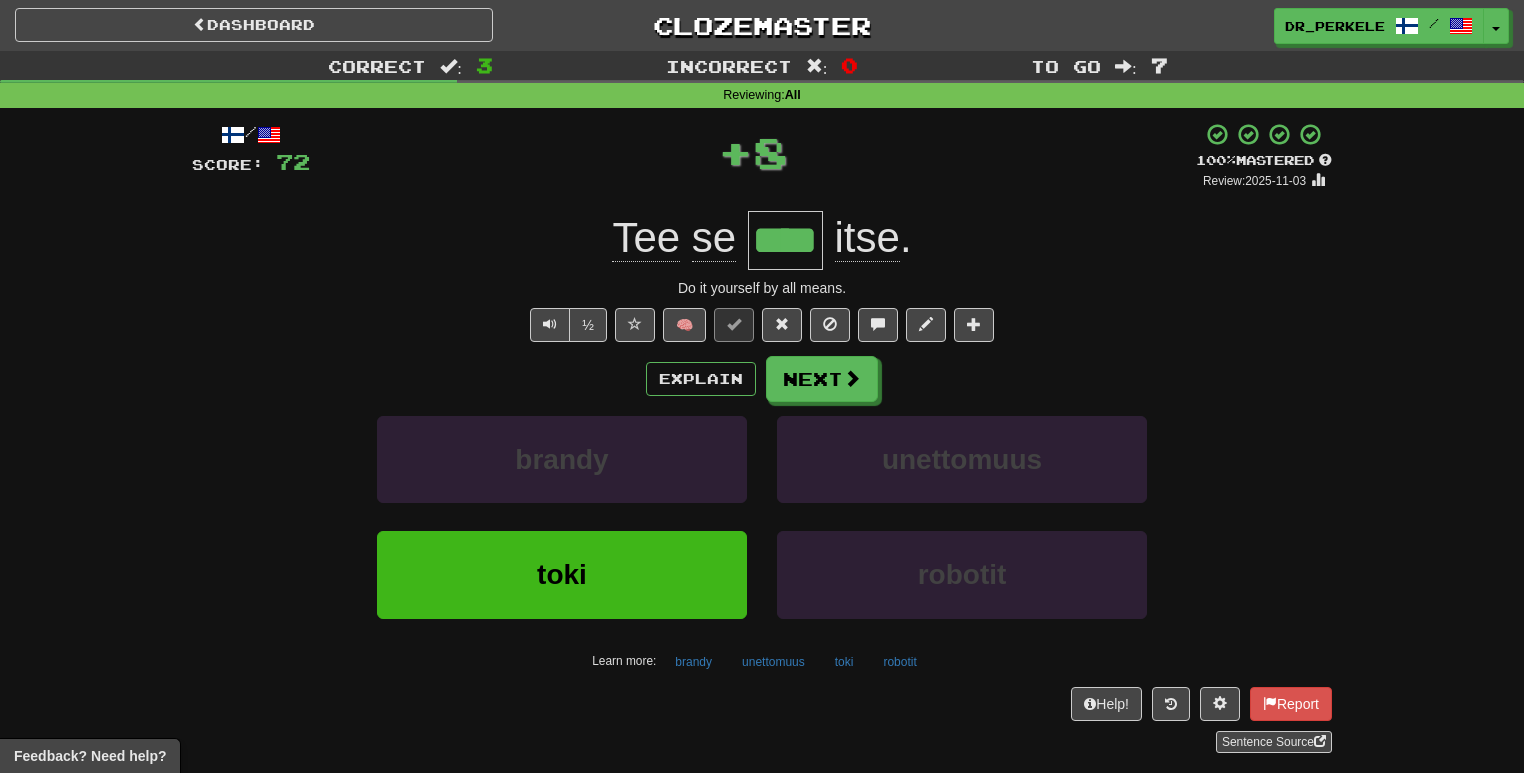 click on "Tee   se   ****   itse ." at bounding box center [762, 240] 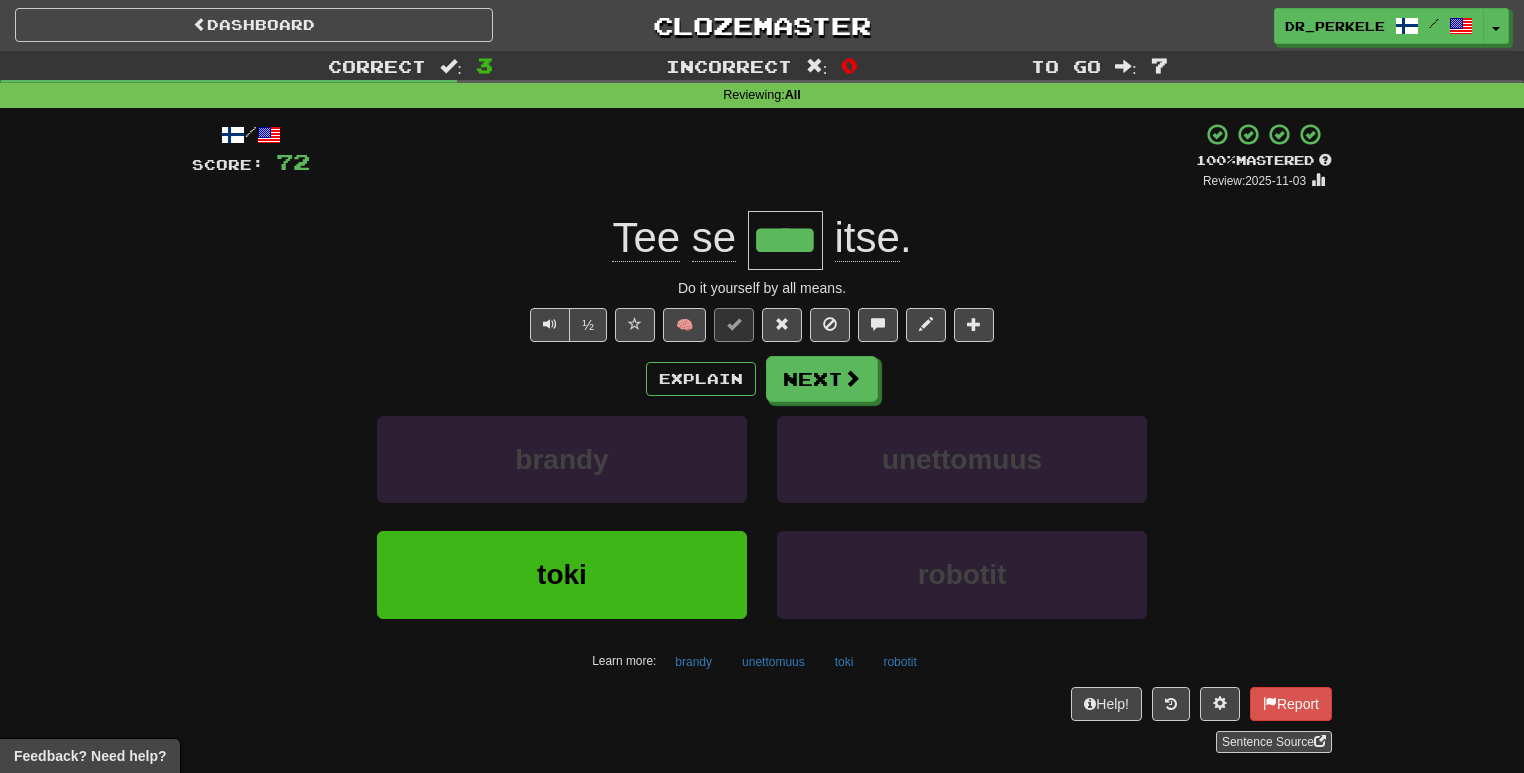 click on "½ 🧠" at bounding box center (762, 325) 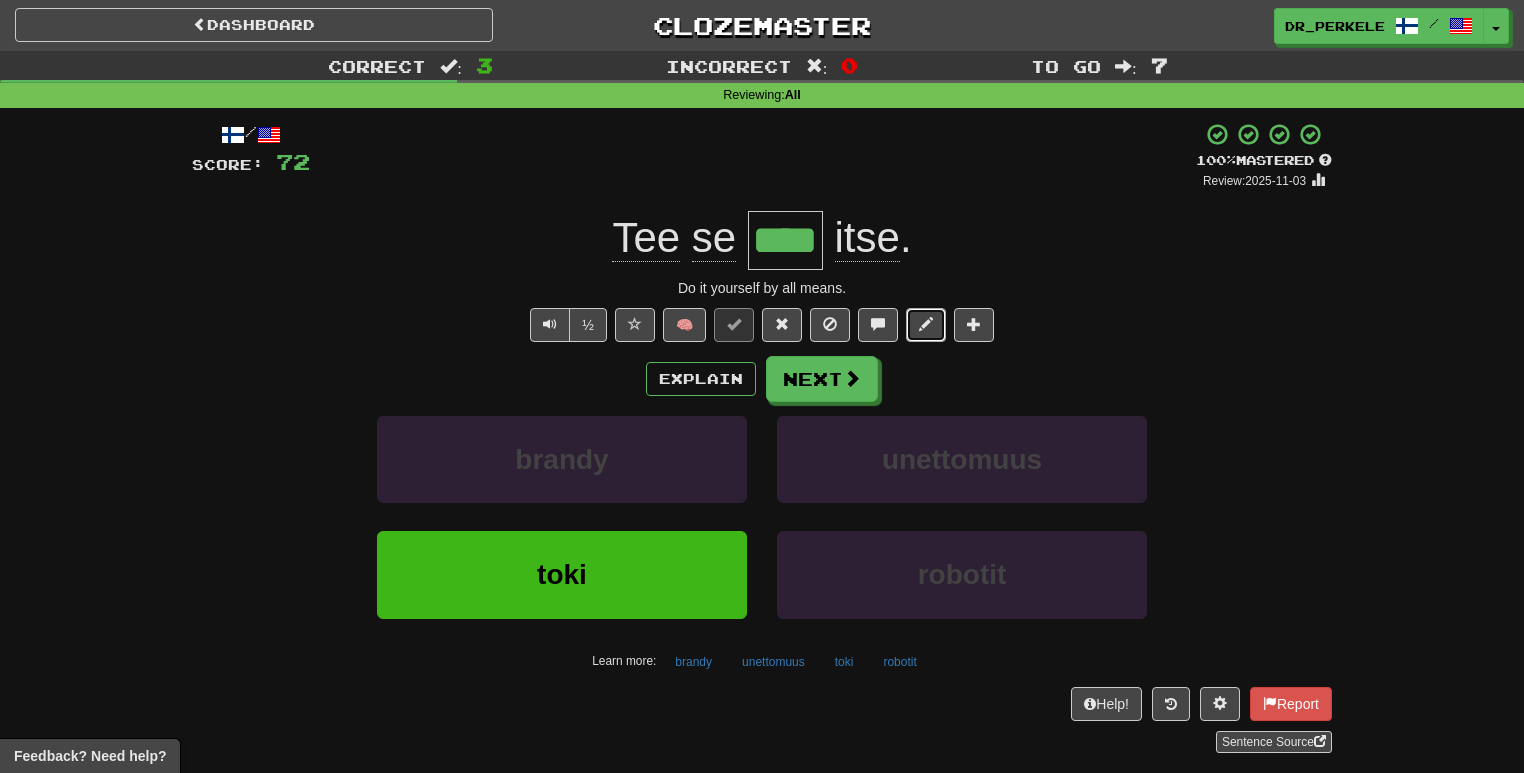 click at bounding box center [926, 325] 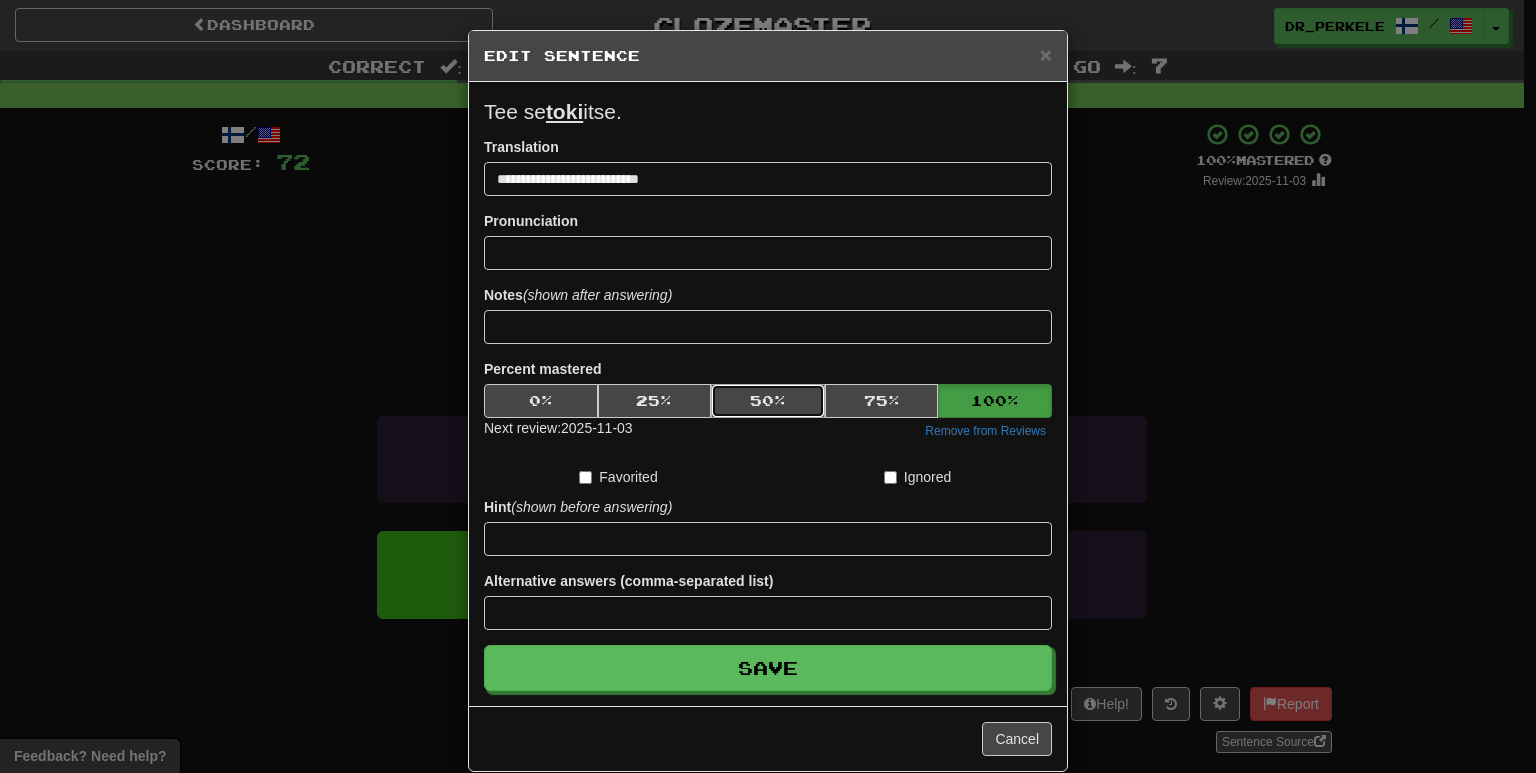 click on "50 %" at bounding box center (768, 401) 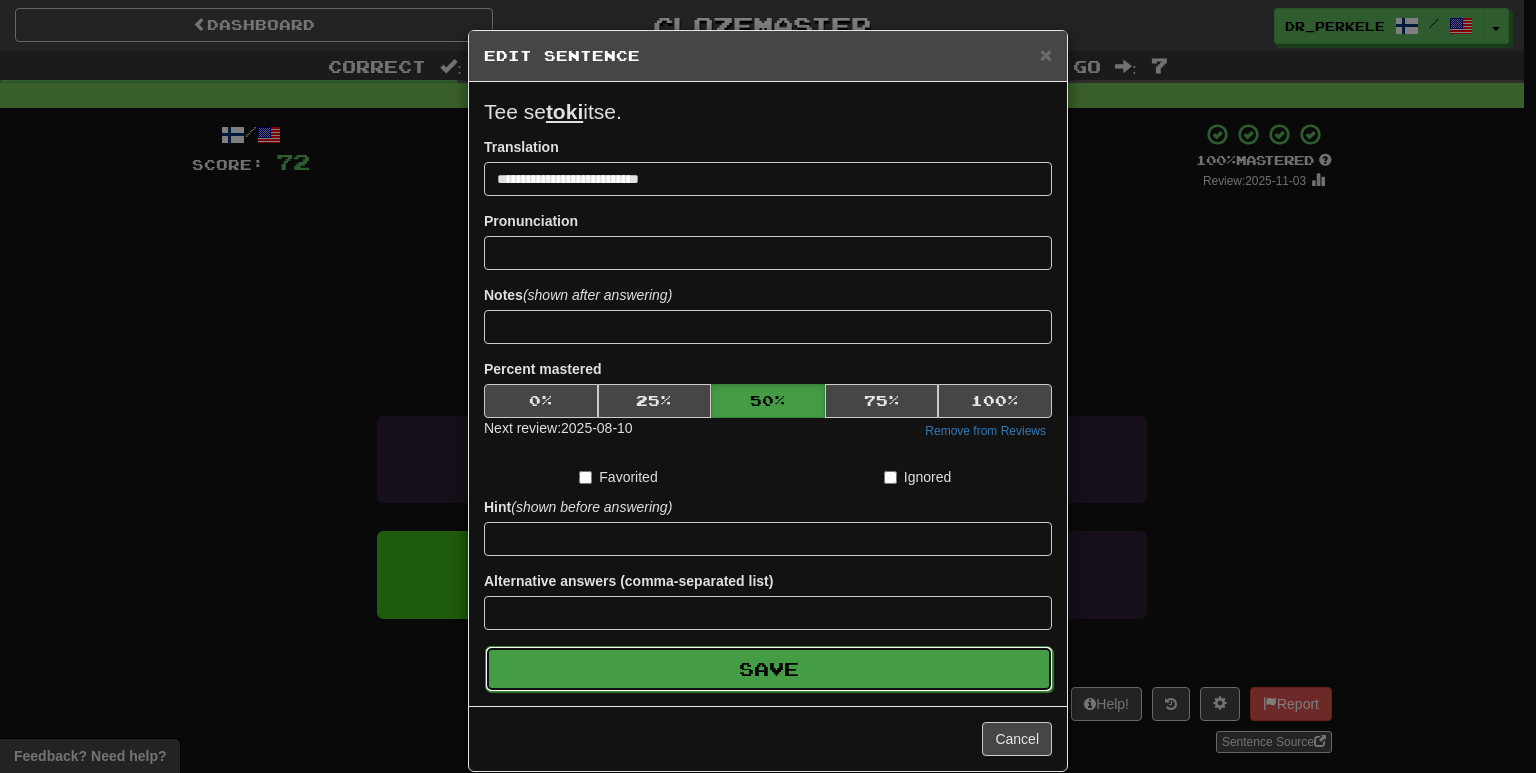 click on "Save" at bounding box center [769, 669] 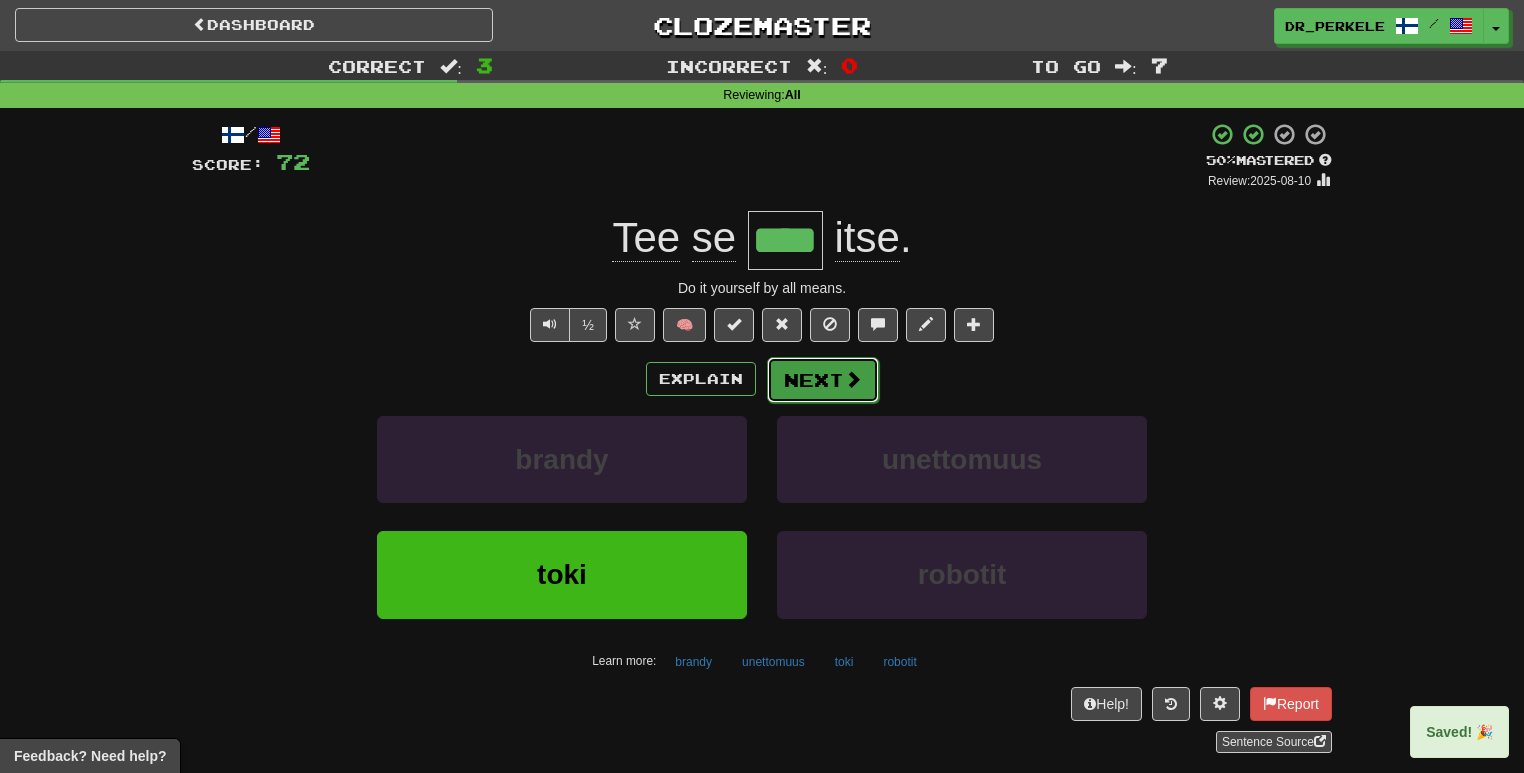 click on "Next" at bounding box center (823, 380) 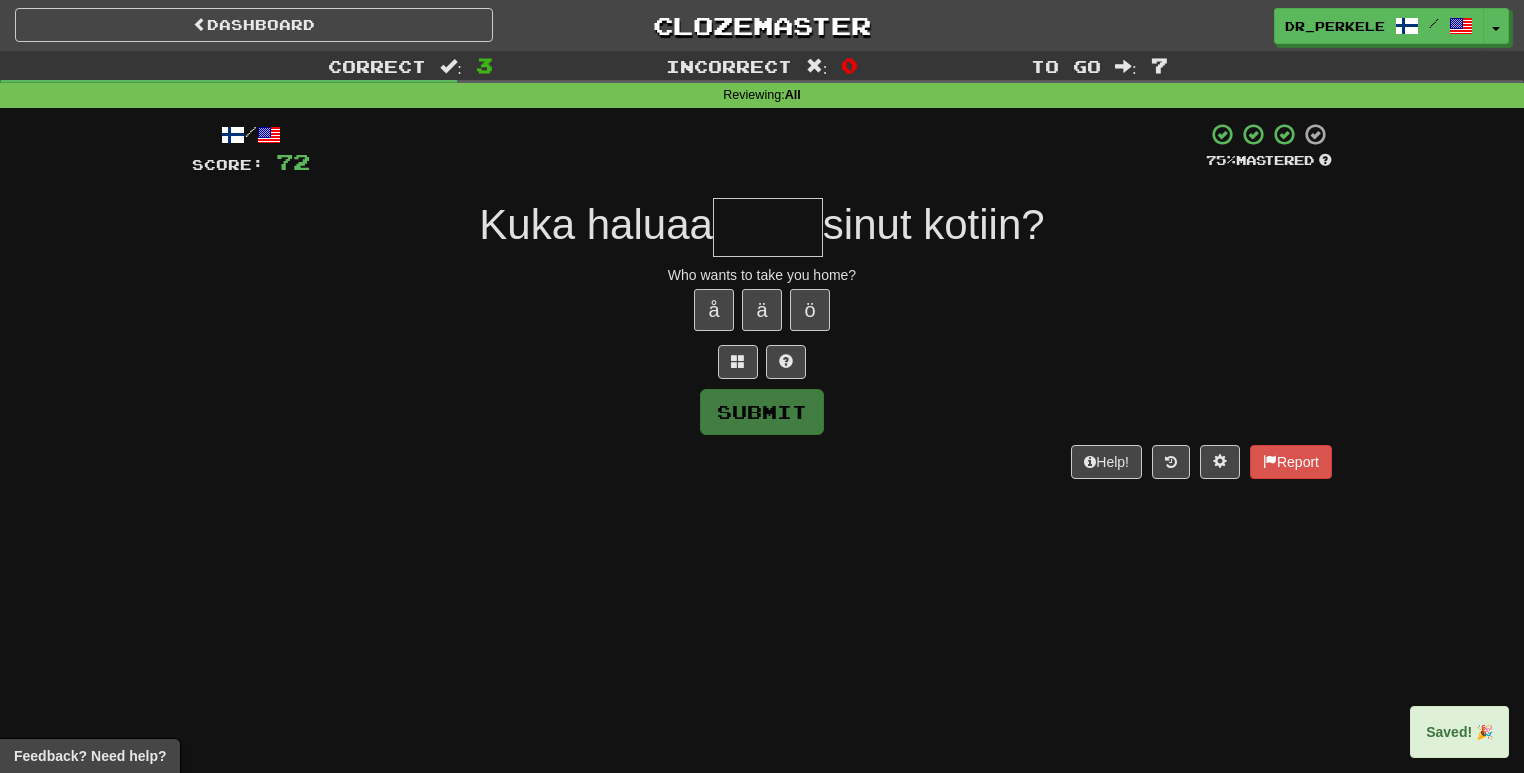click at bounding box center (768, 227) 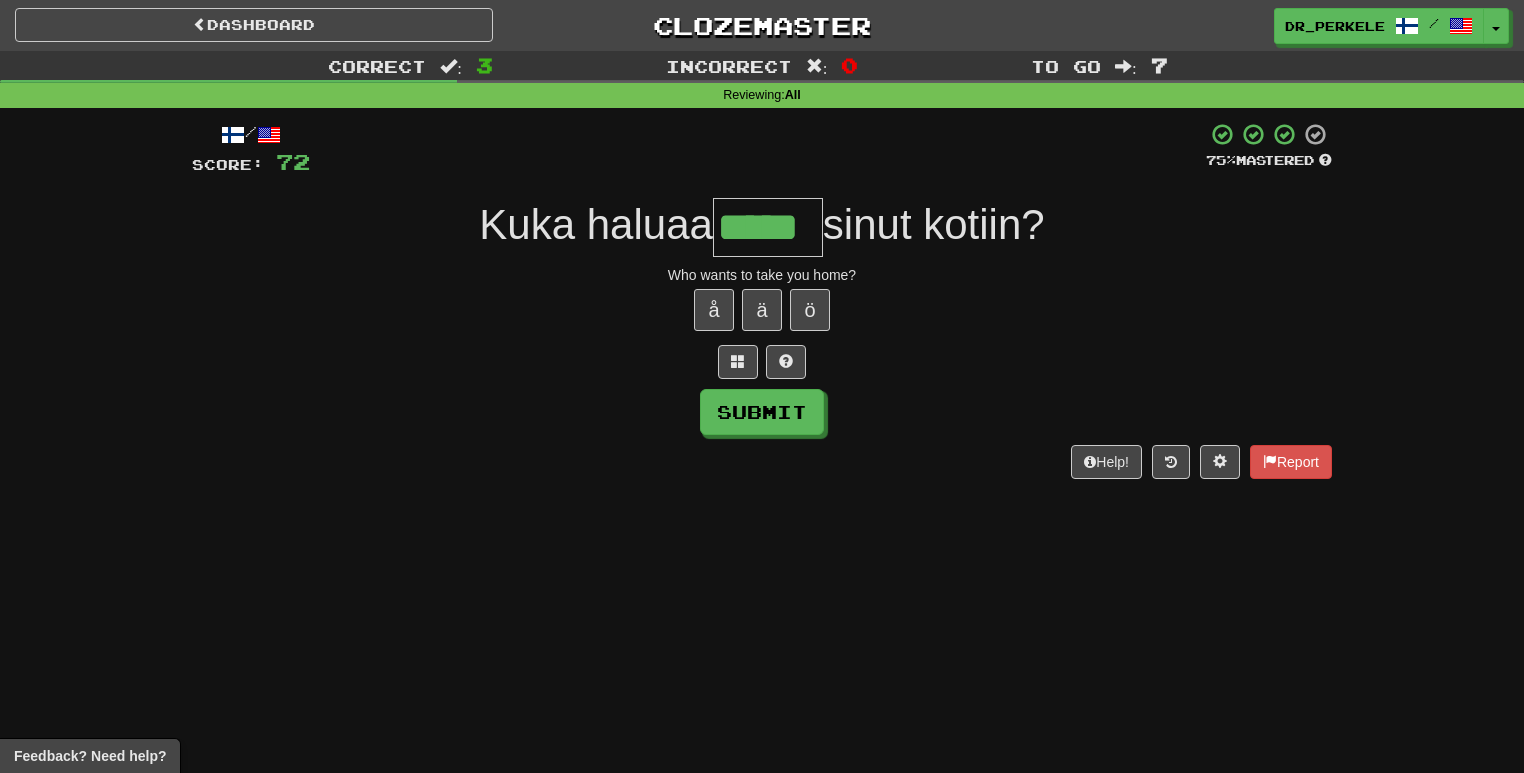 type on "*****" 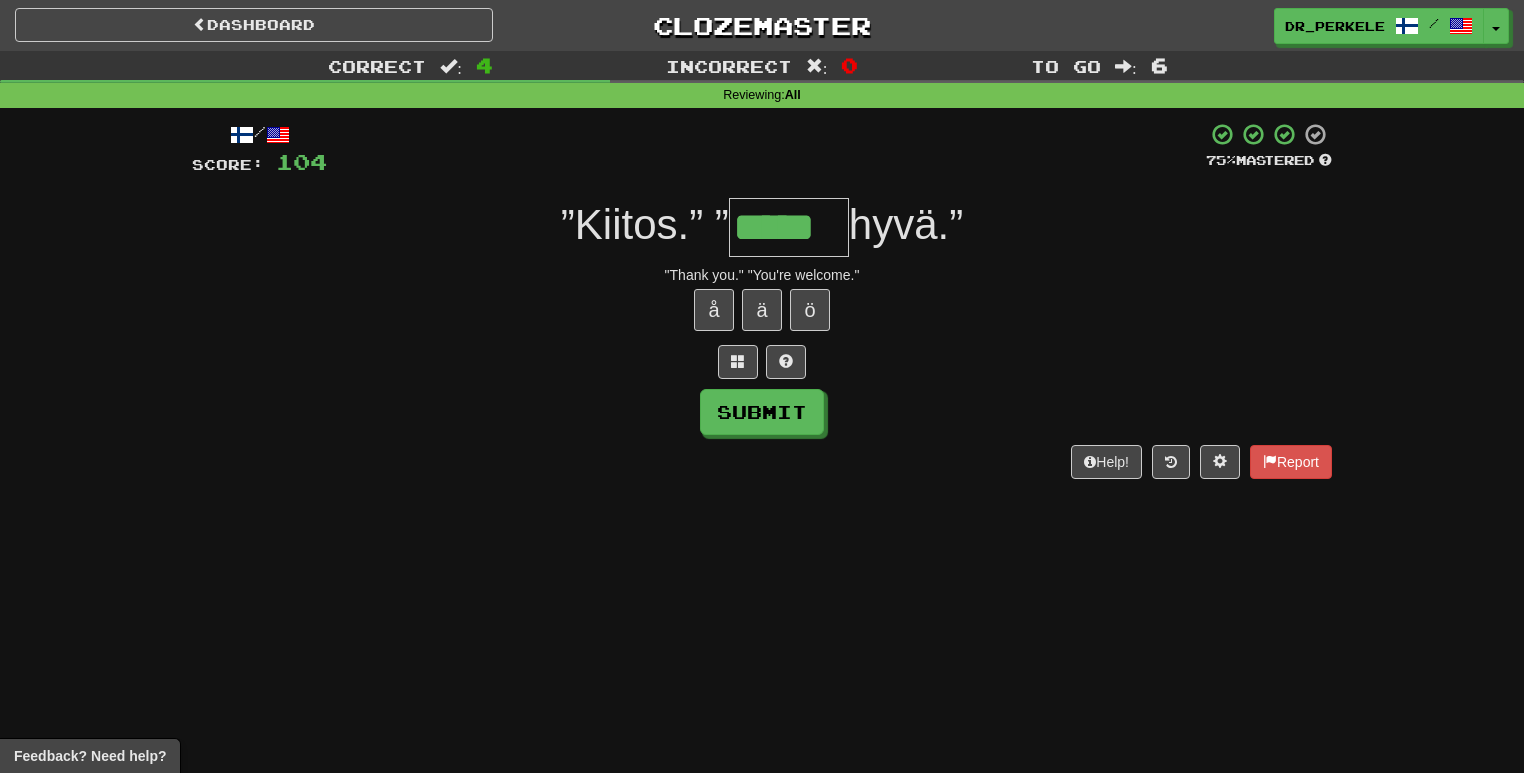 type on "*****" 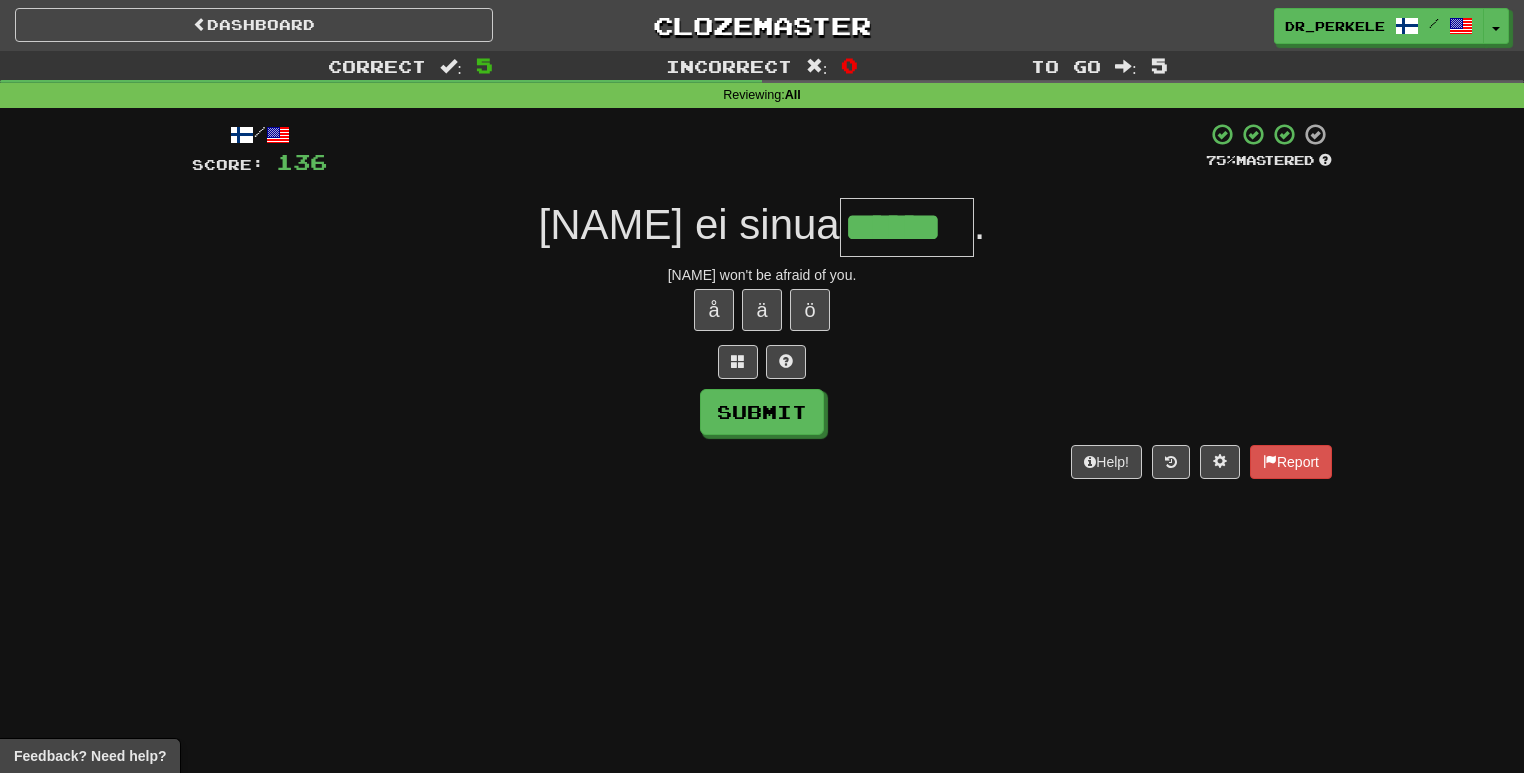 type on "******" 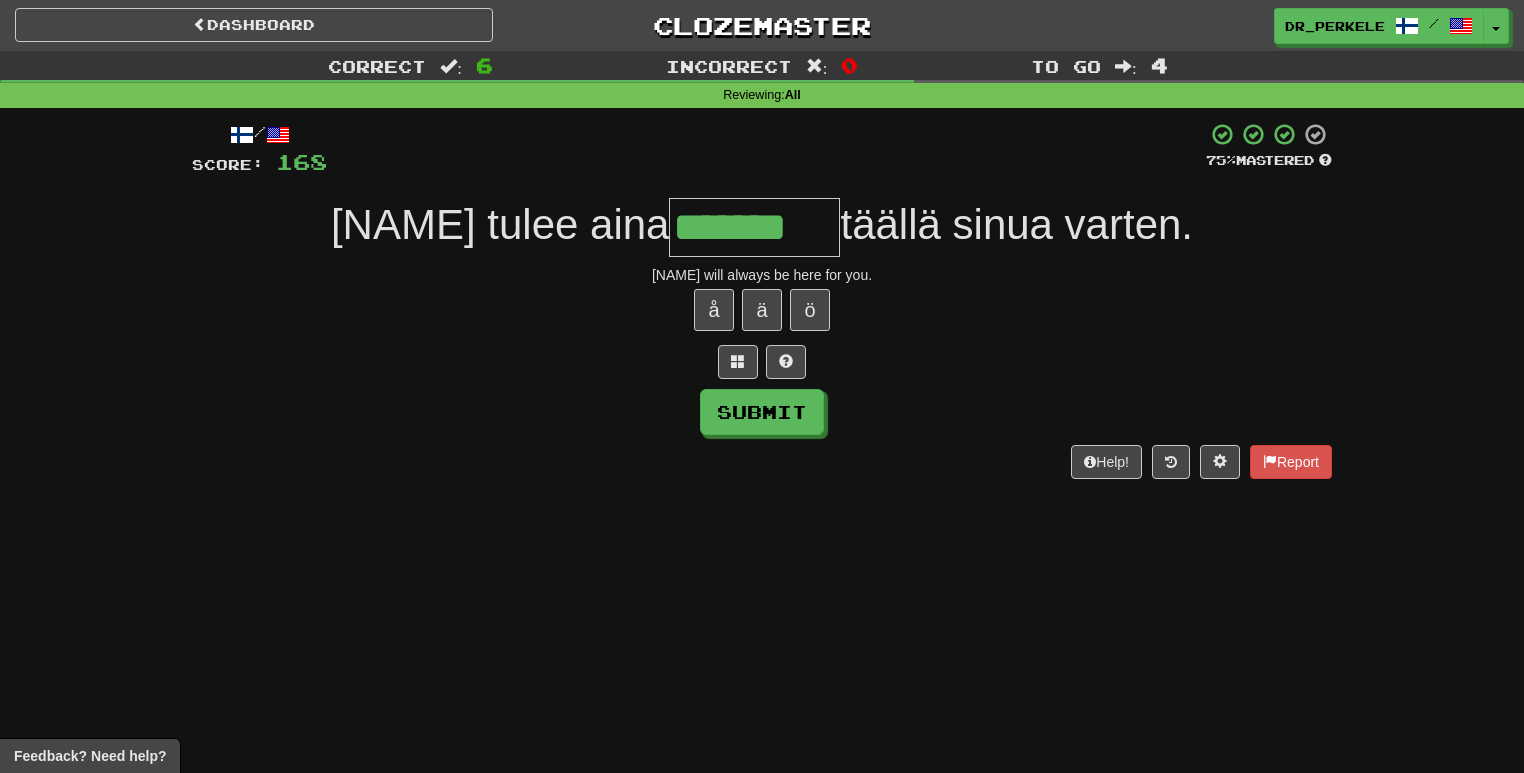 type on "*******" 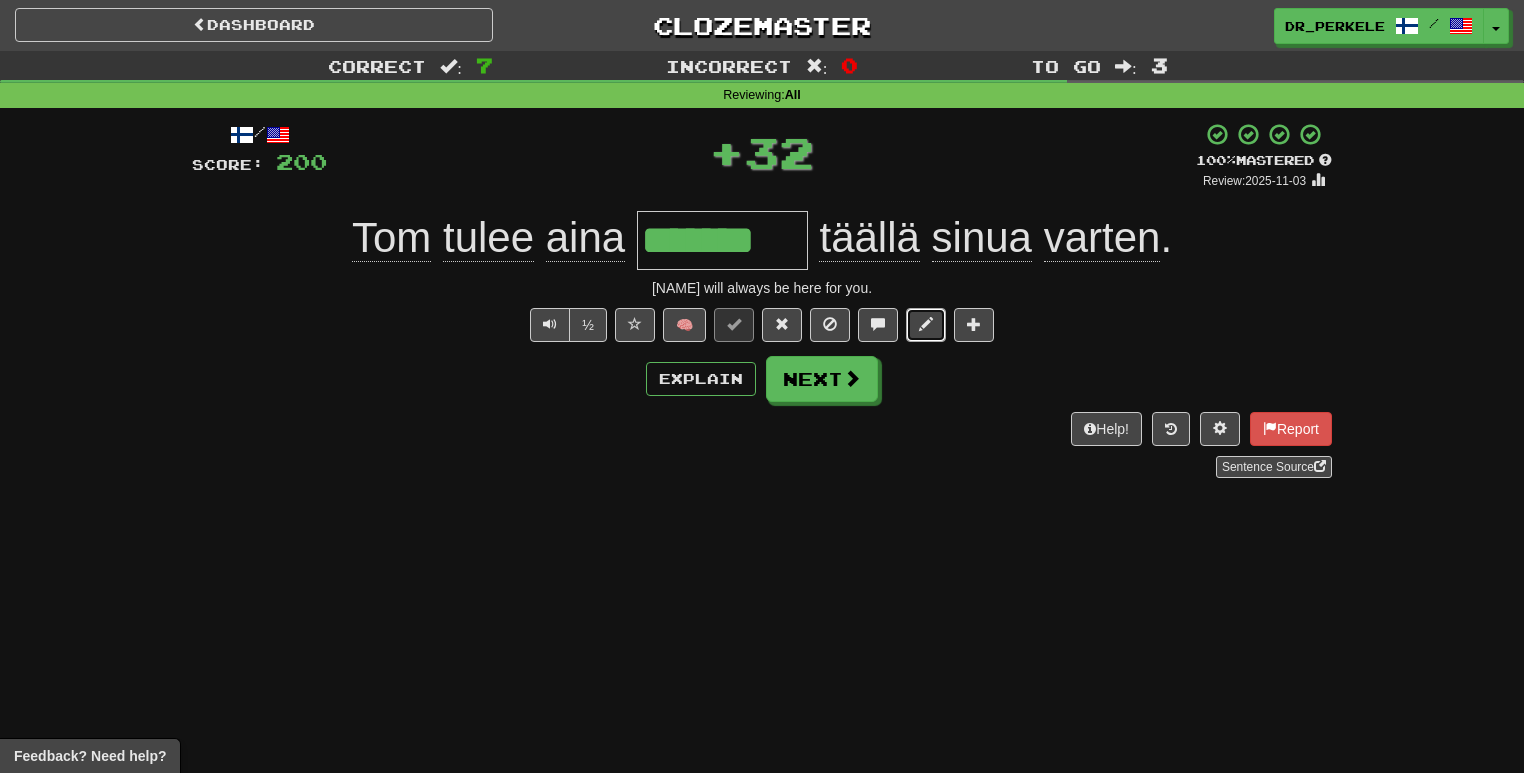 click at bounding box center (926, 324) 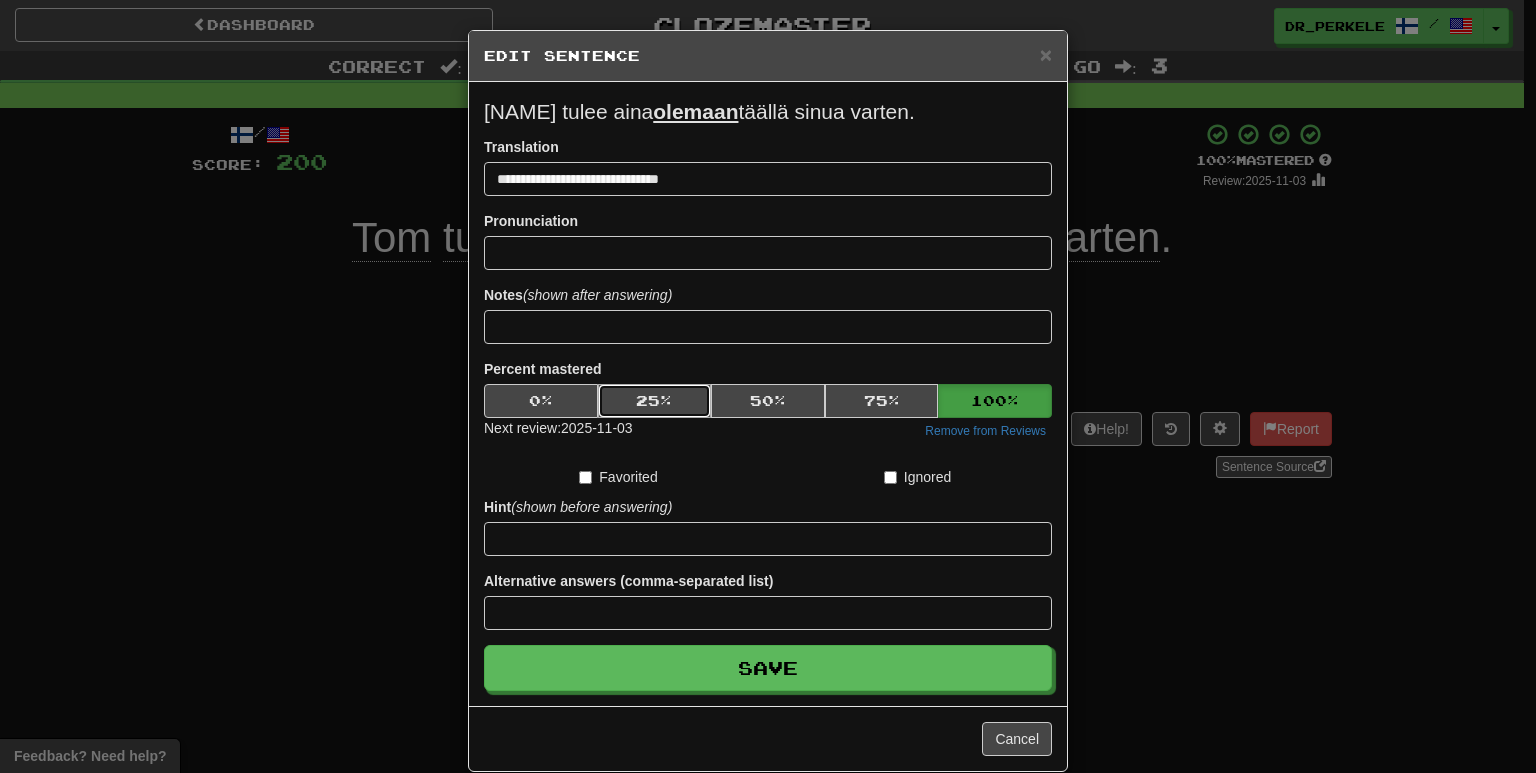 click on "25 %" at bounding box center (655, 401) 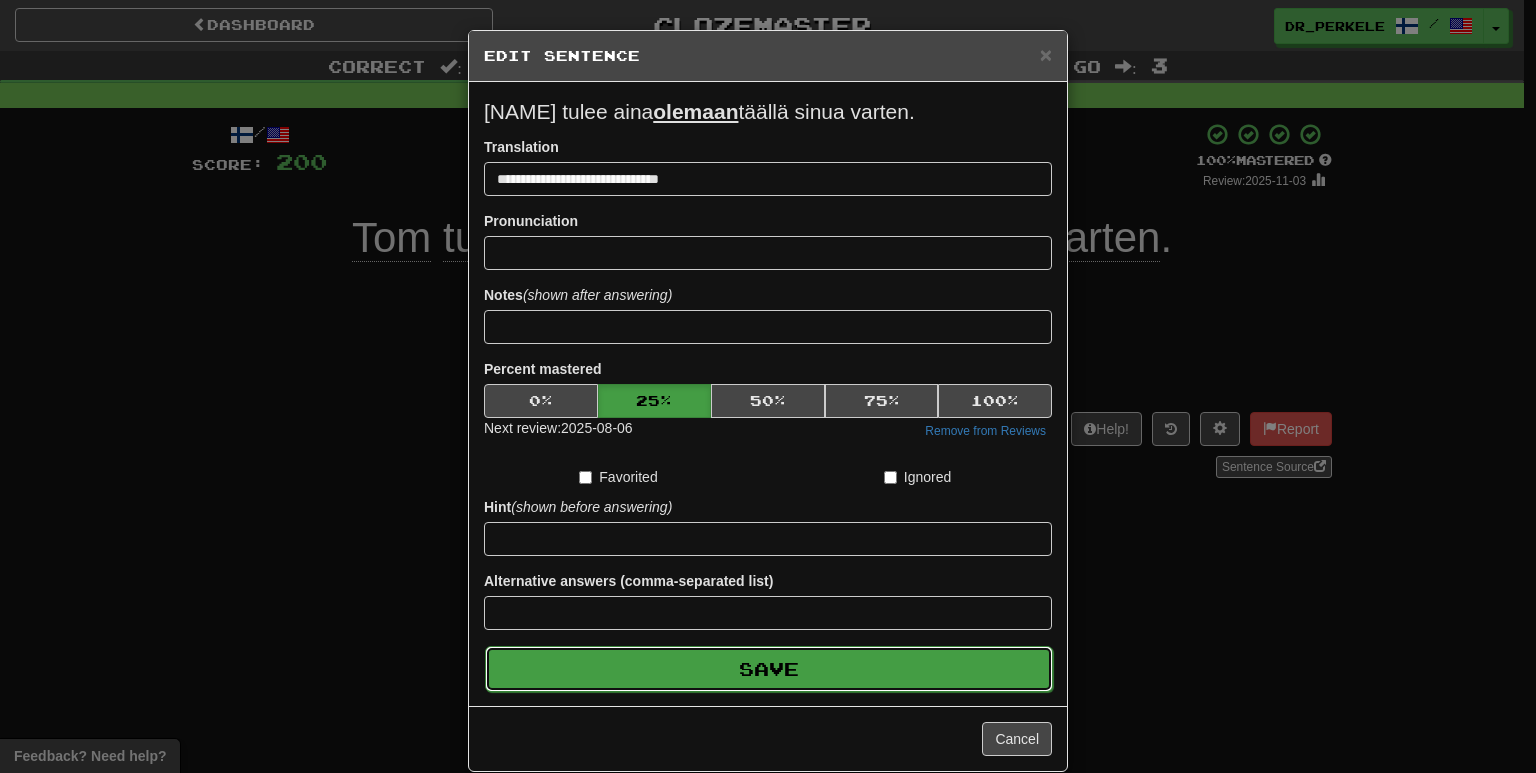 click on "Save" at bounding box center [769, 669] 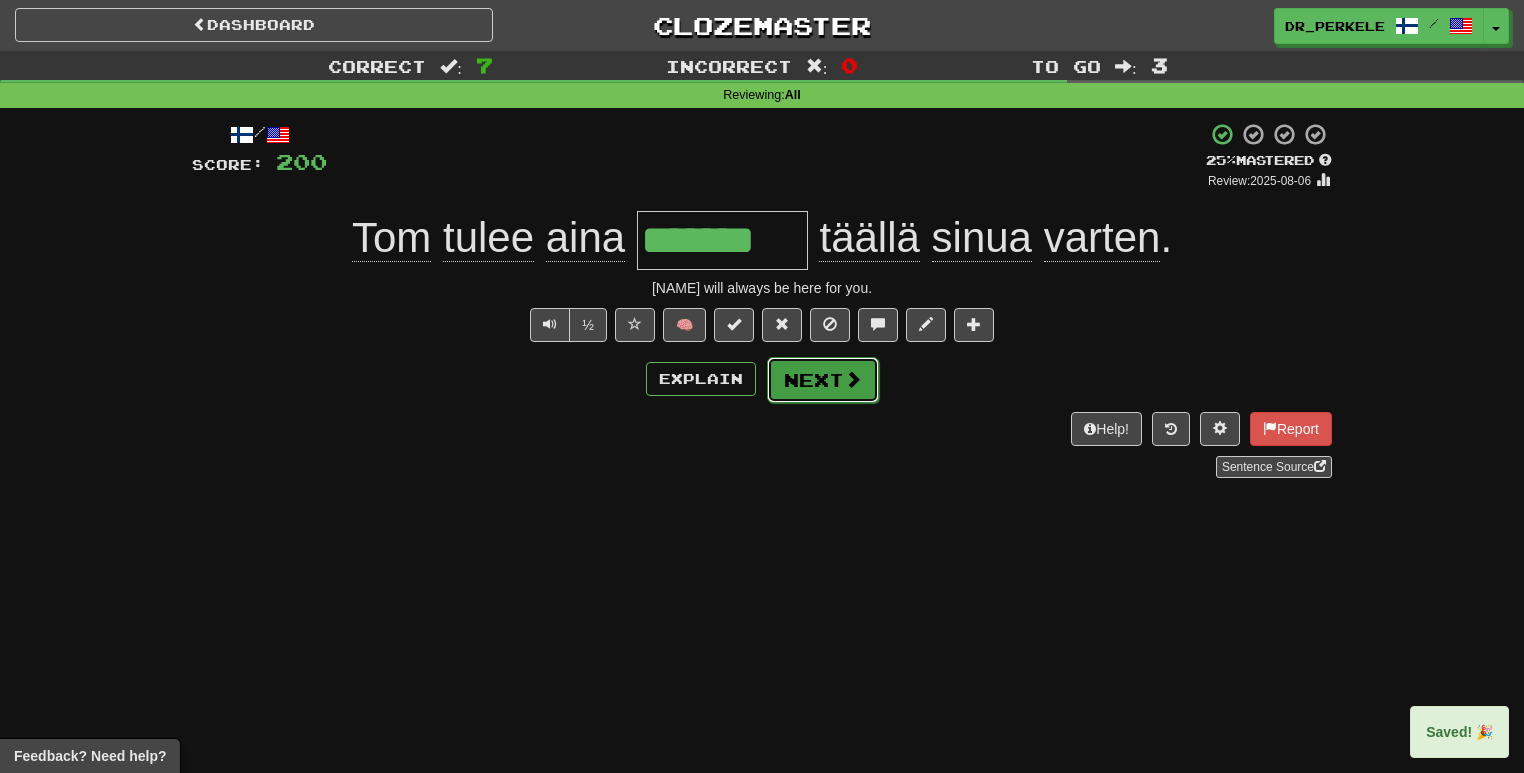 click on "Next" at bounding box center (823, 380) 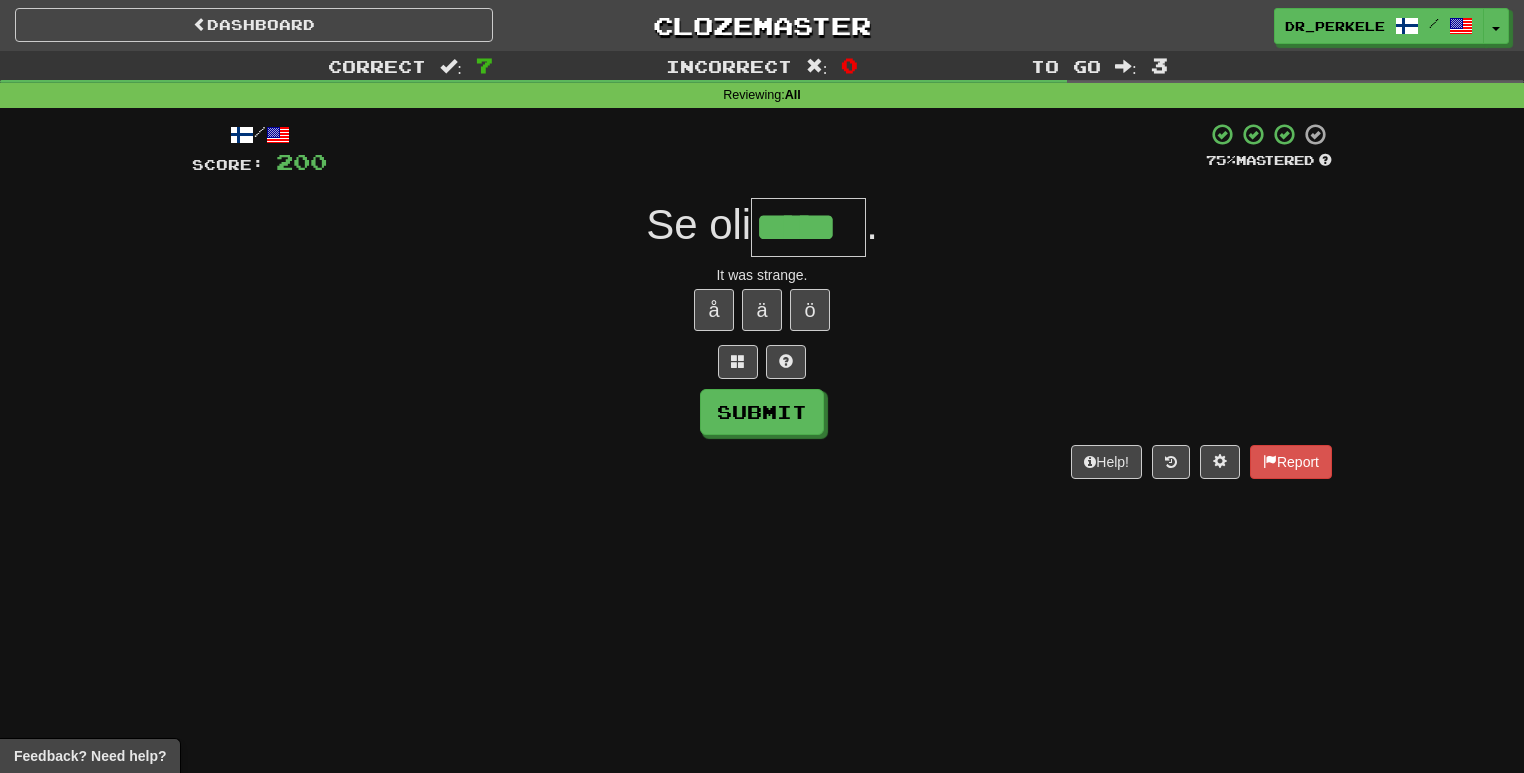 type on "*****" 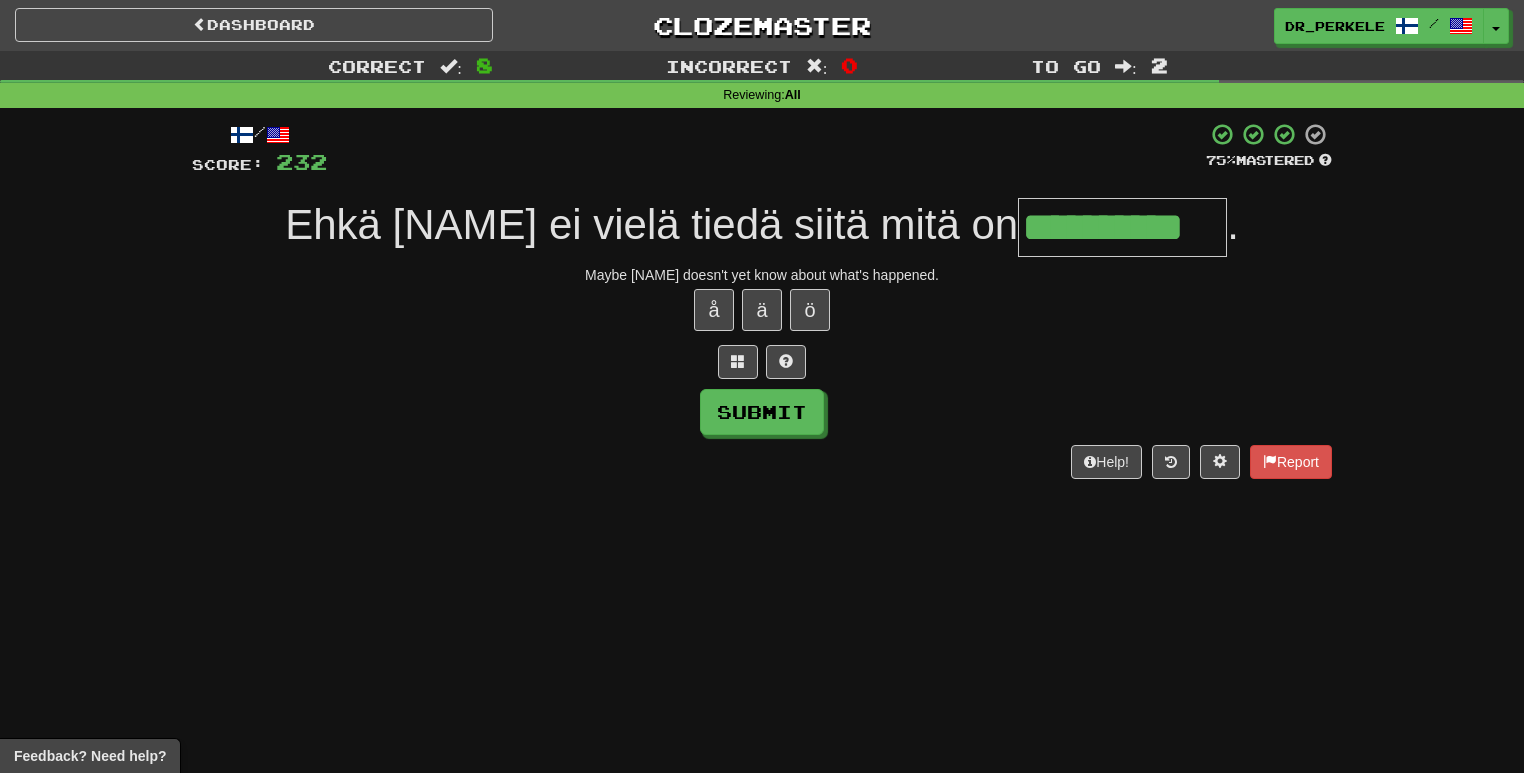 type on "**********" 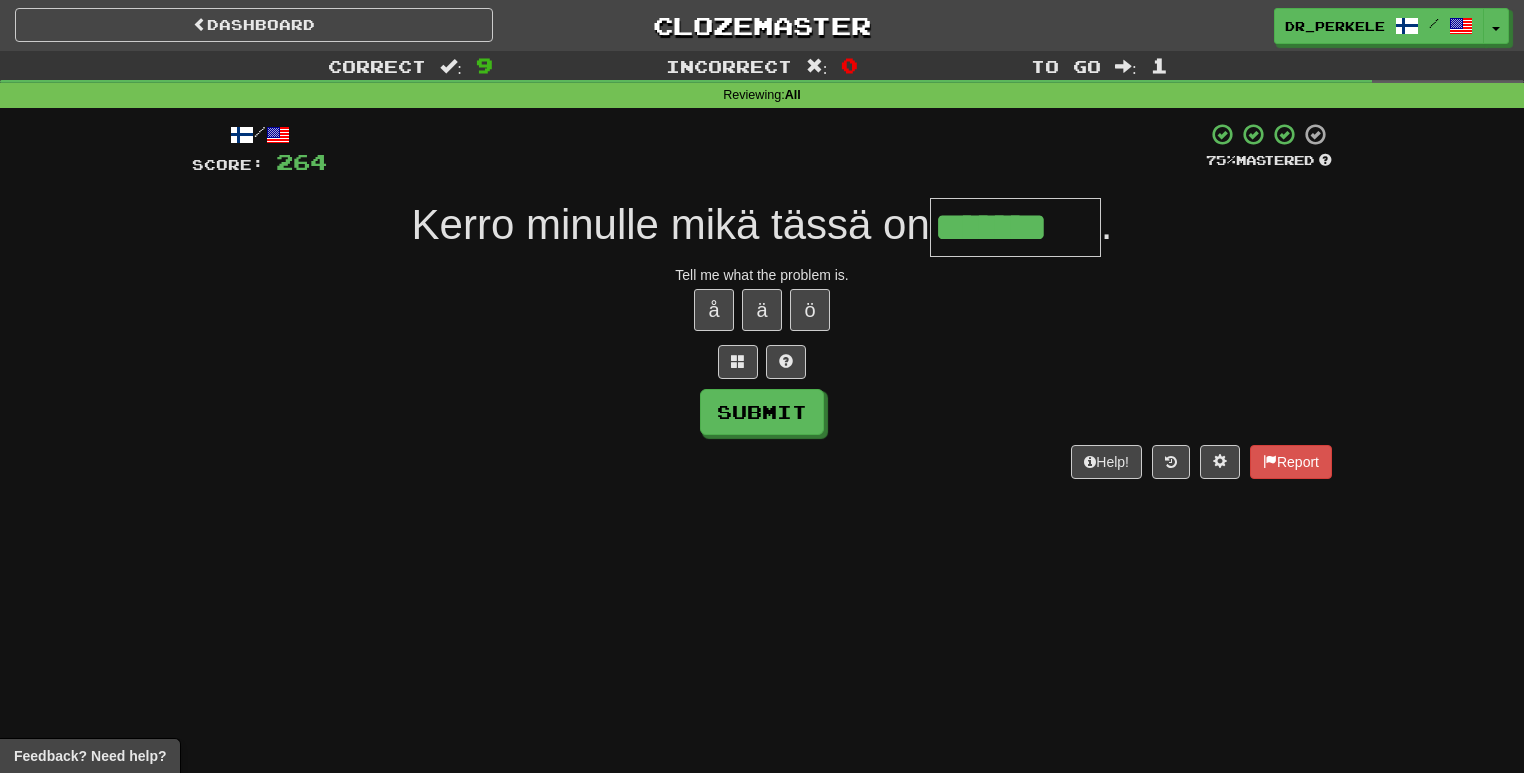 type on "*******" 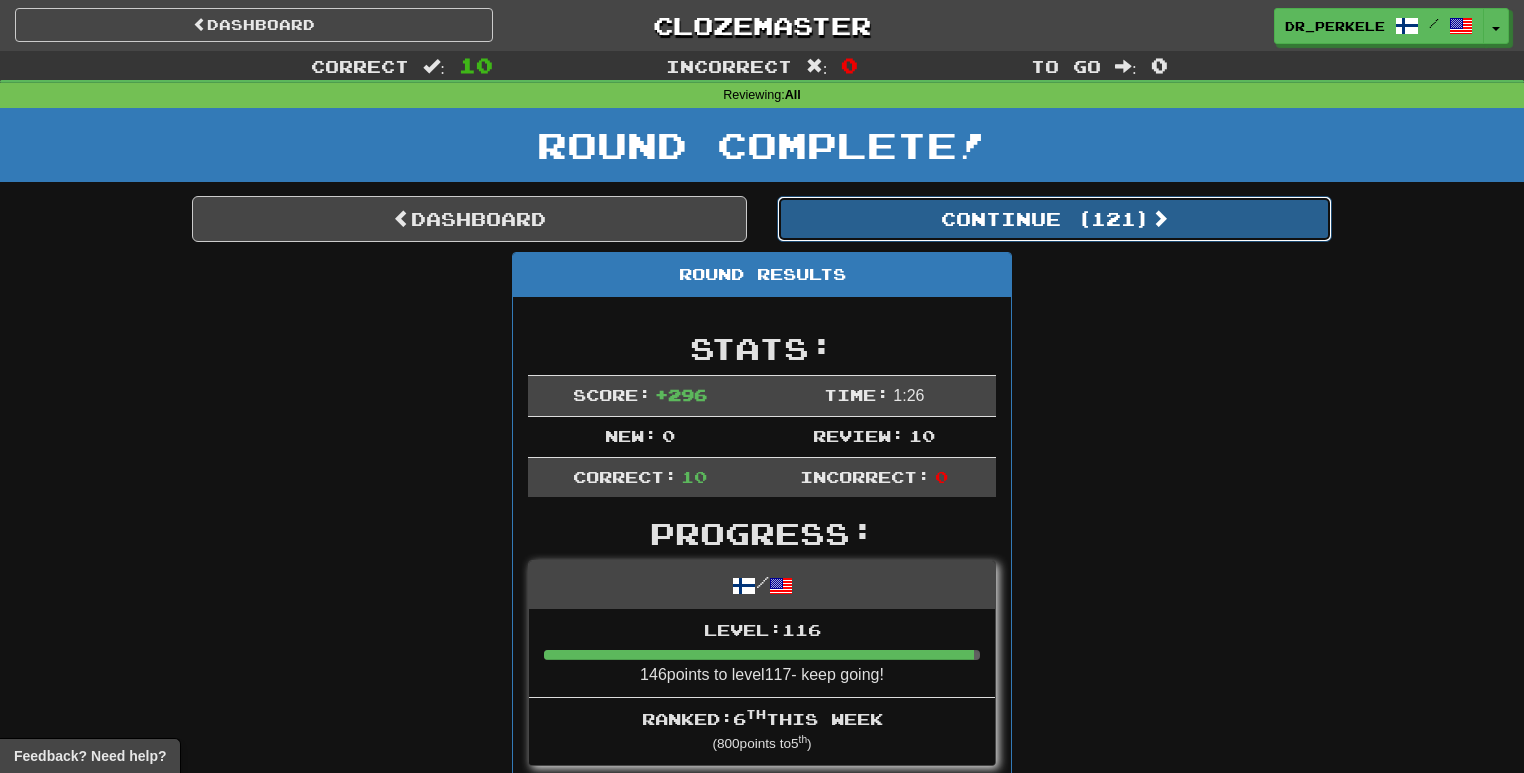 click on "Continue ( 121 )" at bounding box center [1054, 219] 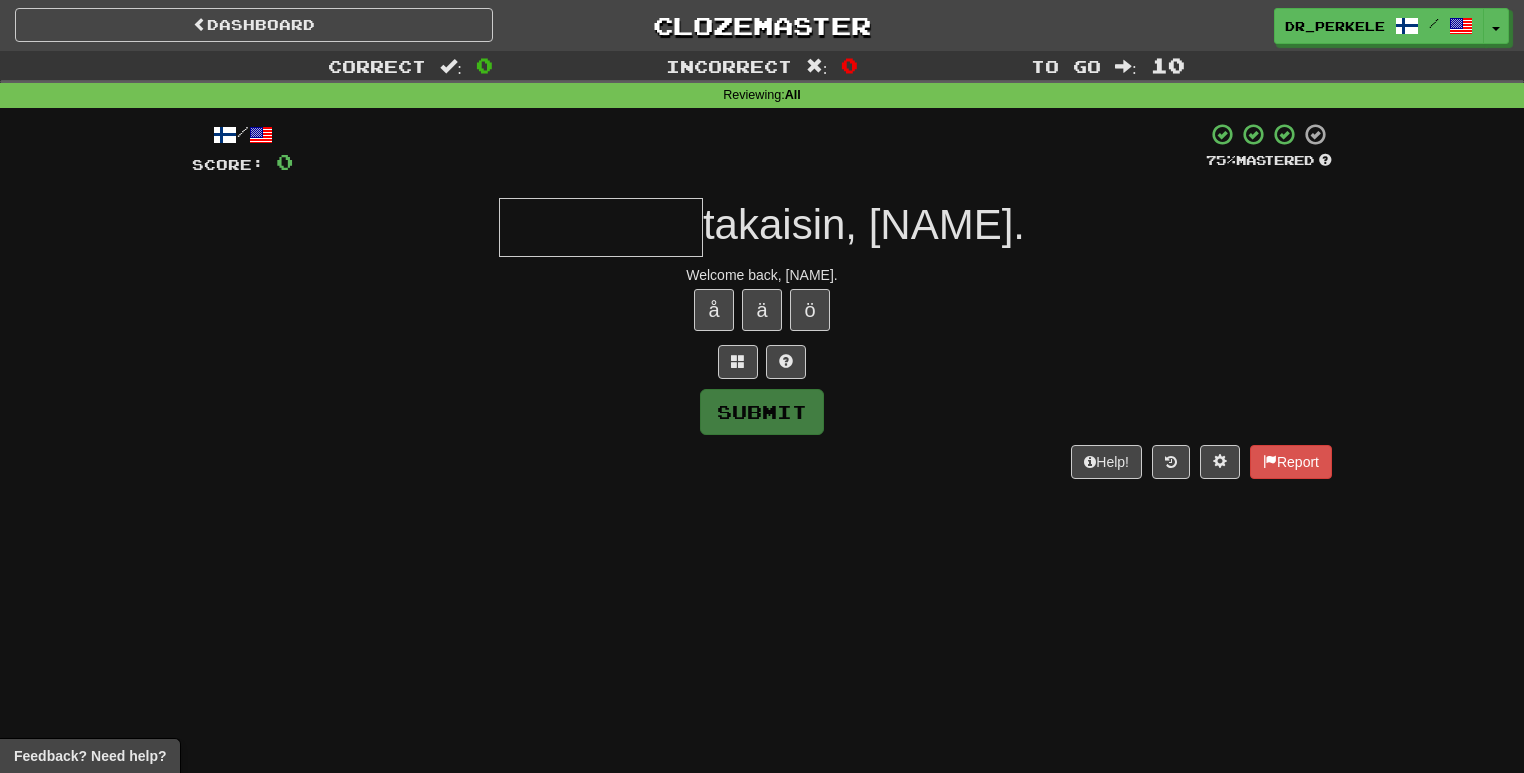 click at bounding box center (601, 227) 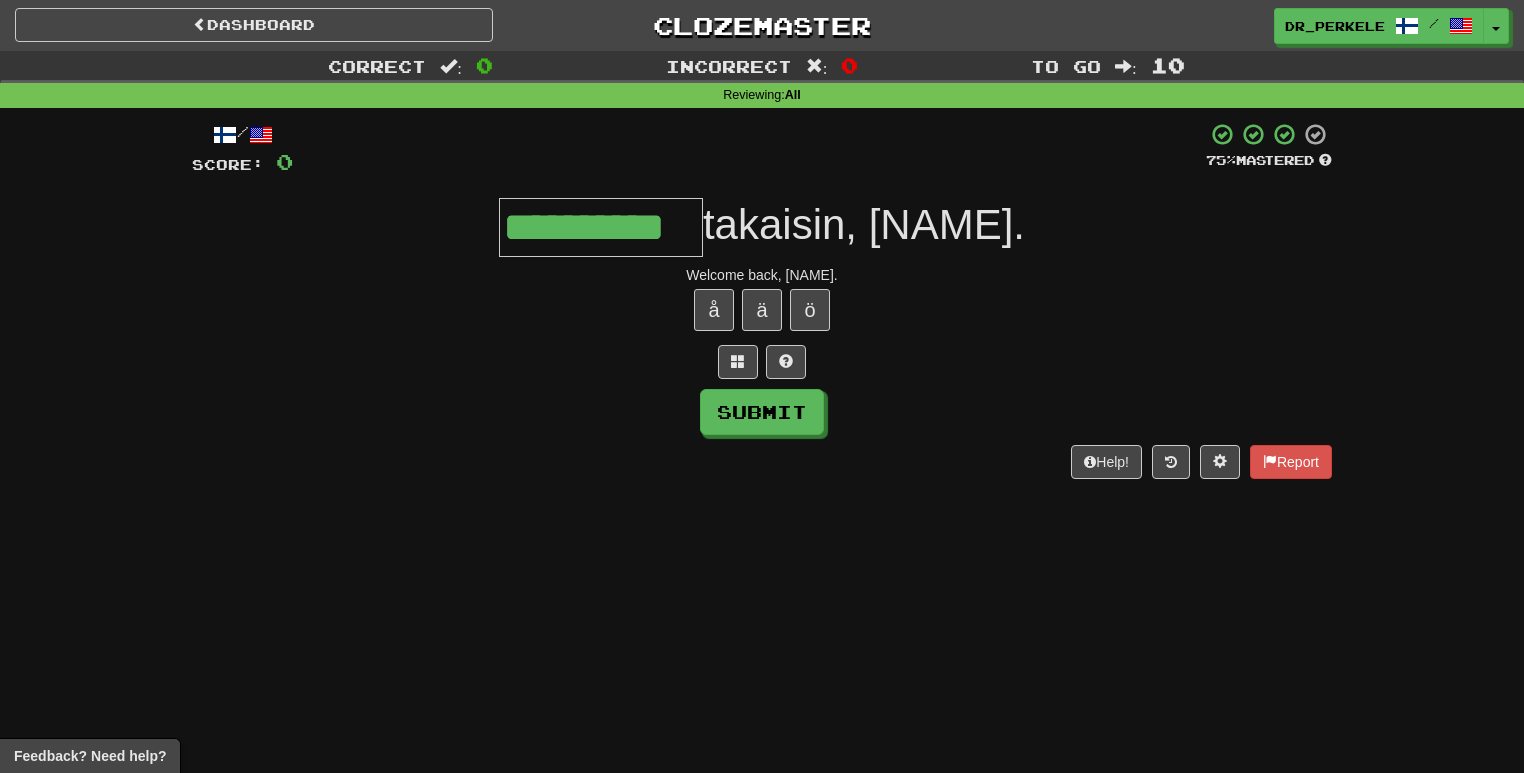 type on "**********" 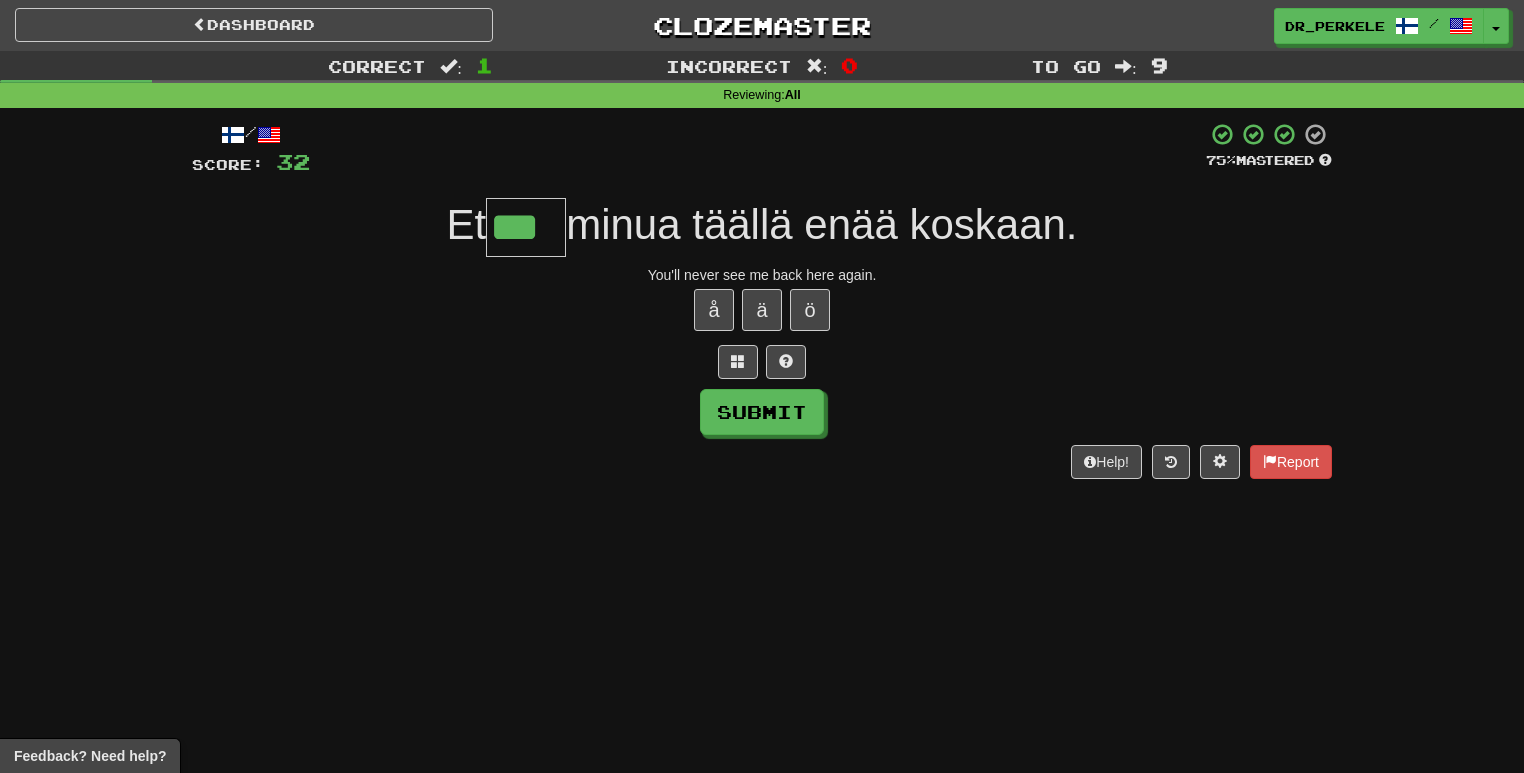 type on "***" 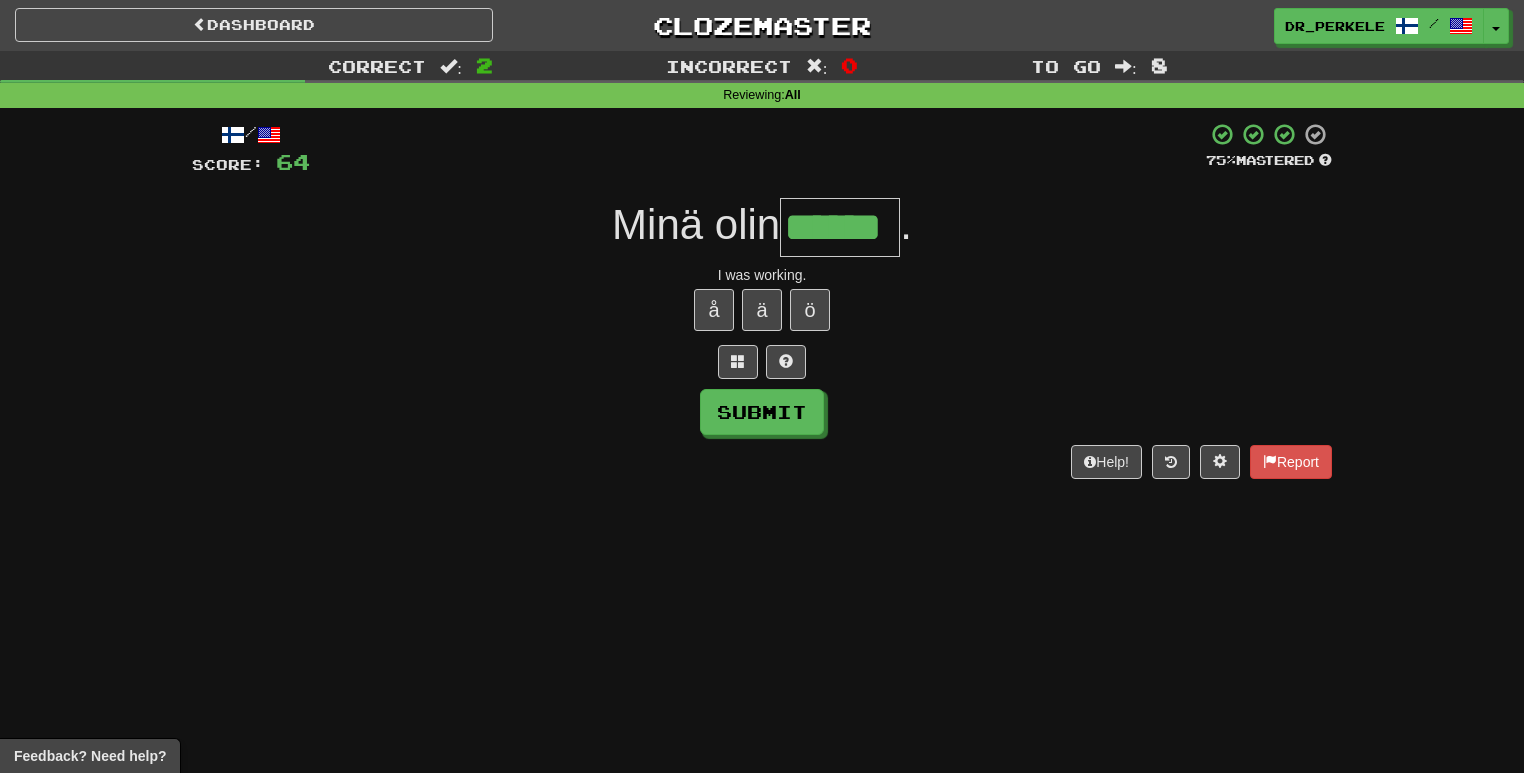 type on "******" 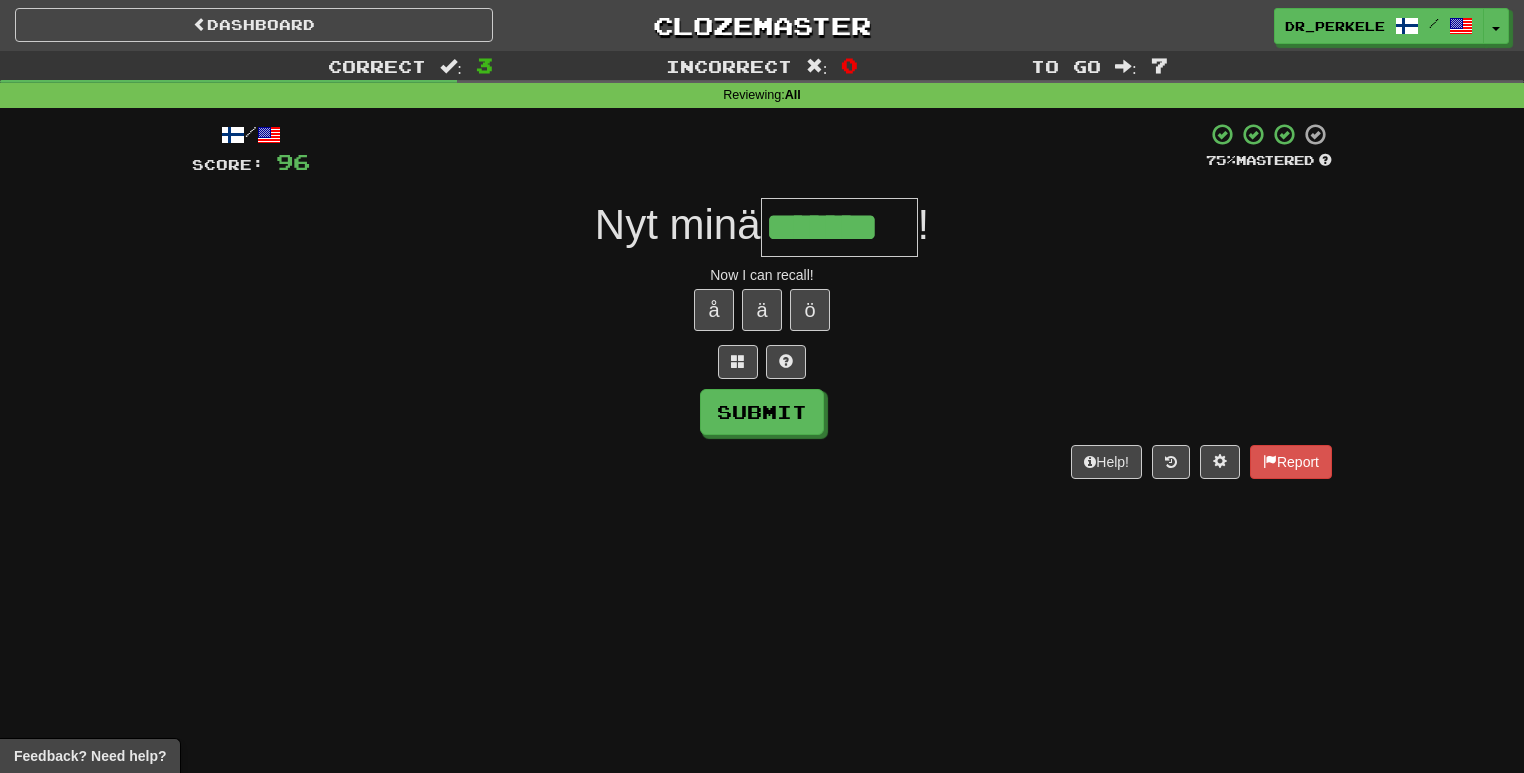 type on "*******" 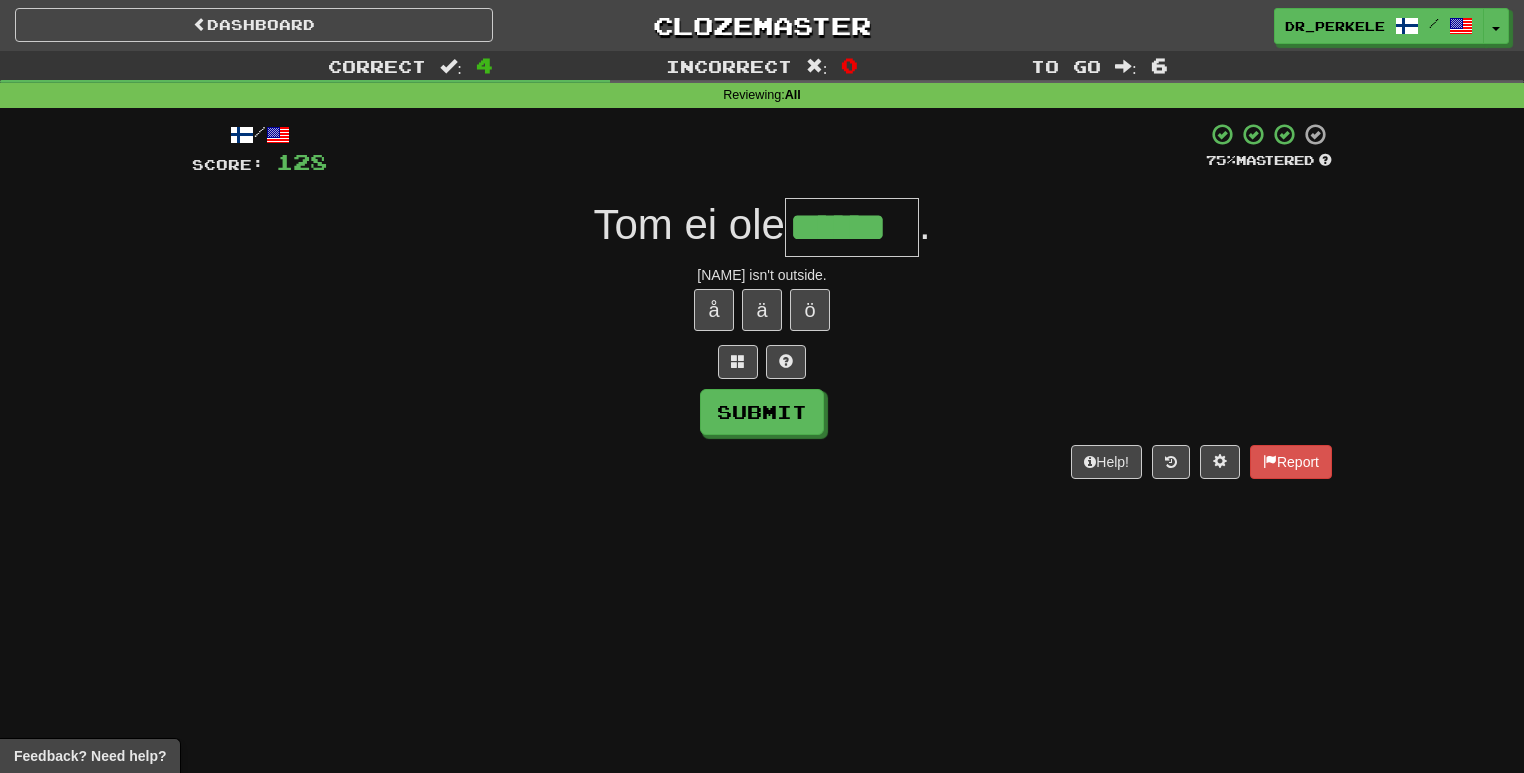 type on "******" 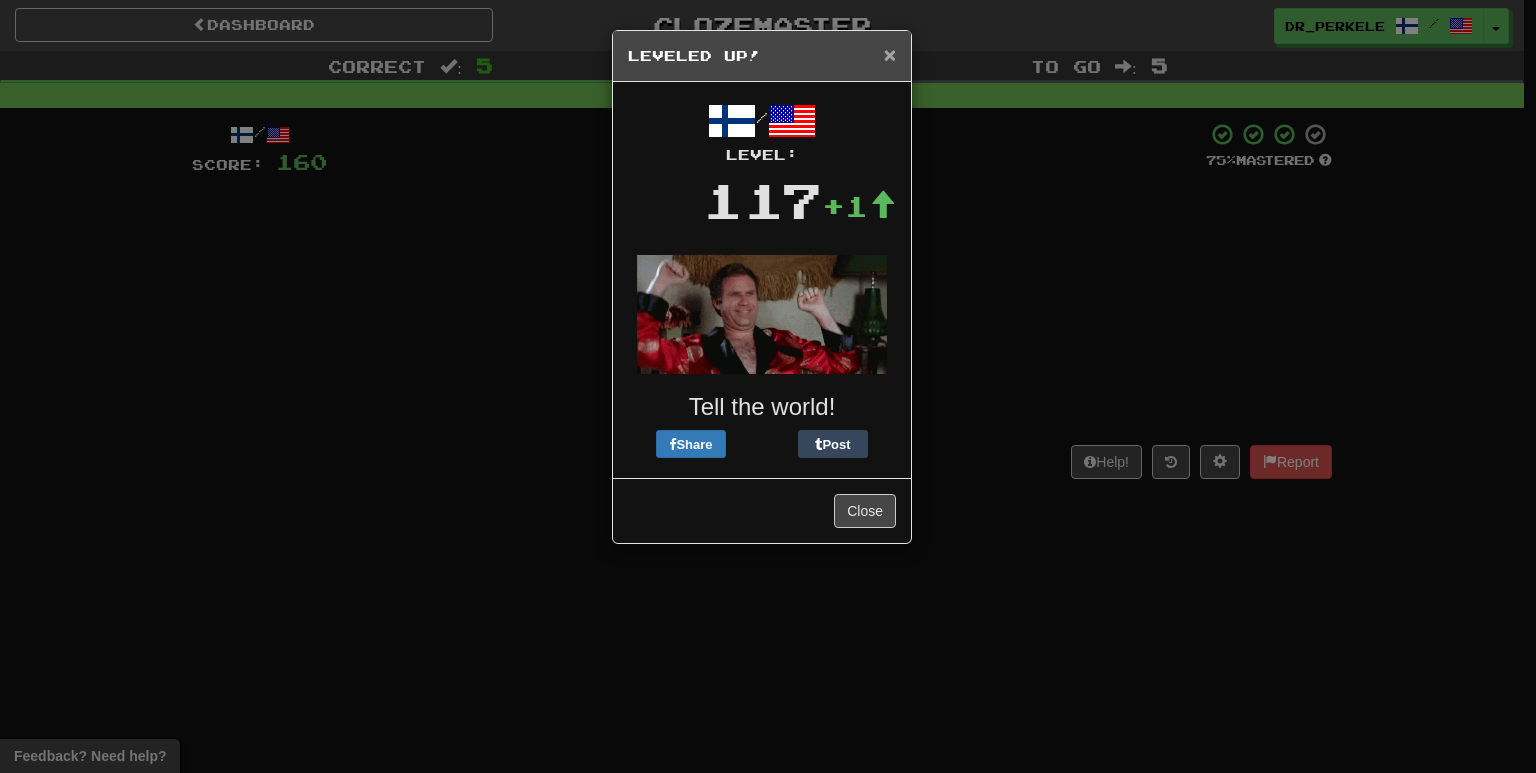 click on "×" at bounding box center (890, 54) 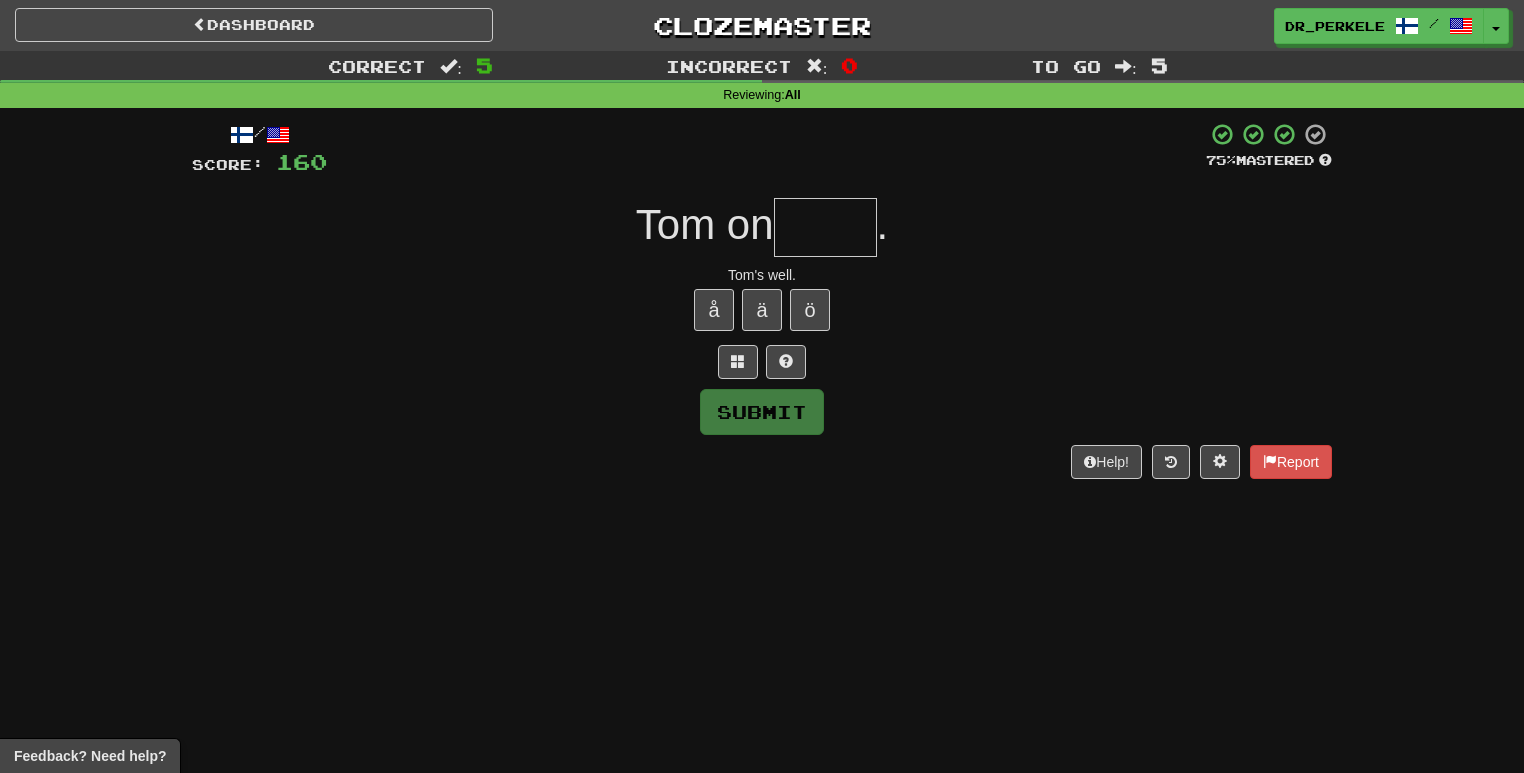 click at bounding box center (825, 227) 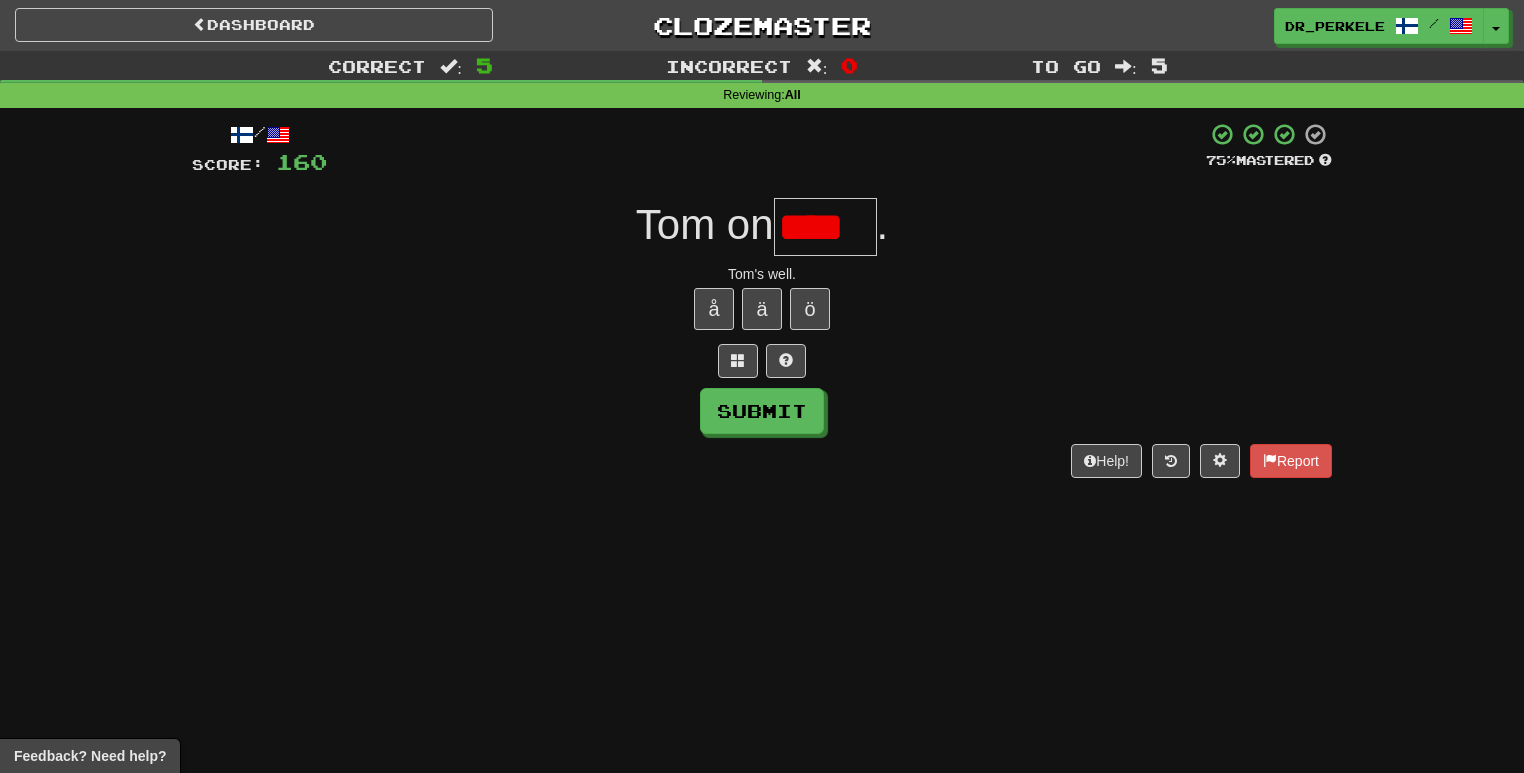scroll, scrollTop: 0, scrollLeft: 0, axis: both 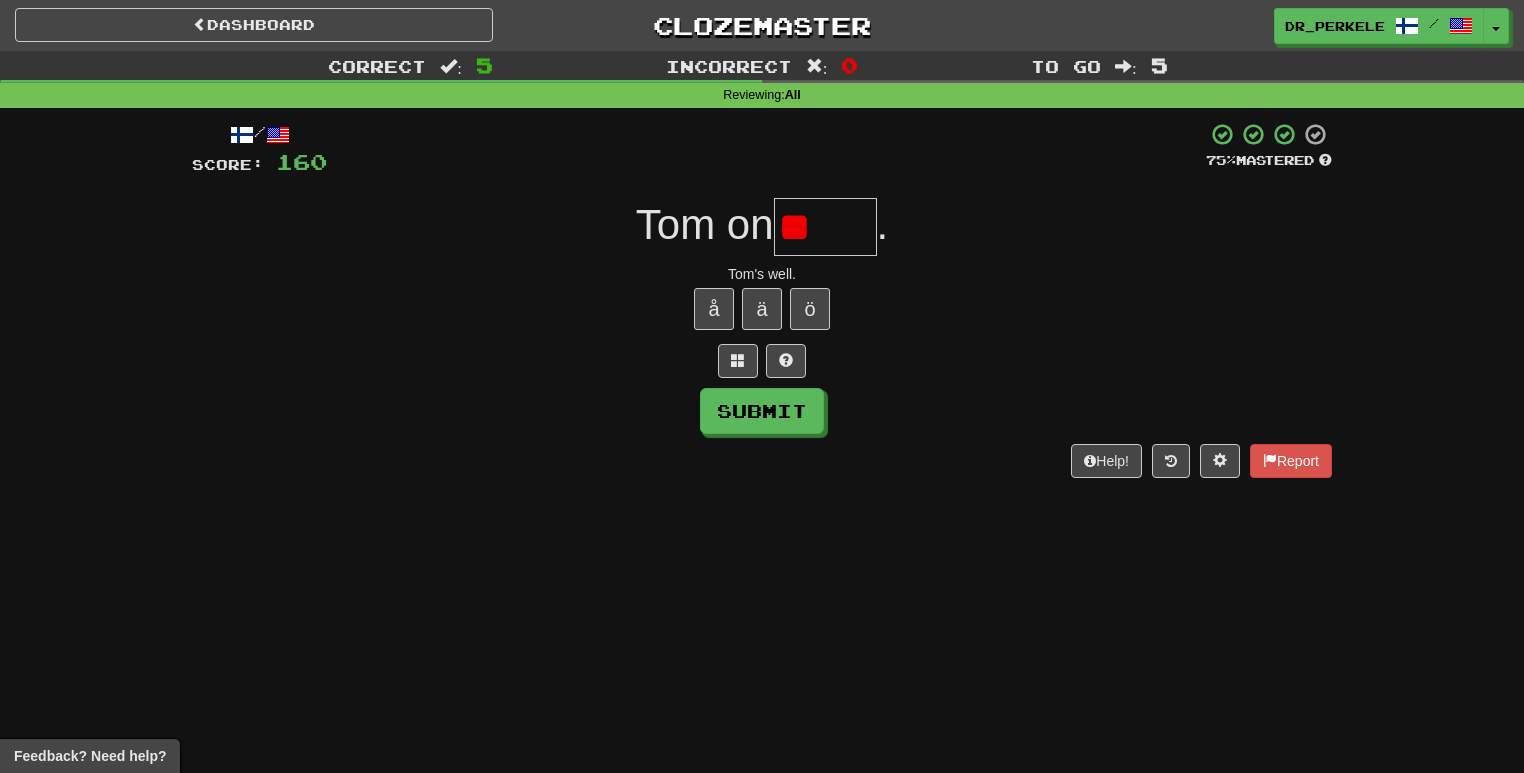 type on "*" 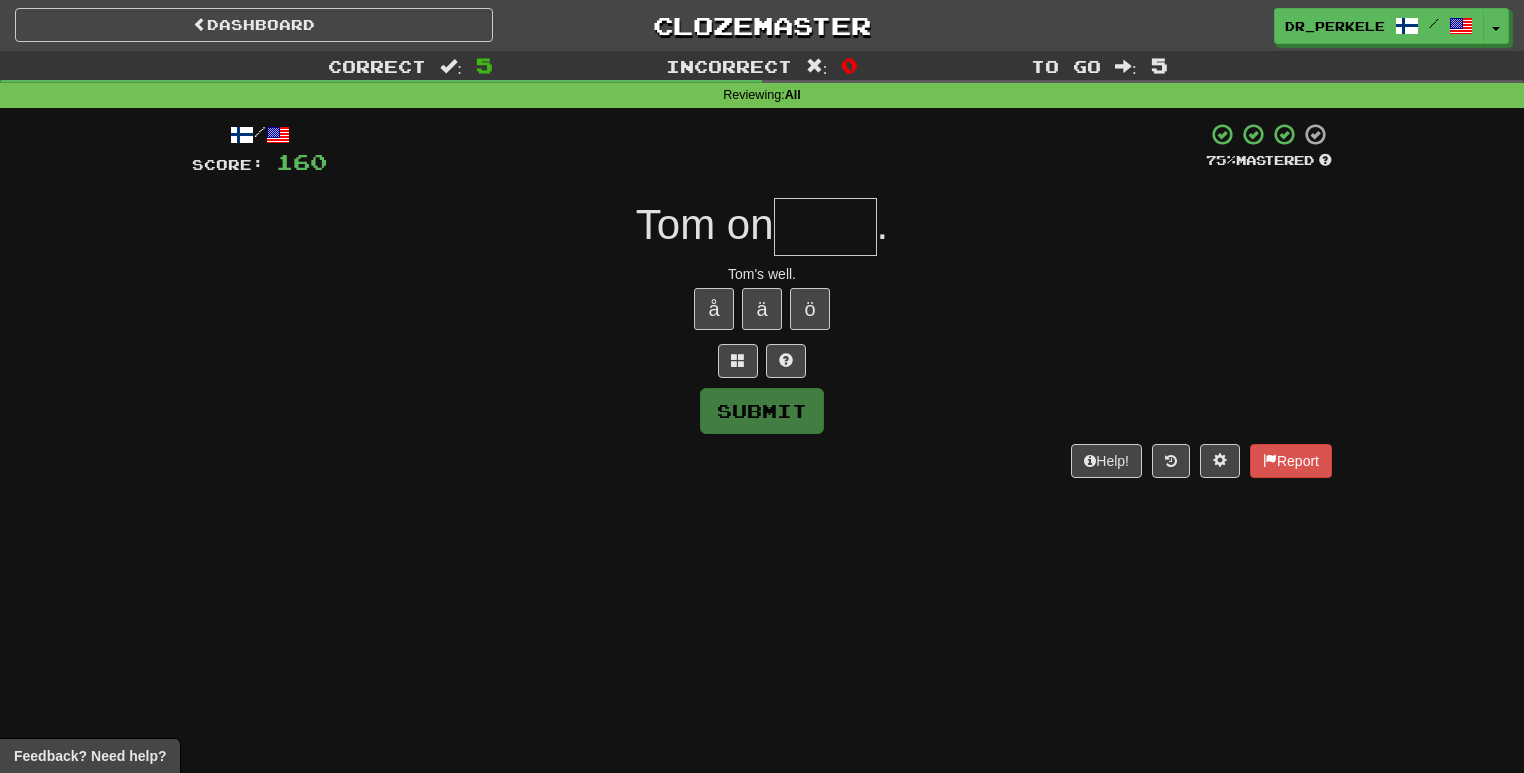 type on "*" 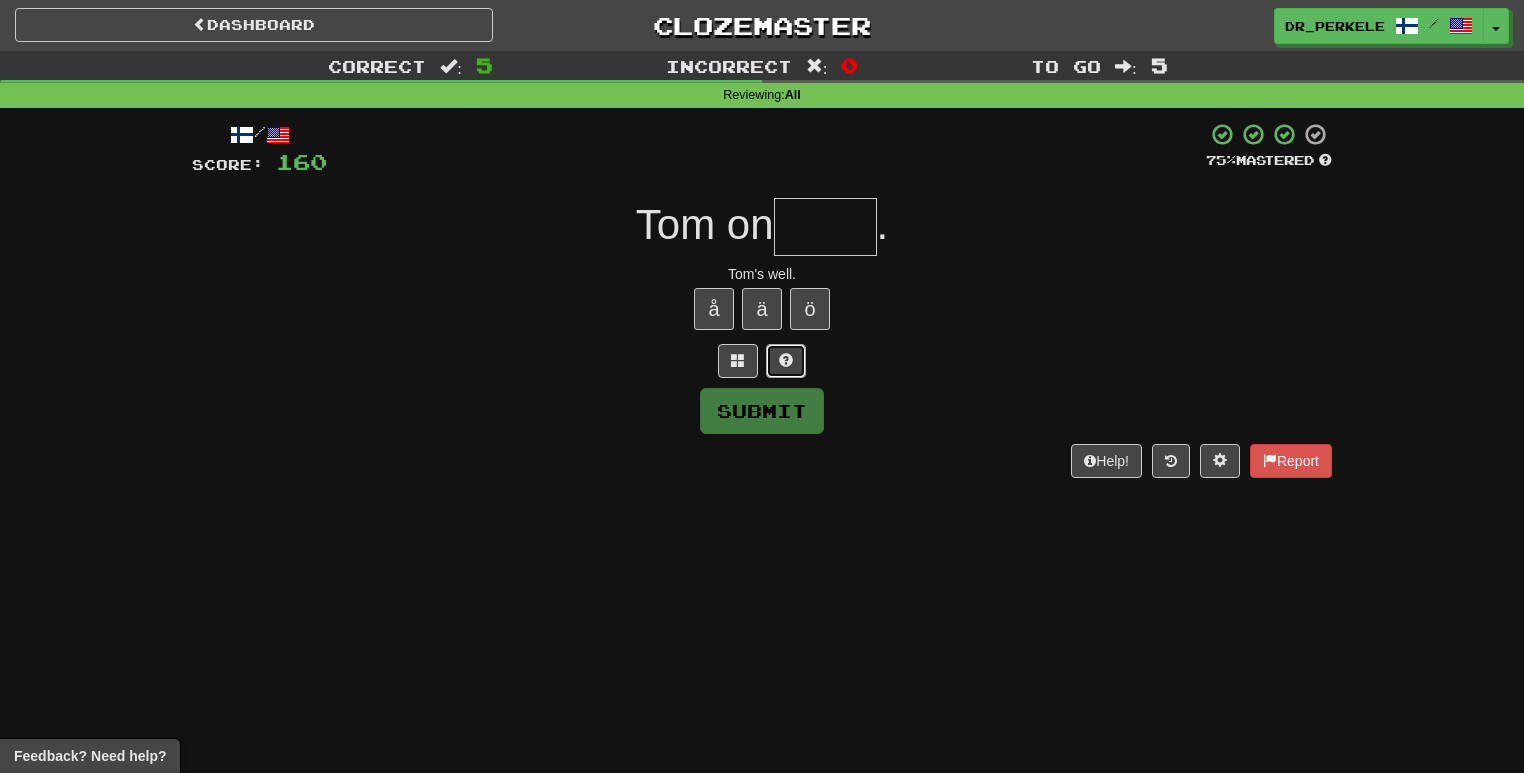 click at bounding box center (786, 361) 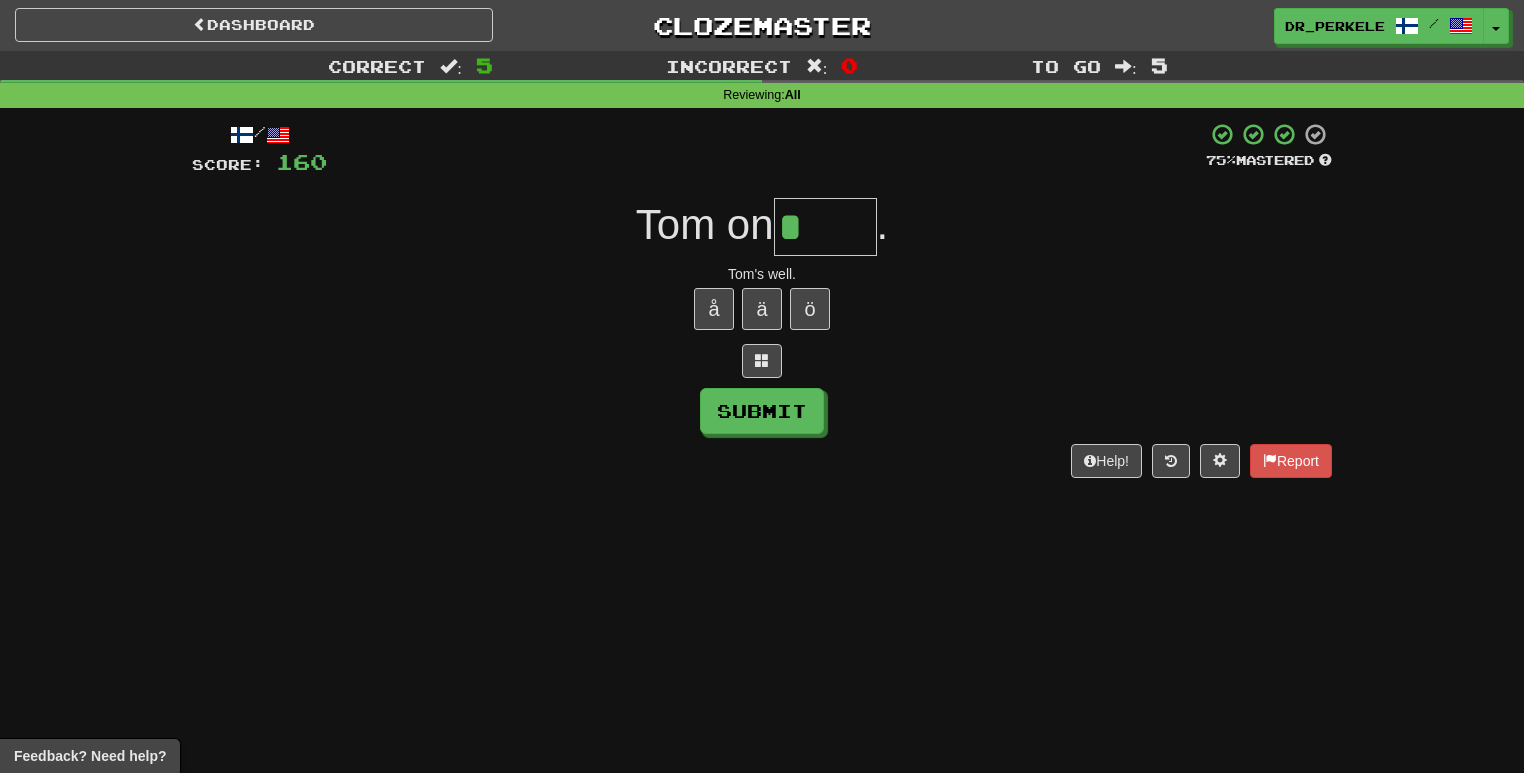 click on "*" at bounding box center [825, 227] 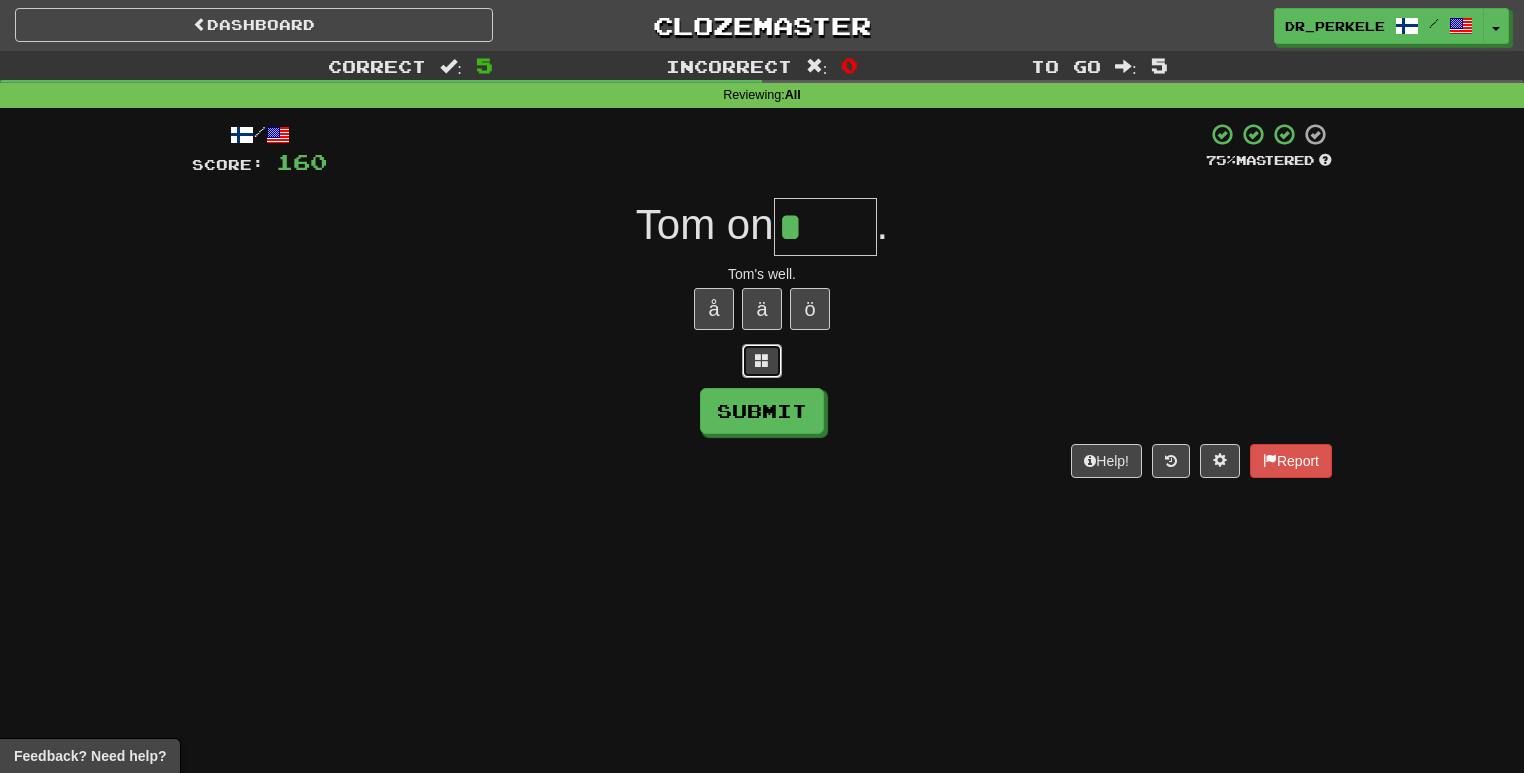 click at bounding box center (762, 361) 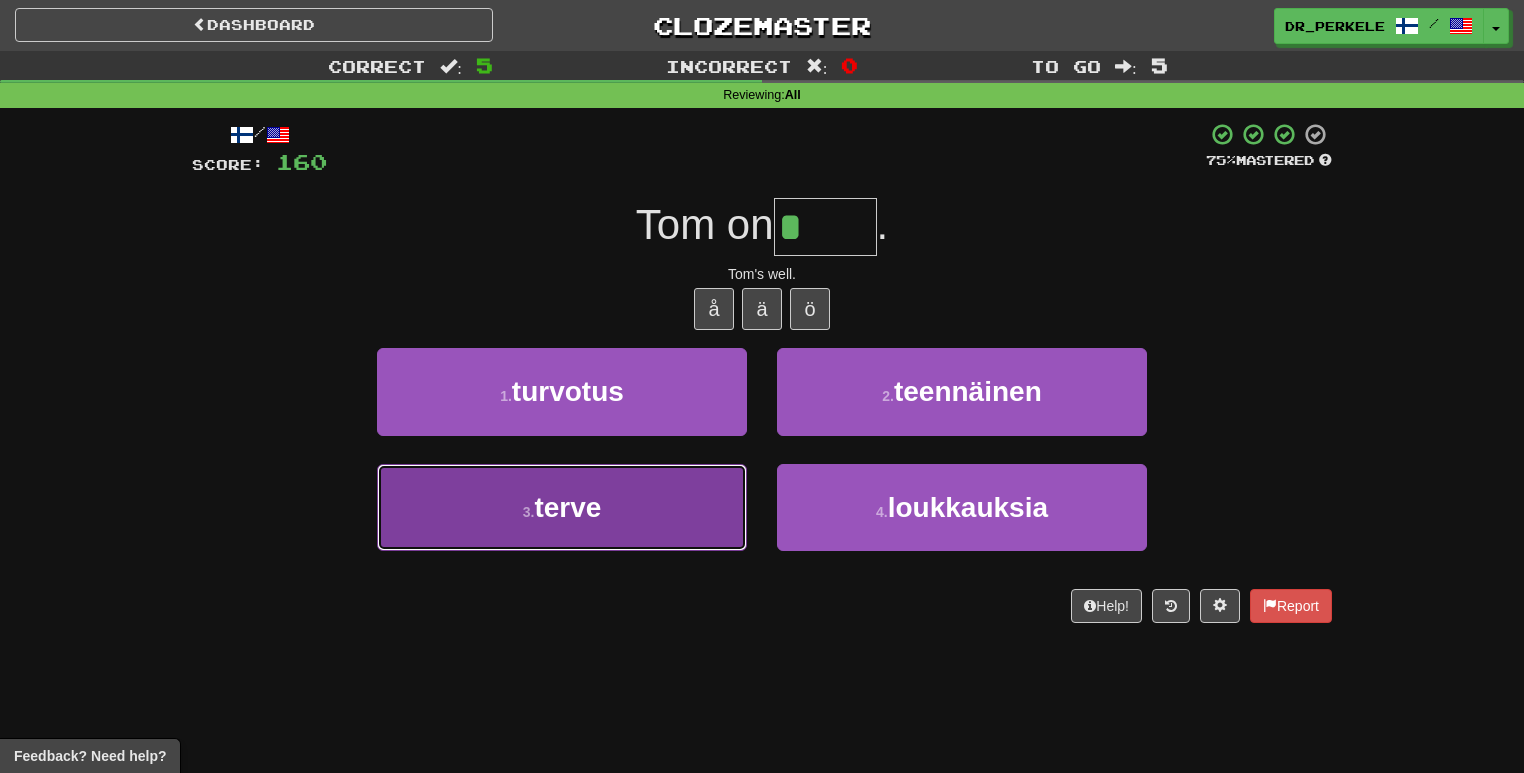 click on "3 .  terve" at bounding box center [562, 507] 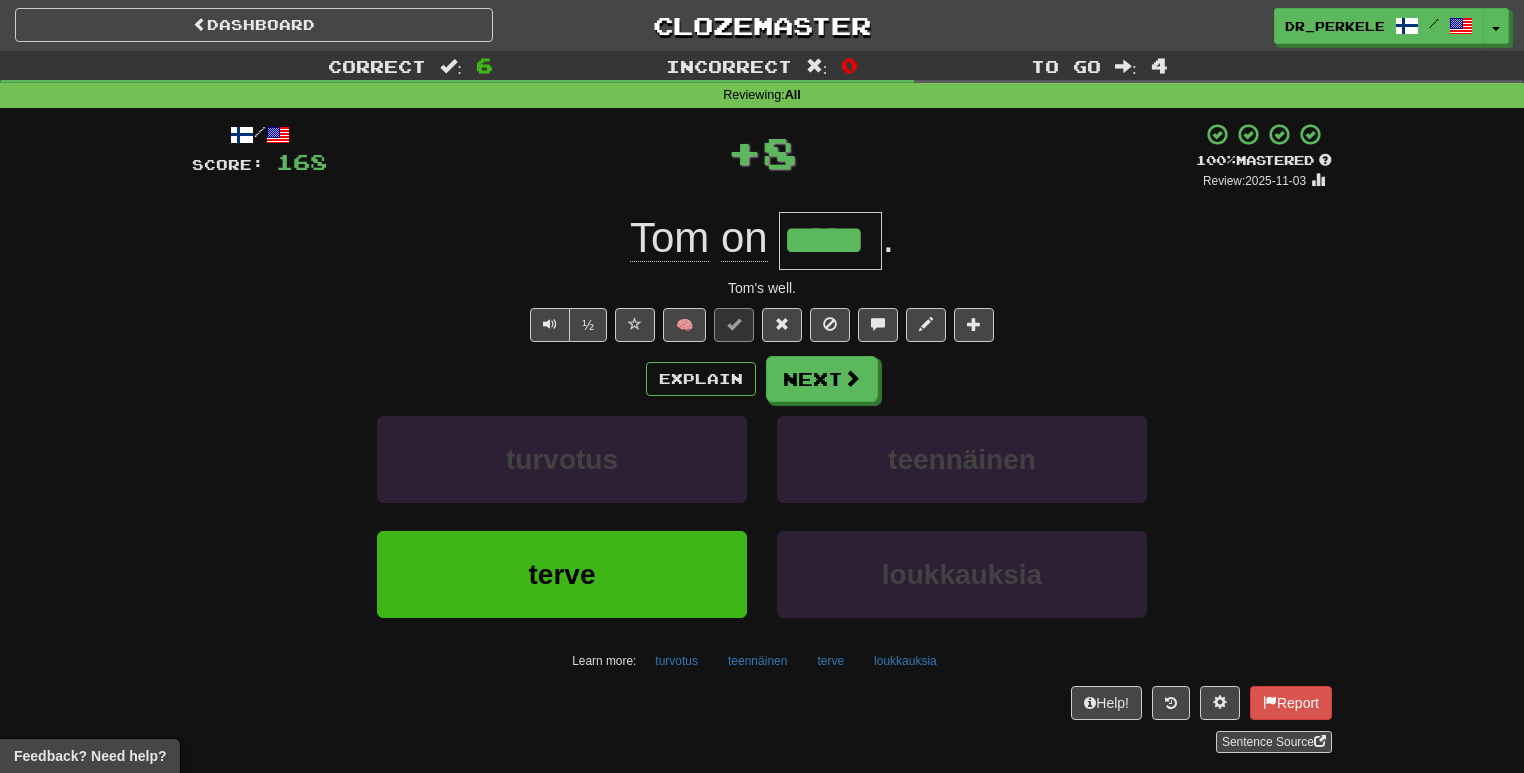 drag, startPoint x: 932, startPoint y: 239, endPoint x: 788, endPoint y: 254, distance: 144.77914 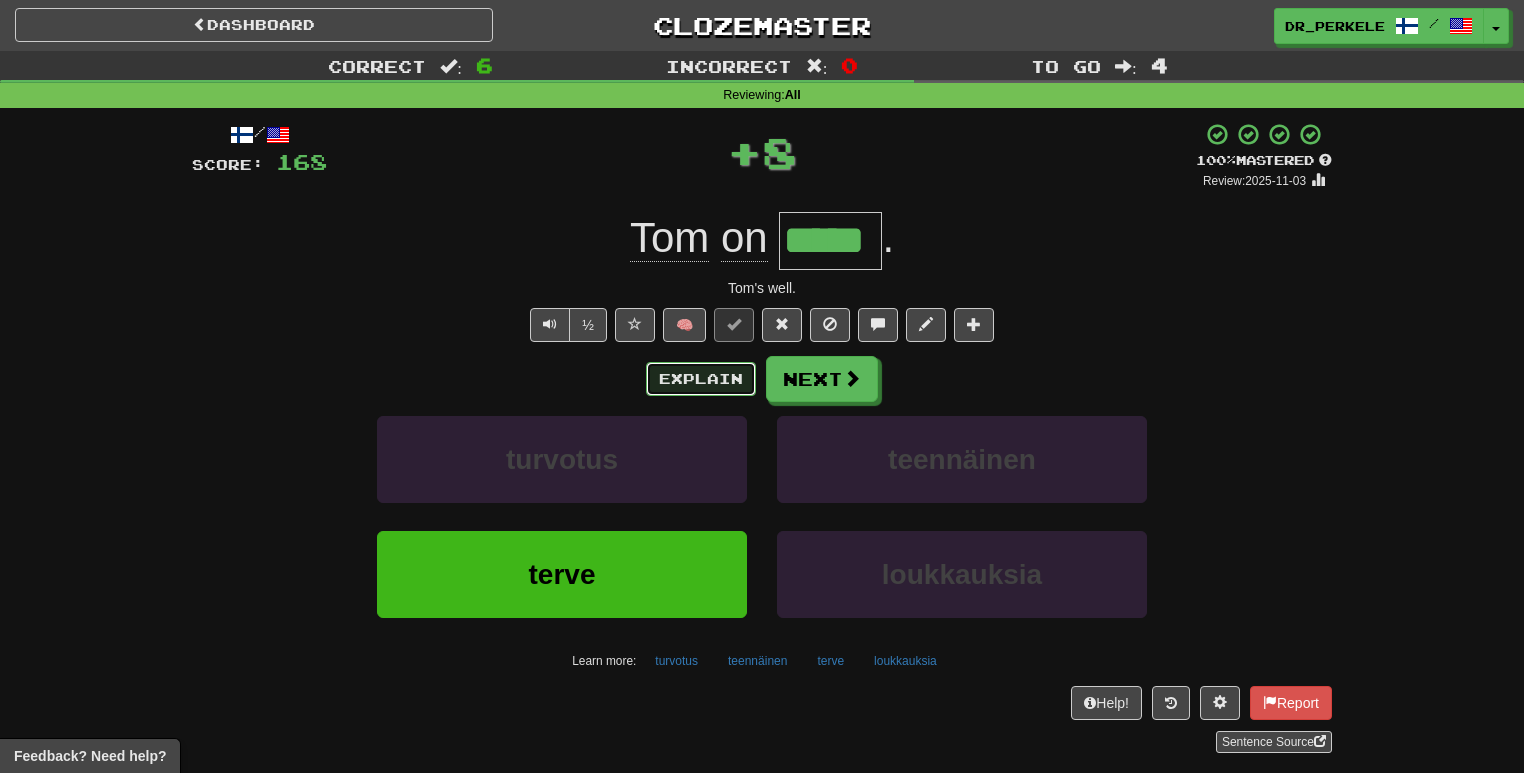 click on "Explain" at bounding box center (701, 379) 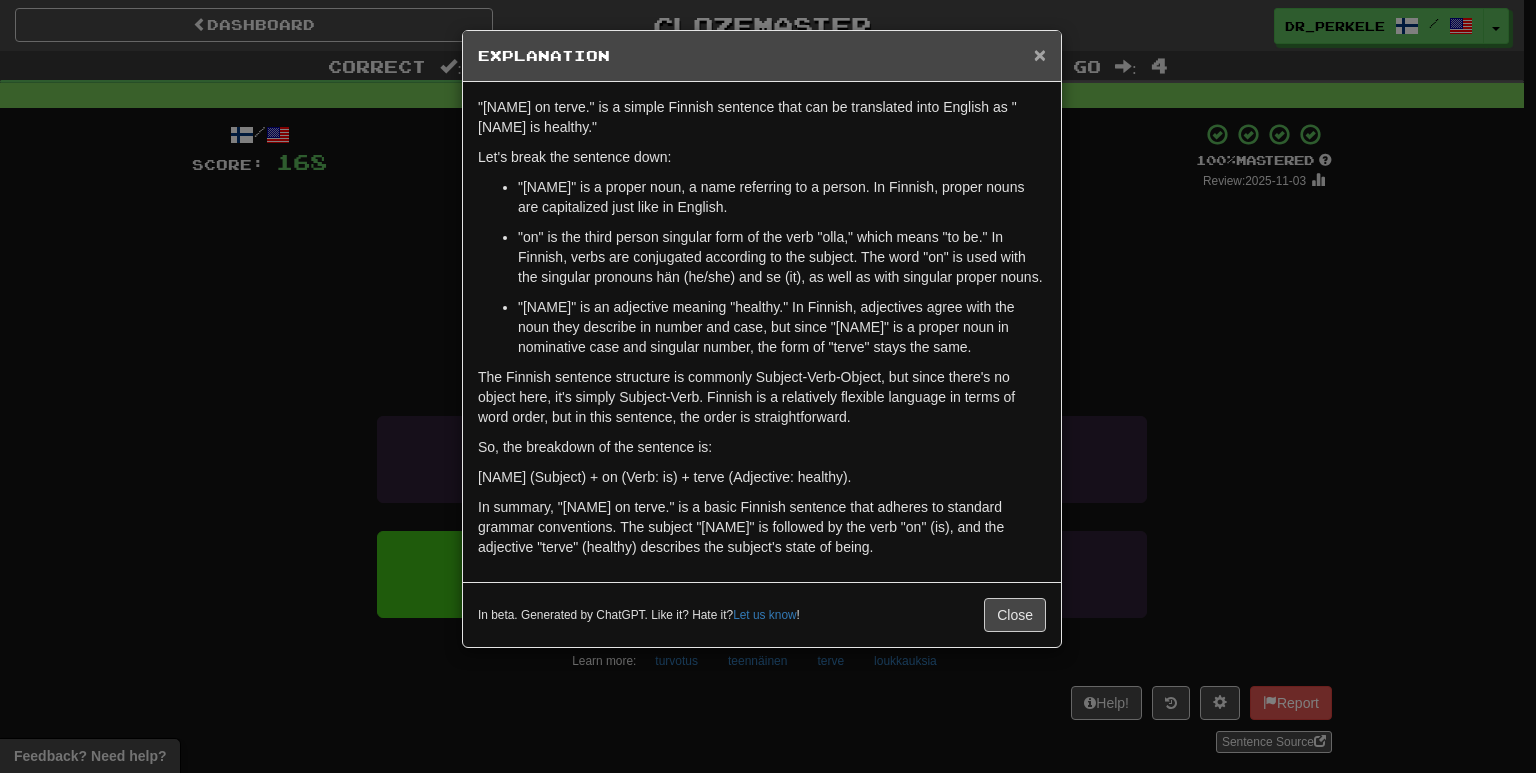 click on "×" at bounding box center [1040, 54] 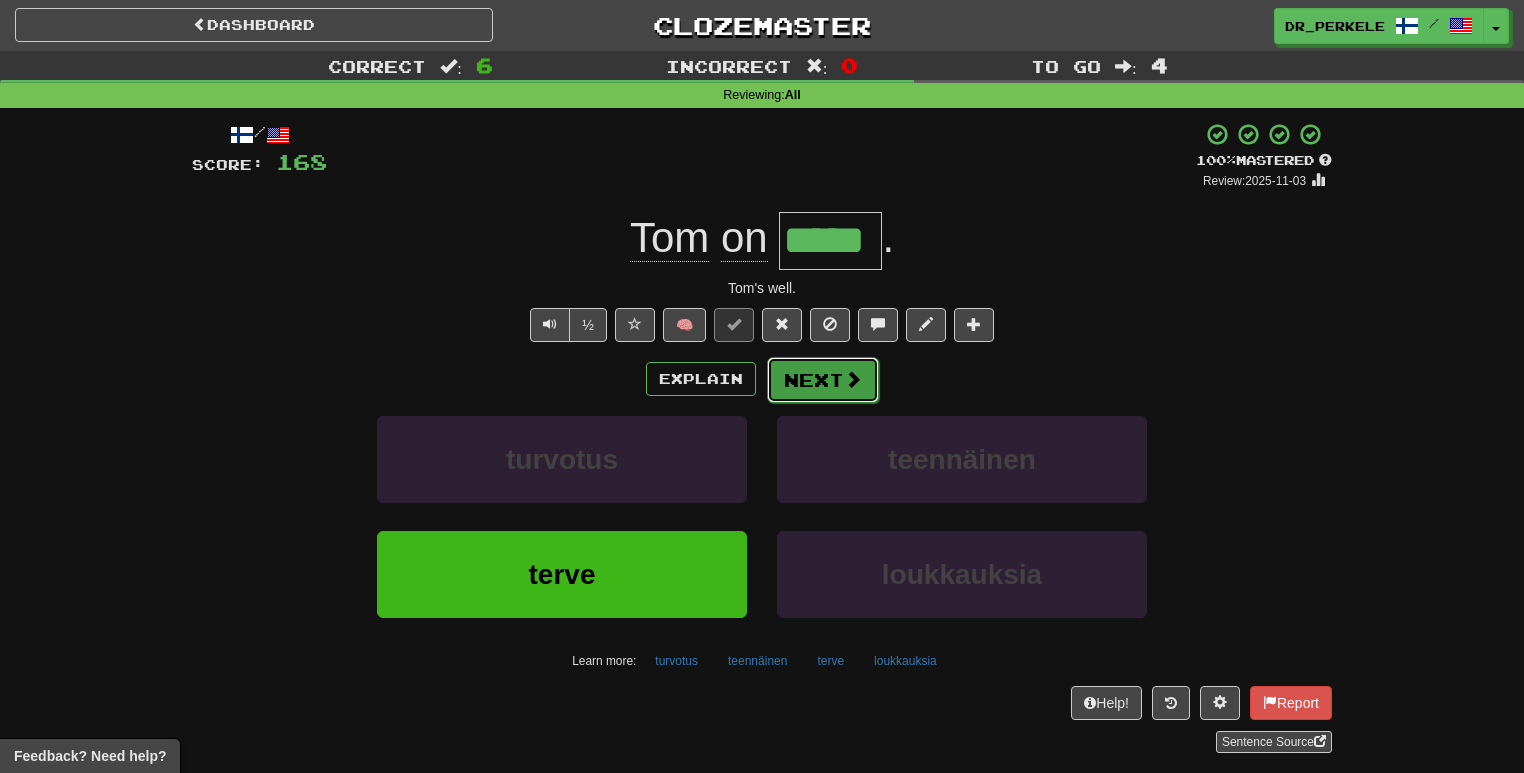 click on "Next" at bounding box center (823, 380) 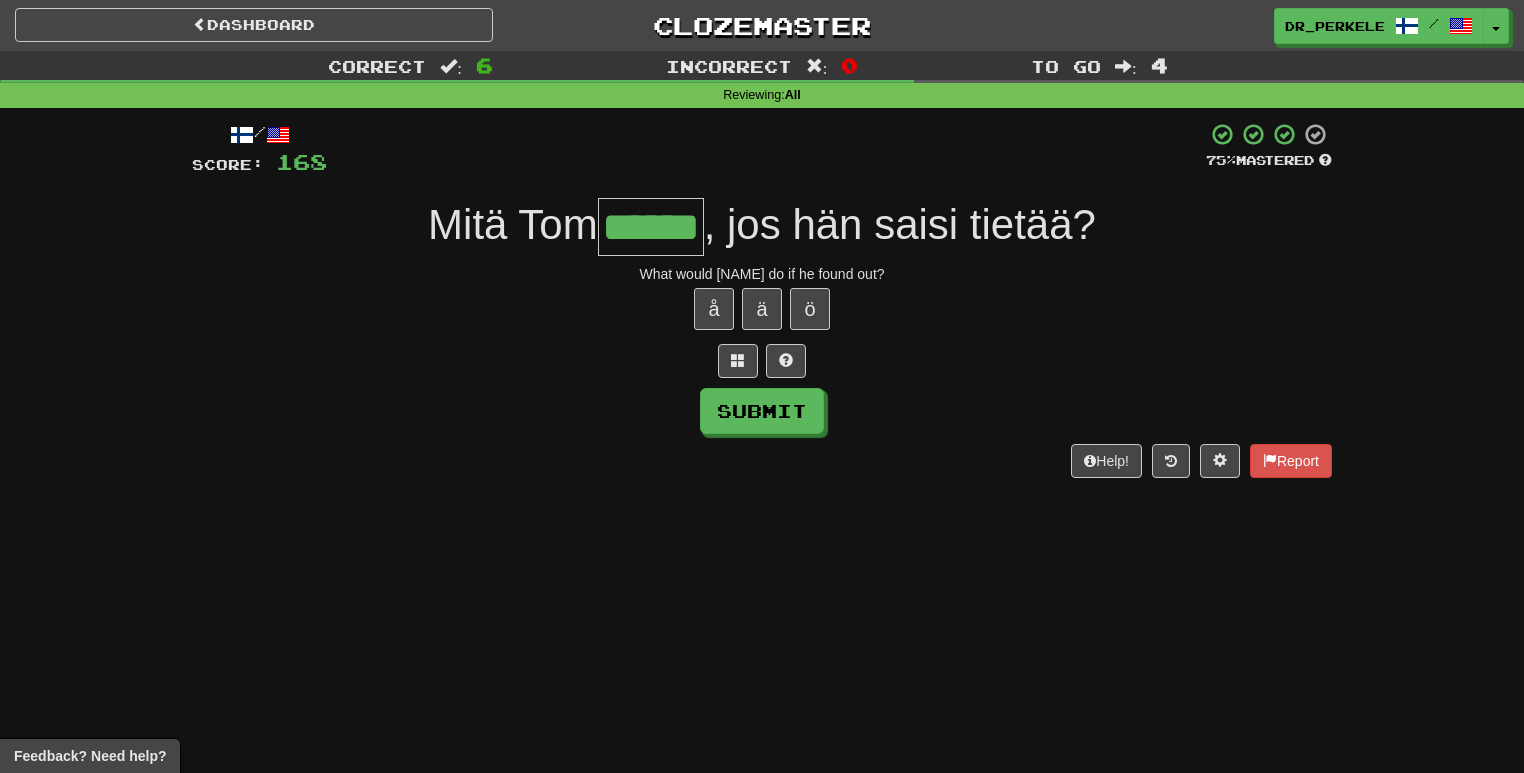 type on "******" 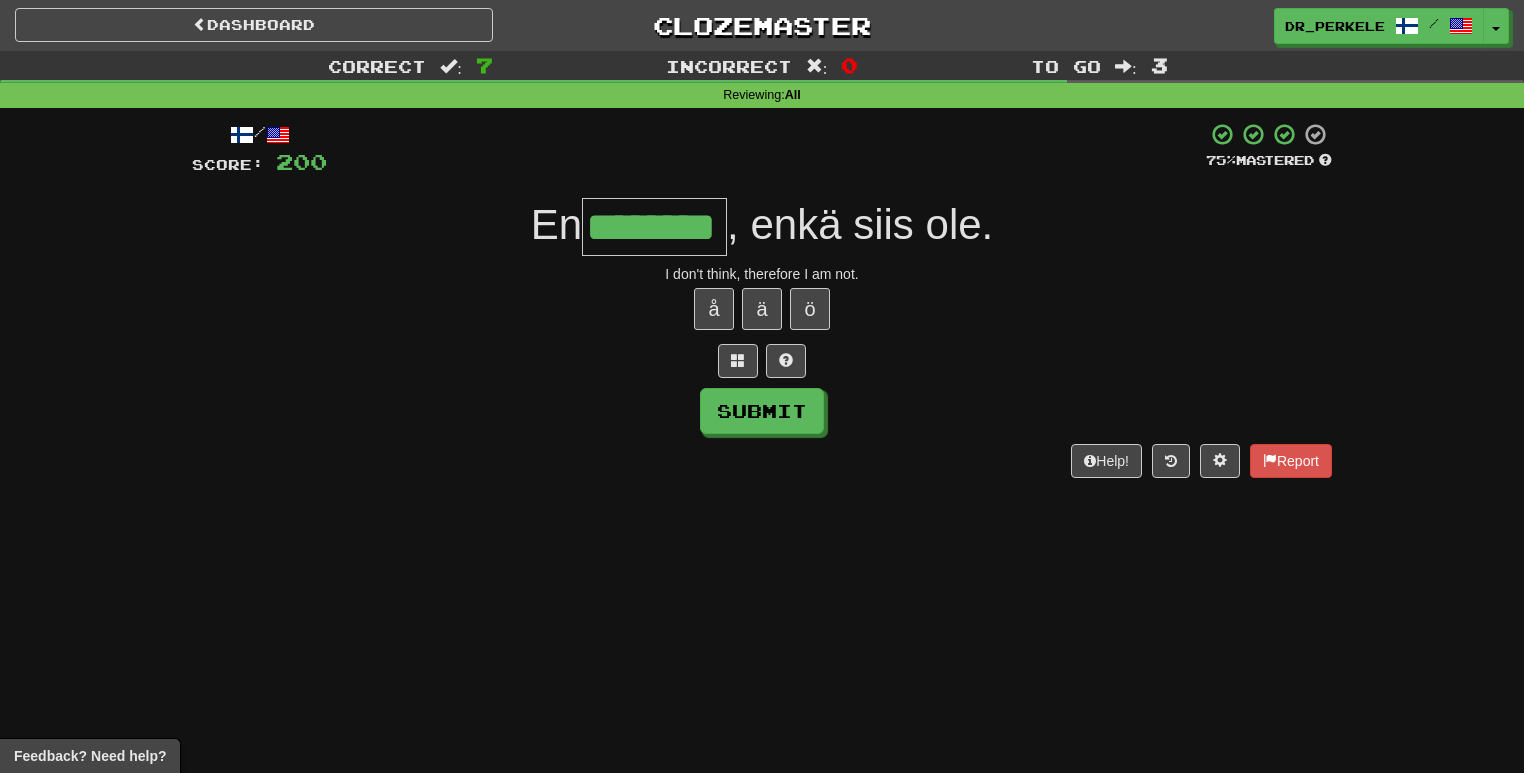 type on "********" 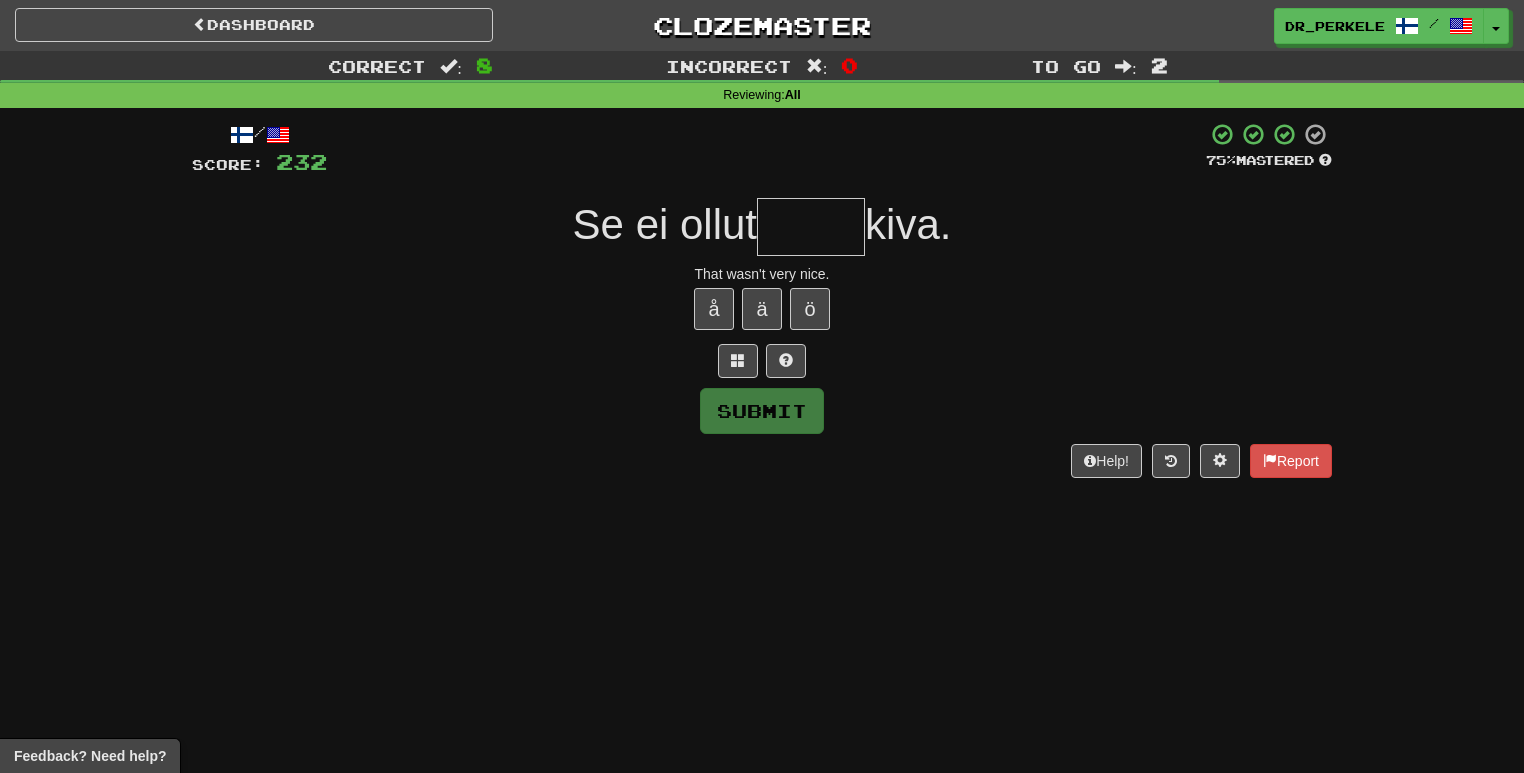 type on "*" 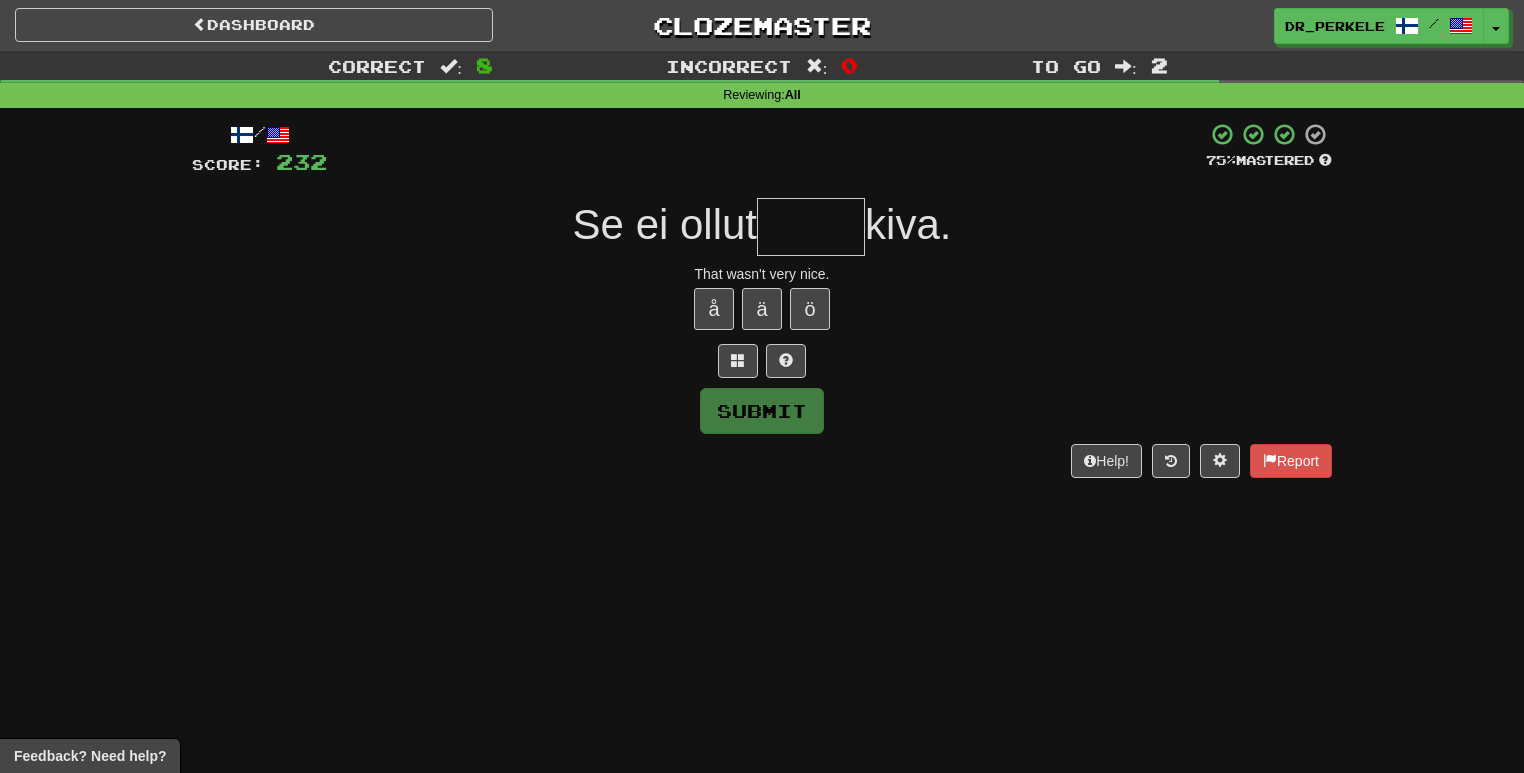 type on "*" 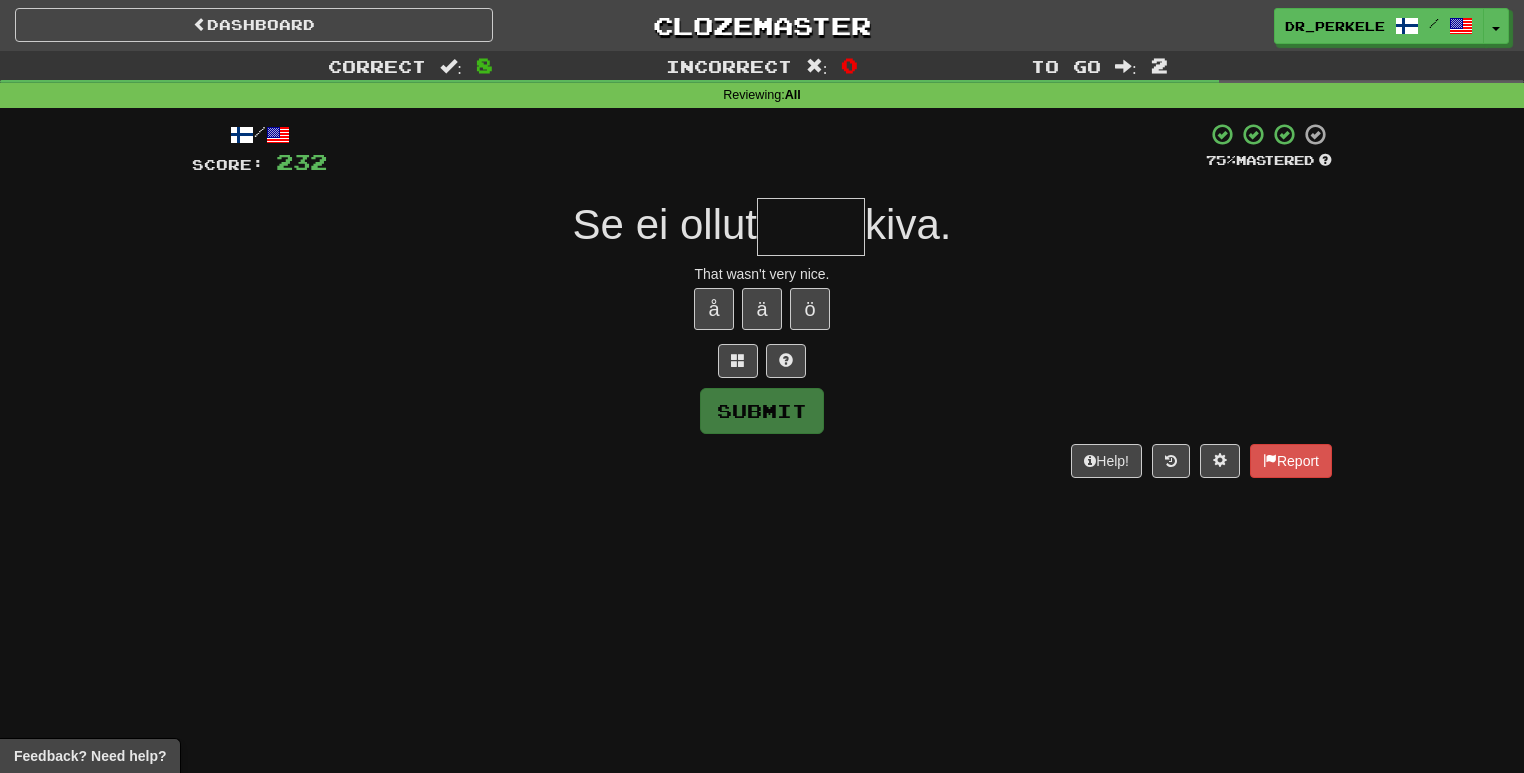 type on "*" 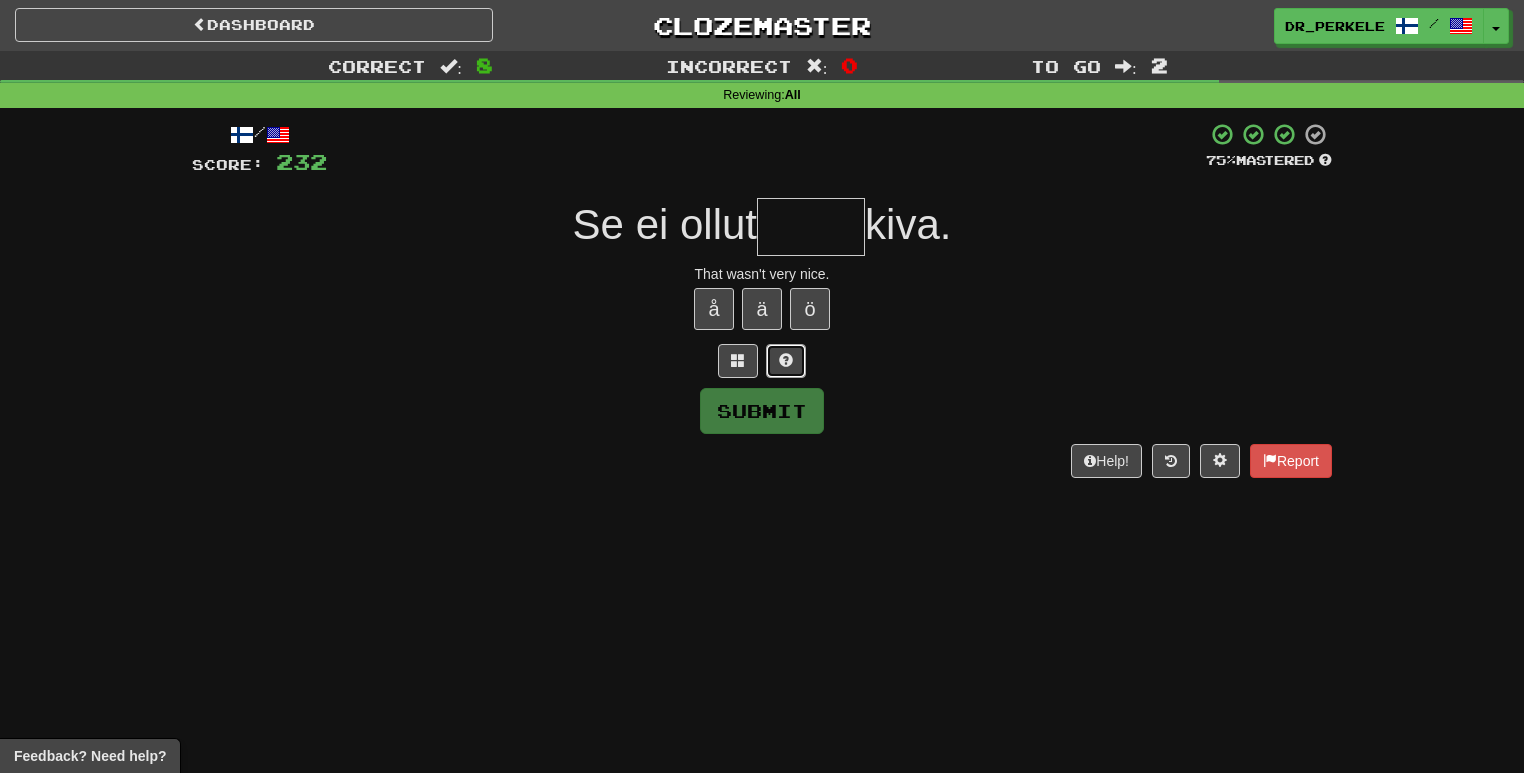 click at bounding box center [786, 361] 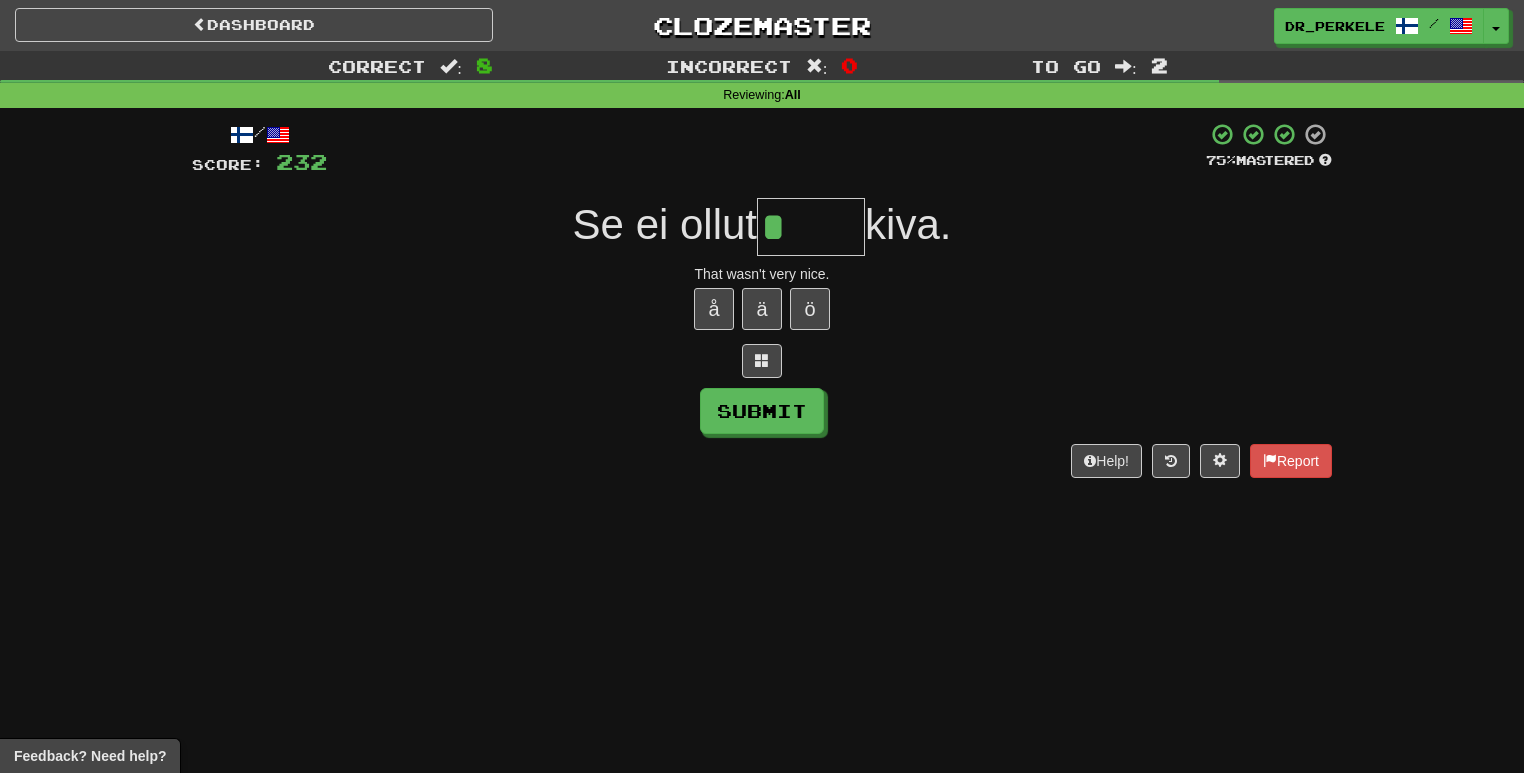 click on "*" at bounding box center (811, 227) 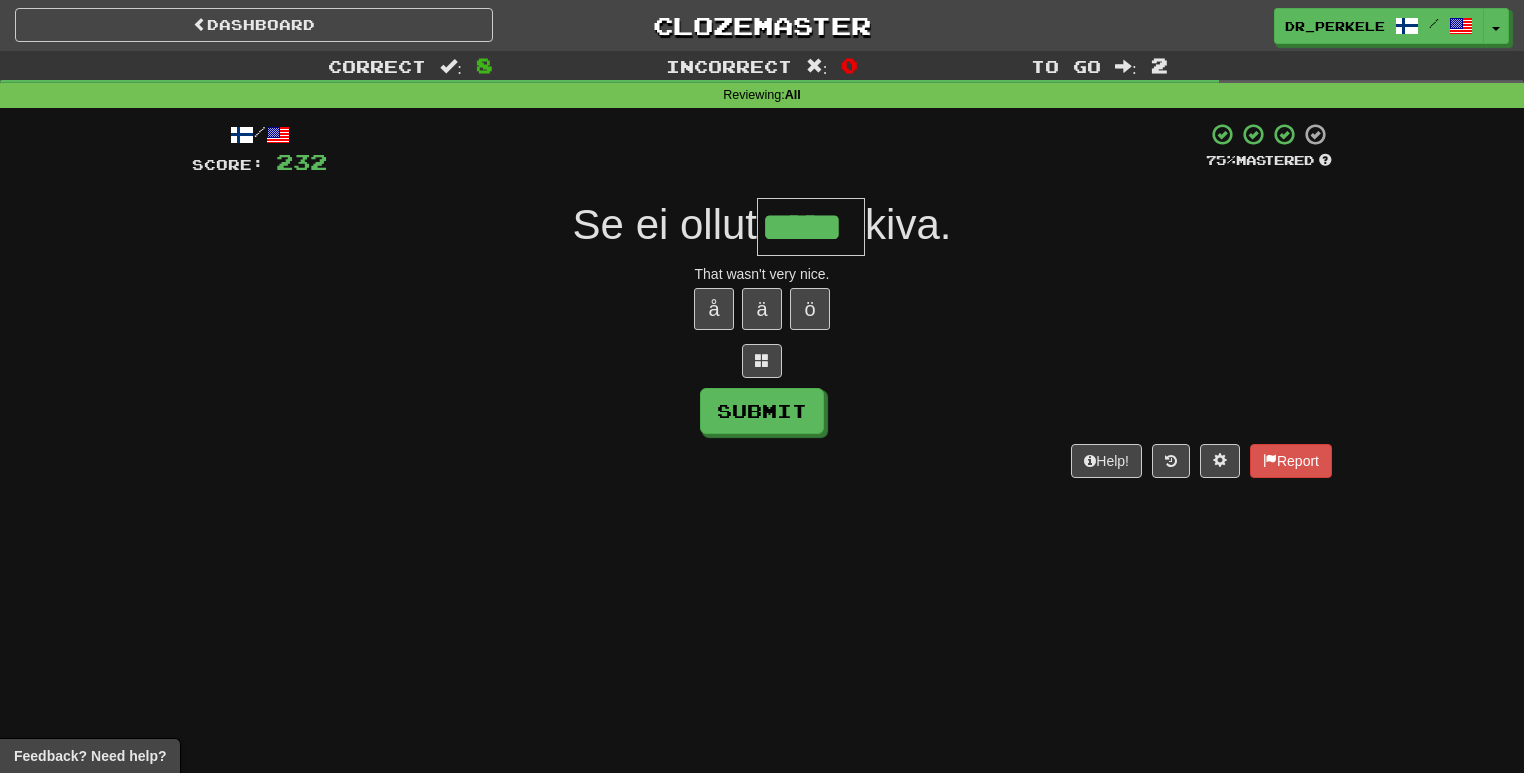 type on "*****" 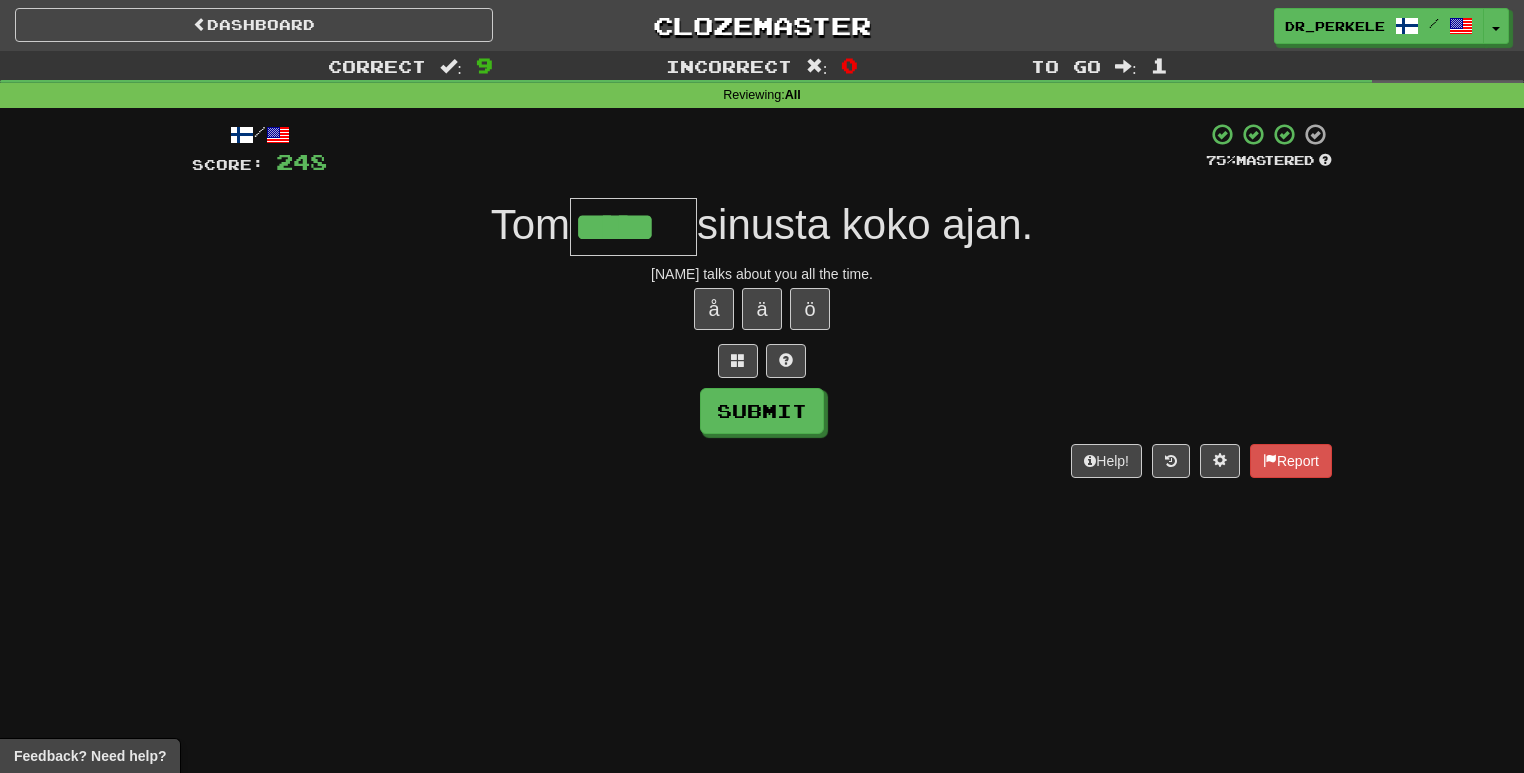 type on "*****" 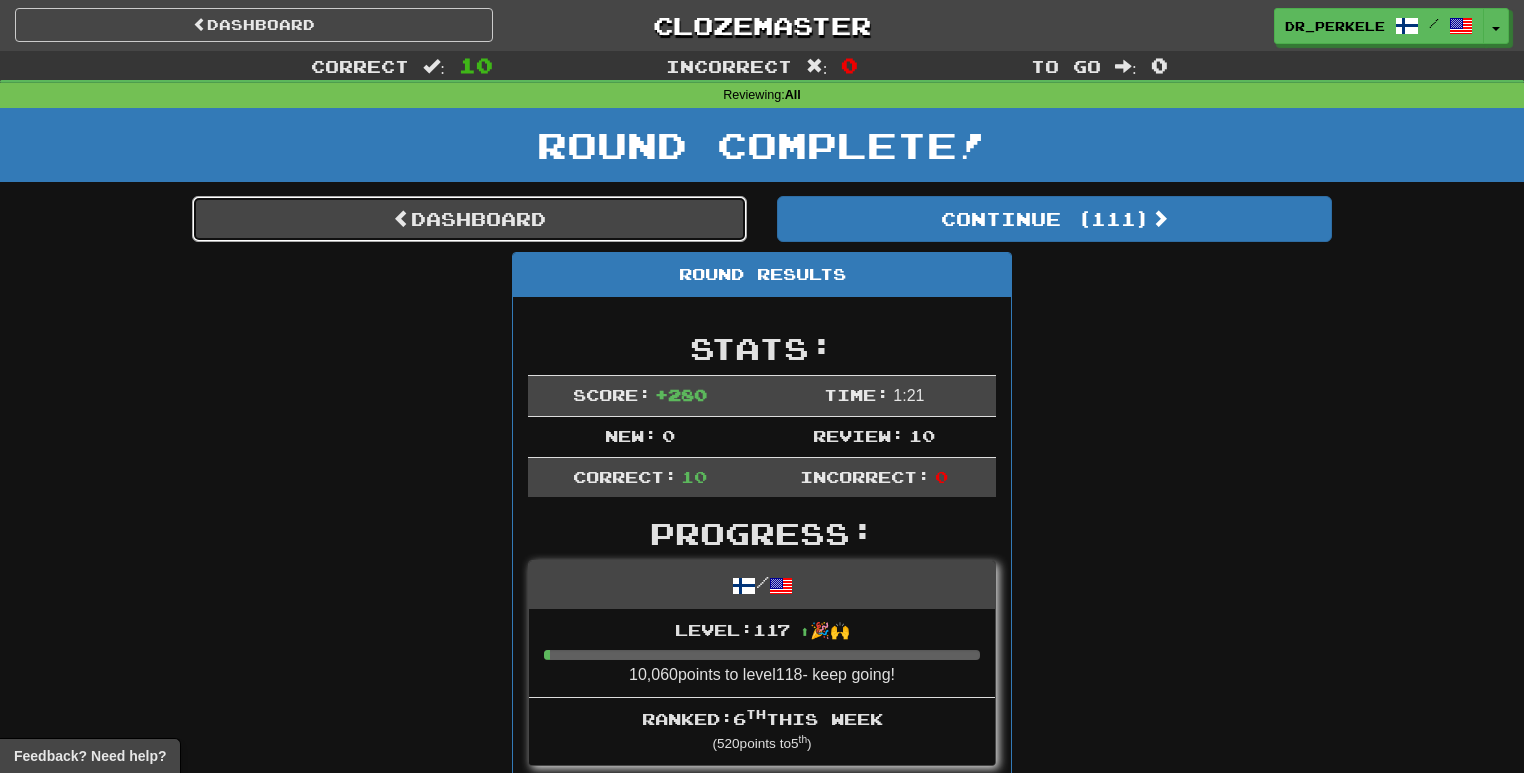click on "Dashboard" at bounding box center (469, 219) 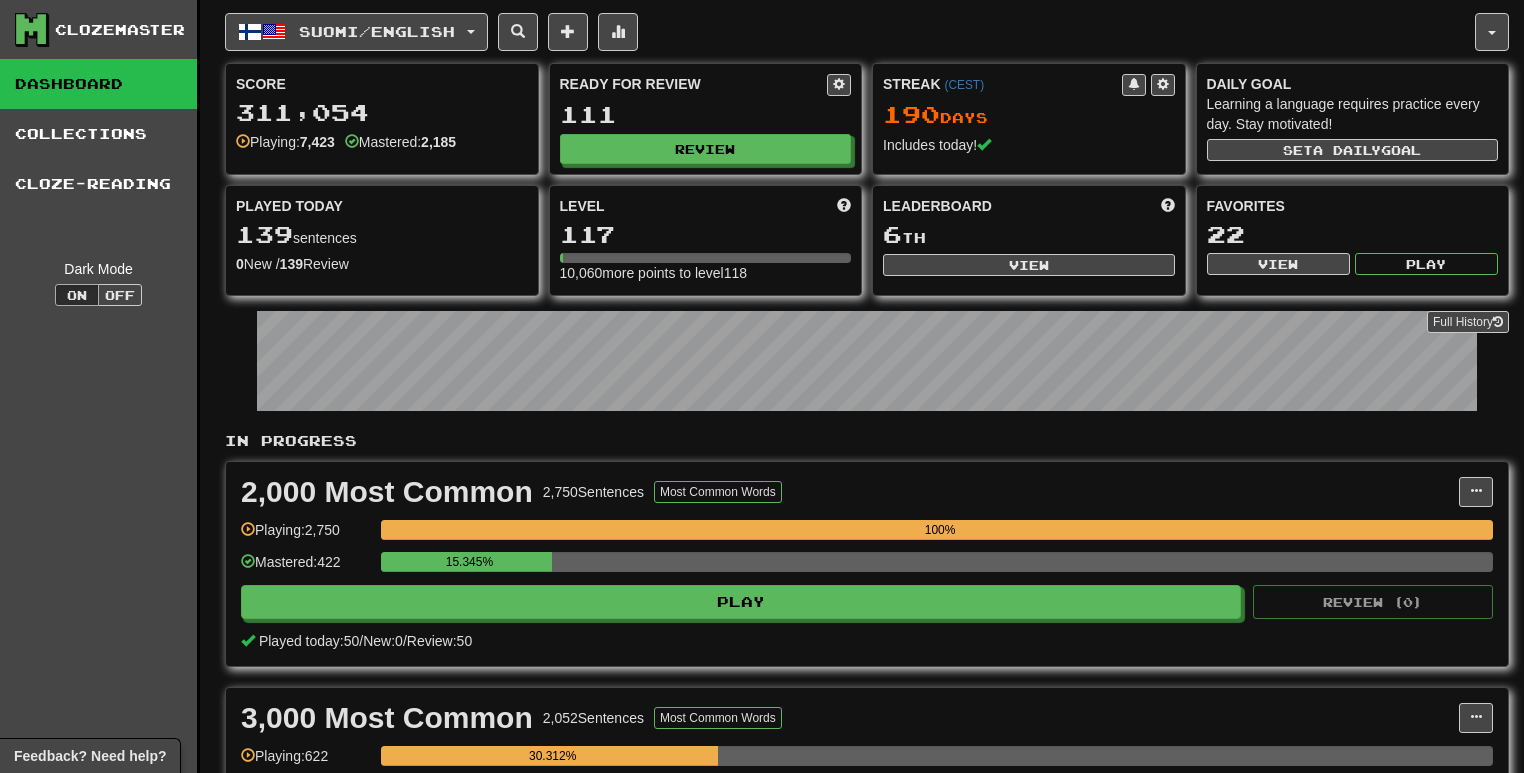 scroll, scrollTop: 0, scrollLeft: 0, axis: both 